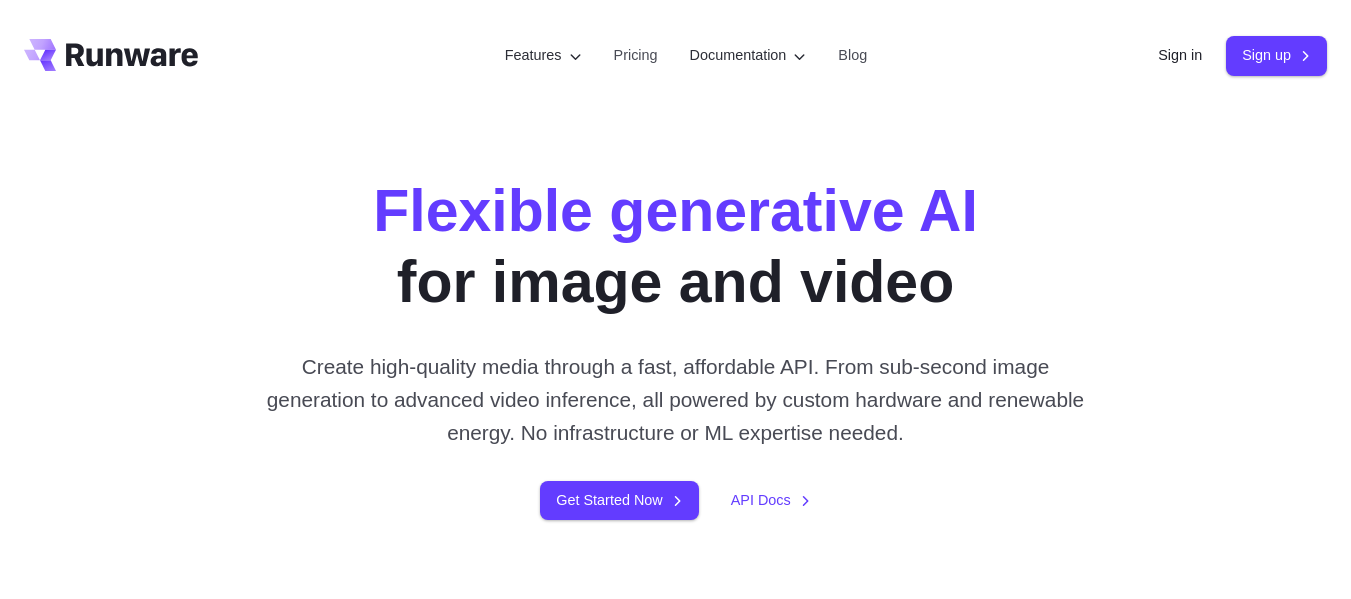 scroll, scrollTop: 0, scrollLeft: 0, axis: both 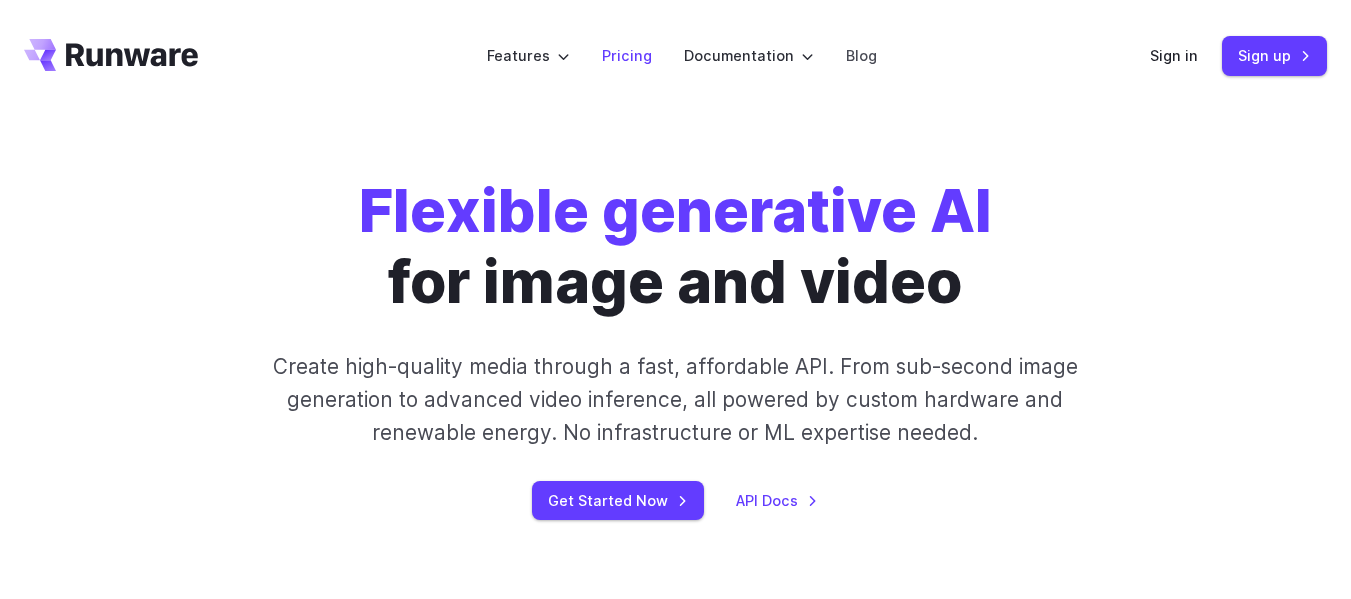 click on "Pricing" at bounding box center (627, 55) 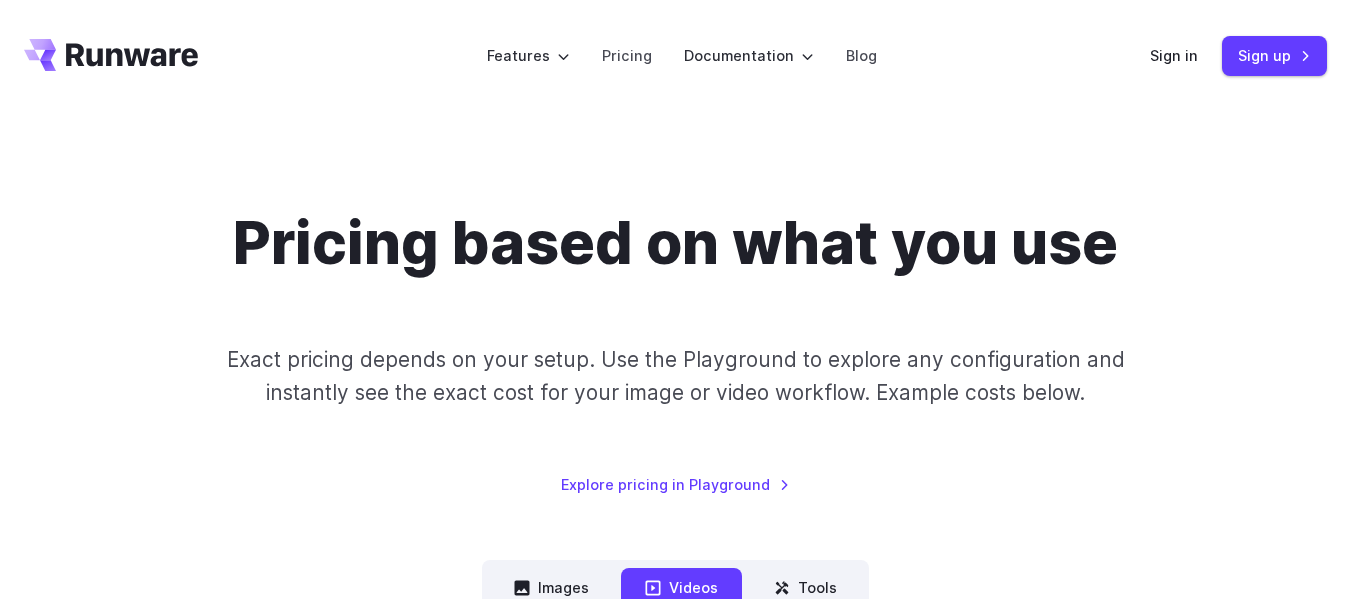 scroll, scrollTop: 0, scrollLeft: 0, axis: both 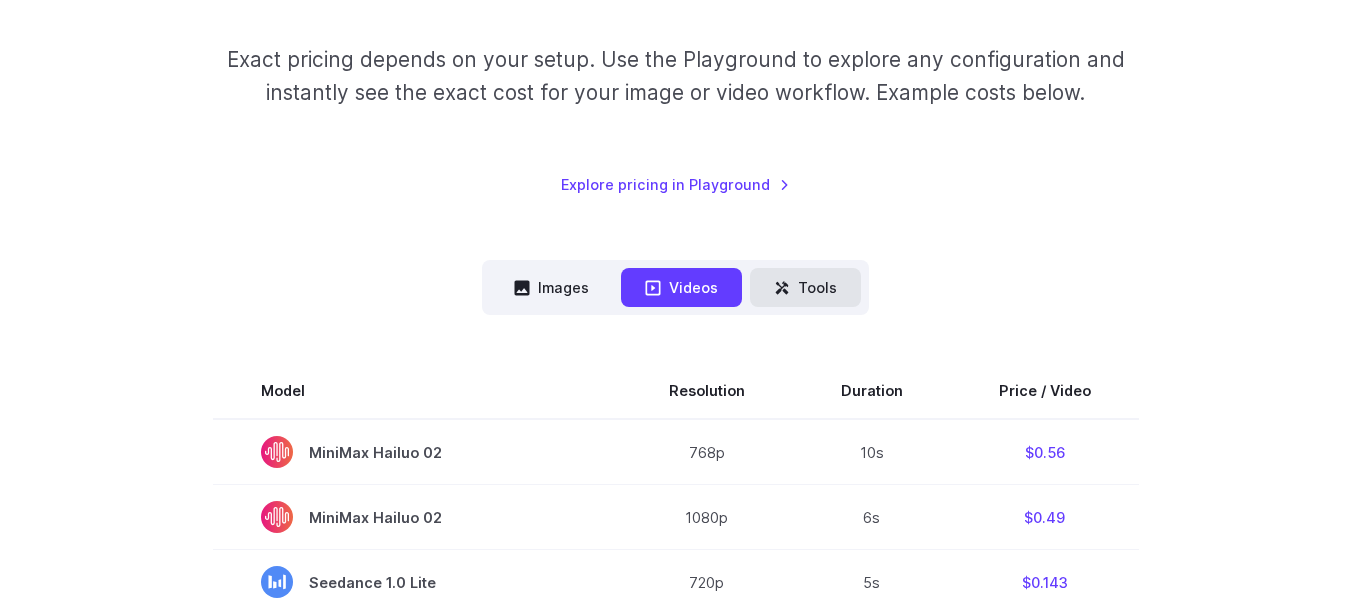 click on "Tools" at bounding box center (805, 287) 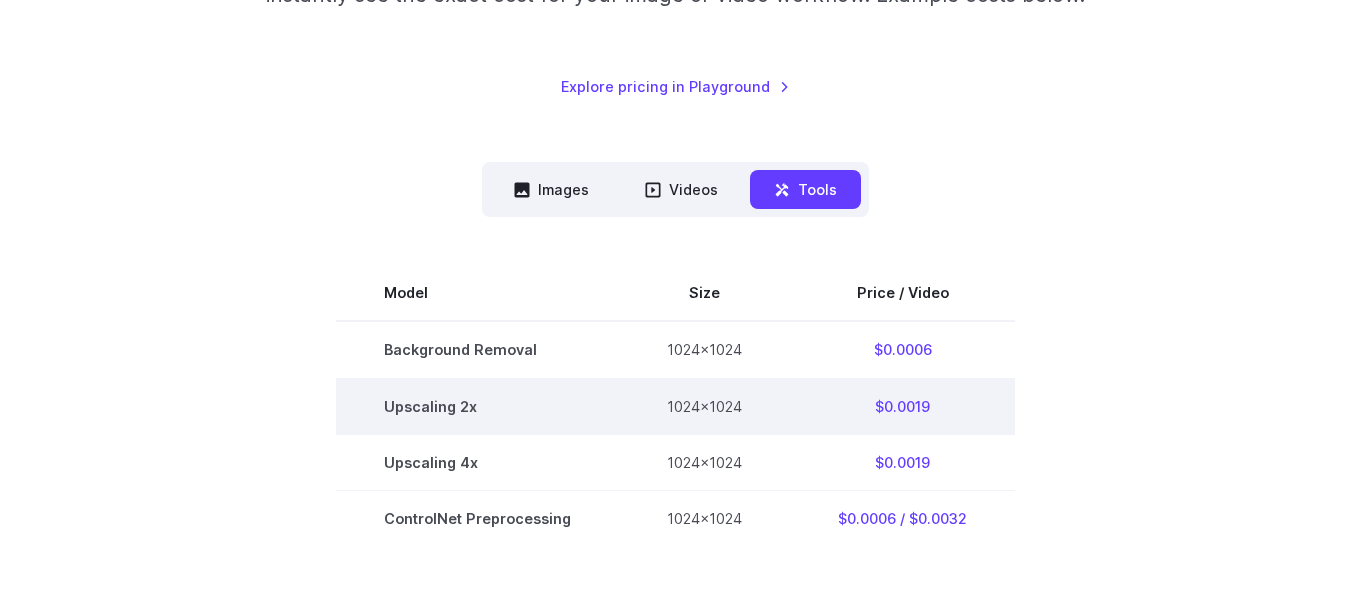 scroll, scrollTop: 500, scrollLeft: 0, axis: vertical 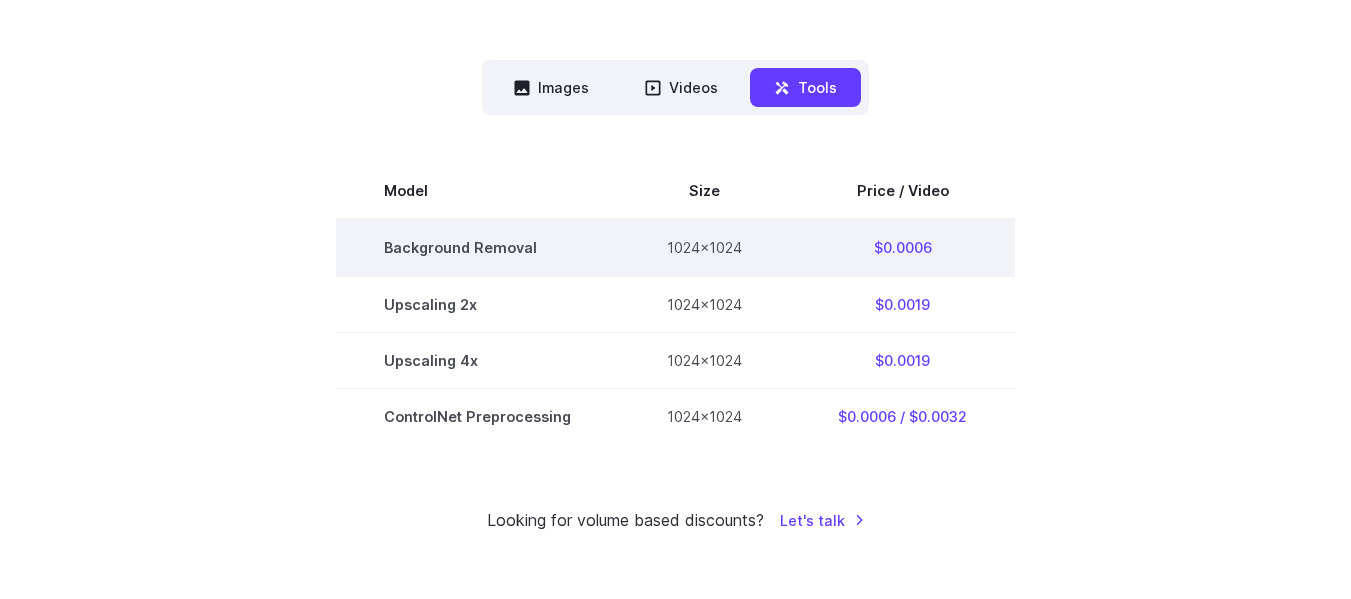 click on "$0.0006" at bounding box center (902, 247) 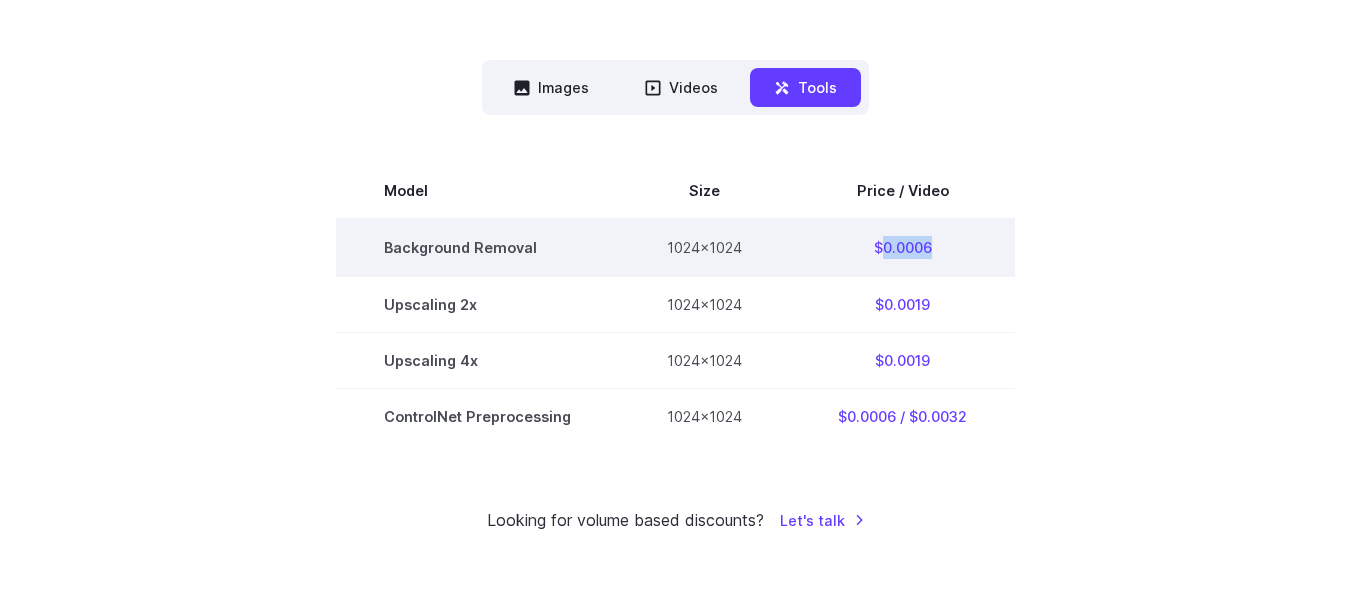 click on "$0.0006" at bounding box center [902, 247] 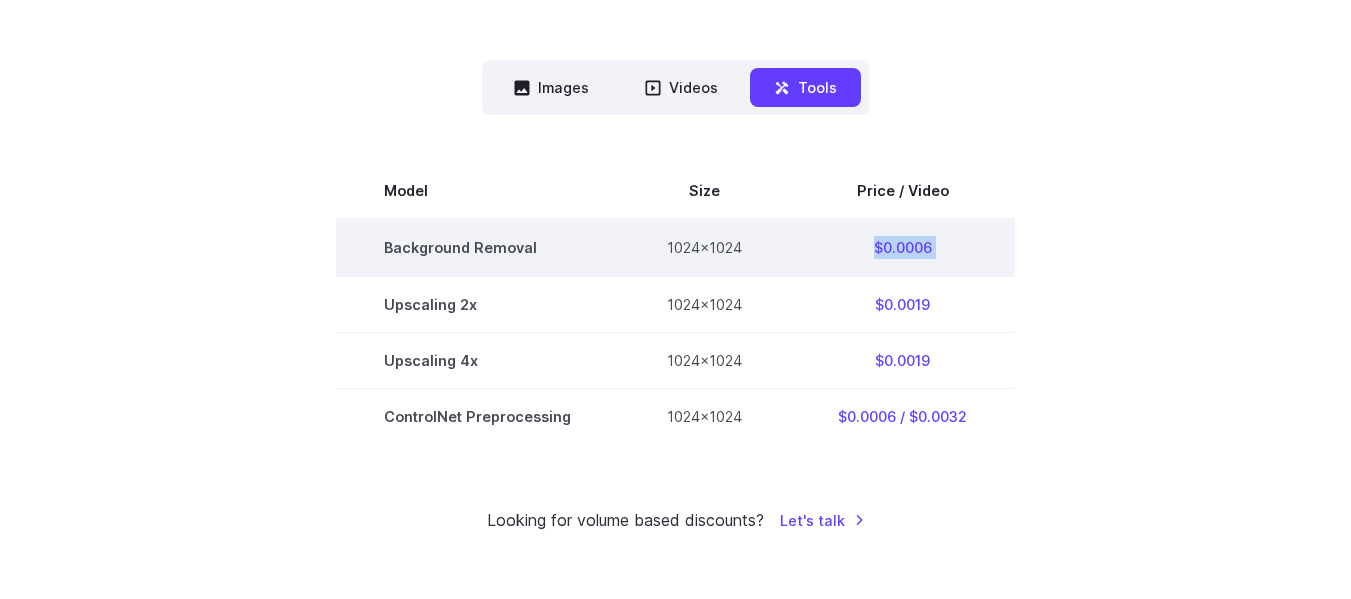 click on "$0.0006" at bounding box center [902, 247] 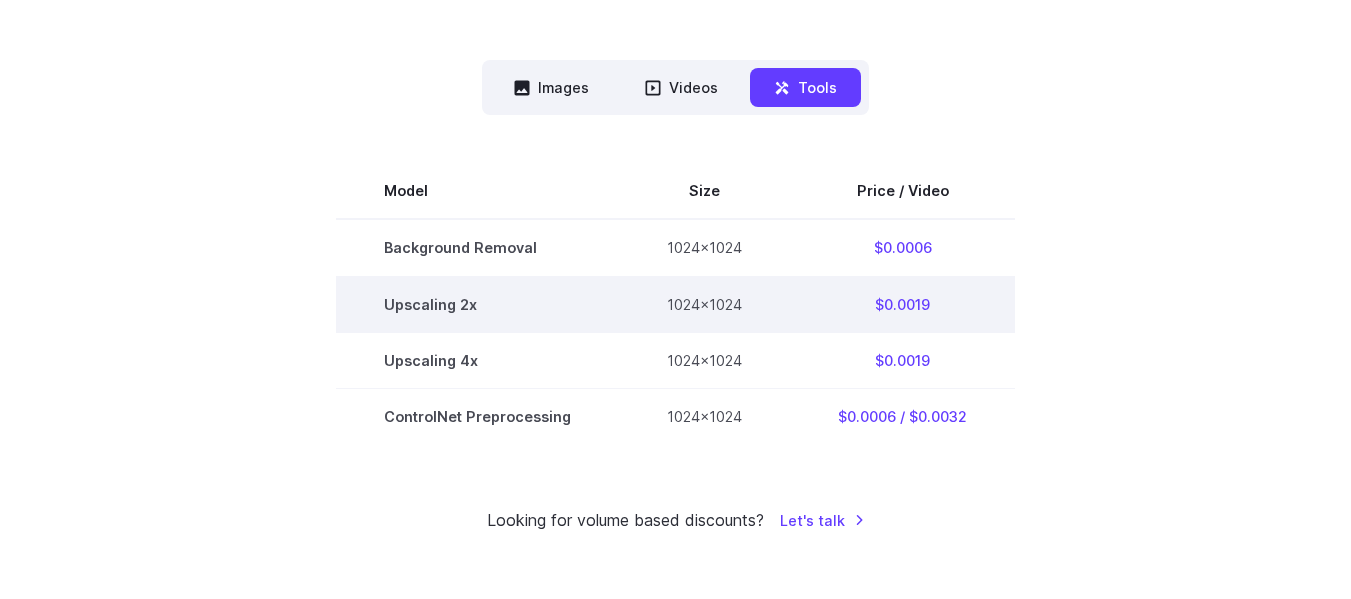 click on "Upscaling 2x" at bounding box center (477, 304) 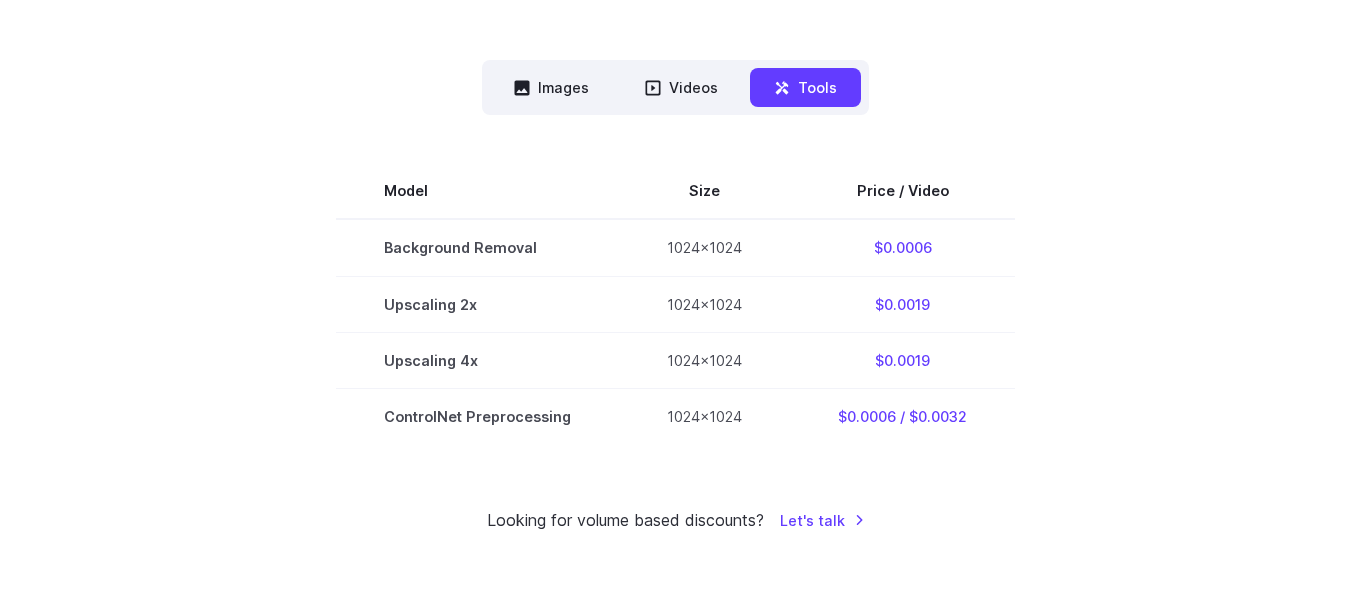 click on "Model   Size   Steps   Price / Video         FLUX.1 [schnell]   1024x1024   4   $0.0013       FLUX.1 [dev]   1024x1024   28   $0.0038       SeedEdit   1024x1024   -   $0.03       FLUX.1 Kontext [dev]   1024x1024   28   $0.0105       FLUX.1 Kontext [pro]   1024x1024   -   $0.04       FLUX.1 Kontext [max]   1024x1024   -   $0.08       FLUX.1 Krea [dev]   1024x1024   28   $0.0098       Google Imagen 4 Preview   1024x1024   -   $0.04       Google Imagen 4 Ultra   1024x1024   -   $0.06       HiDream-I1 Fast   1024x1024   16   $0.0032       HiDream-I1 Dev   1024x1024   28   $0.0045       HiDream-I1 Full   1024x1024   30   $0.009       Seedream 3.0   1024x1024   -   $0.03       SD 3   1024x1024   30   $0.0019       SDXL 1.0   1024x1024   30   $0.0019       SD 1.5   512x512   30   $0.0006                       Model   Resolution   Duration   Price / Video
MiniMax Hailuo 02   768p   10s   $0.56" at bounding box center (675, 279) 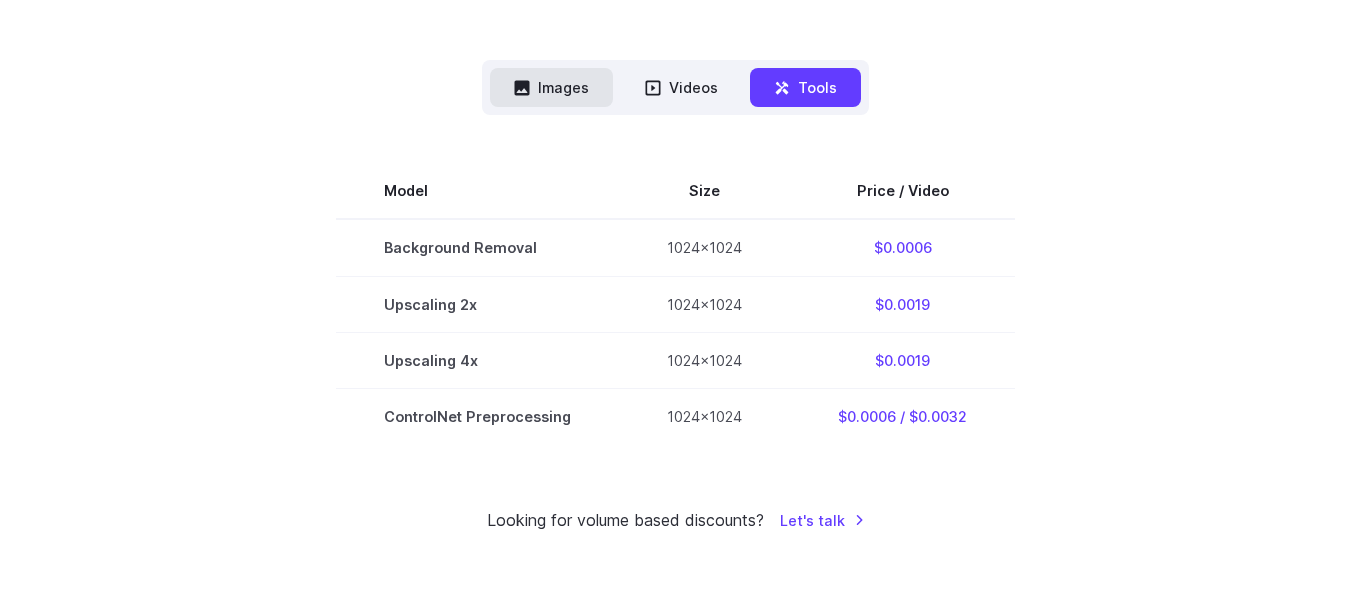 click on "Images" at bounding box center [551, 87] 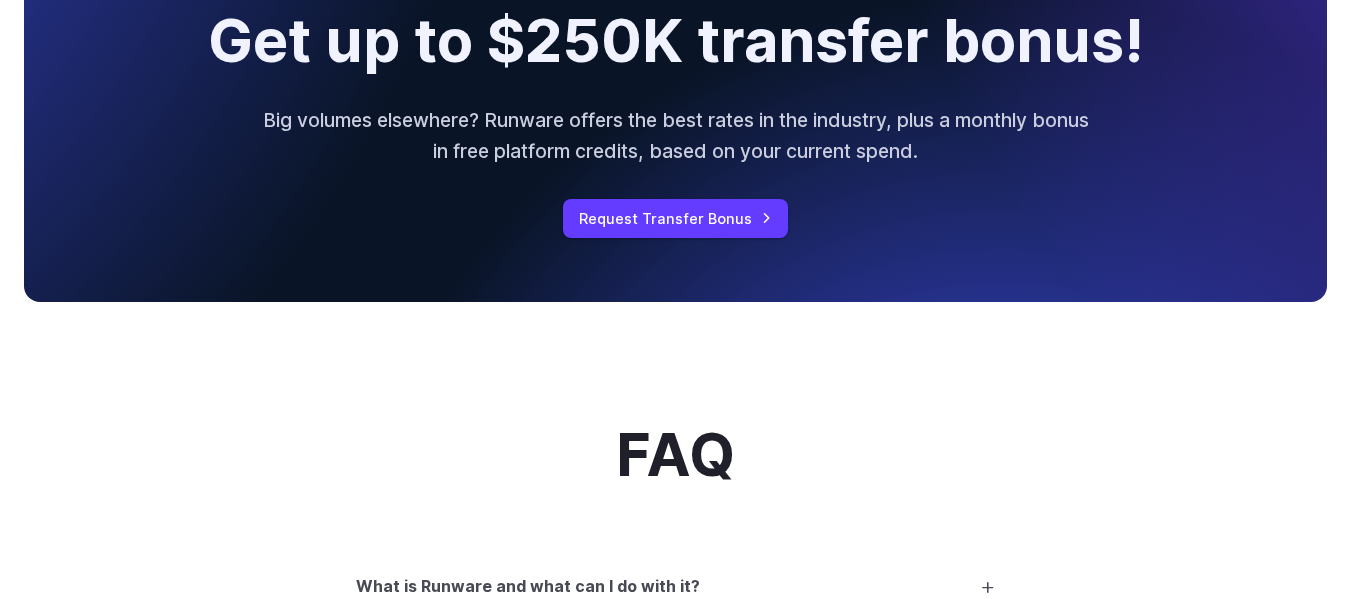 scroll, scrollTop: 1800, scrollLeft: 0, axis: vertical 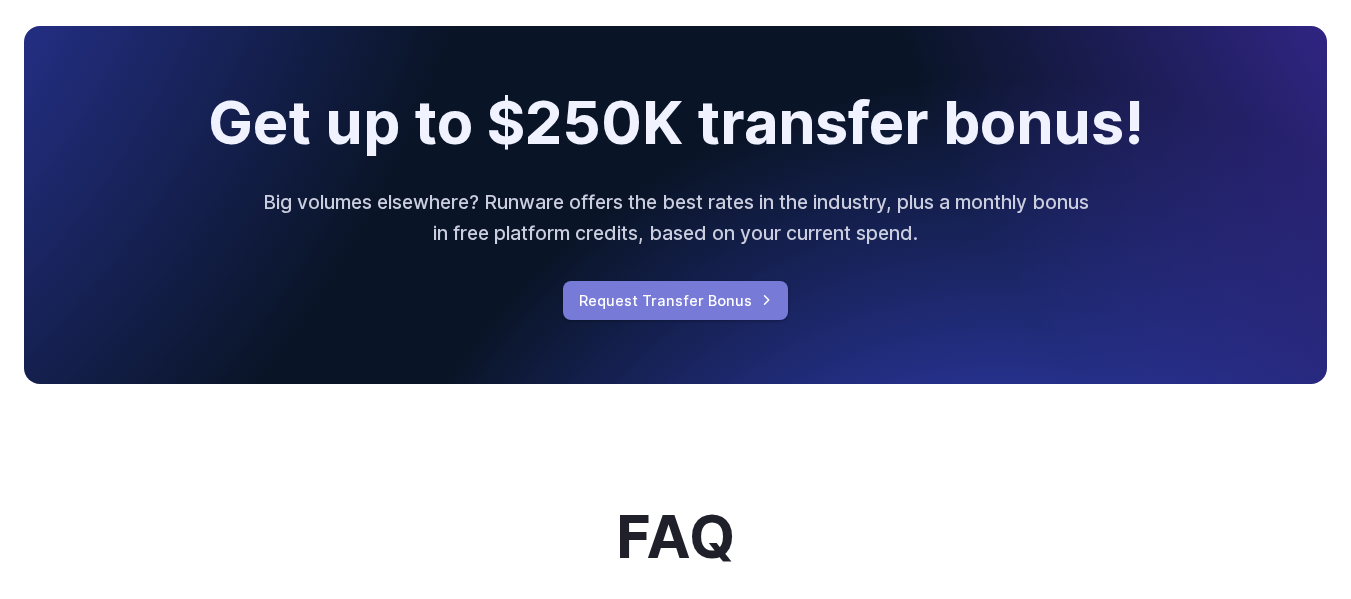 click on "Request Transfer Bonus" at bounding box center (675, 300) 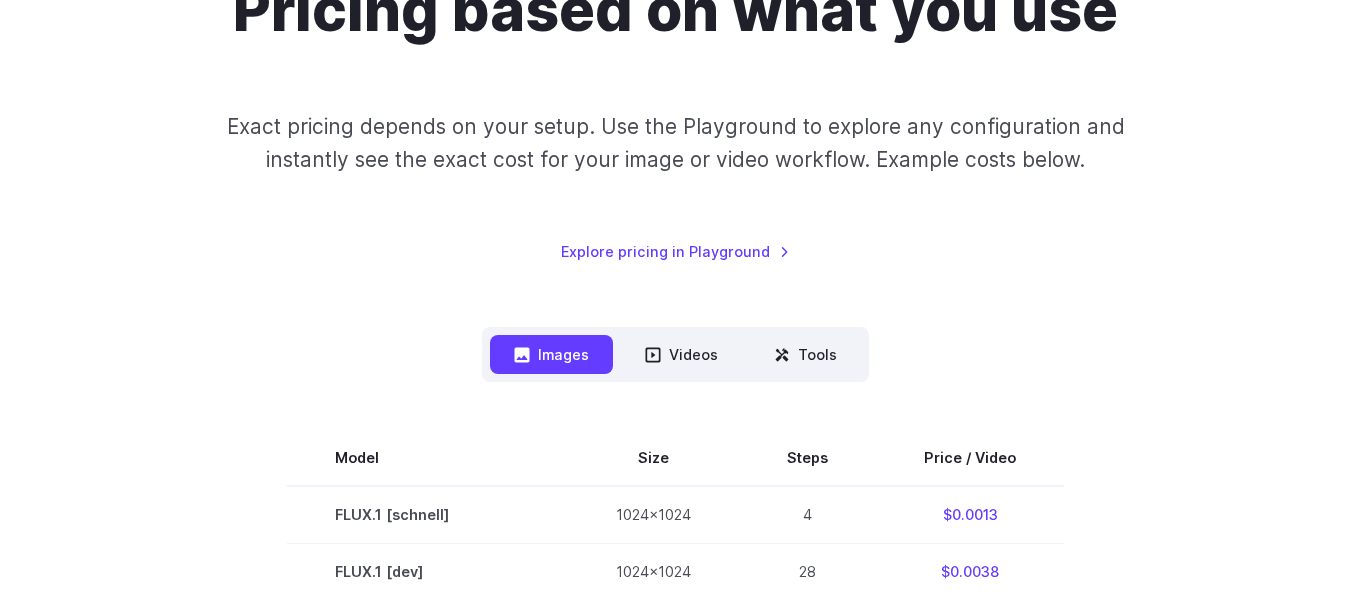 scroll, scrollTop: 0, scrollLeft: 0, axis: both 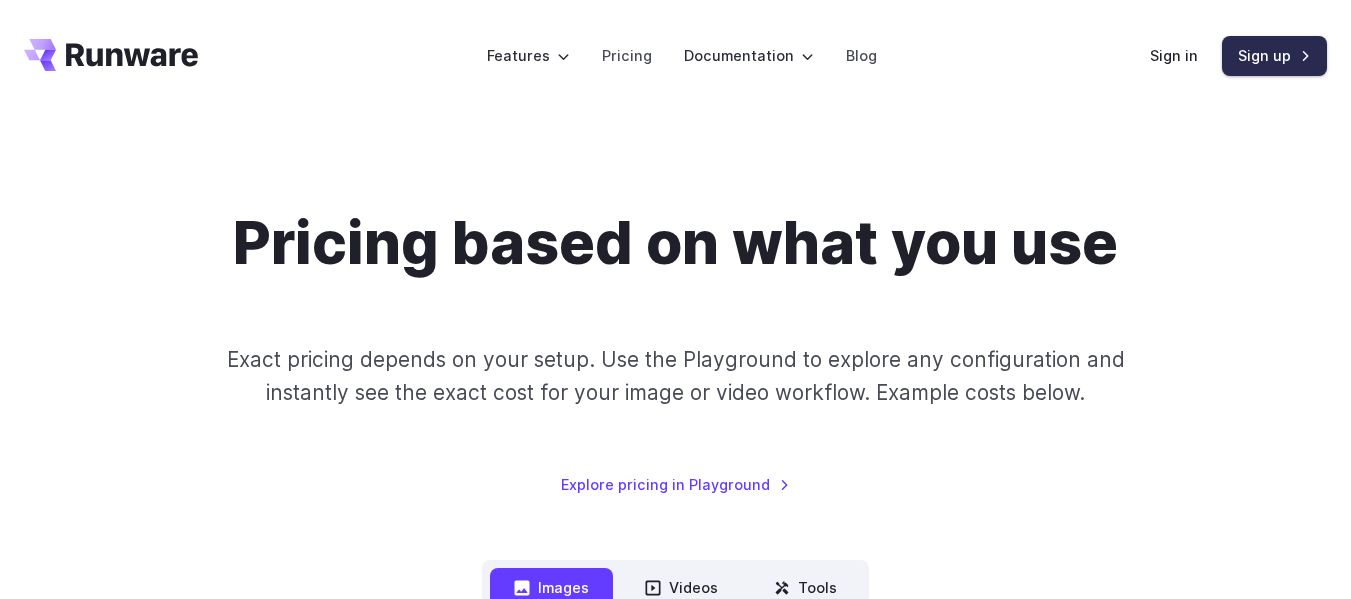 click on "Sign up" at bounding box center [1274, 55] 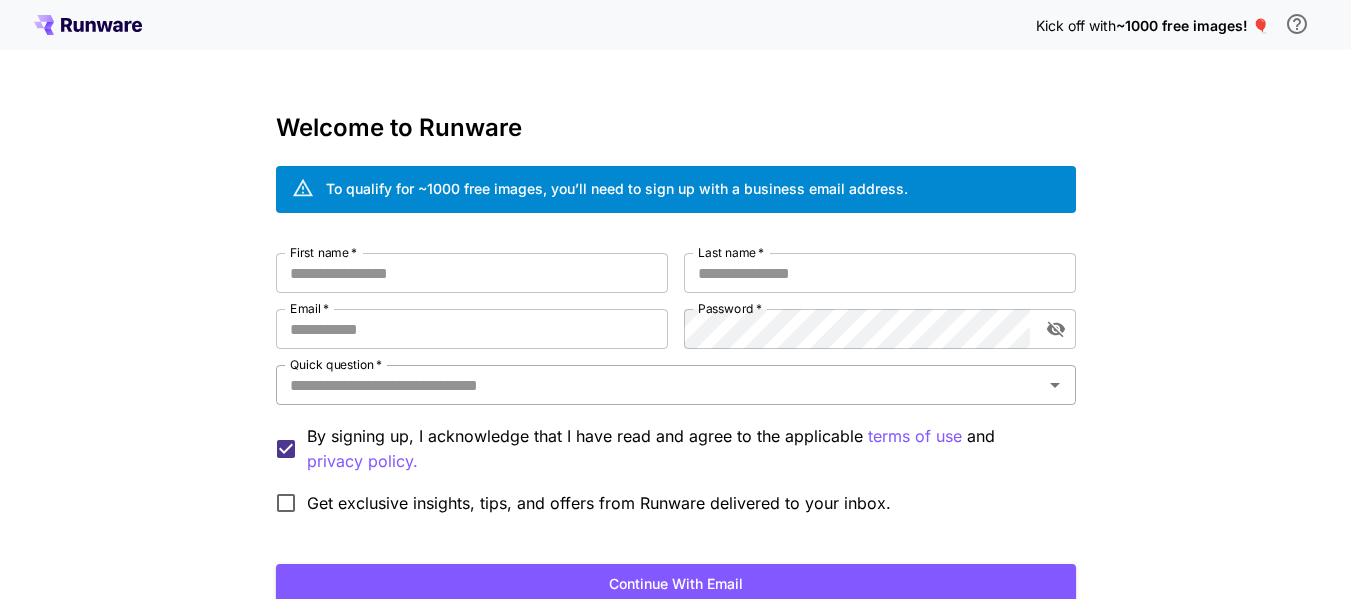 scroll, scrollTop: 0, scrollLeft: 0, axis: both 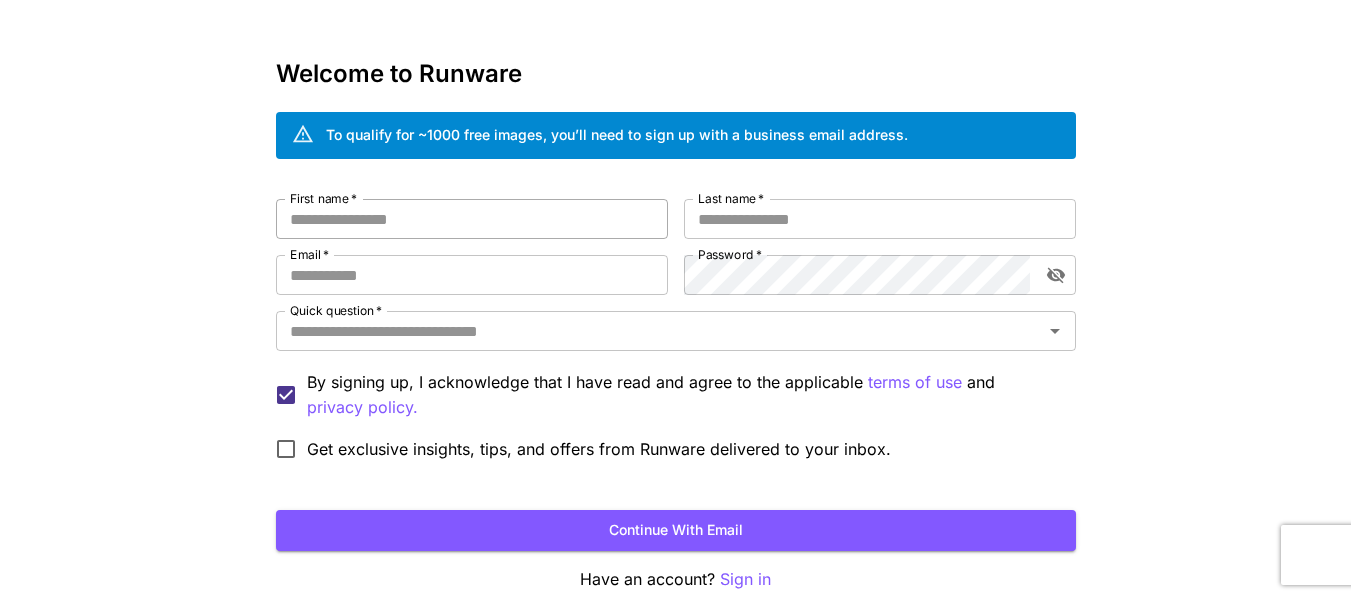 click on "First name   *" at bounding box center [472, 219] 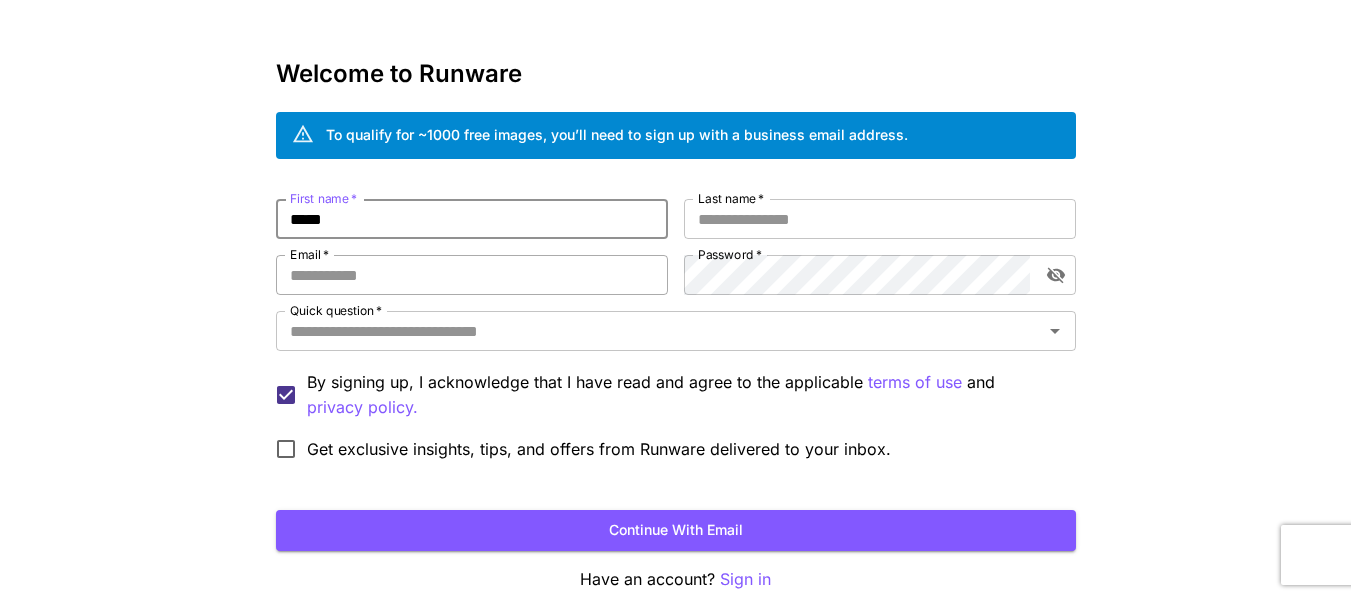 type on "*****" 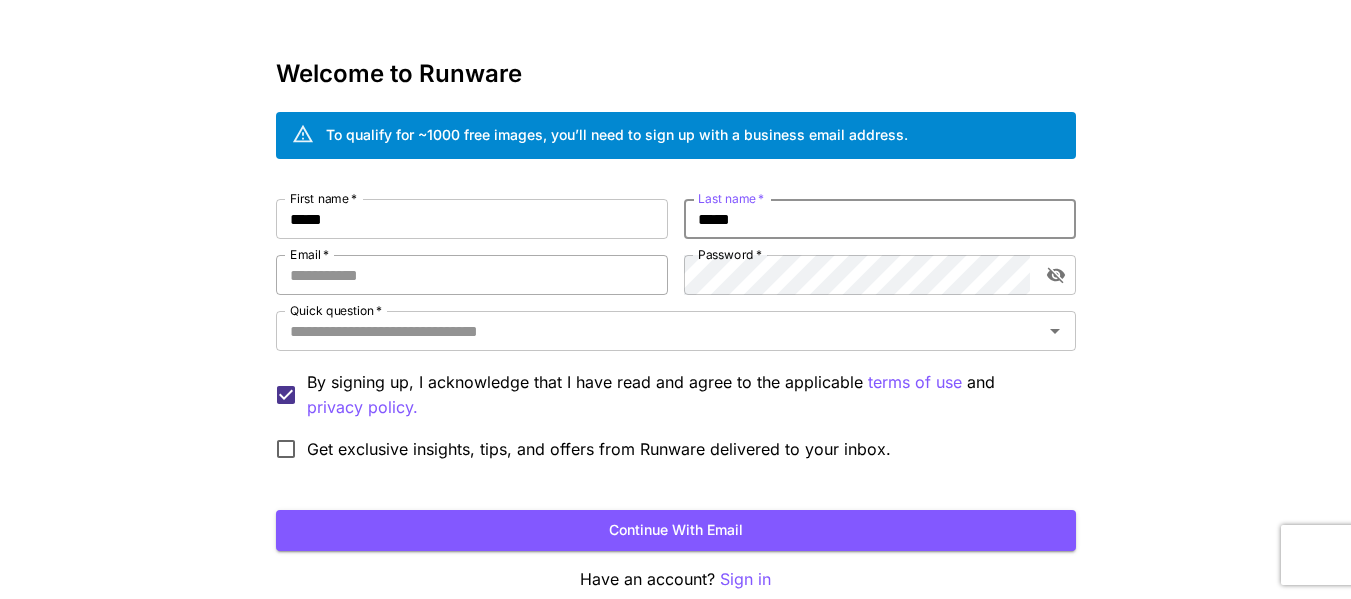 type on "*****" 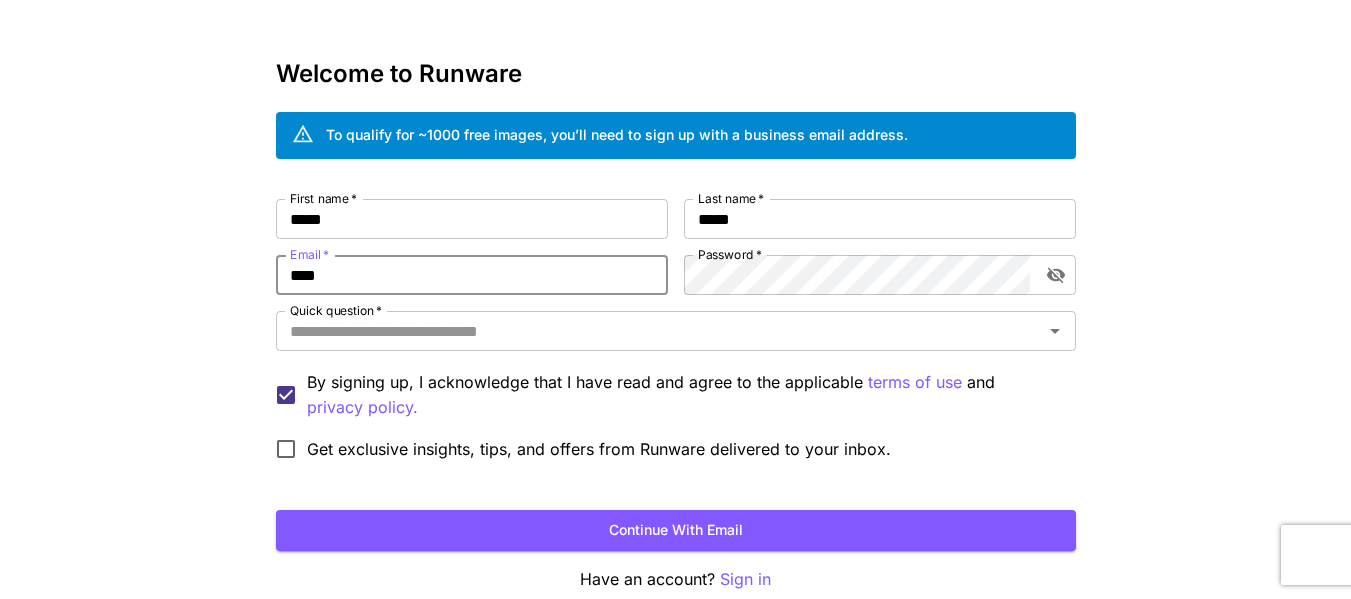 type on "**********" 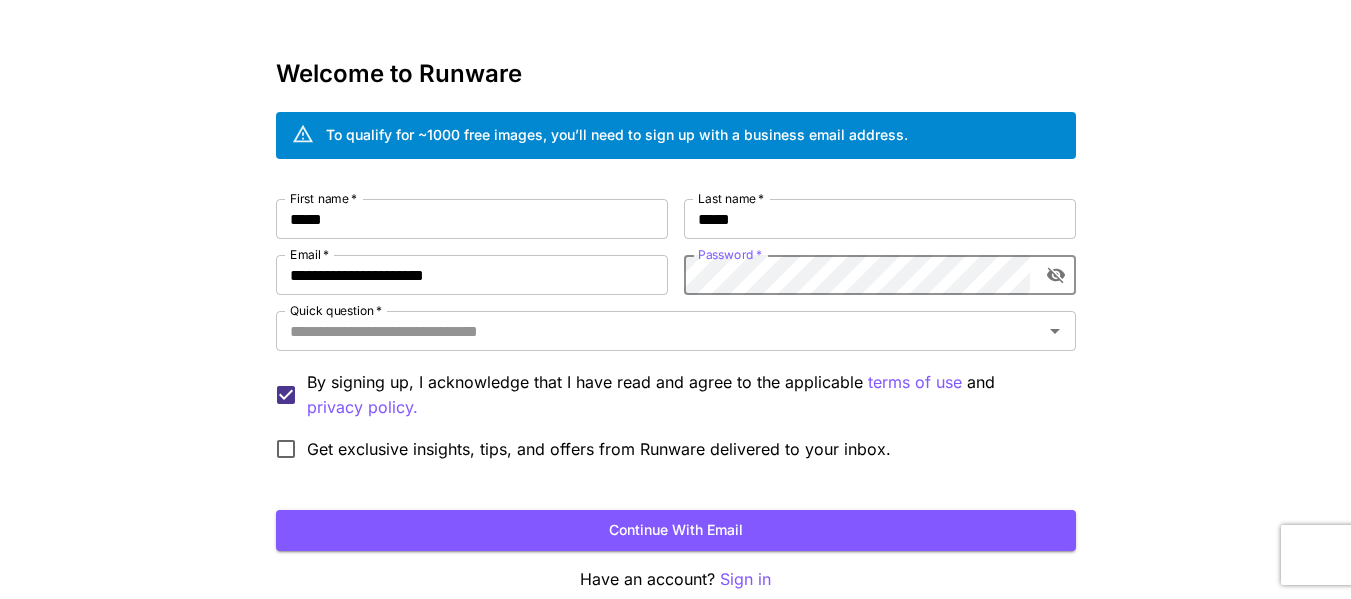 click 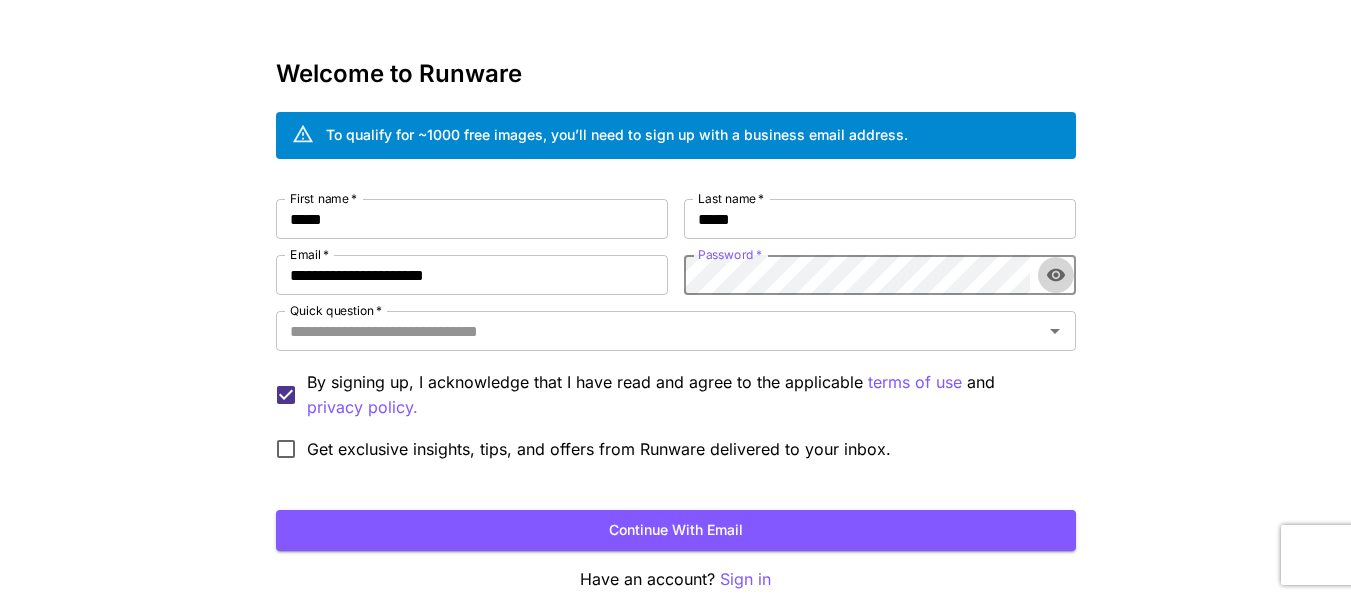 click 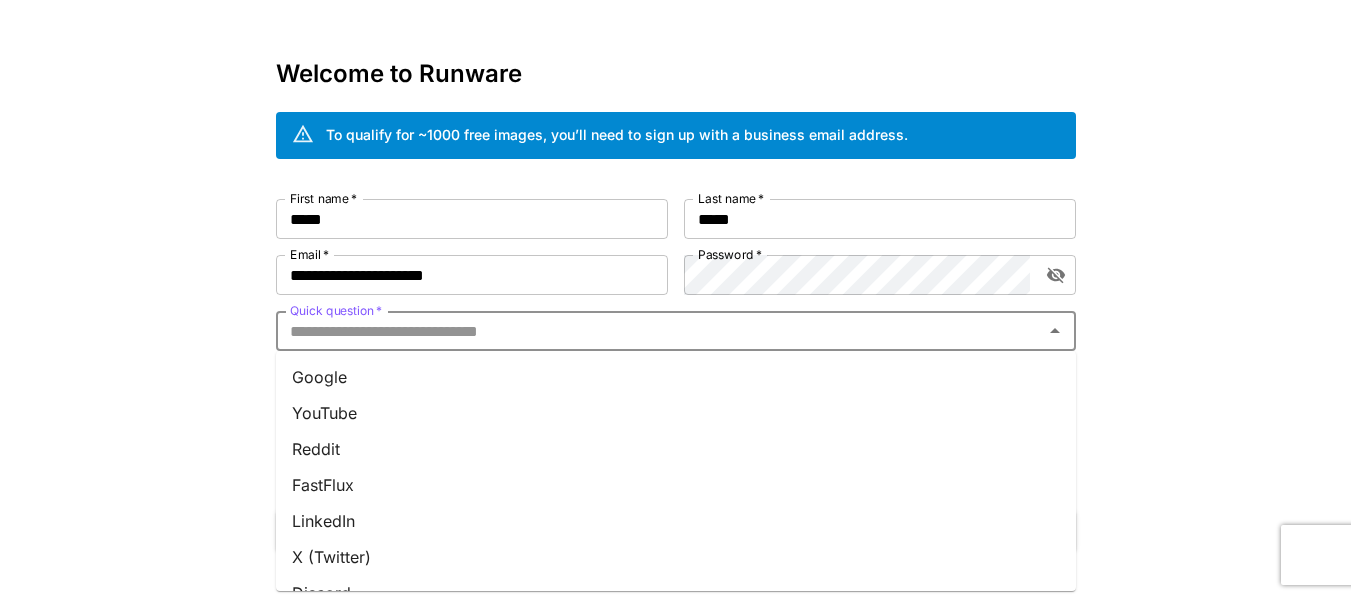 click on "Quick question   *" at bounding box center [659, 331] 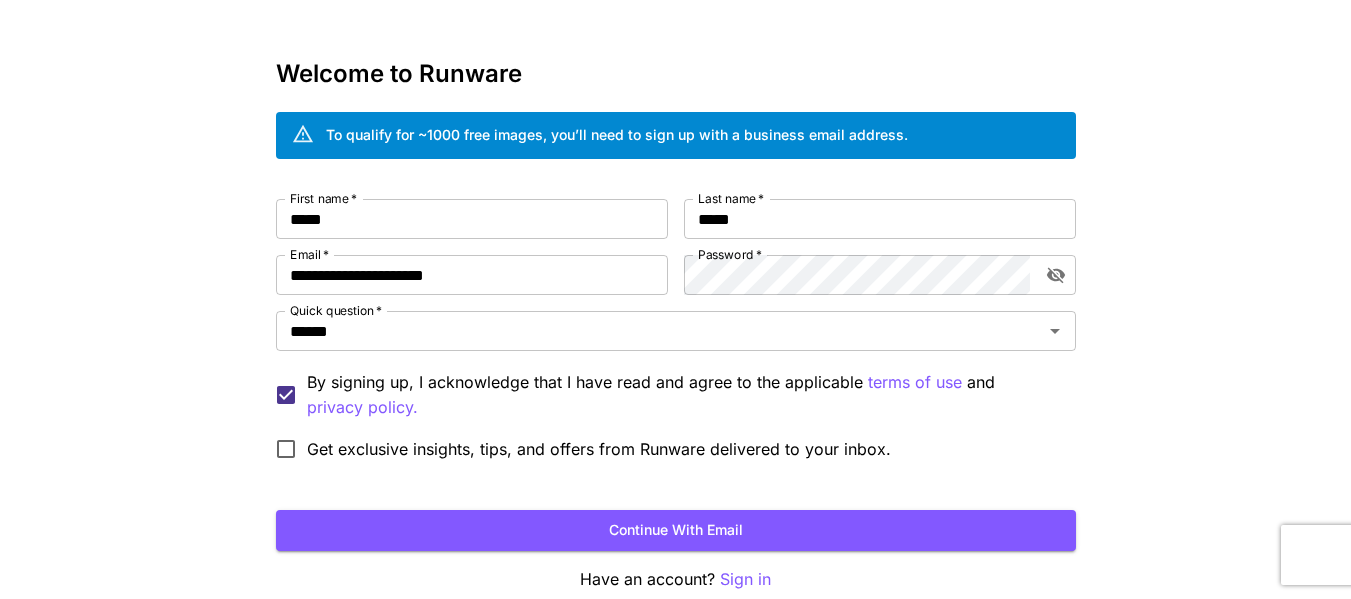 click on "Get exclusive insights, tips, and offers from Runware delivered to your inbox." at bounding box center (599, 449) 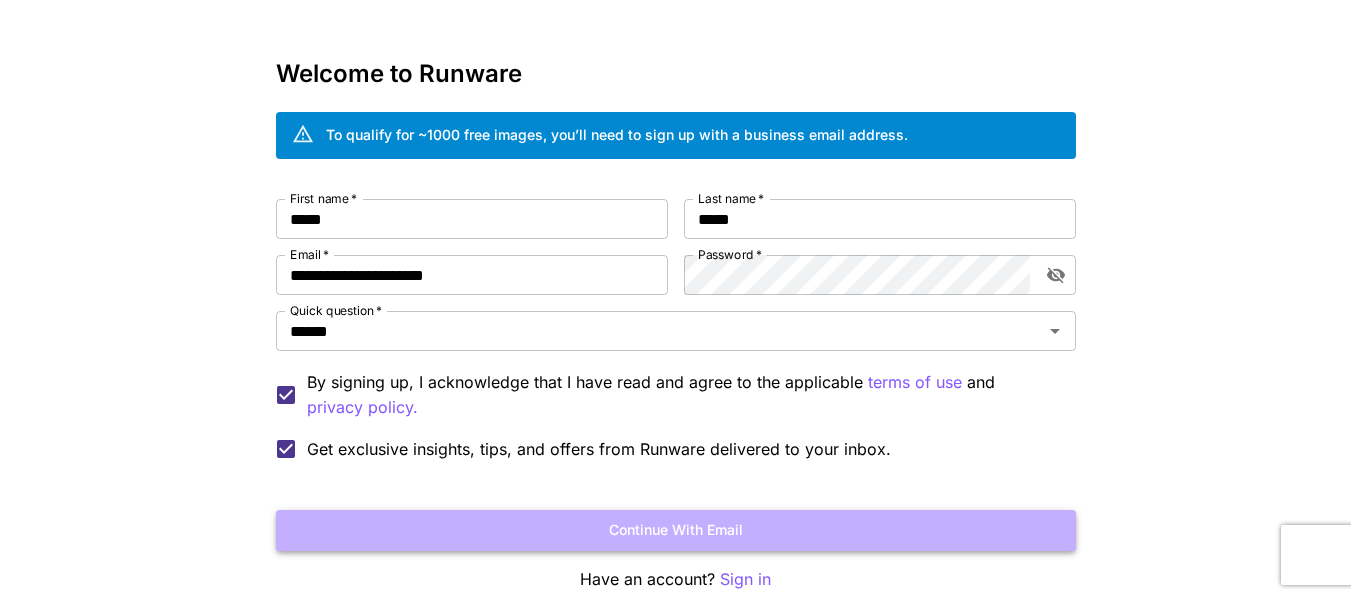 click on "Continue with email" at bounding box center [676, 530] 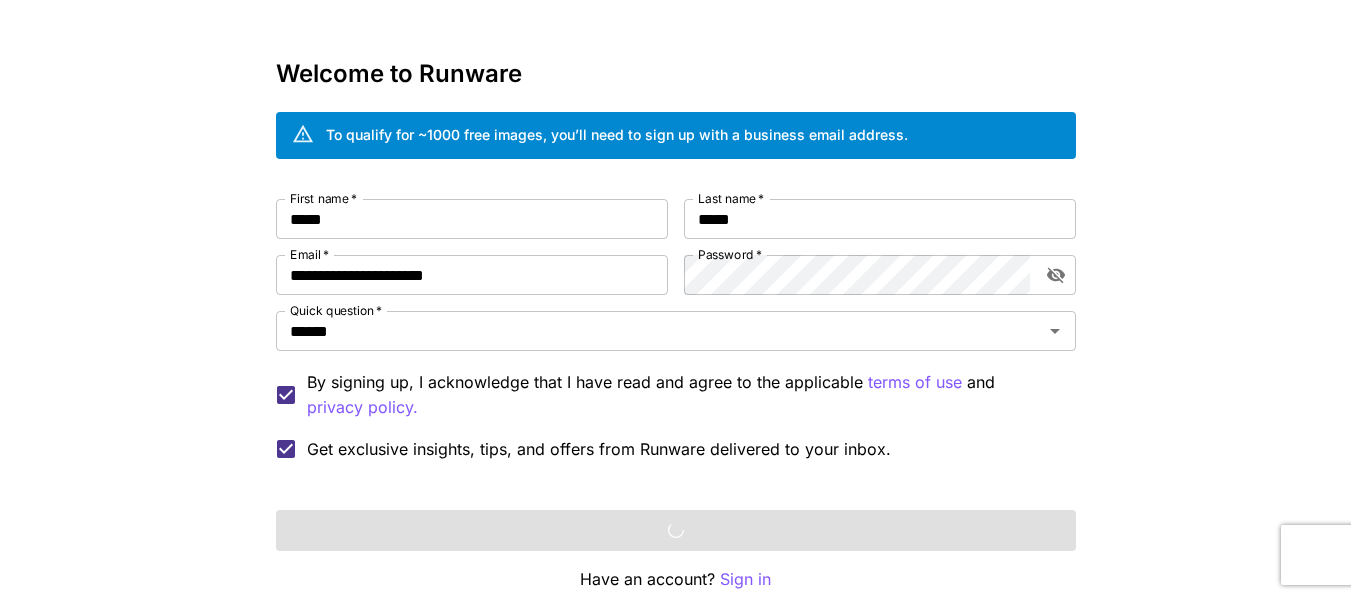 drag, startPoint x: 586, startPoint y: 532, endPoint x: 1252, endPoint y: 426, distance: 674.3827 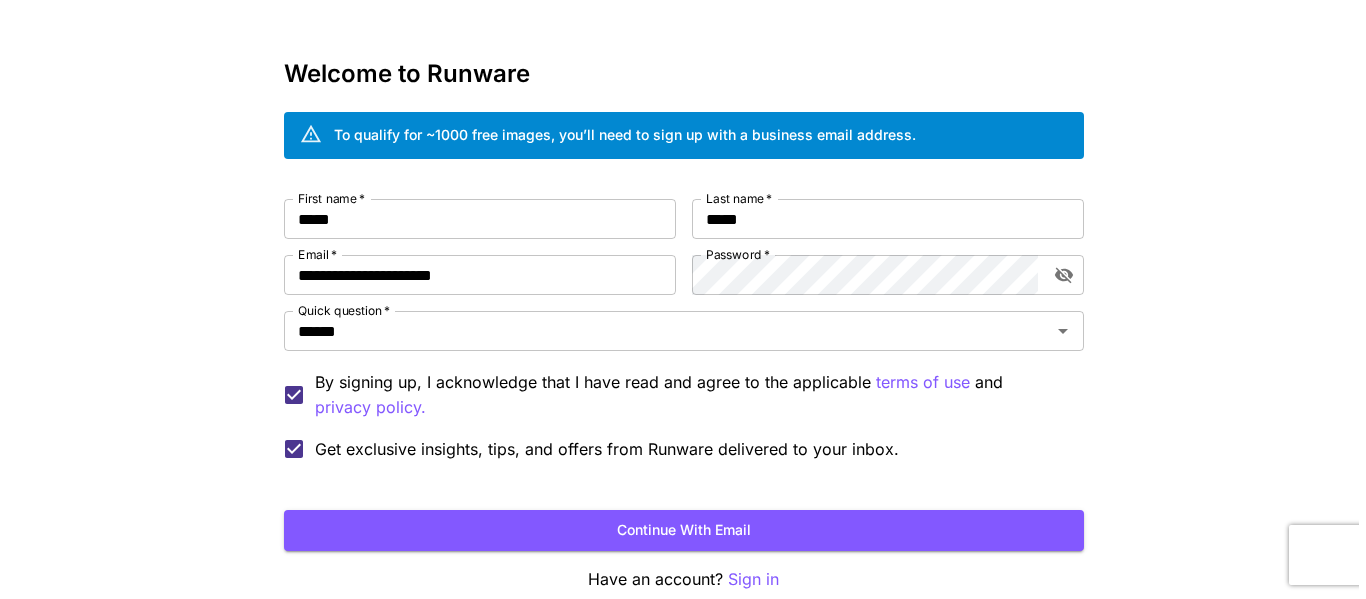 scroll, scrollTop: 0, scrollLeft: 0, axis: both 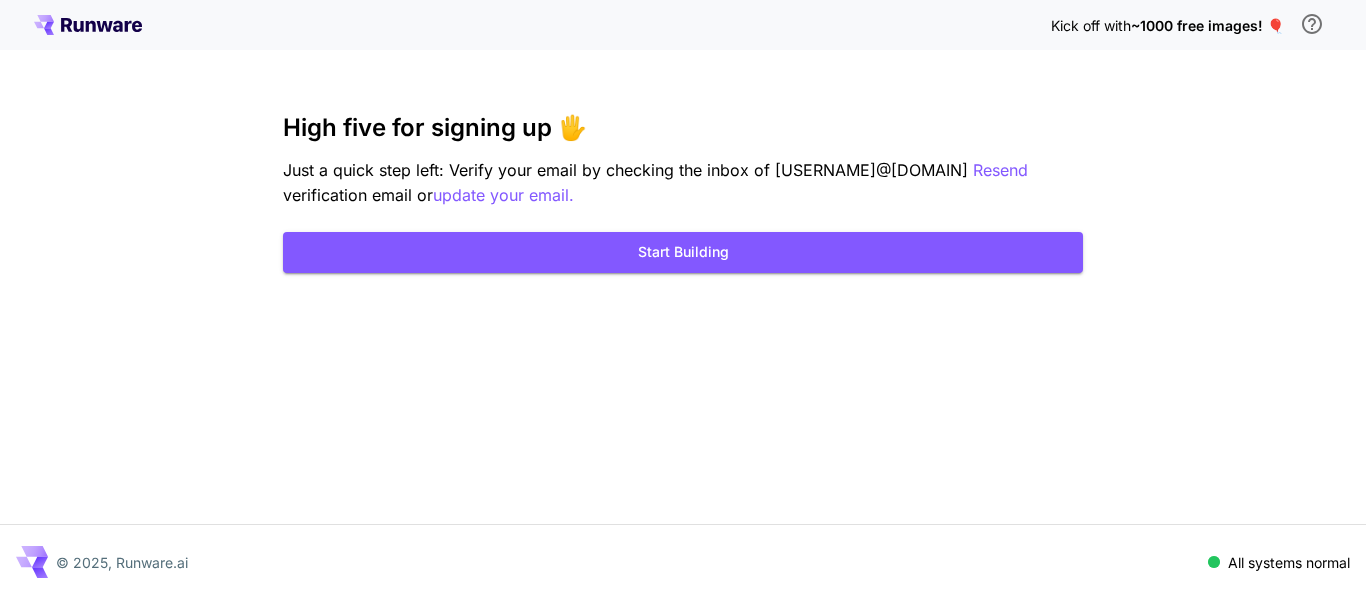 click 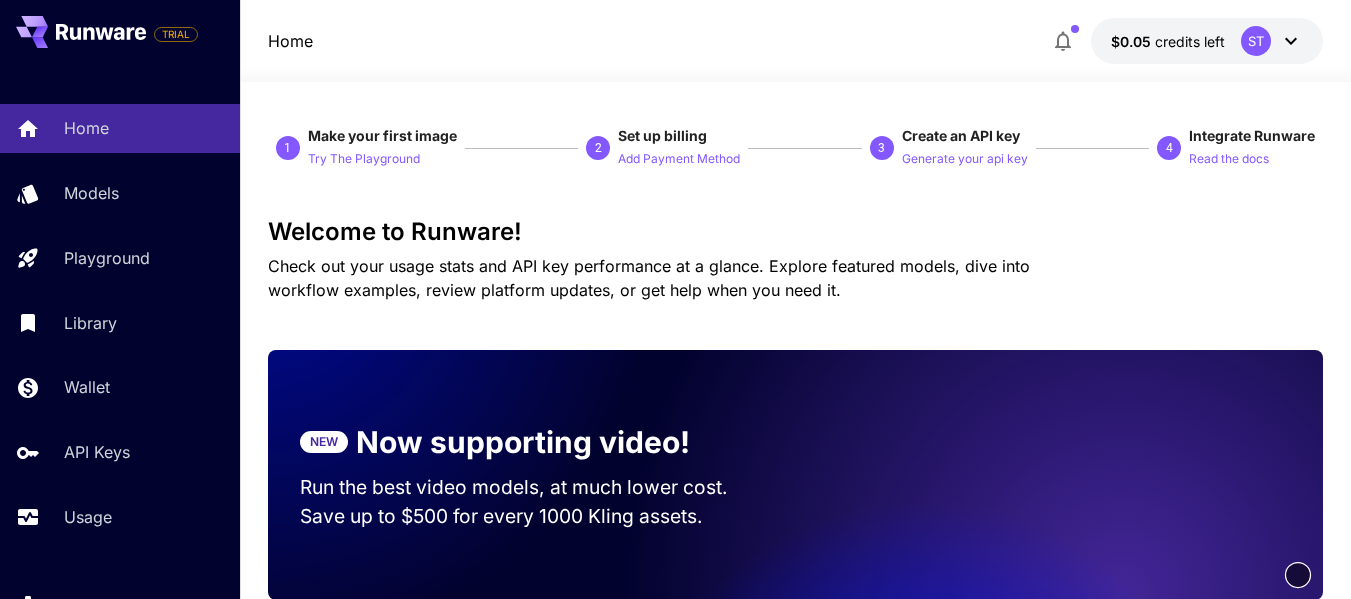click on "ST" at bounding box center (1256, 41) 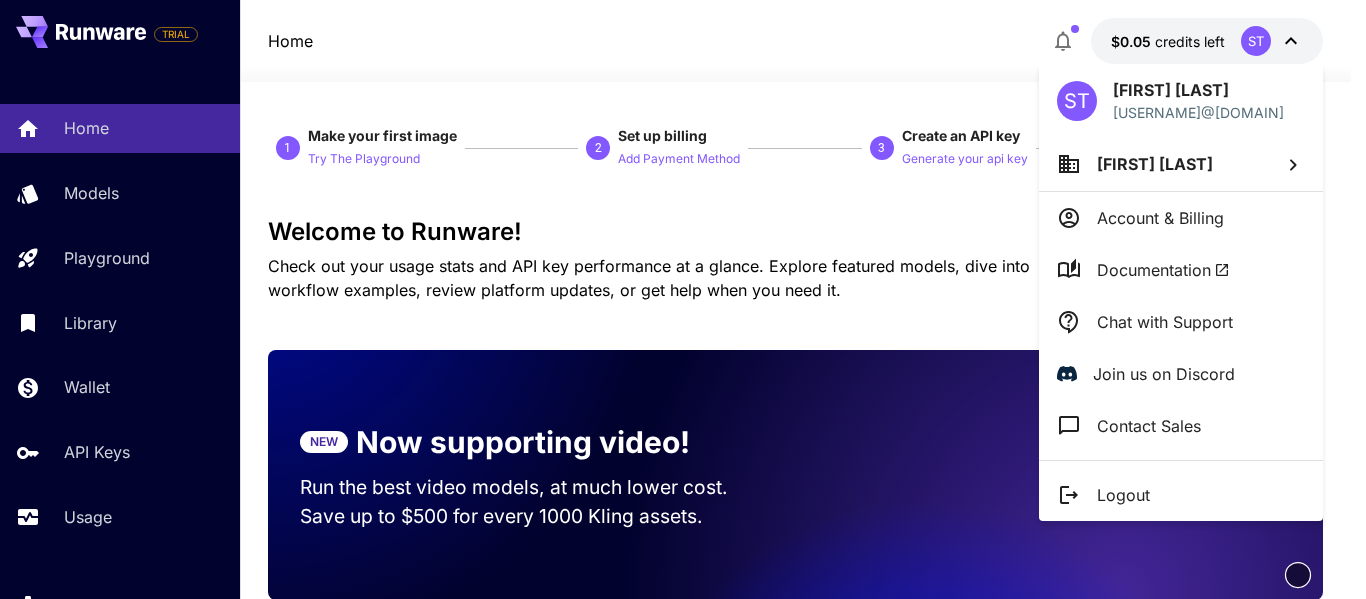 click on "Semih Torun" at bounding box center (1155, 164) 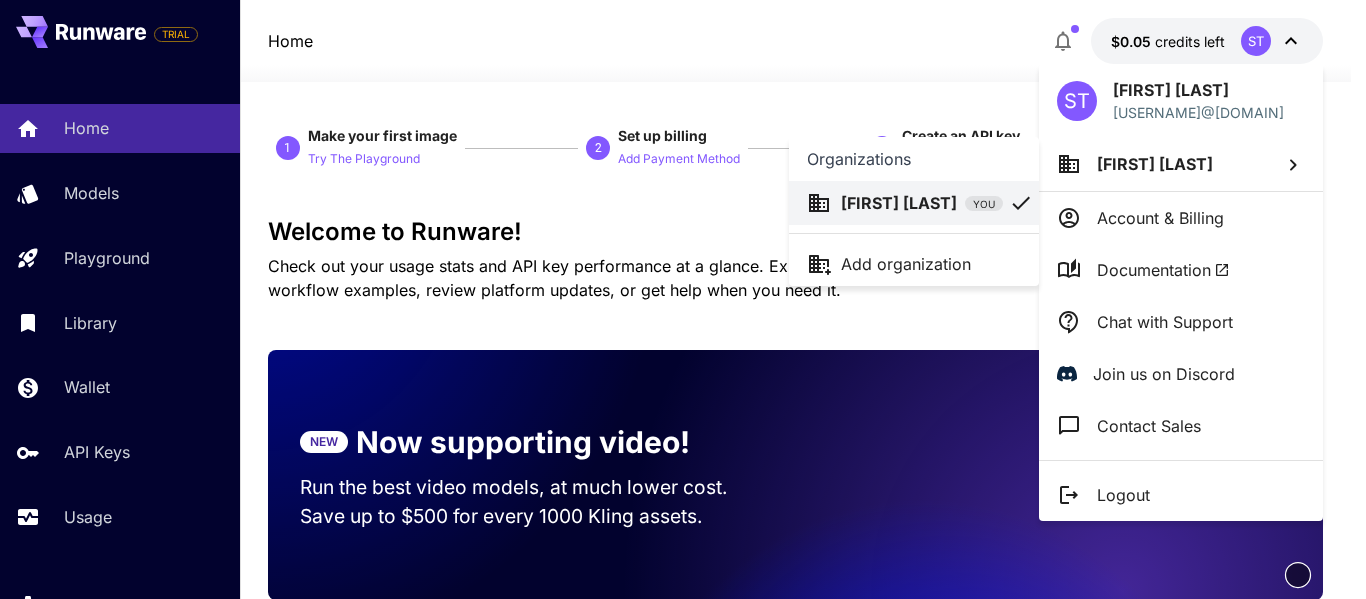 click at bounding box center [683, 299] 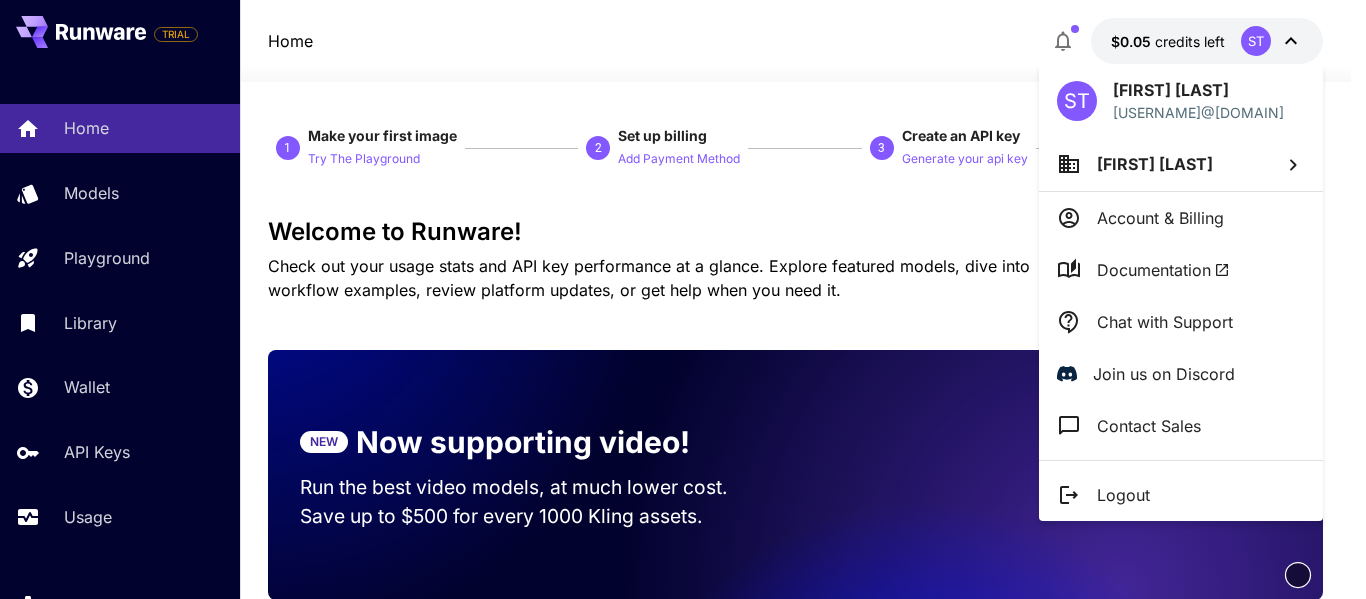 click on "Account & Billing" at bounding box center (1181, 218) 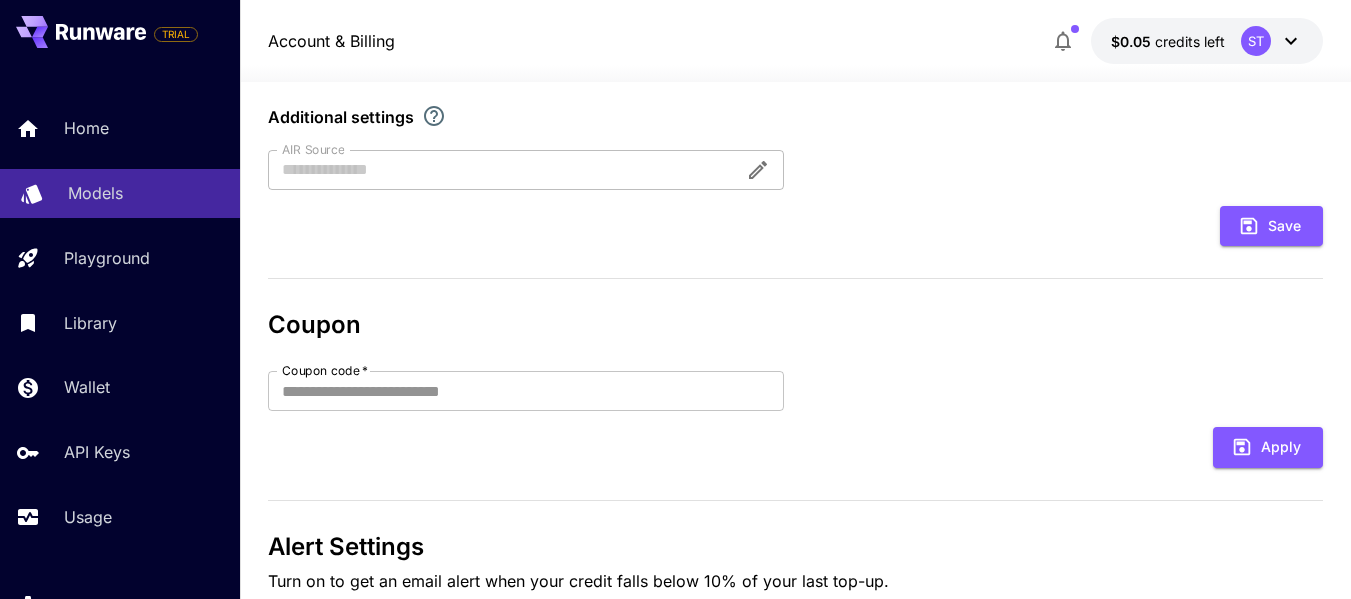 scroll, scrollTop: 623, scrollLeft: 0, axis: vertical 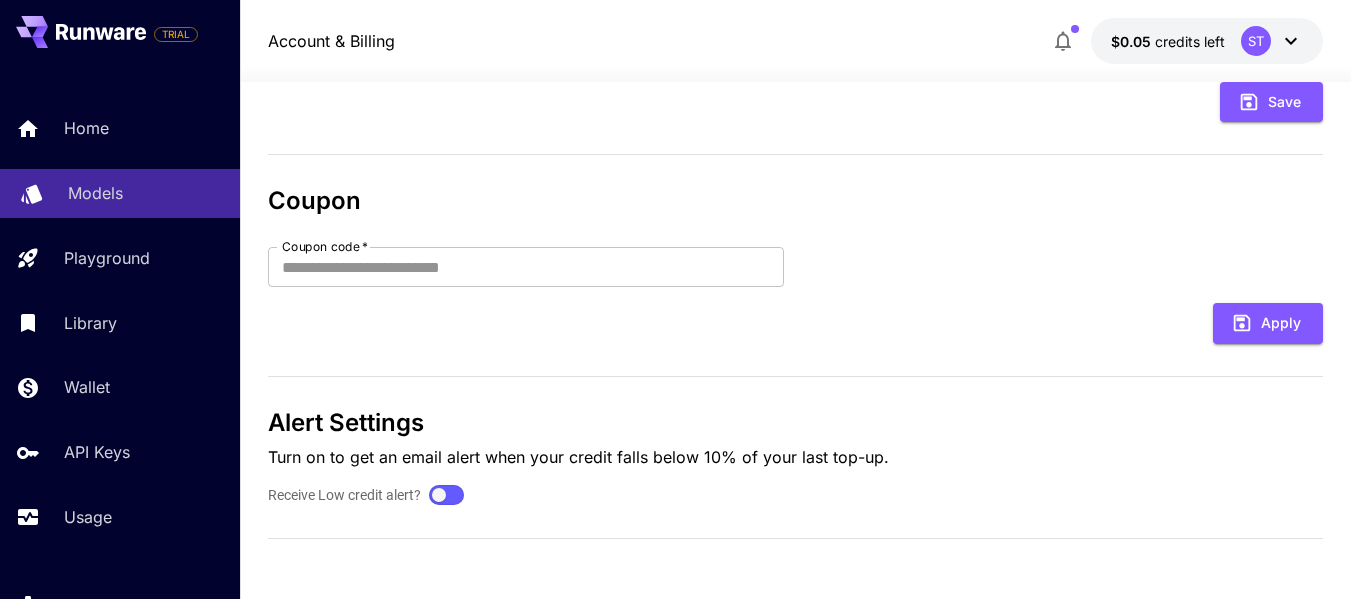 click on "Models" at bounding box center (120, 193) 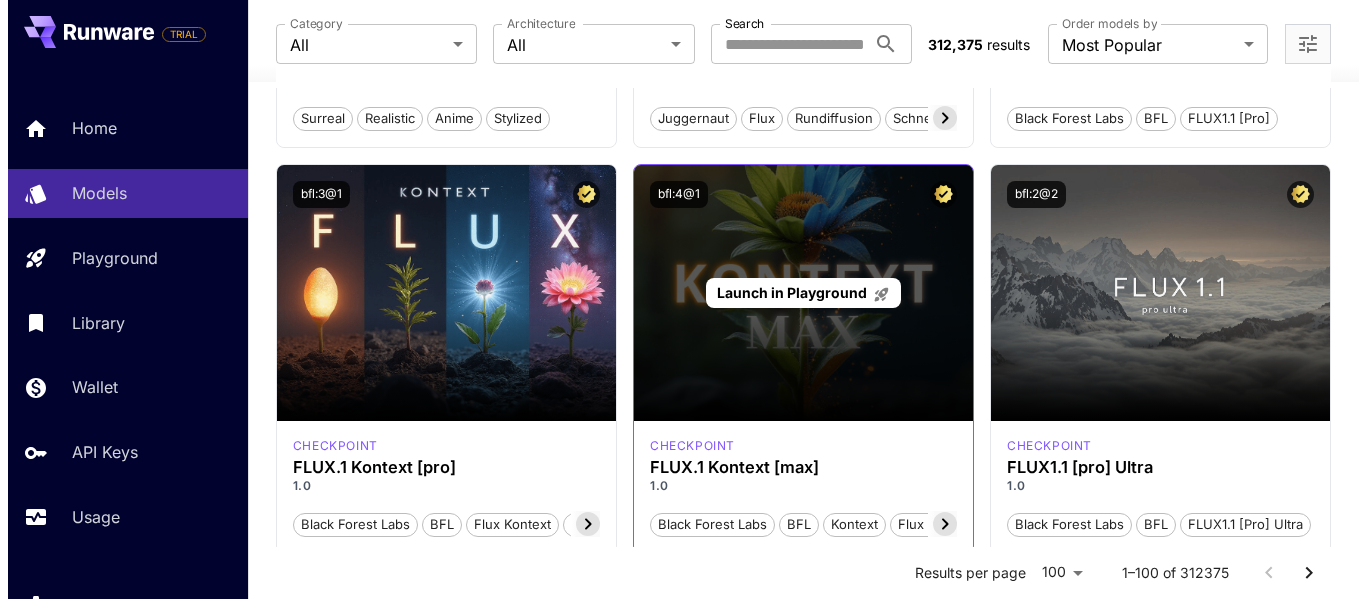 scroll, scrollTop: 900, scrollLeft: 0, axis: vertical 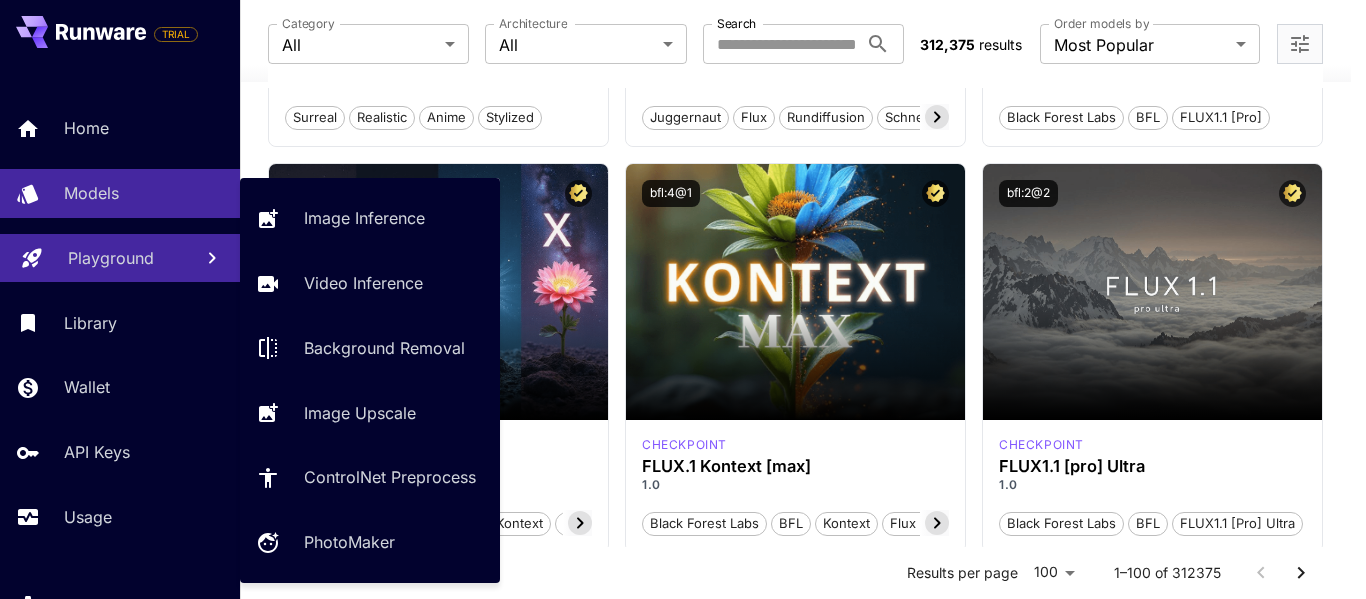 click on "Playground" at bounding box center (111, 258) 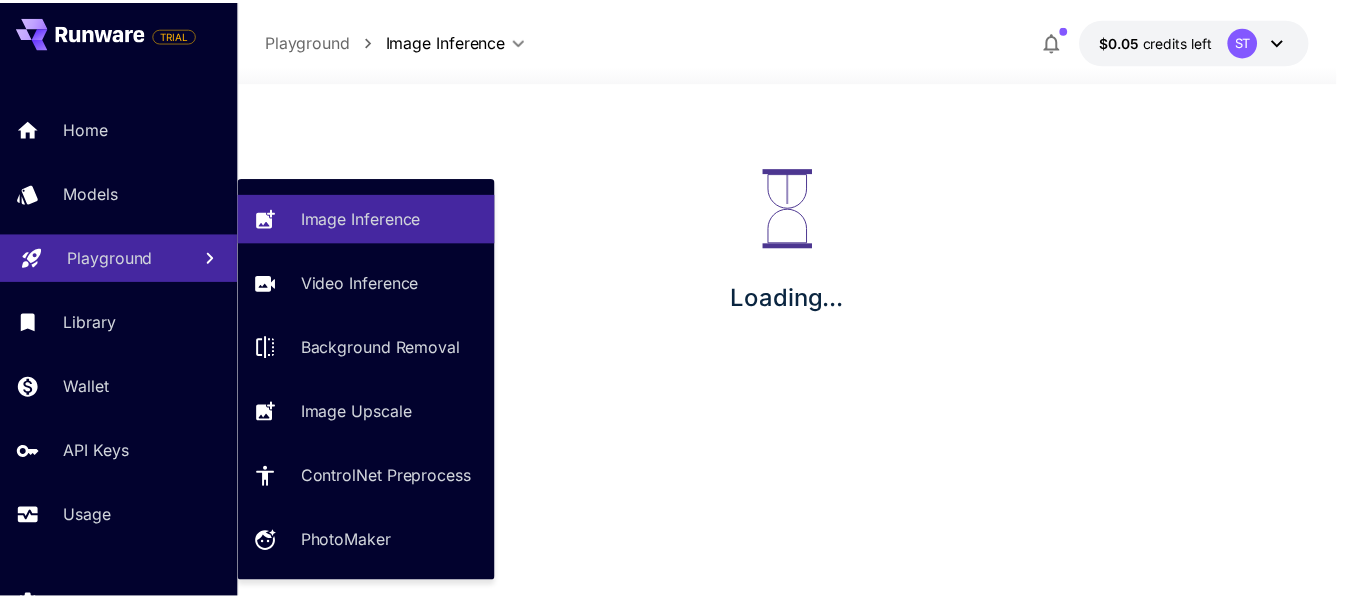 scroll, scrollTop: 0, scrollLeft: 0, axis: both 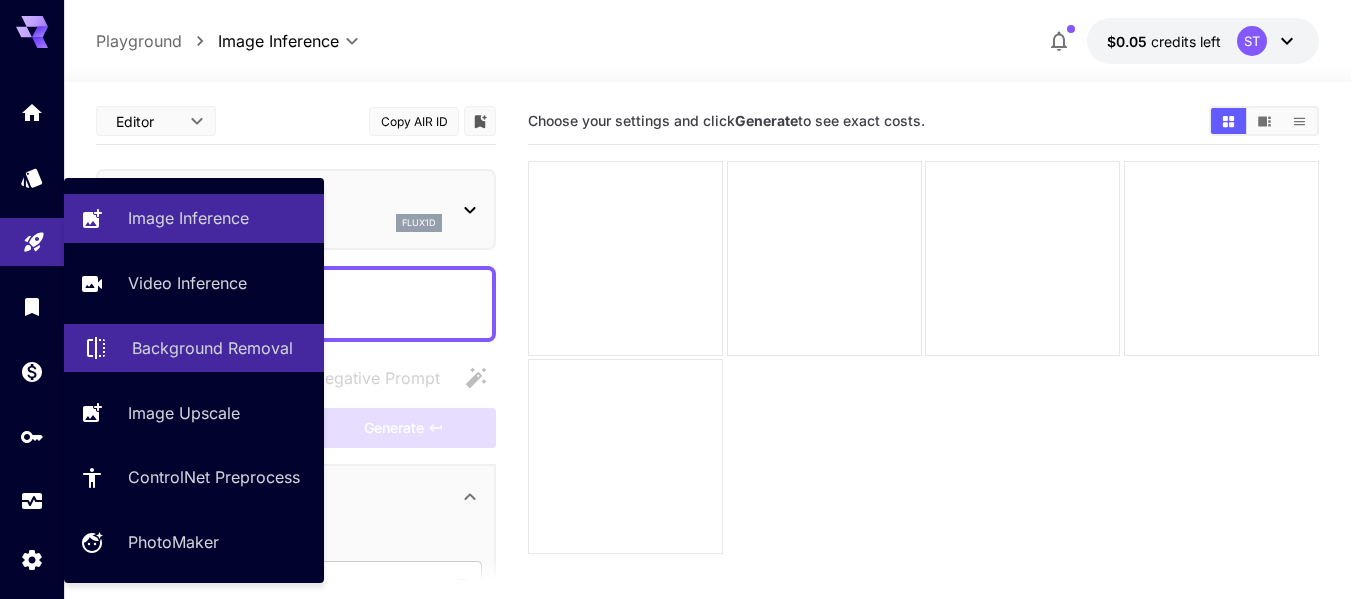 click on "Background Removal" at bounding box center [212, 348] 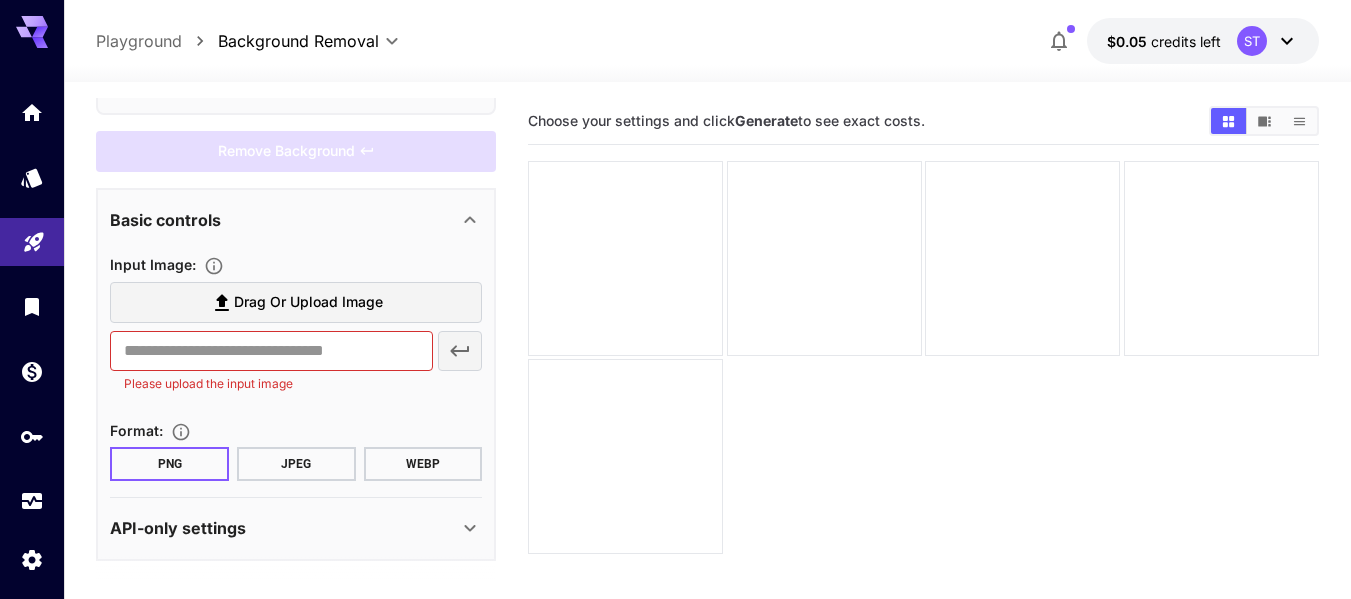 scroll, scrollTop: 136, scrollLeft: 0, axis: vertical 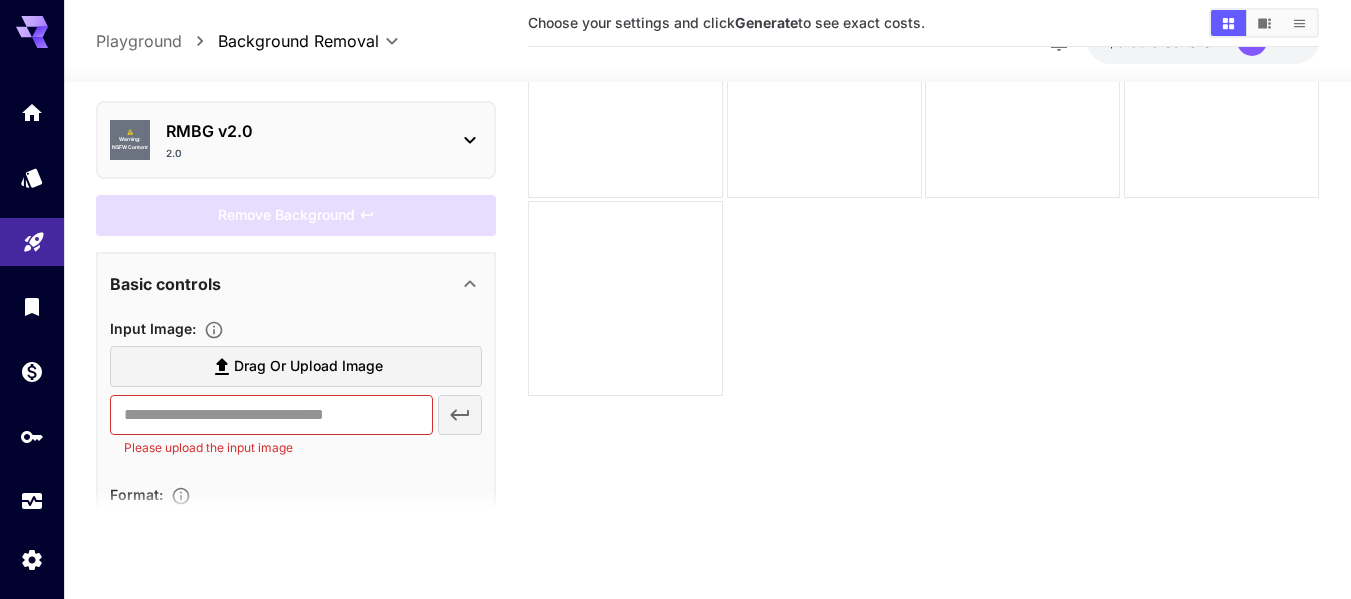 click on "2.0" at bounding box center [304, 153] 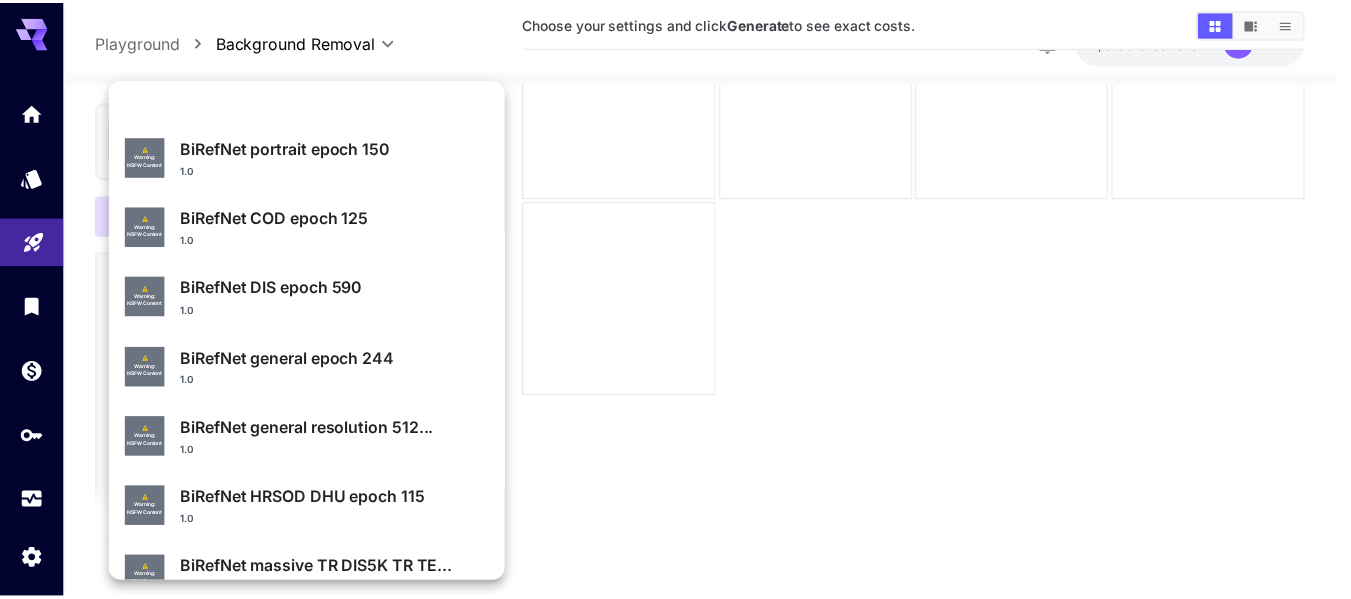 scroll, scrollTop: 0, scrollLeft: 0, axis: both 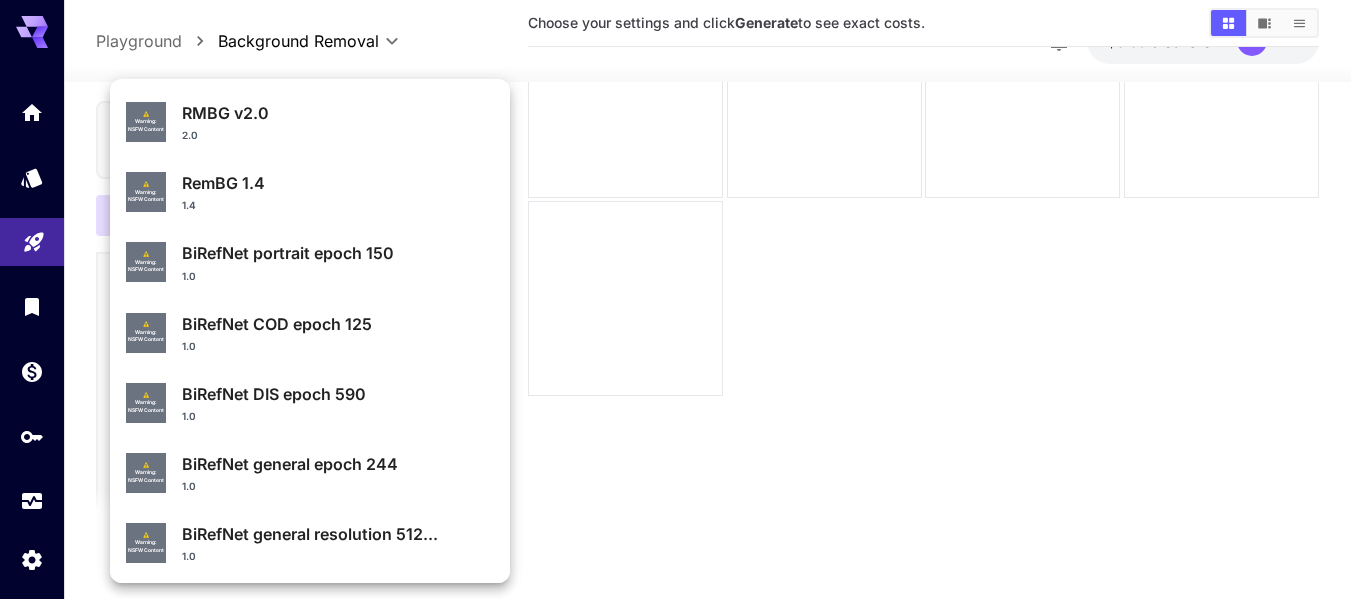 click on "RMBG v2.0" at bounding box center [338, 113] 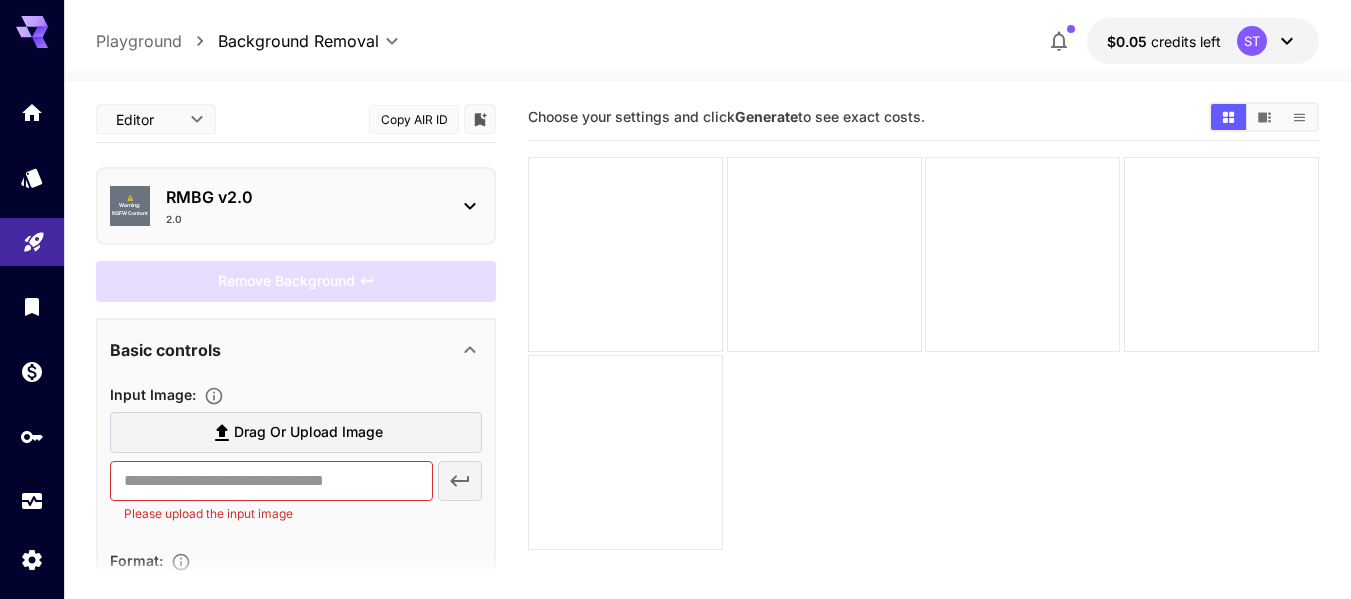 scroll, scrollTop: 0, scrollLeft: 0, axis: both 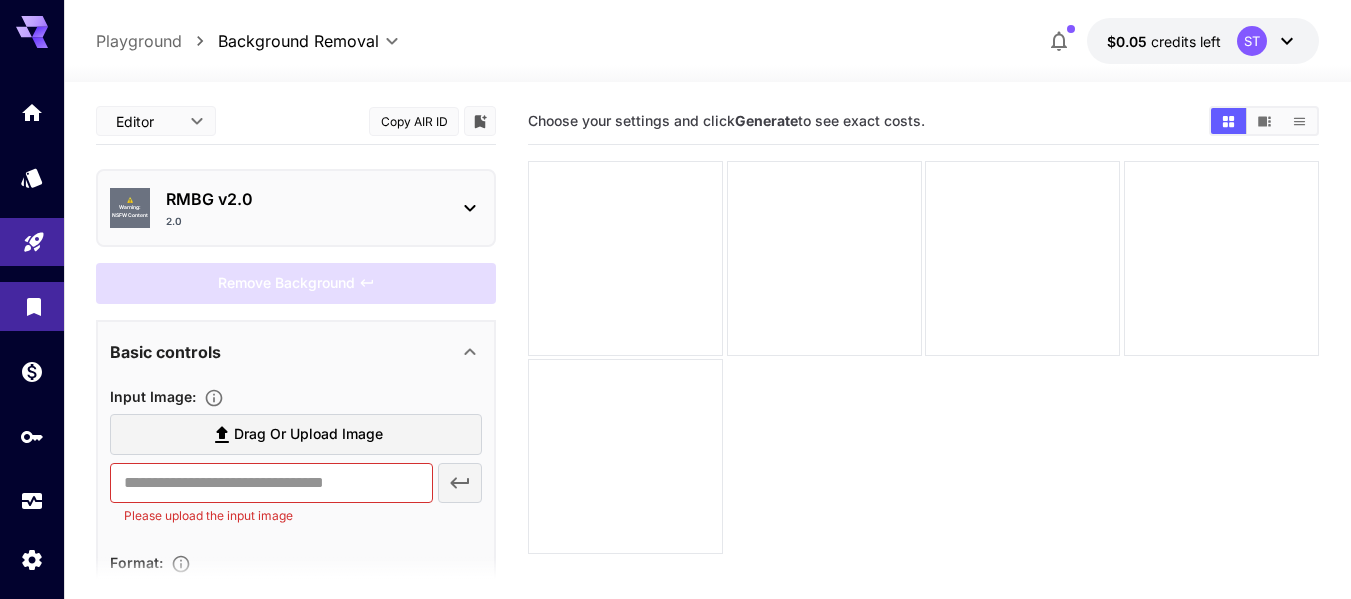 click at bounding box center [32, 306] 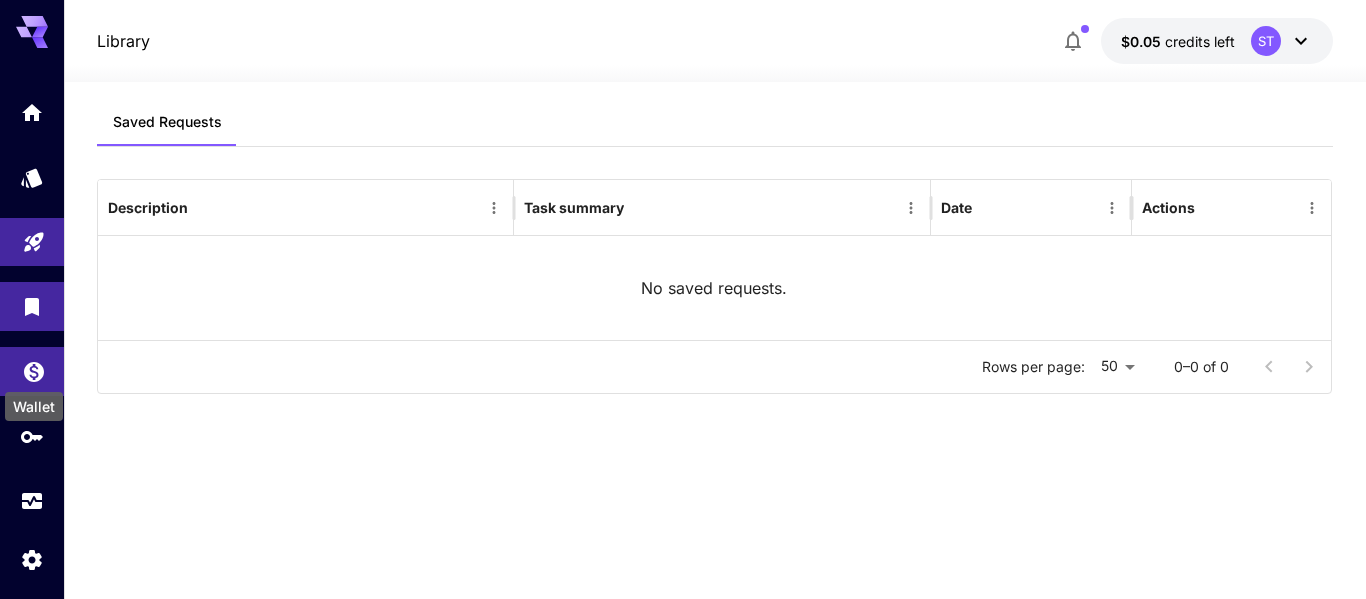 click 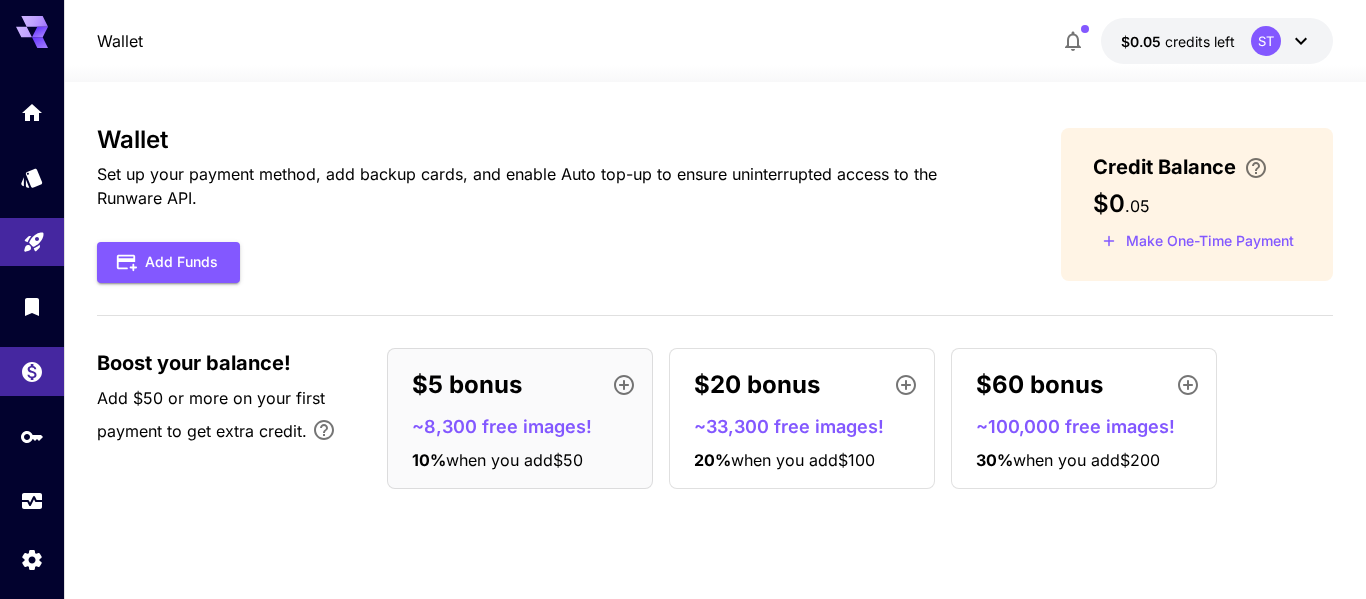 click on "$5 bonus" at bounding box center [467, 385] 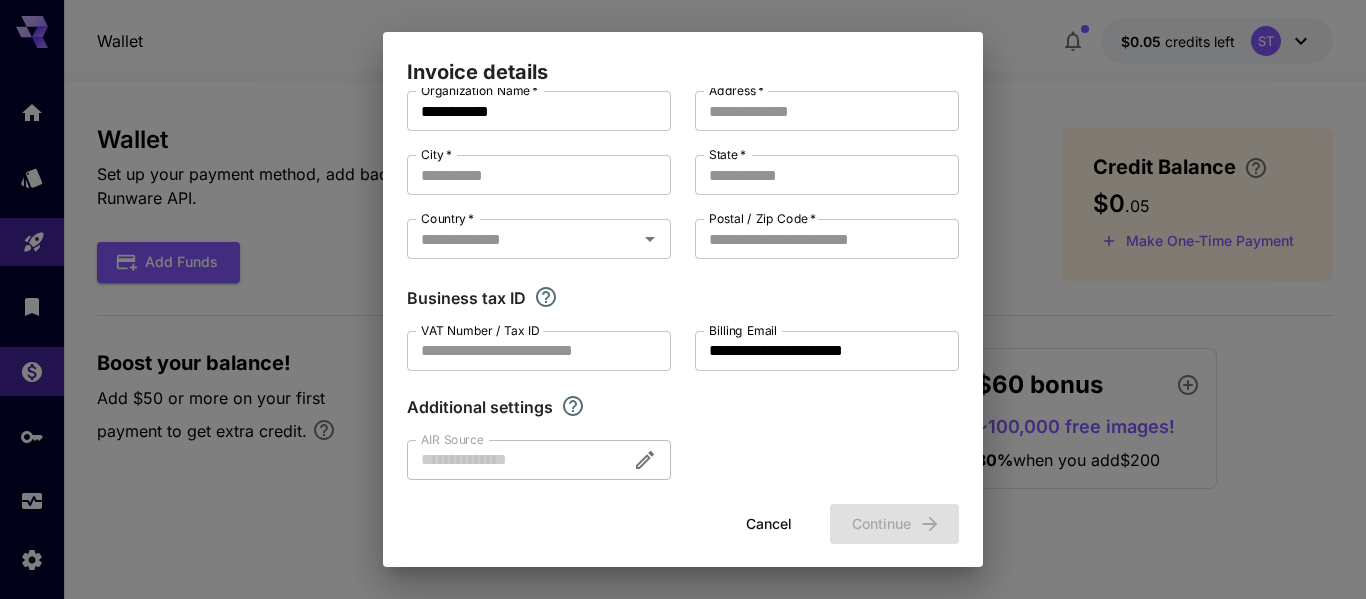 scroll, scrollTop: 42, scrollLeft: 0, axis: vertical 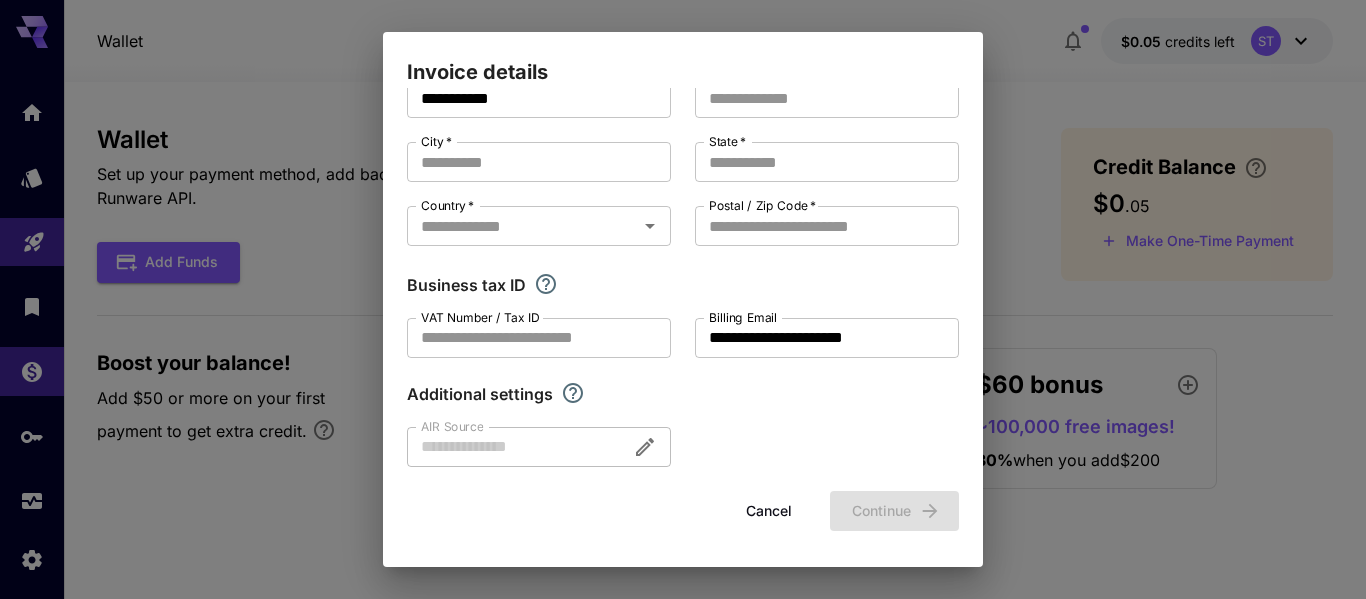 click on "Cancel" at bounding box center (769, 511) 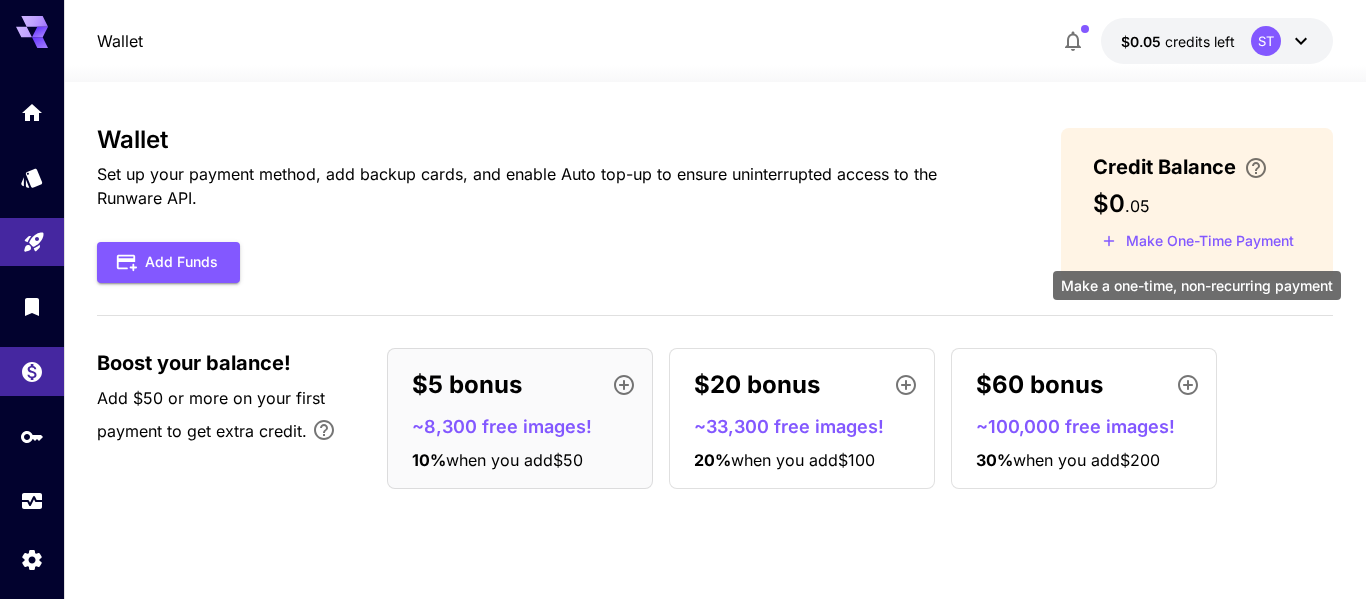 click on "Make One-Time Payment" at bounding box center (1198, 241) 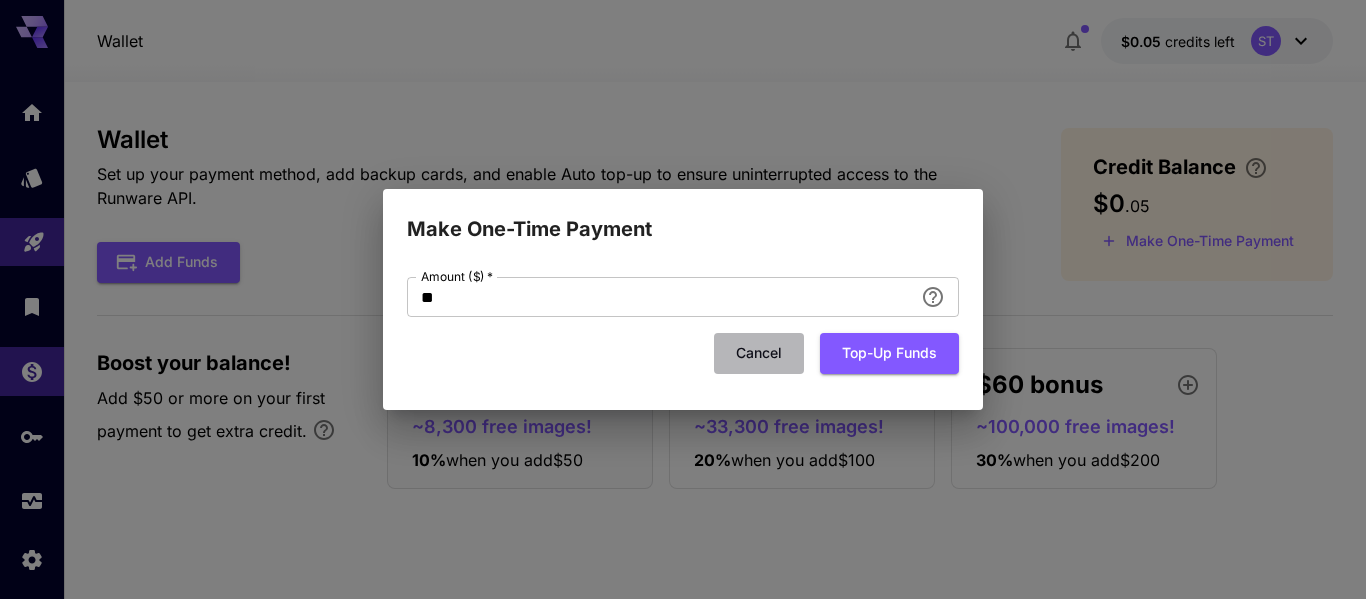 click on "Cancel" at bounding box center (759, 353) 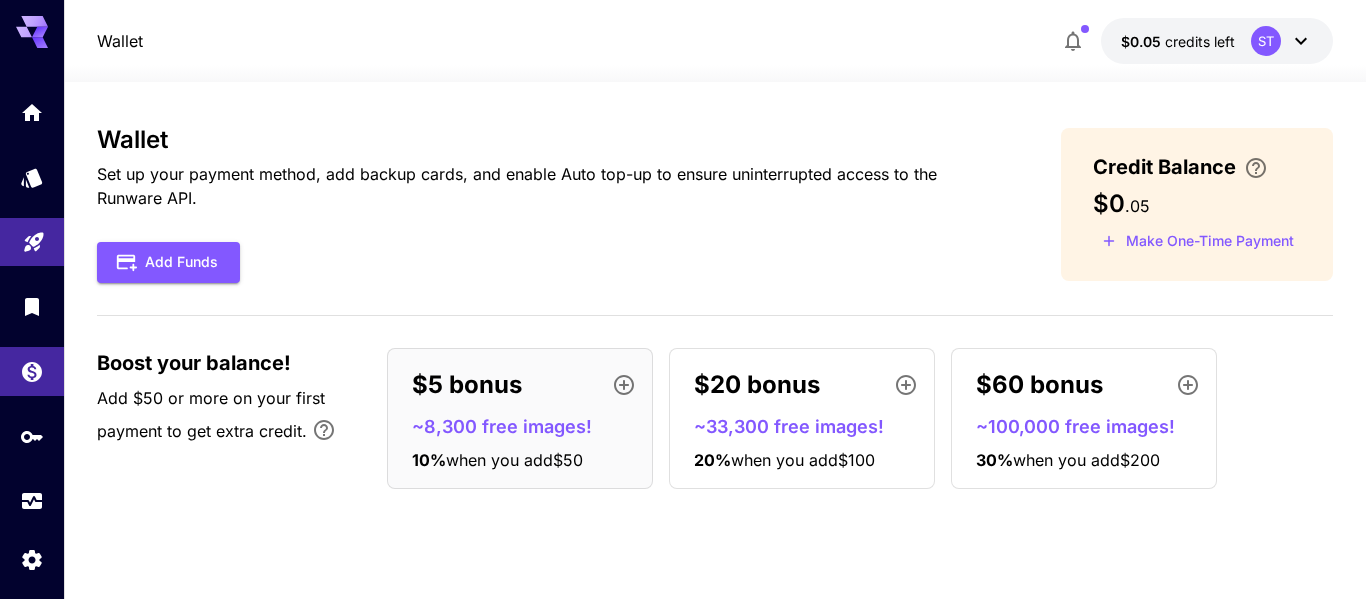 click on "$5 bonus" at bounding box center (467, 385) 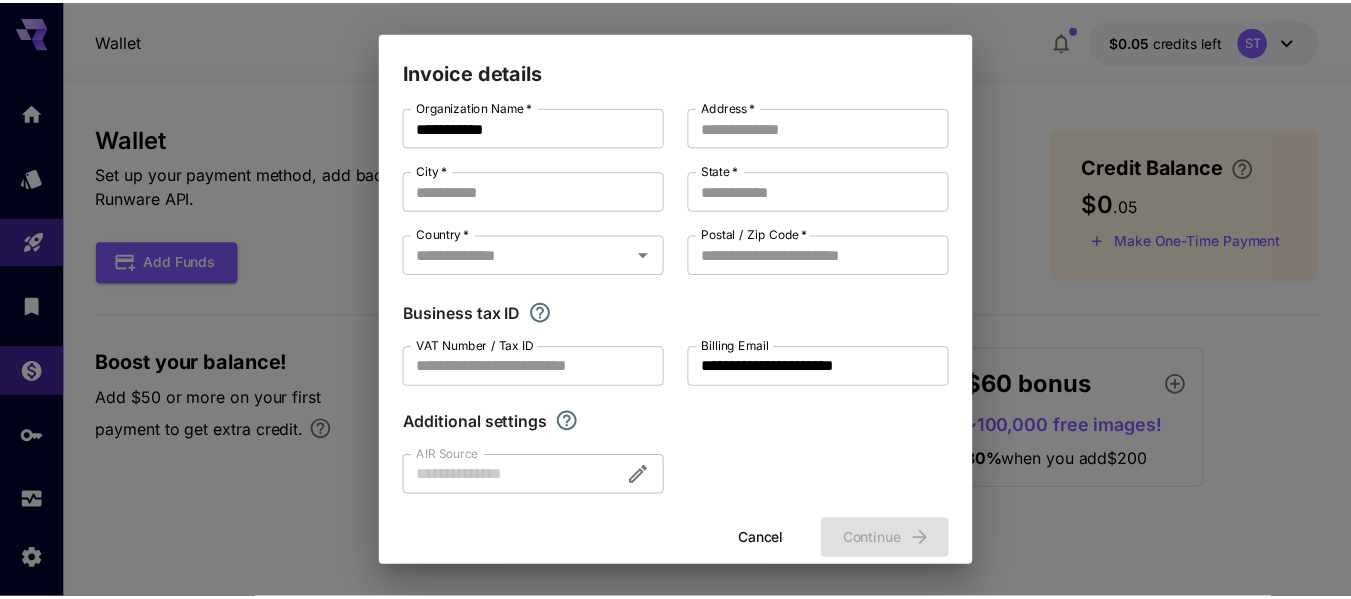 scroll, scrollTop: 42, scrollLeft: 0, axis: vertical 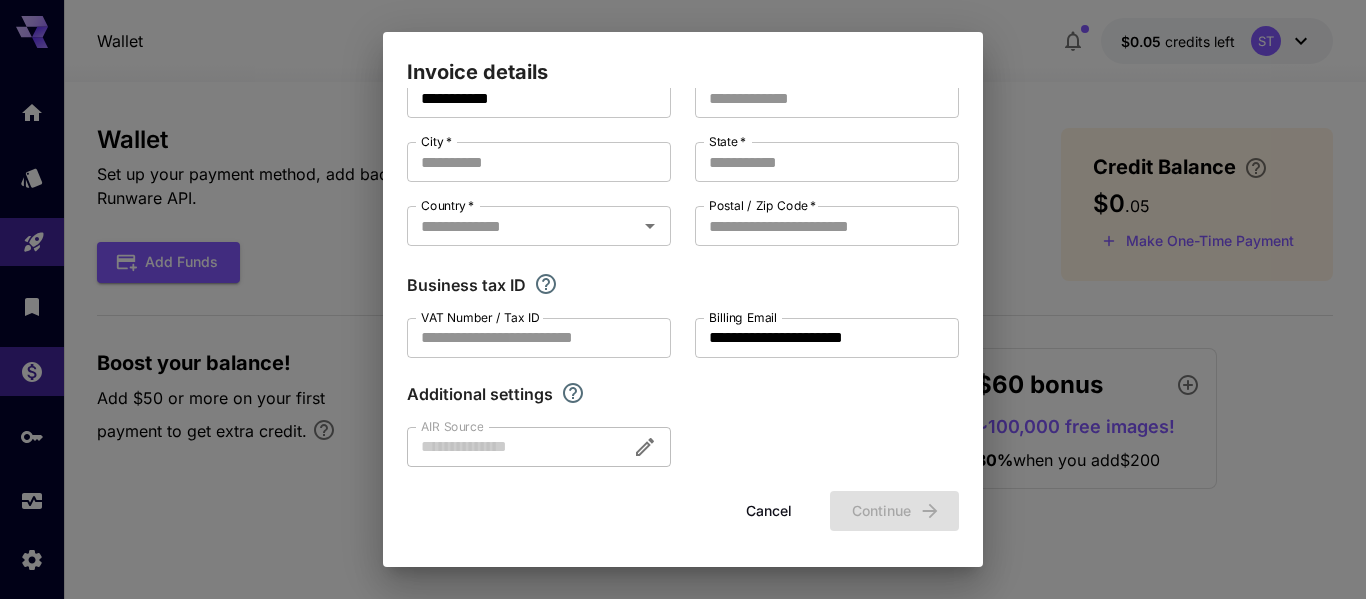 click on "Cancel" at bounding box center (769, 511) 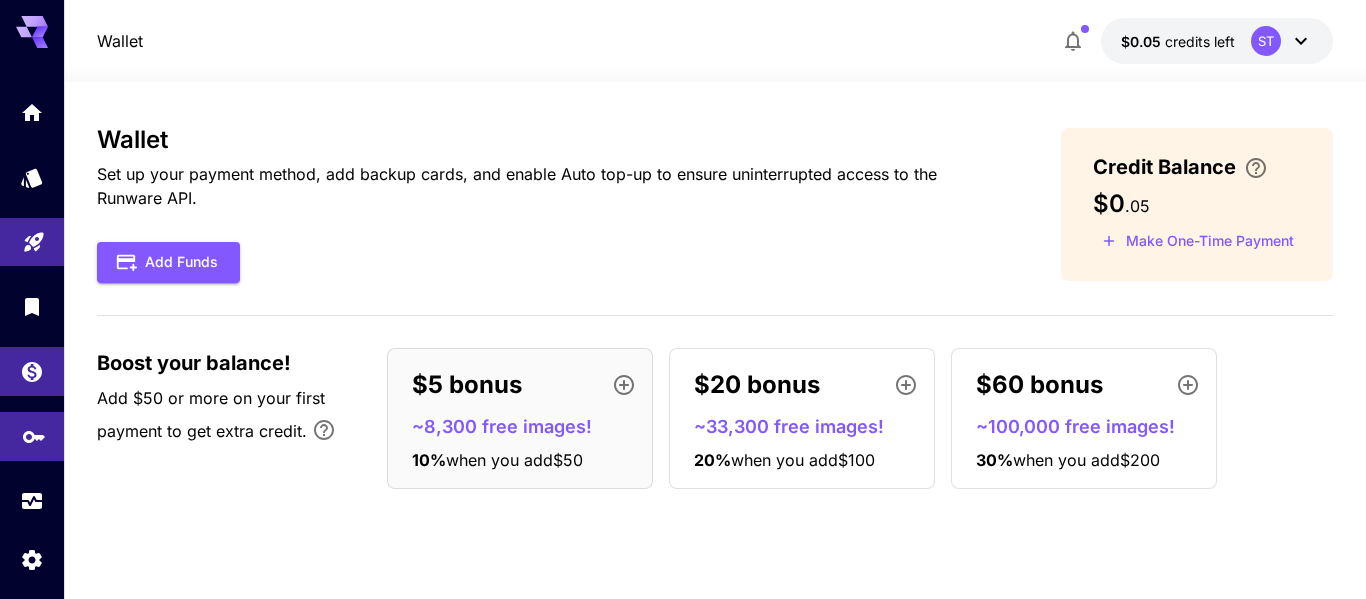 click at bounding box center (32, 436) 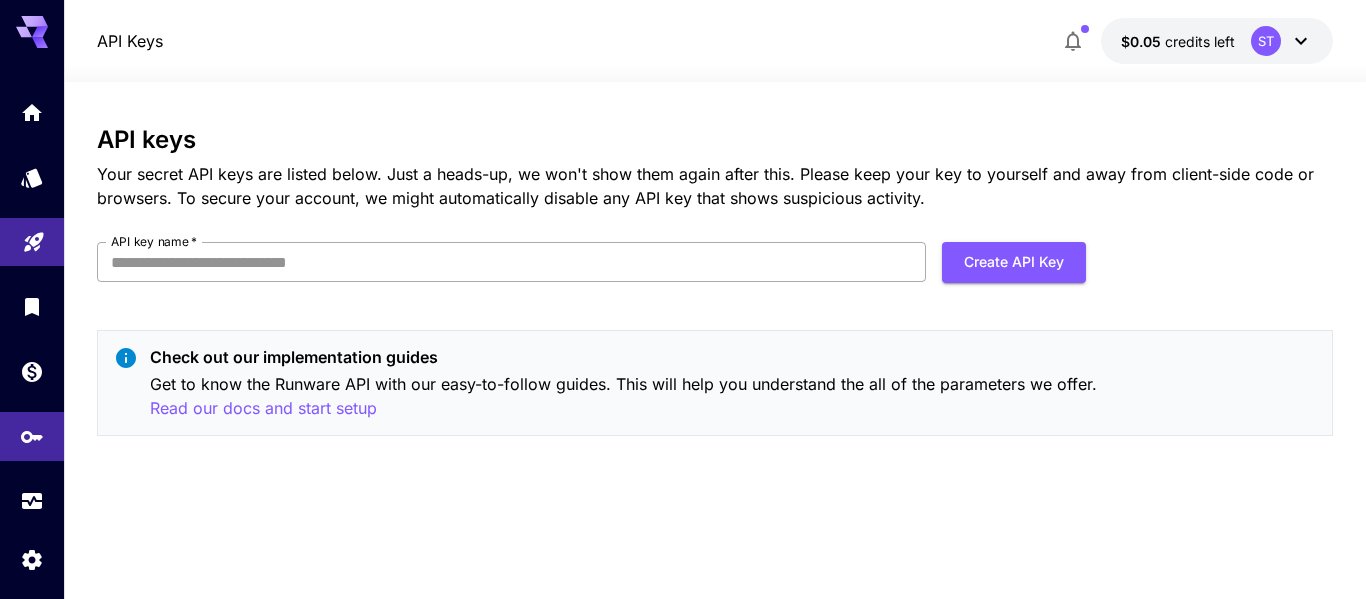 click on "API key name   *" at bounding box center [512, 262] 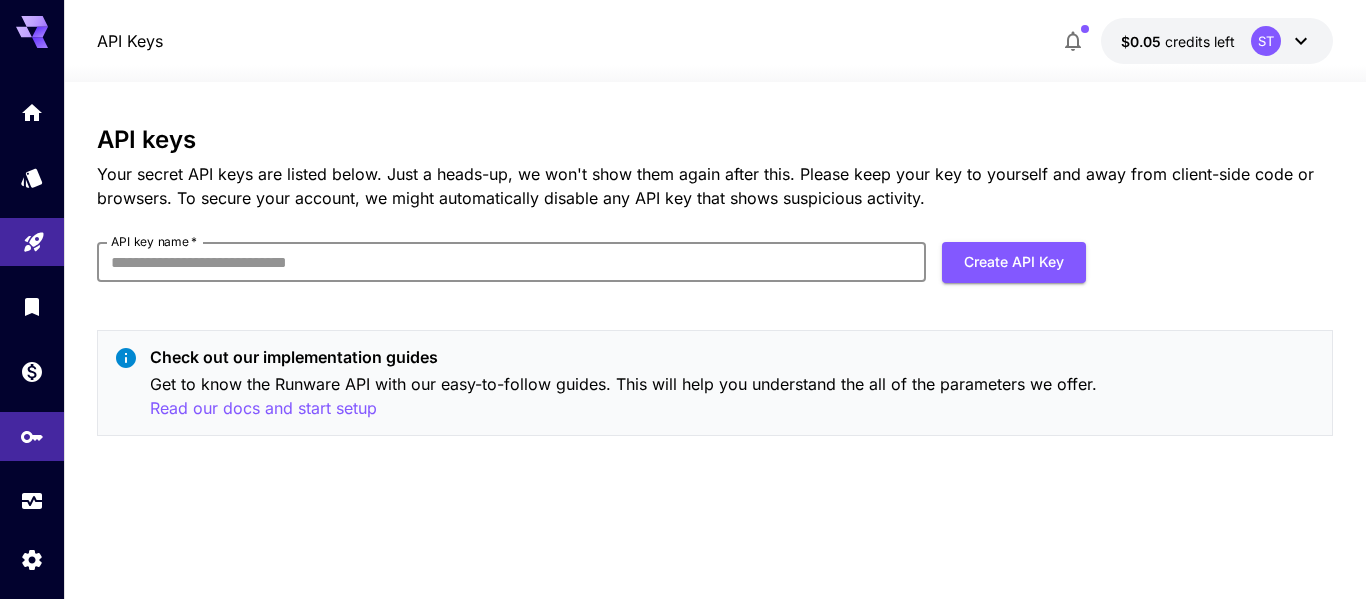 click on "API key name   *" at bounding box center (512, 262) 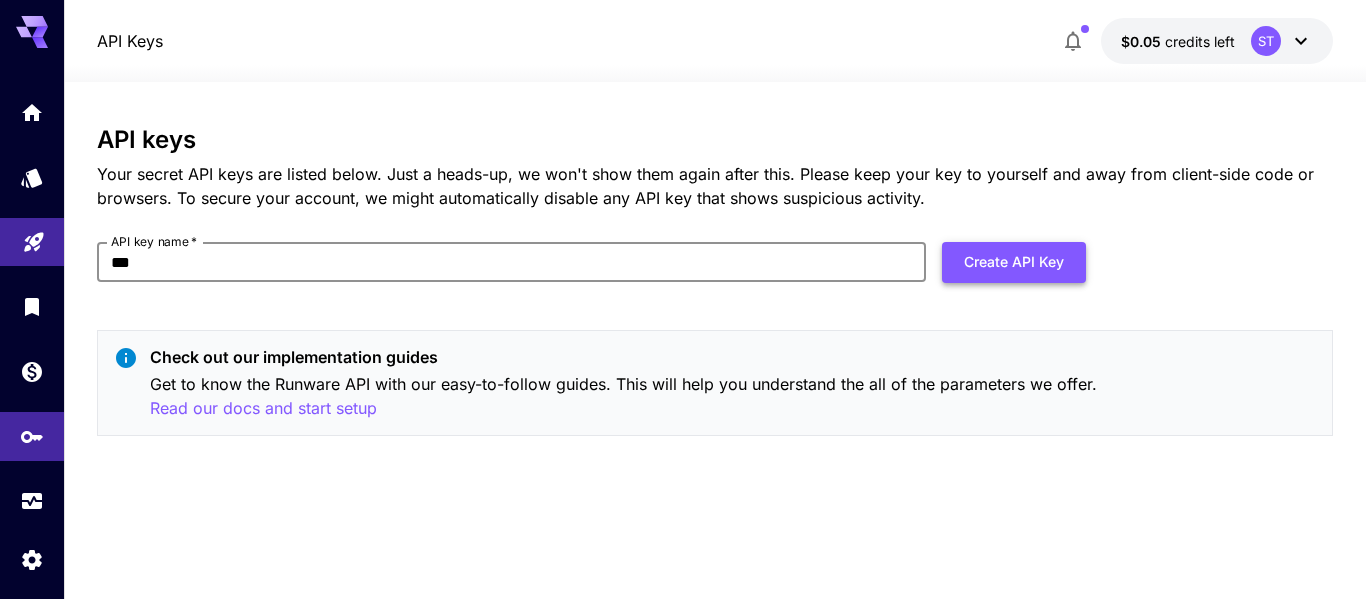 type on "***" 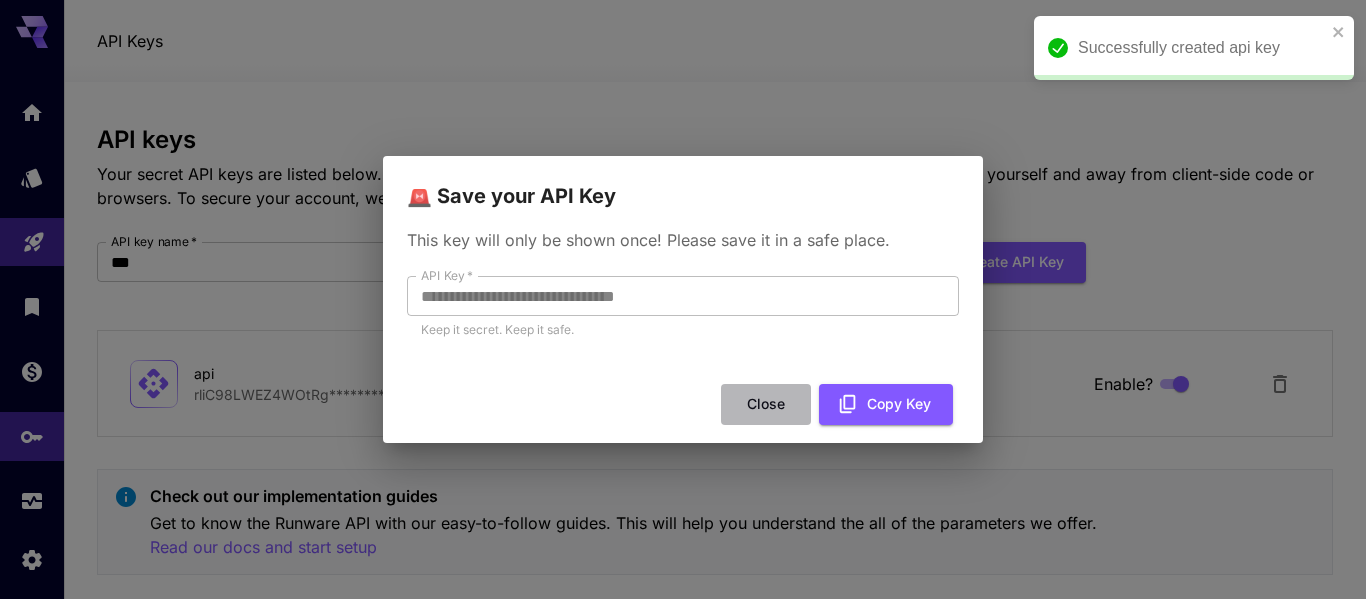 click on "Close" at bounding box center (766, 404) 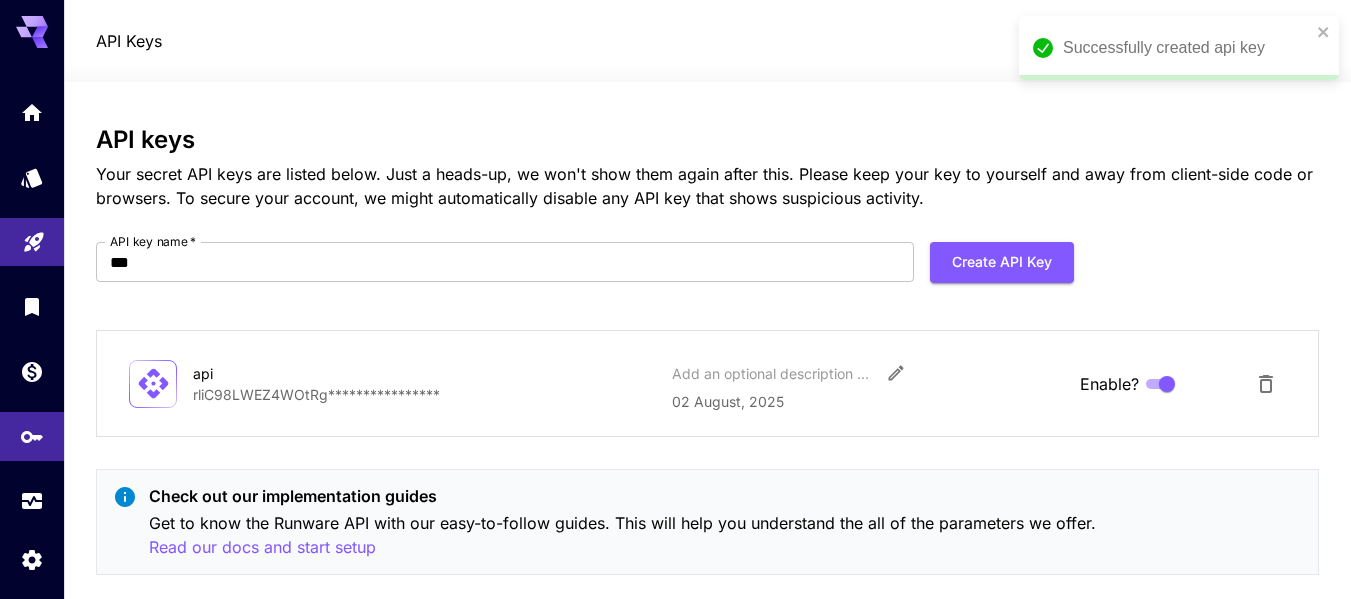 click on "**********" at bounding box center (424, 394) 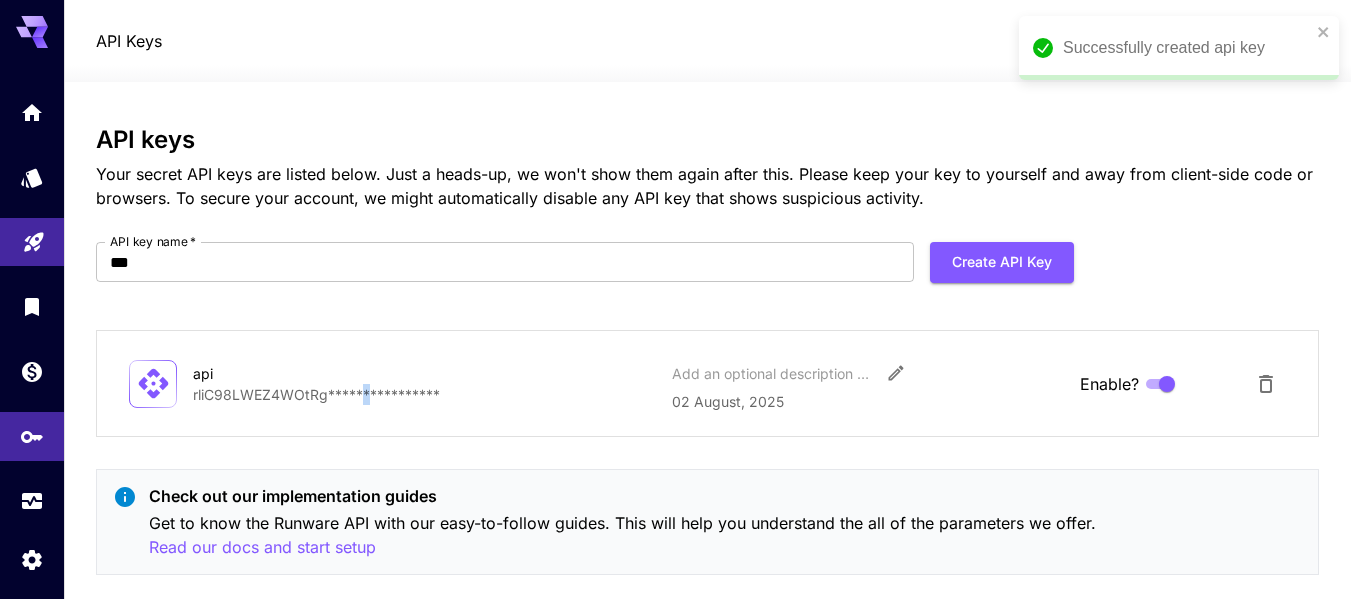 click on "**********" at bounding box center [424, 394] 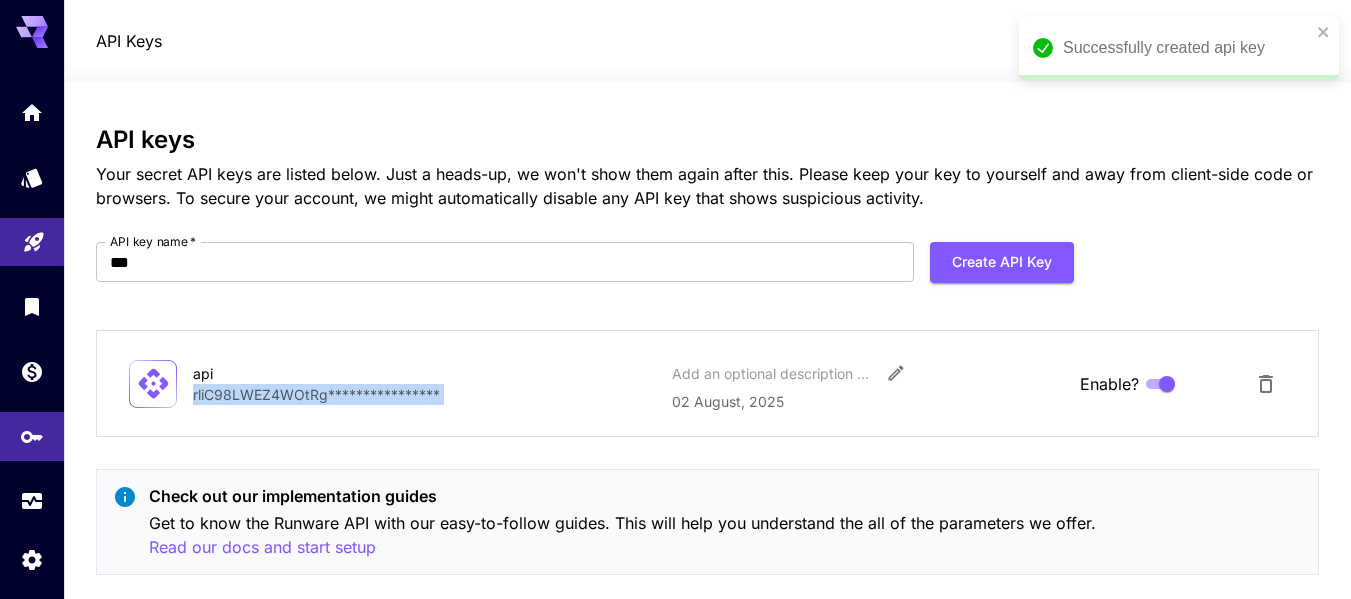 click on "**********" at bounding box center (424, 394) 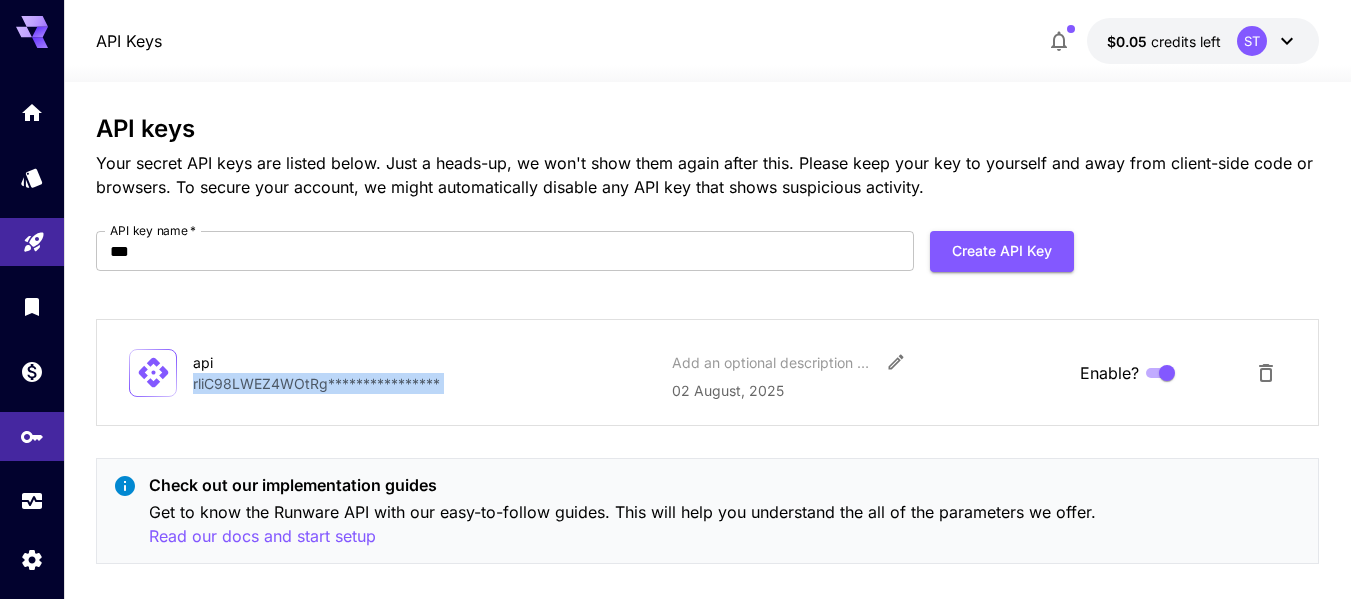 scroll, scrollTop: 0, scrollLeft: 0, axis: both 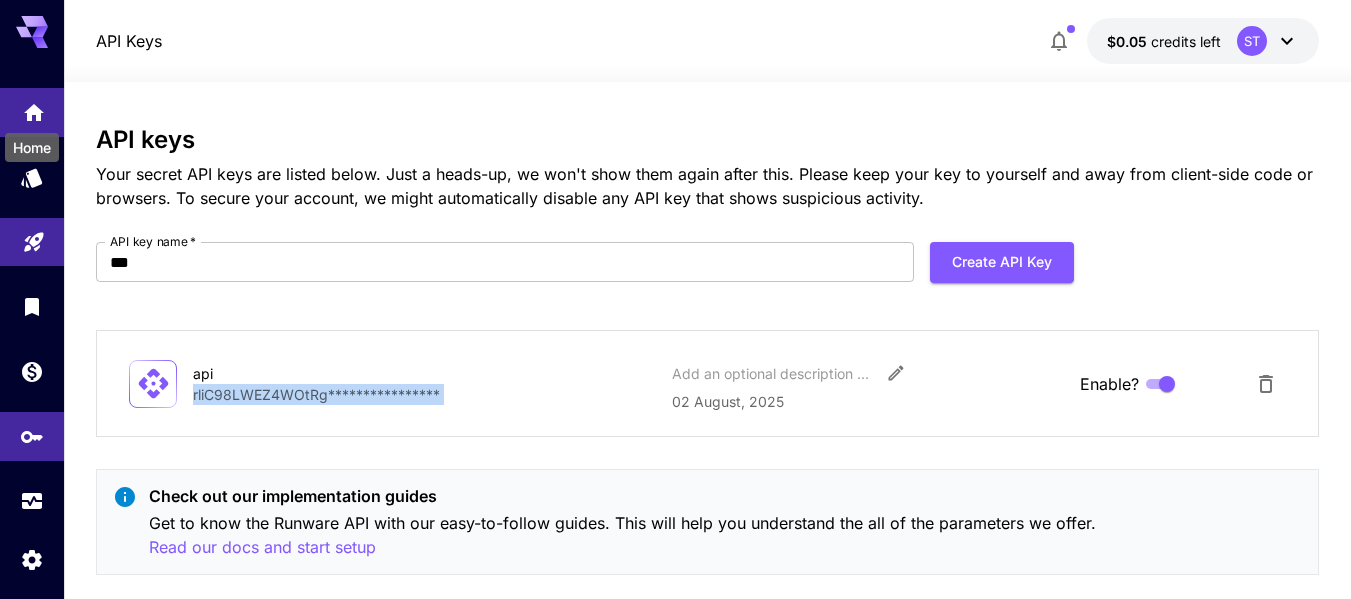 click 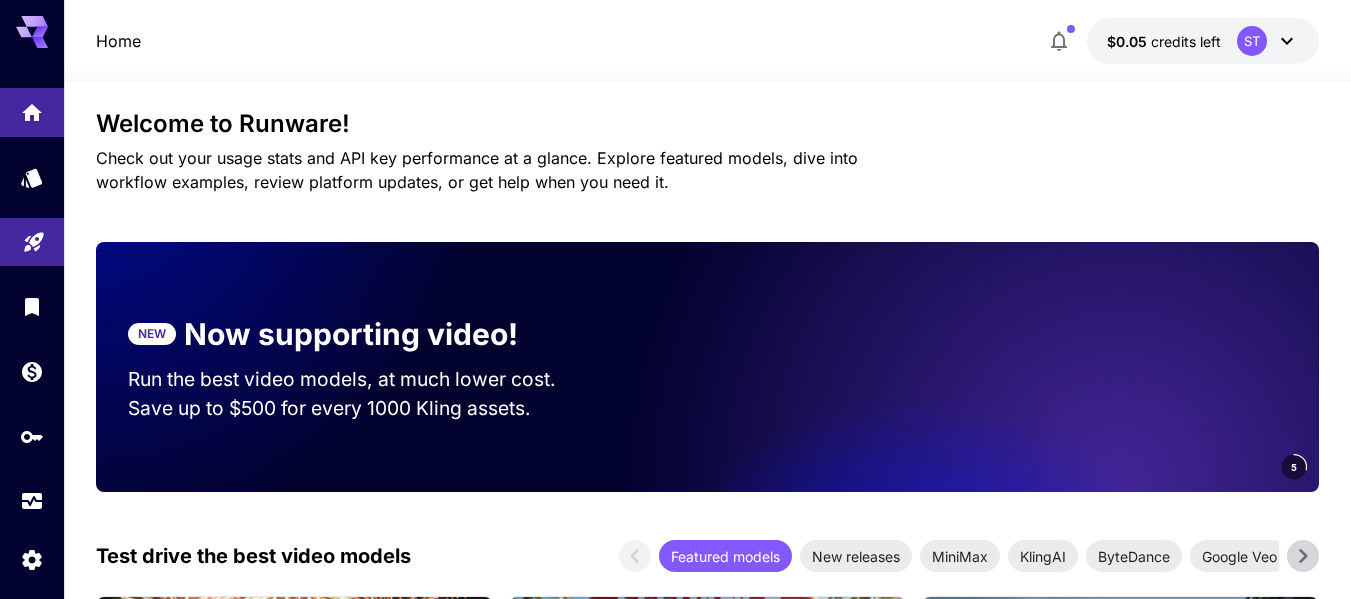 scroll, scrollTop: 0, scrollLeft: 0, axis: both 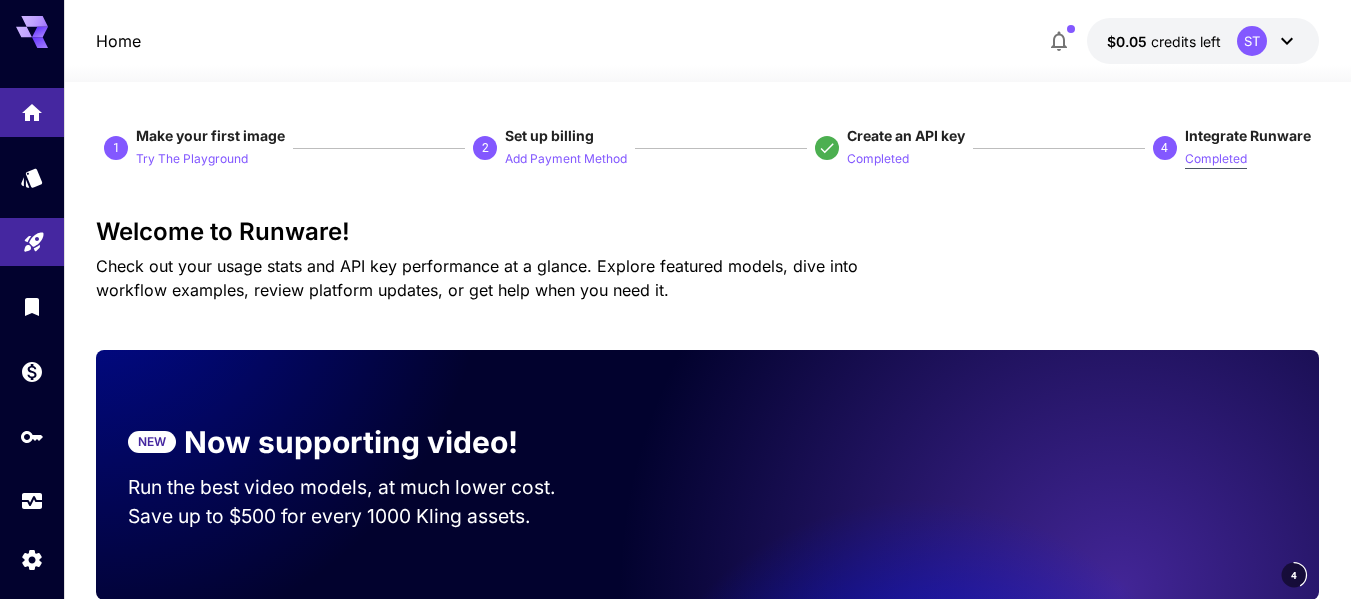 click on "Completed" at bounding box center [1216, 159] 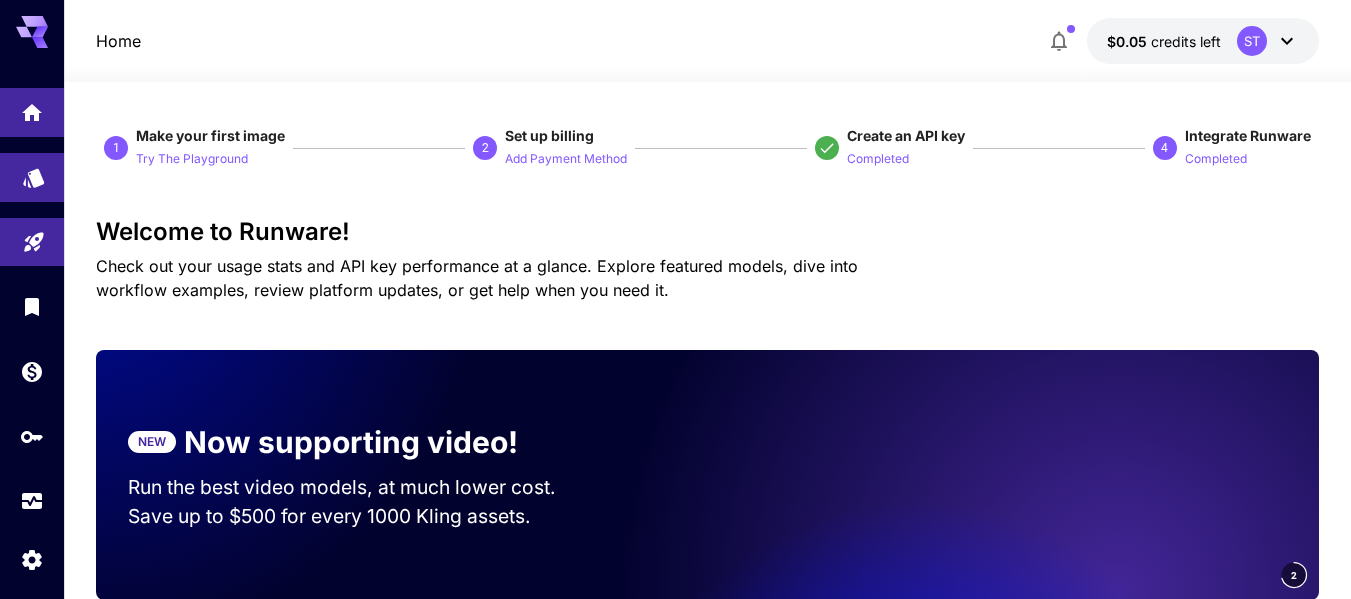 click at bounding box center [32, 177] 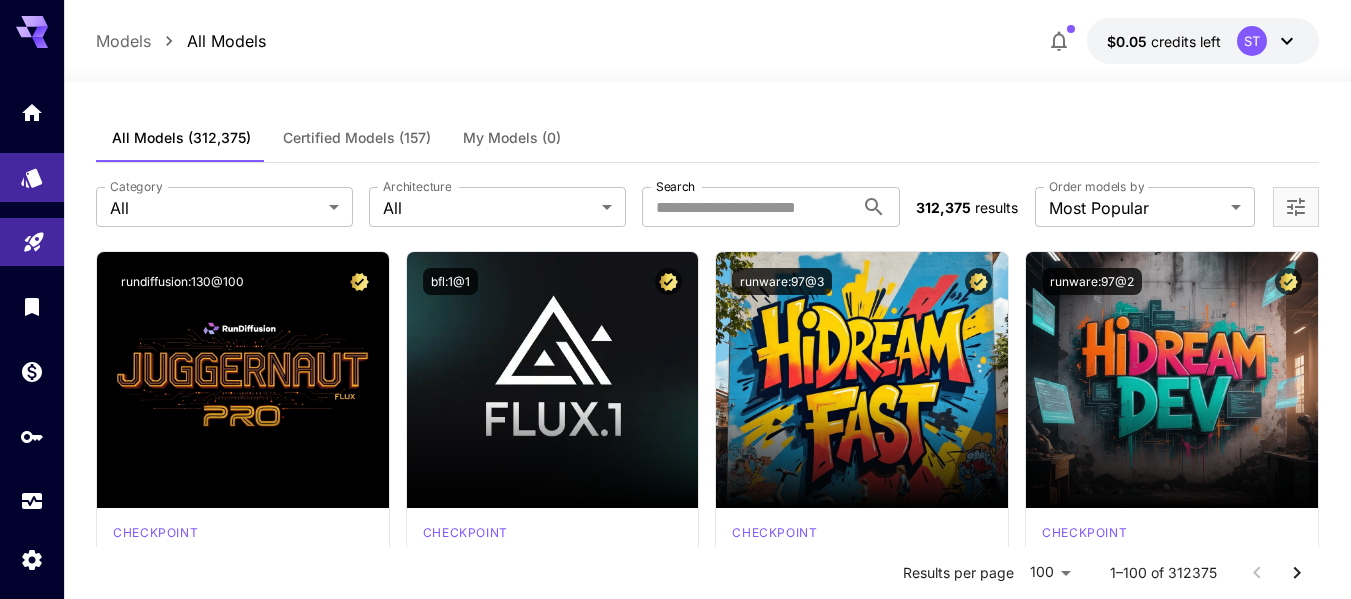 click on "Certified Models (157)" at bounding box center [357, 138] 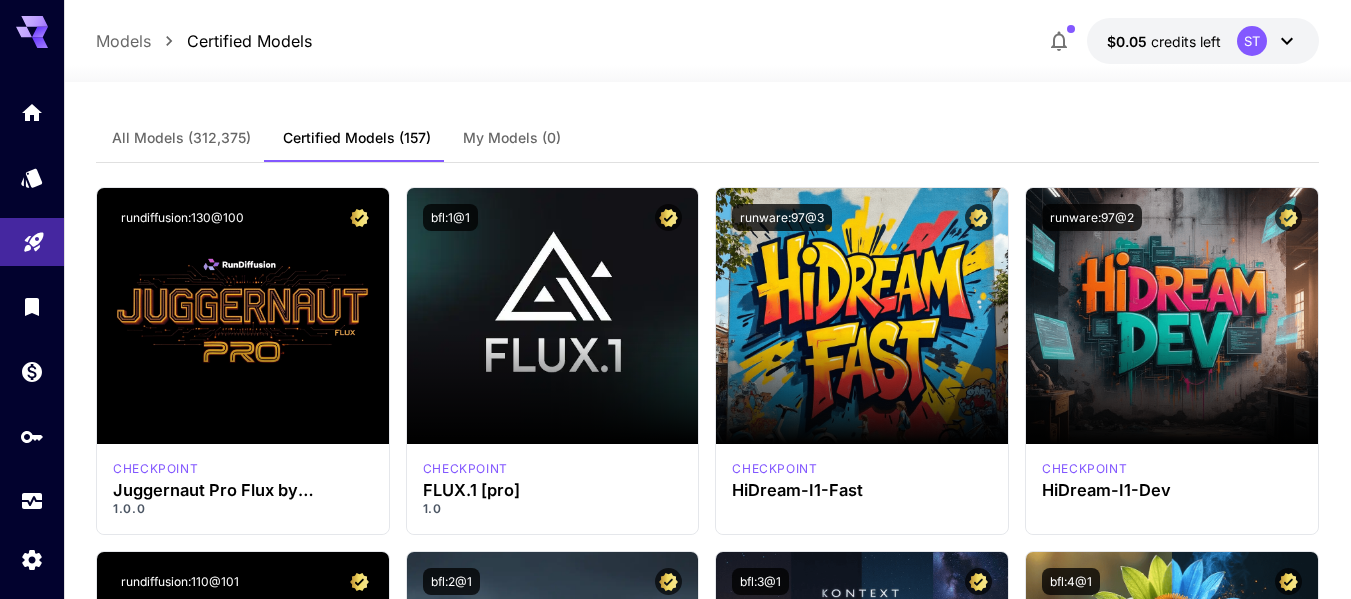 click on "All Models (312,375)" at bounding box center [181, 138] 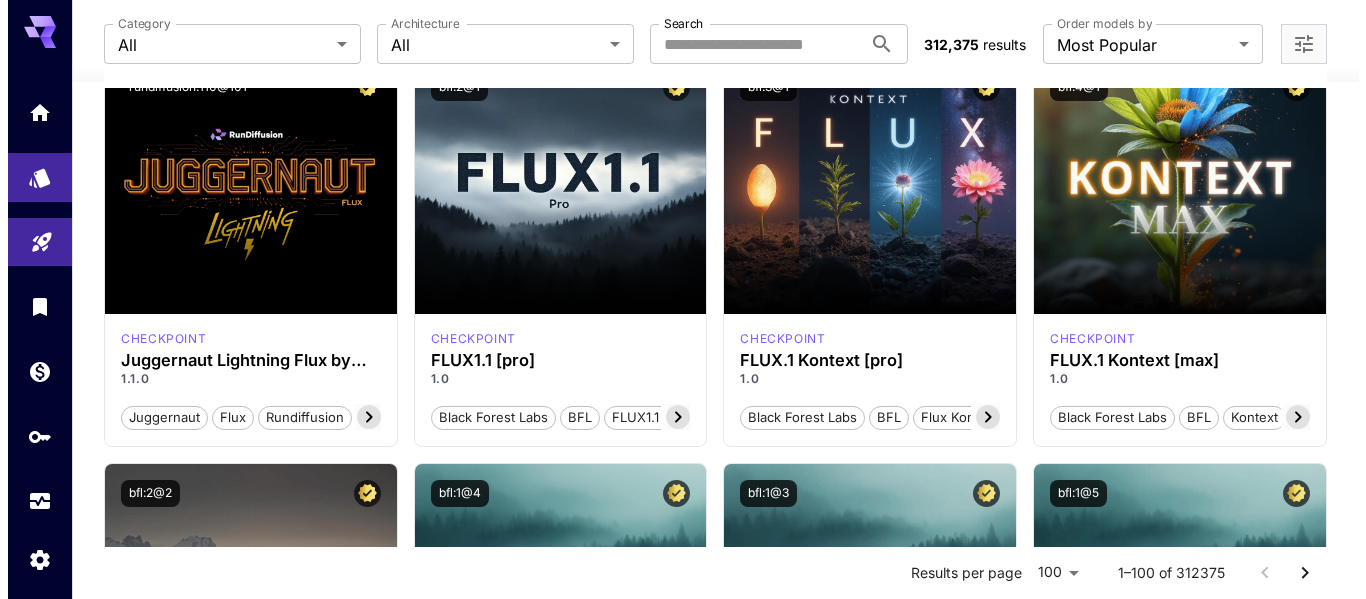 scroll, scrollTop: 0, scrollLeft: 0, axis: both 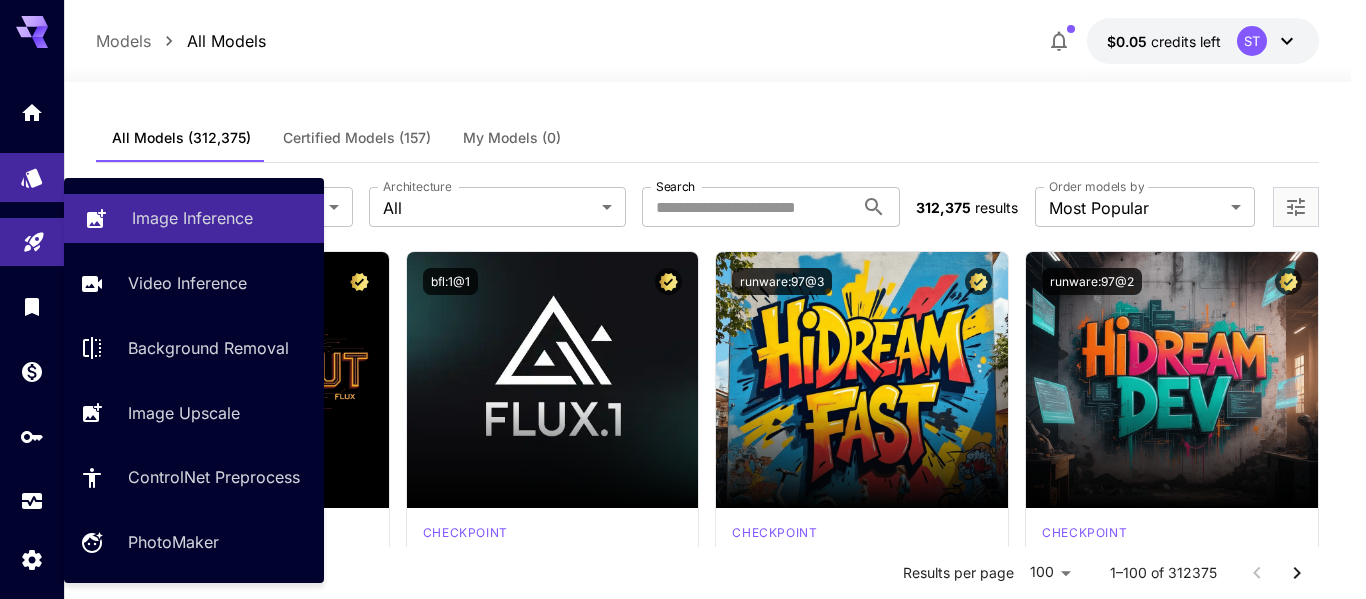 click on "Image Inference" at bounding box center (194, 218) 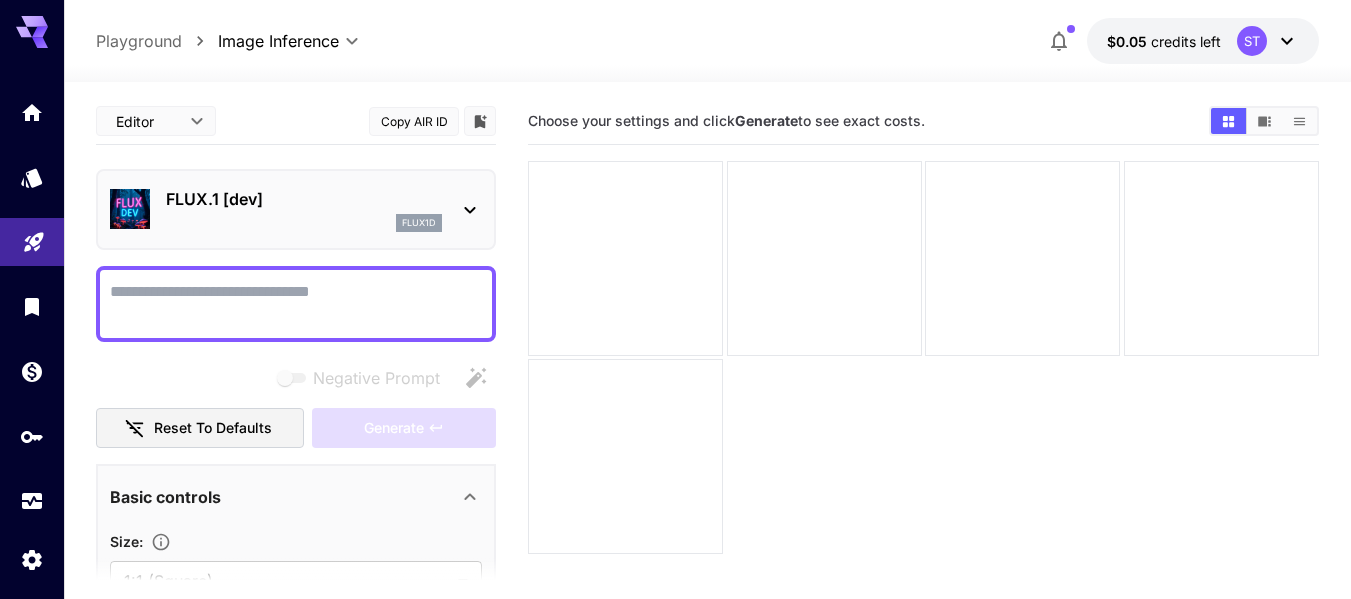 click on "flux1d" at bounding box center [419, 223] 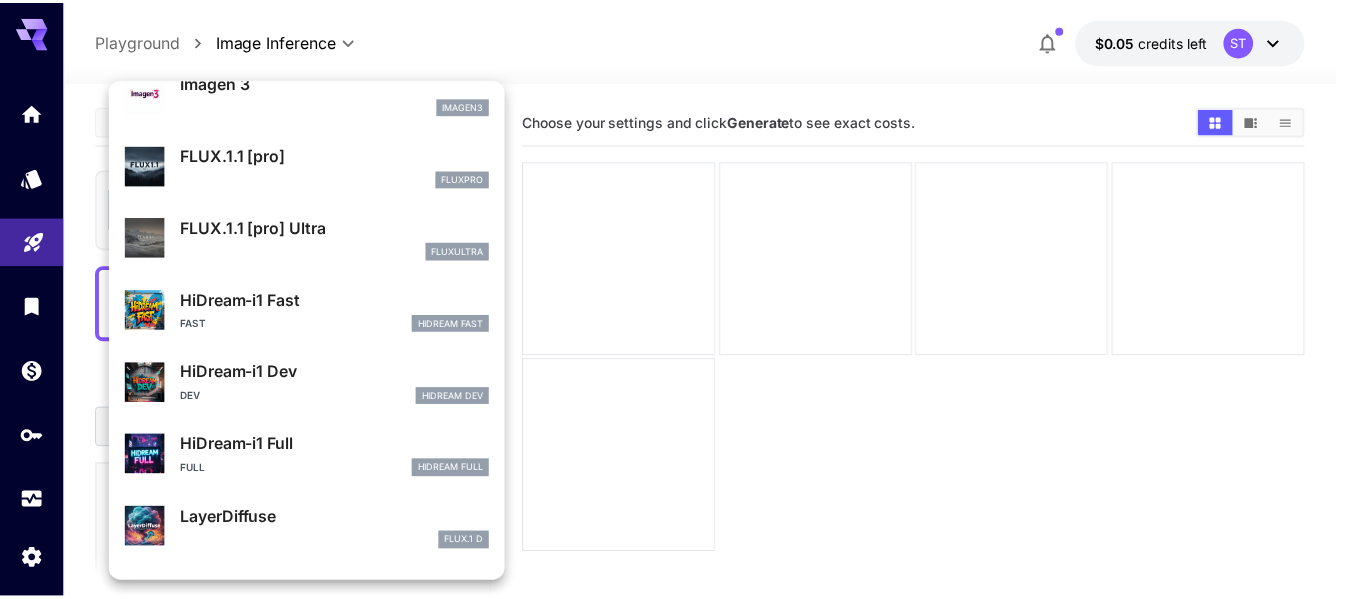 scroll, scrollTop: 1000, scrollLeft: 0, axis: vertical 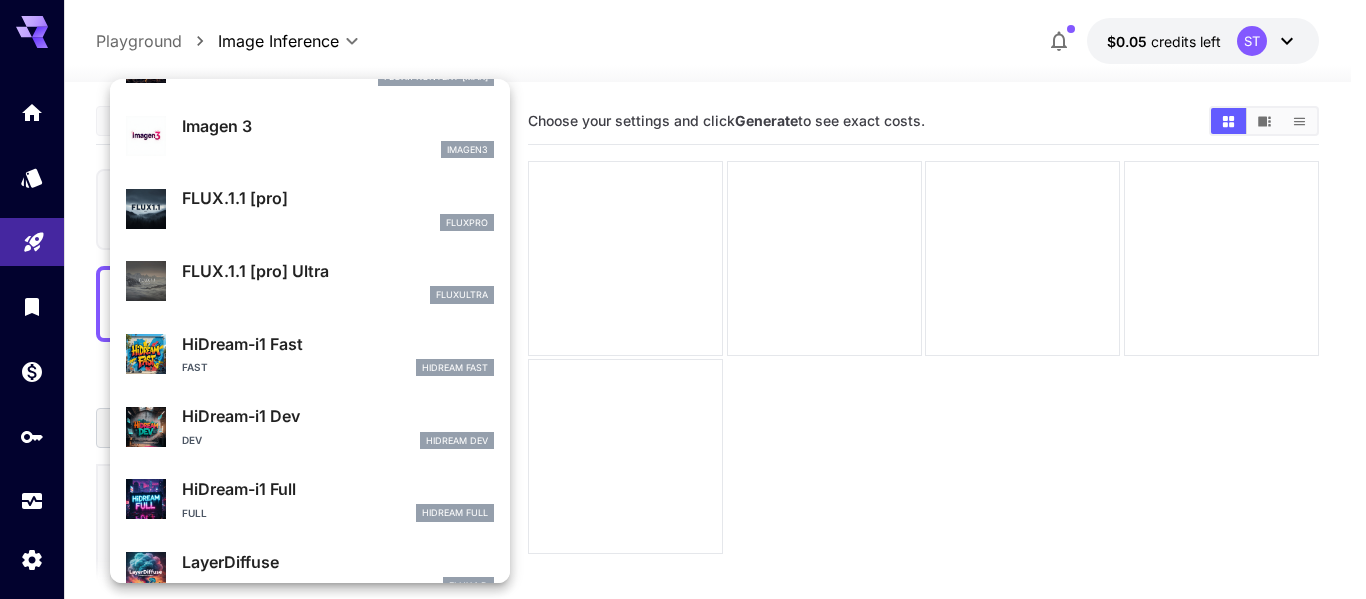 click on "fluxpro" at bounding box center [338, 223] 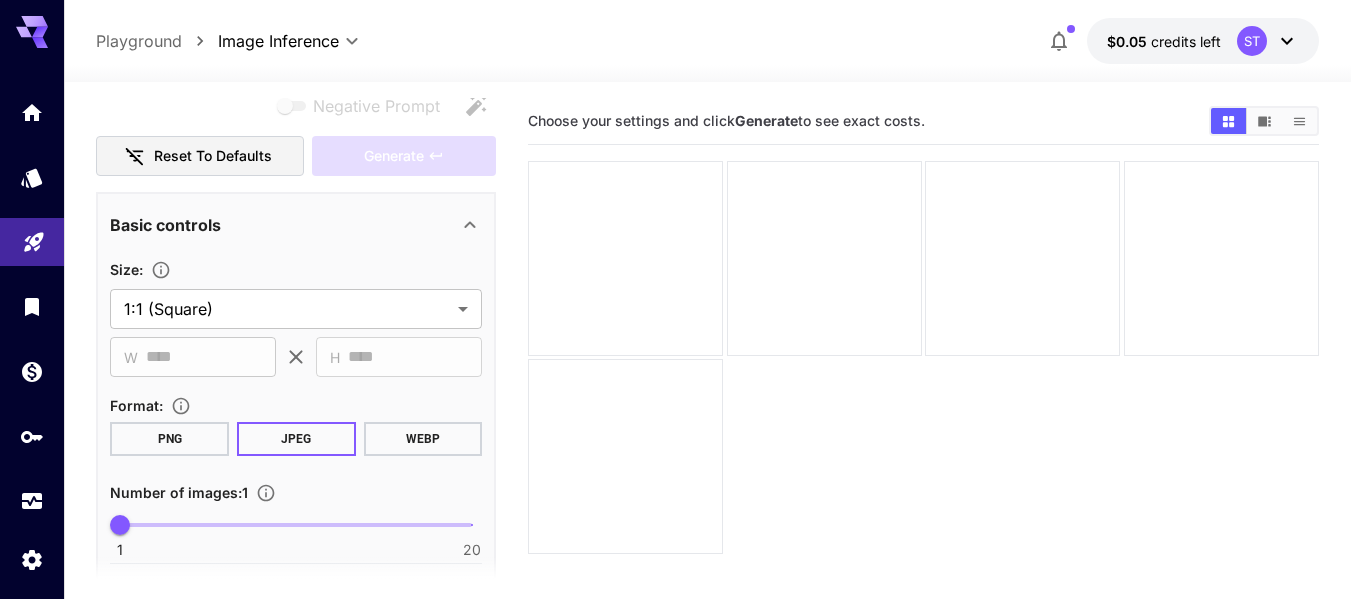 scroll, scrollTop: 391, scrollLeft: 0, axis: vertical 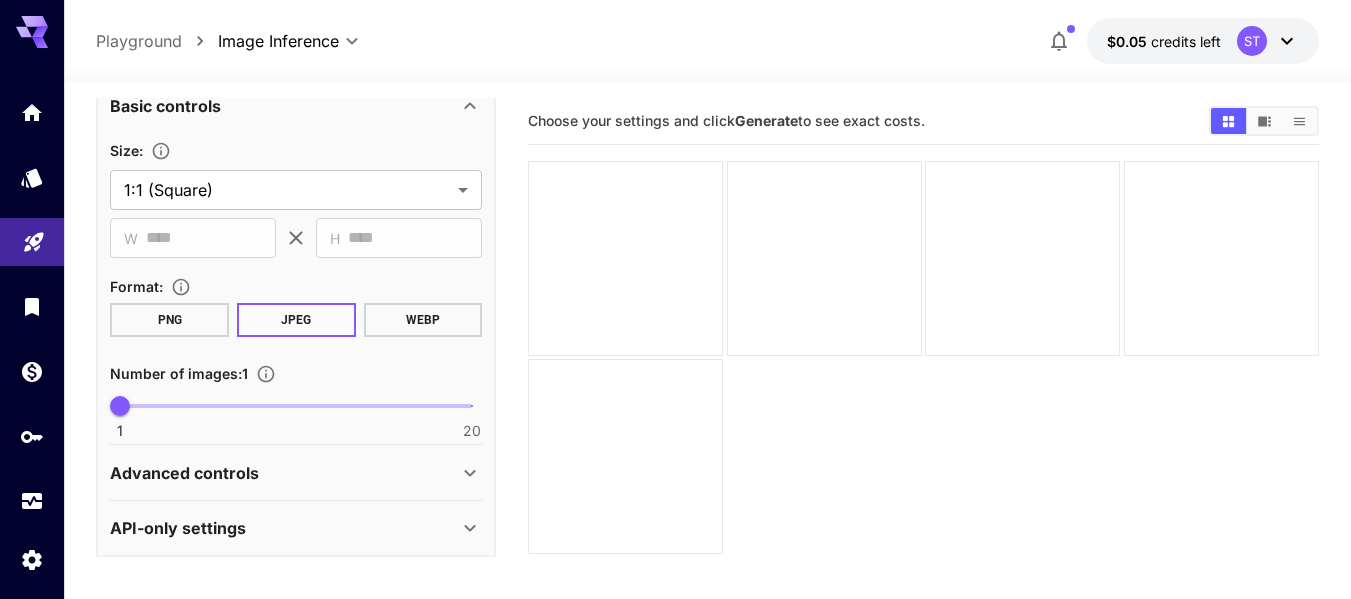 click on "PNG" at bounding box center (169, 320) 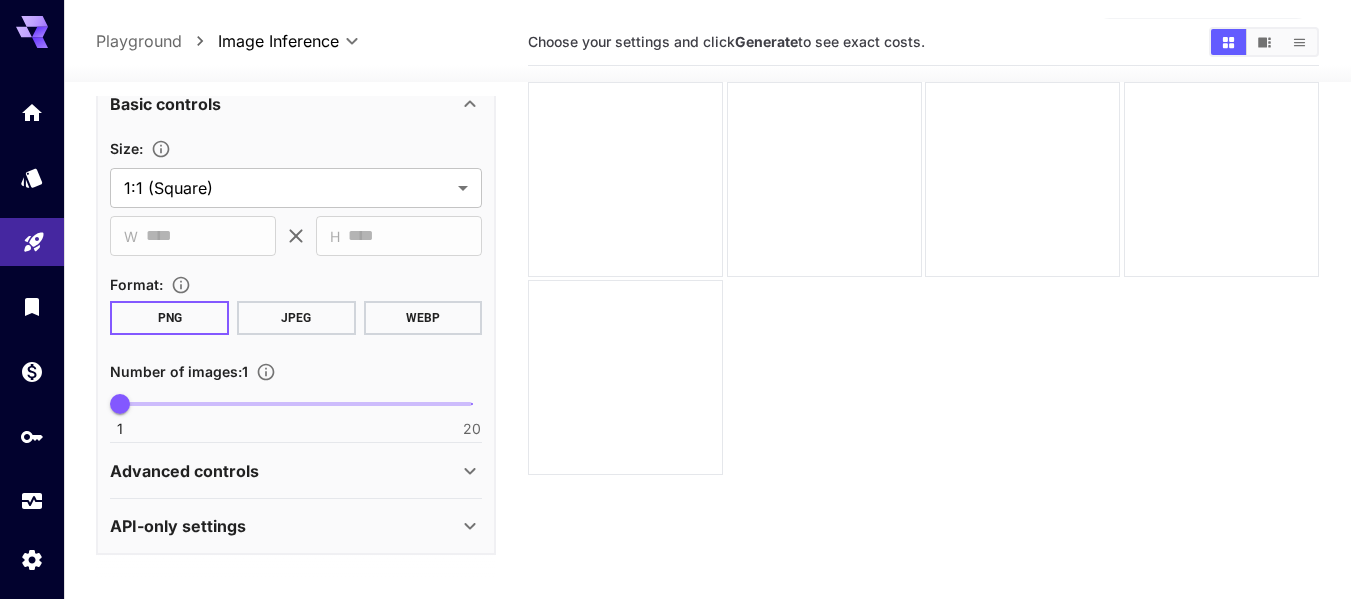 scroll, scrollTop: 158, scrollLeft: 0, axis: vertical 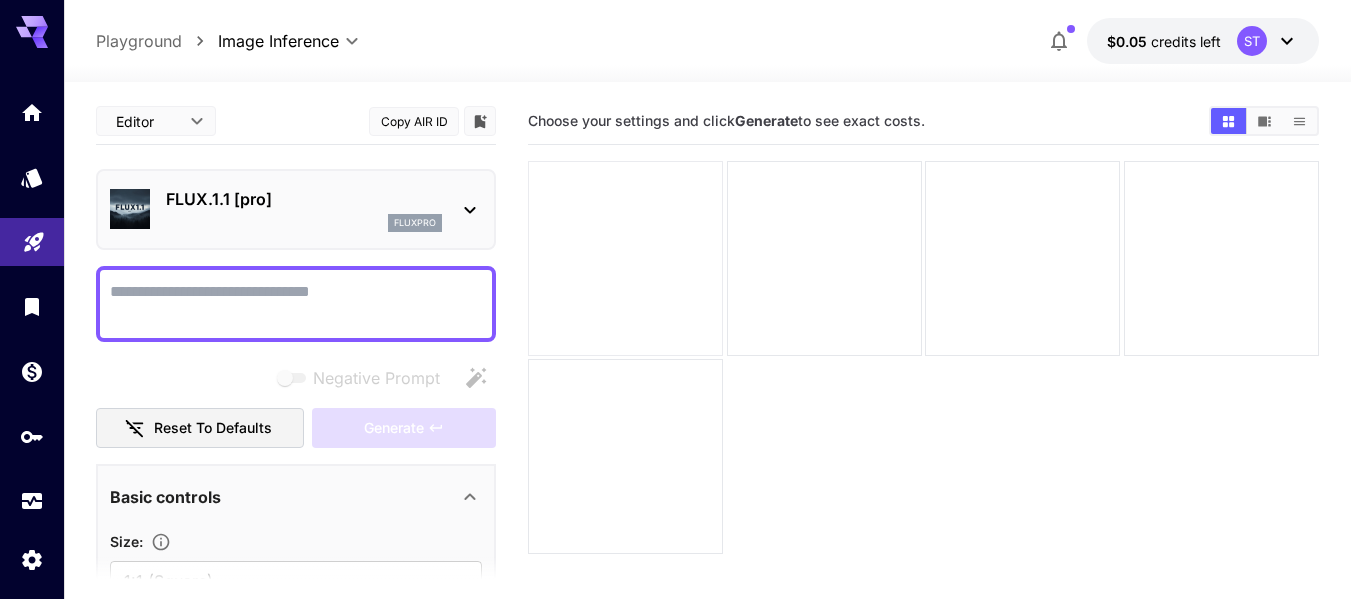 click at bounding box center [625, 258] 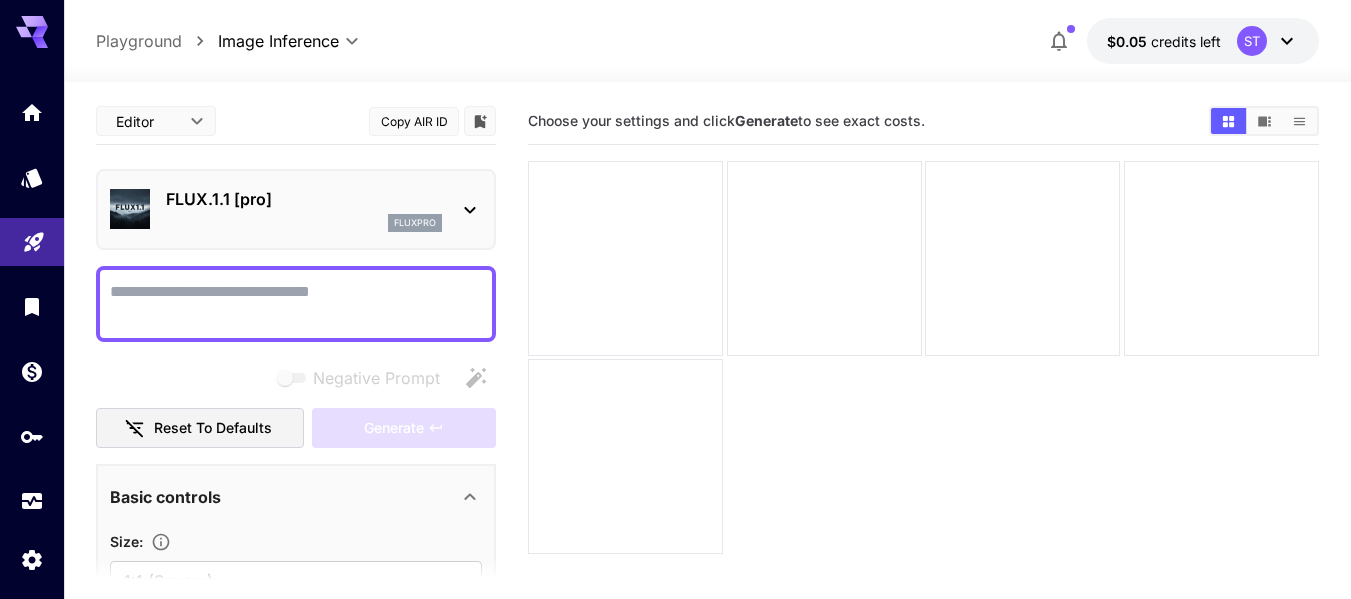 click on "FLUX.1.1 [pro]" at bounding box center (304, 199) 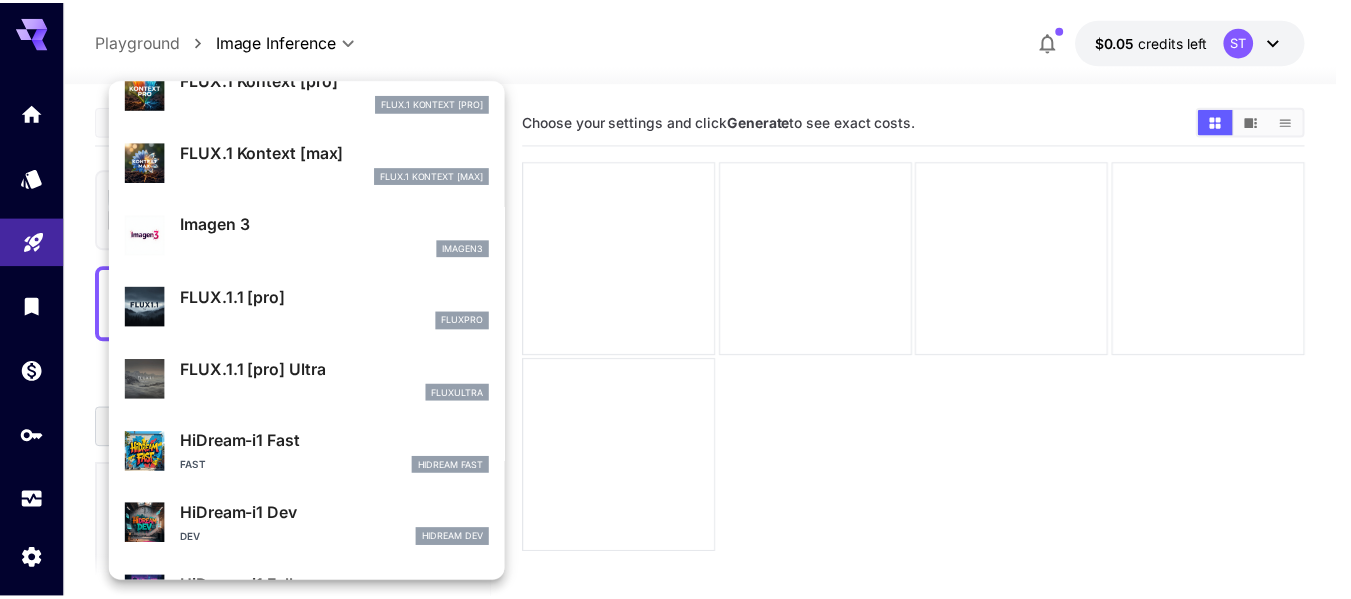 scroll, scrollTop: 1107, scrollLeft: 0, axis: vertical 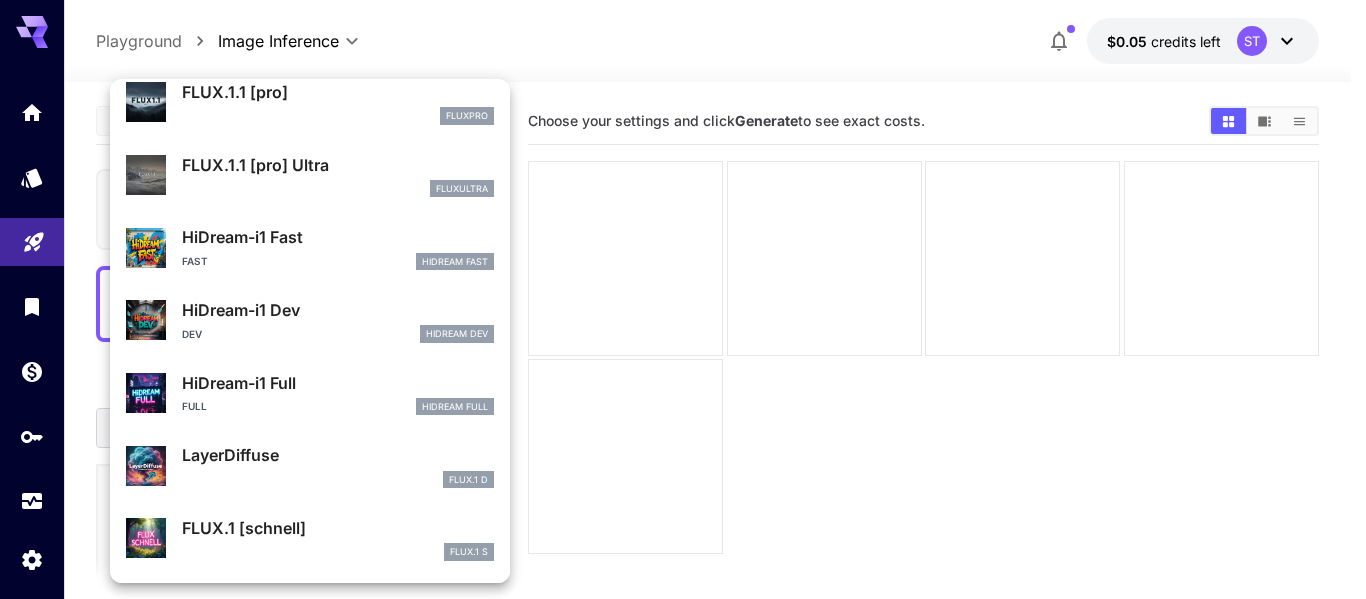 click on "Fast HiDream Fast" at bounding box center [338, 262] 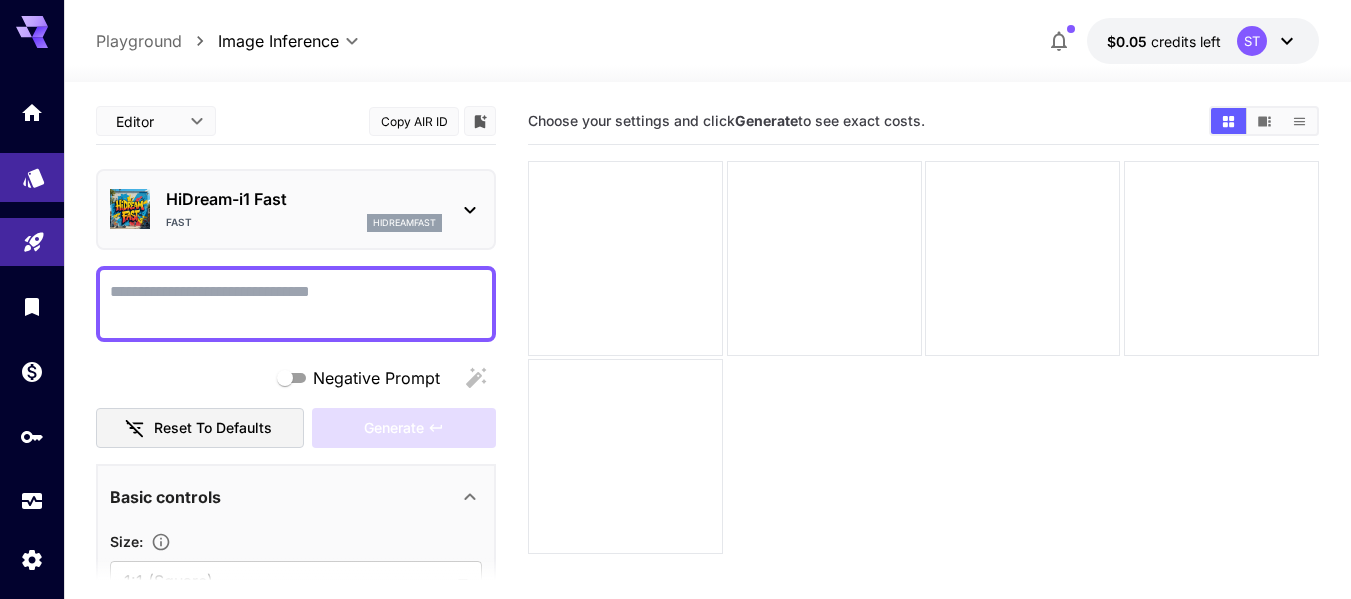 click at bounding box center [32, 177] 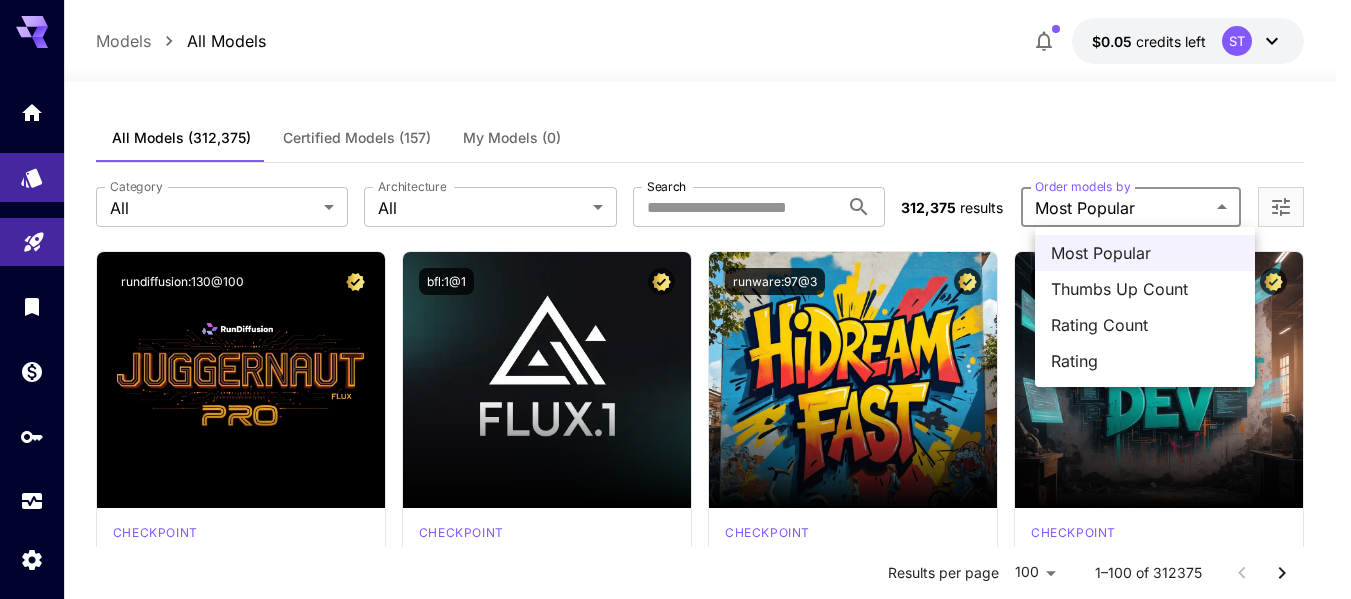click on "**********" at bounding box center (675, 9553) 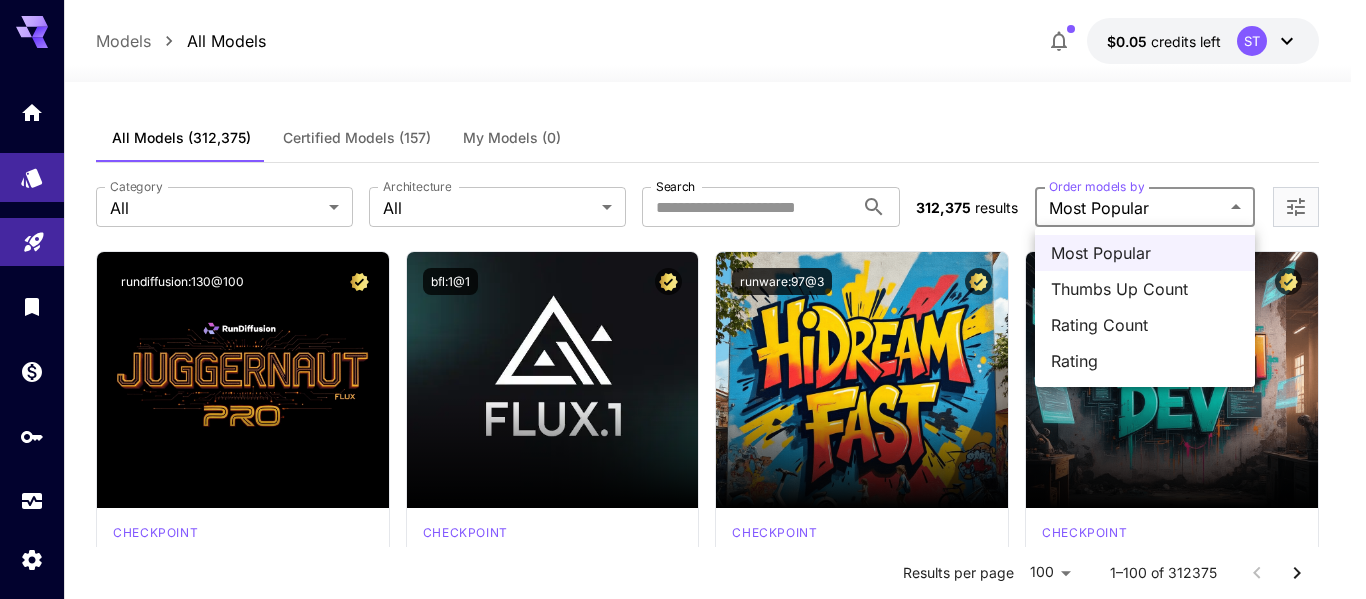click at bounding box center [683, 299] 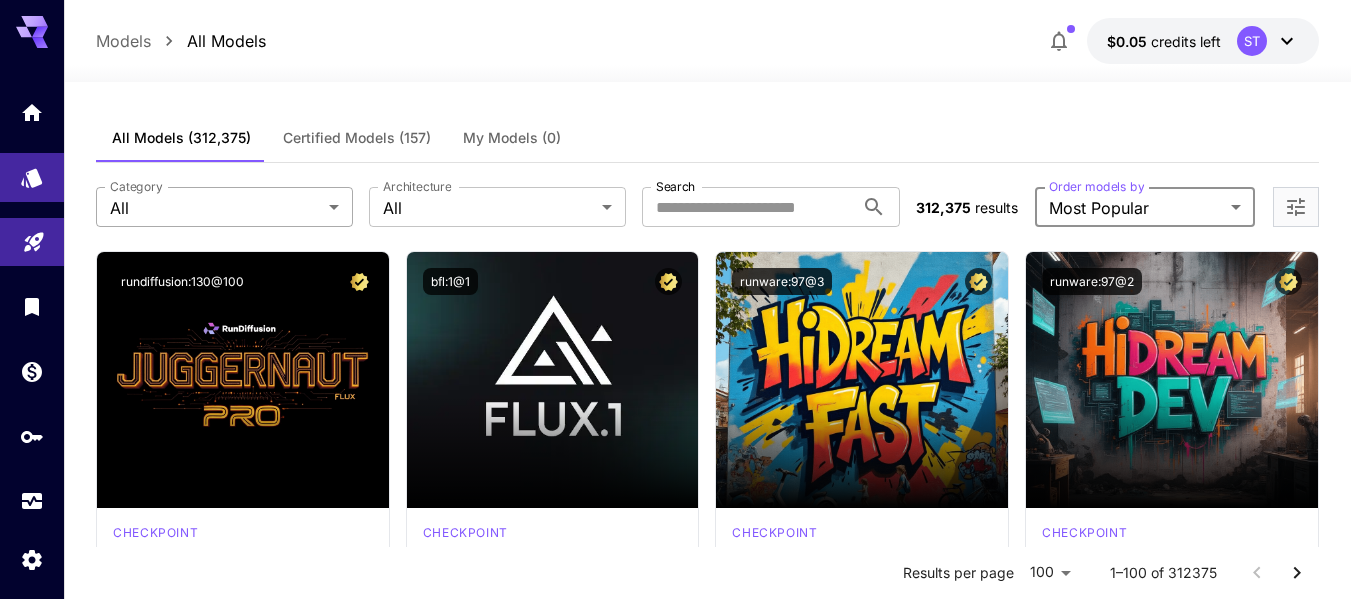 click on "**********" at bounding box center [675, 9553] 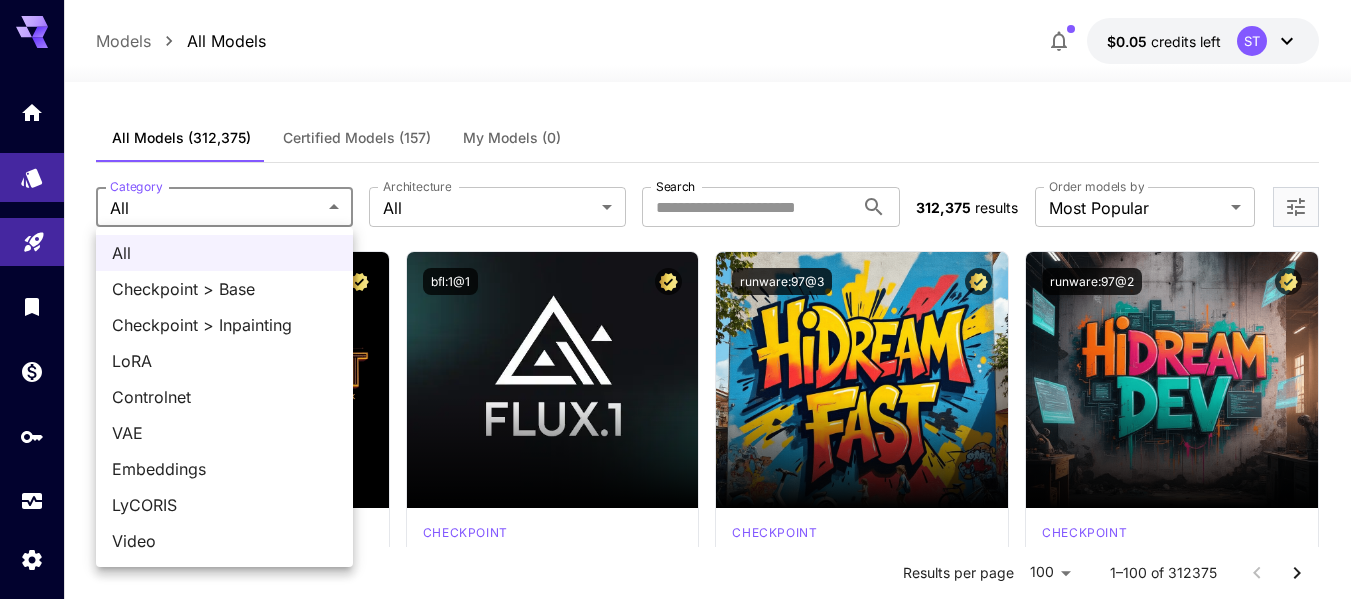 click at bounding box center (683, 299) 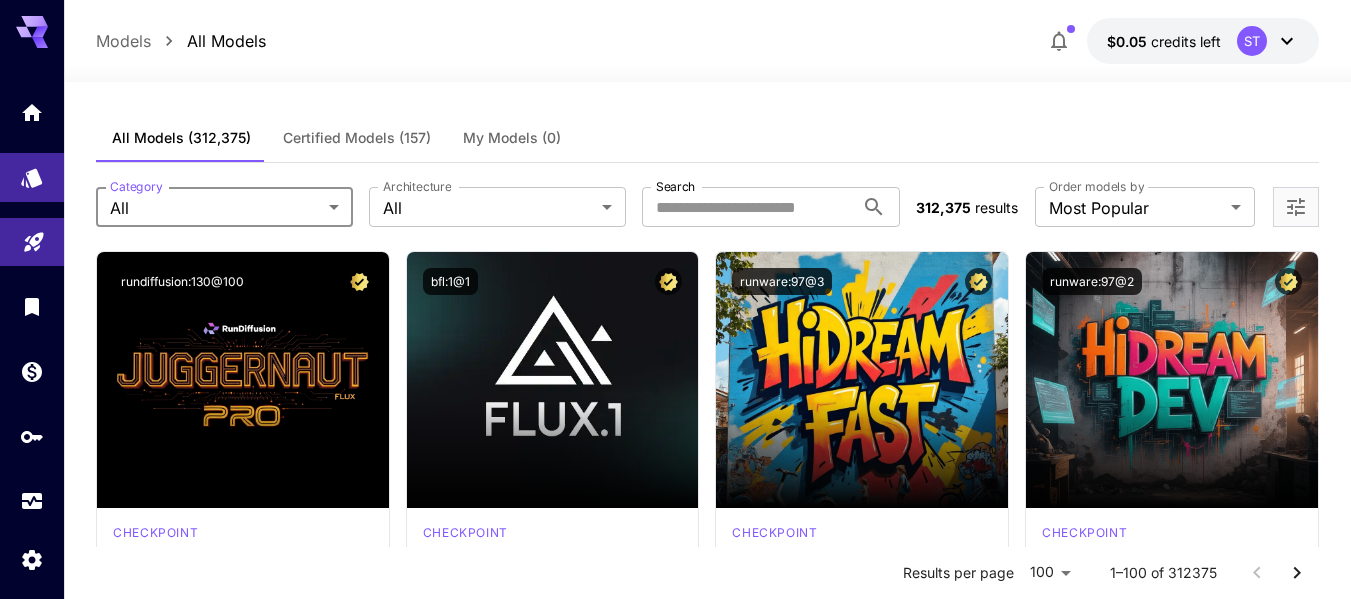 click on "Certified Models (157)" at bounding box center (357, 138) 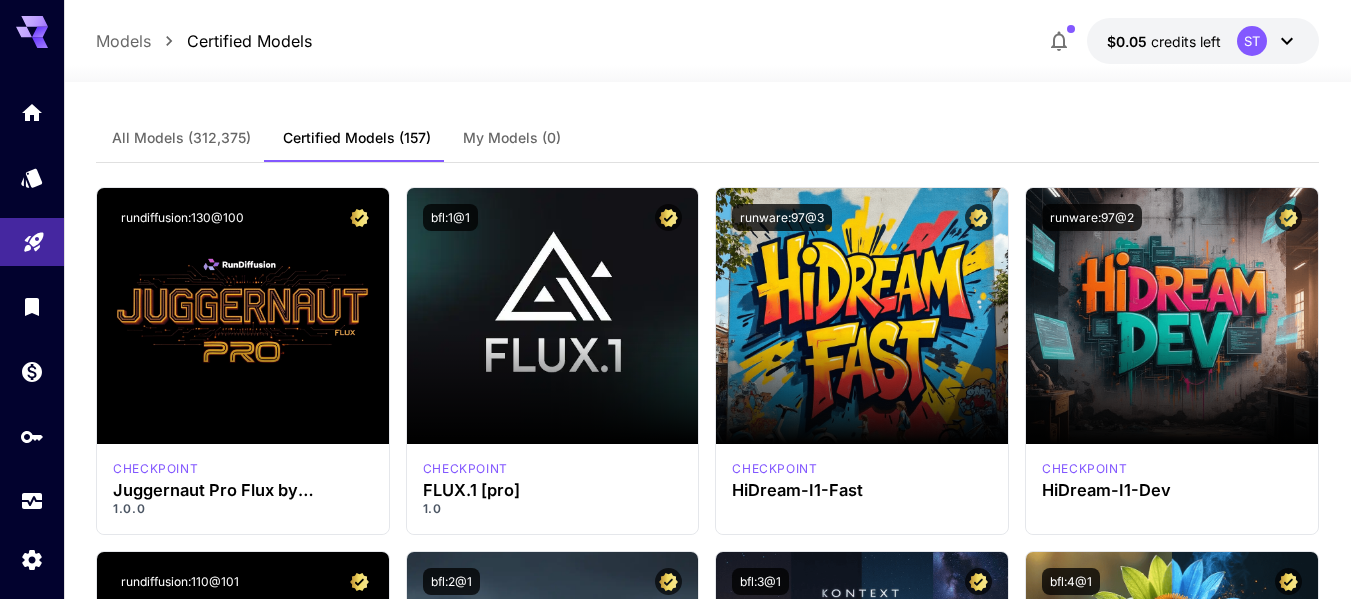 click on "All Models (312,375)" at bounding box center (181, 138) 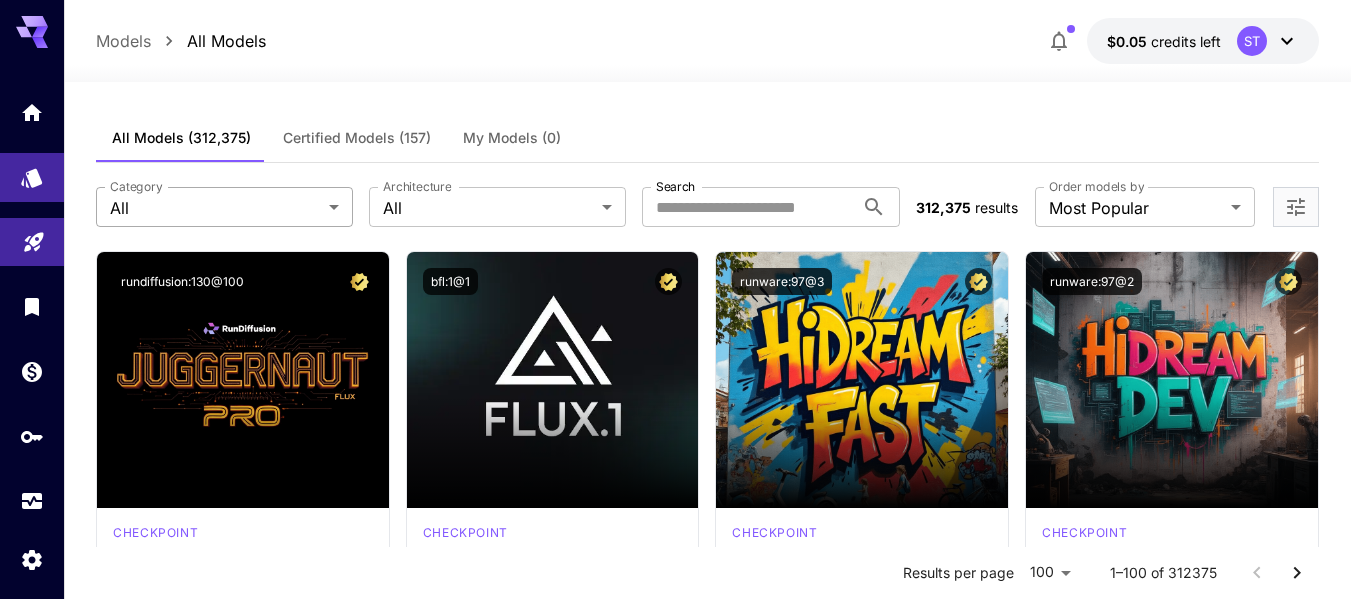 click on "**********" at bounding box center (675, 9553) 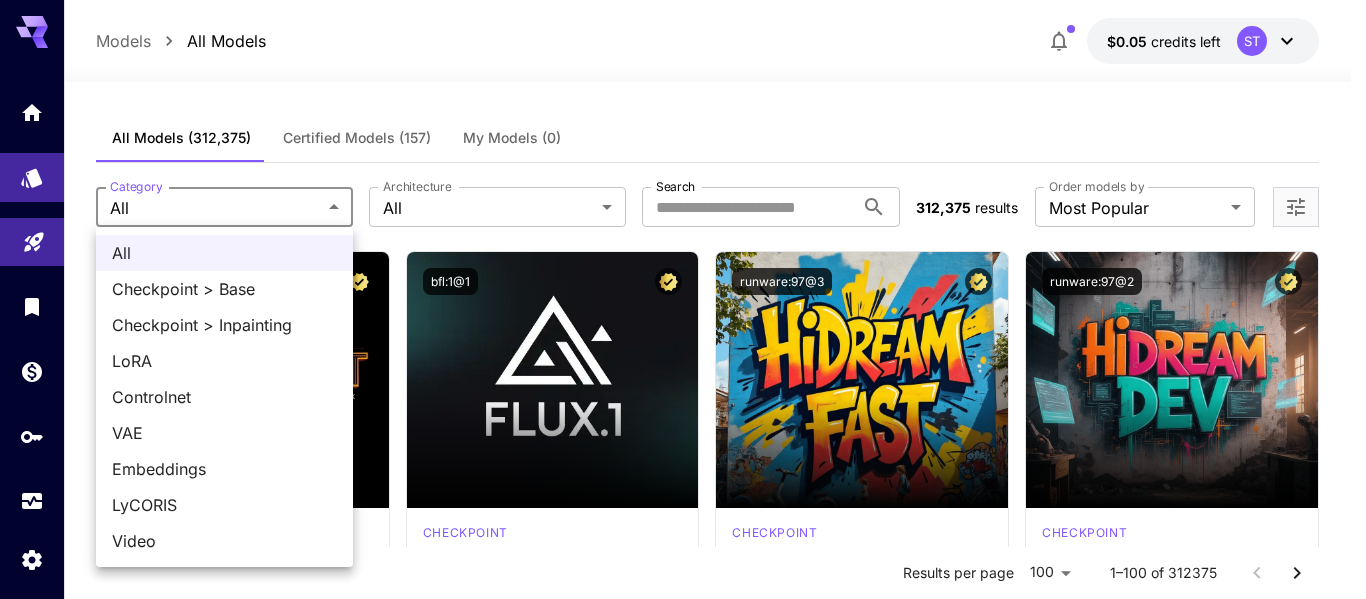 click at bounding box center (683, 299) 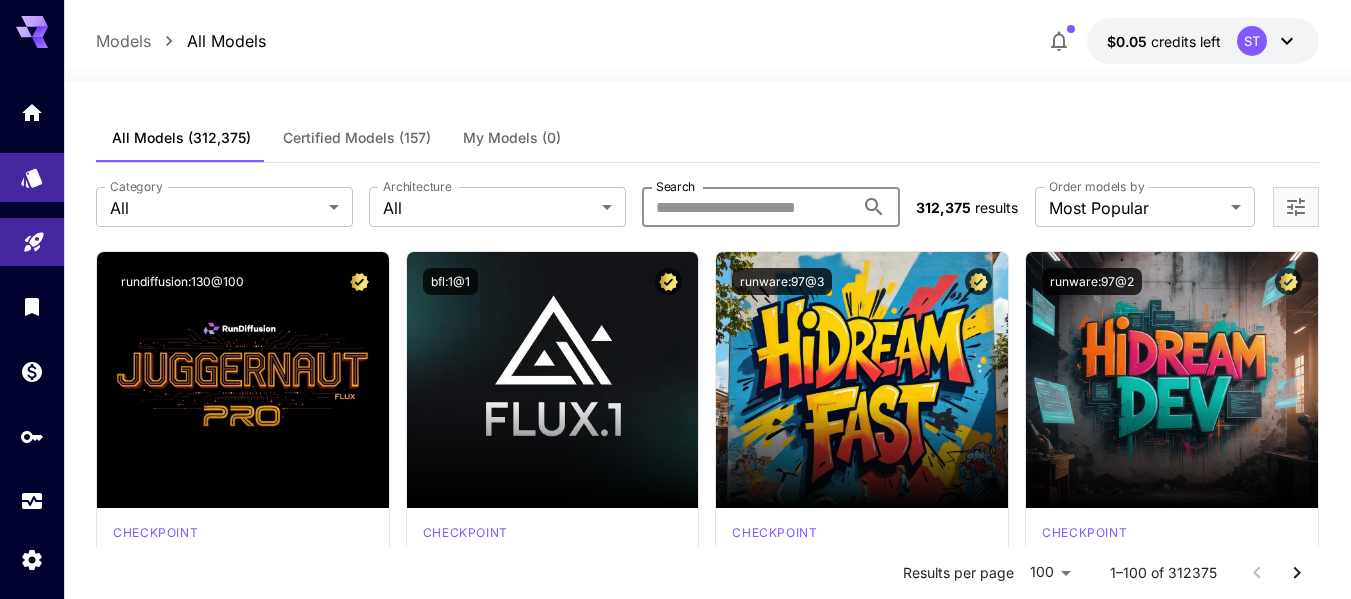 click on "Search" at bounding box center (747, 207) 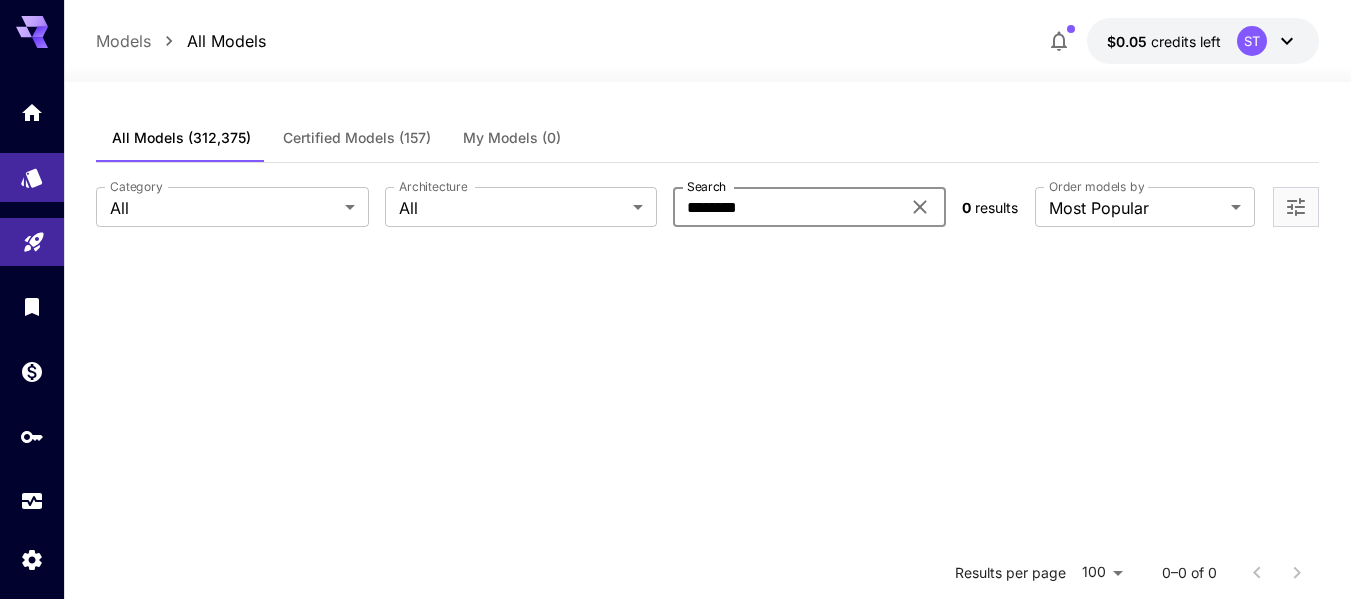 click on "********" at bounding box center [786, 207] 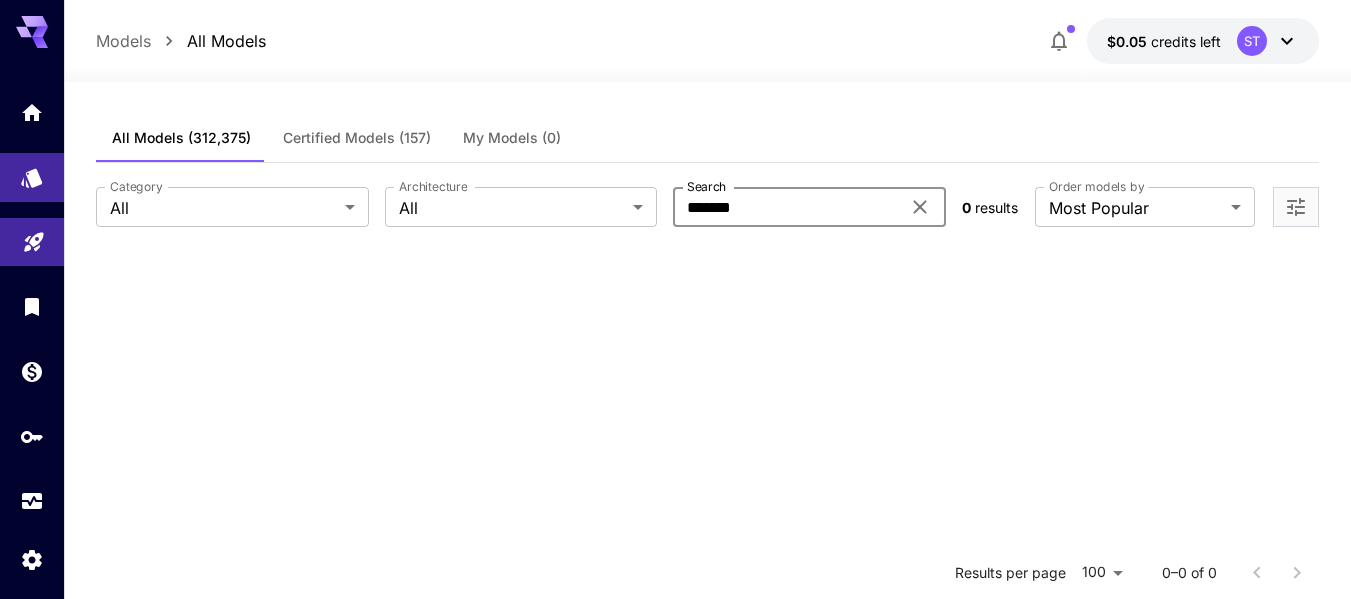 type on "*******" 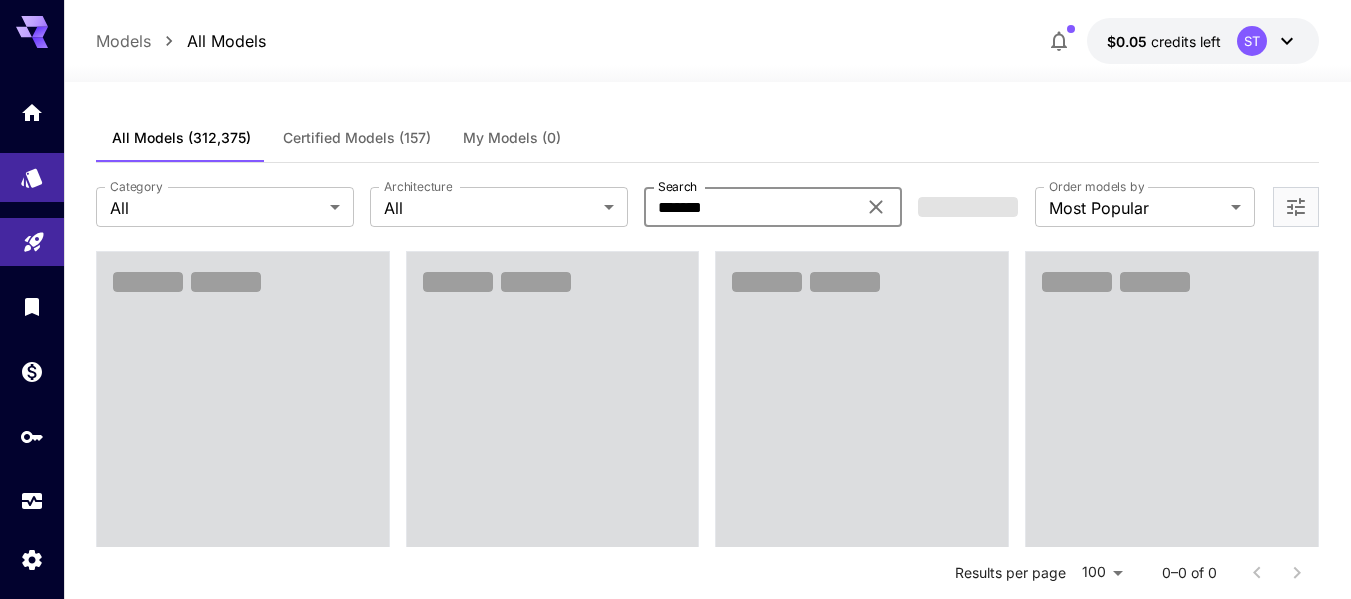 click on "*******" at bounding box center (750, 207) 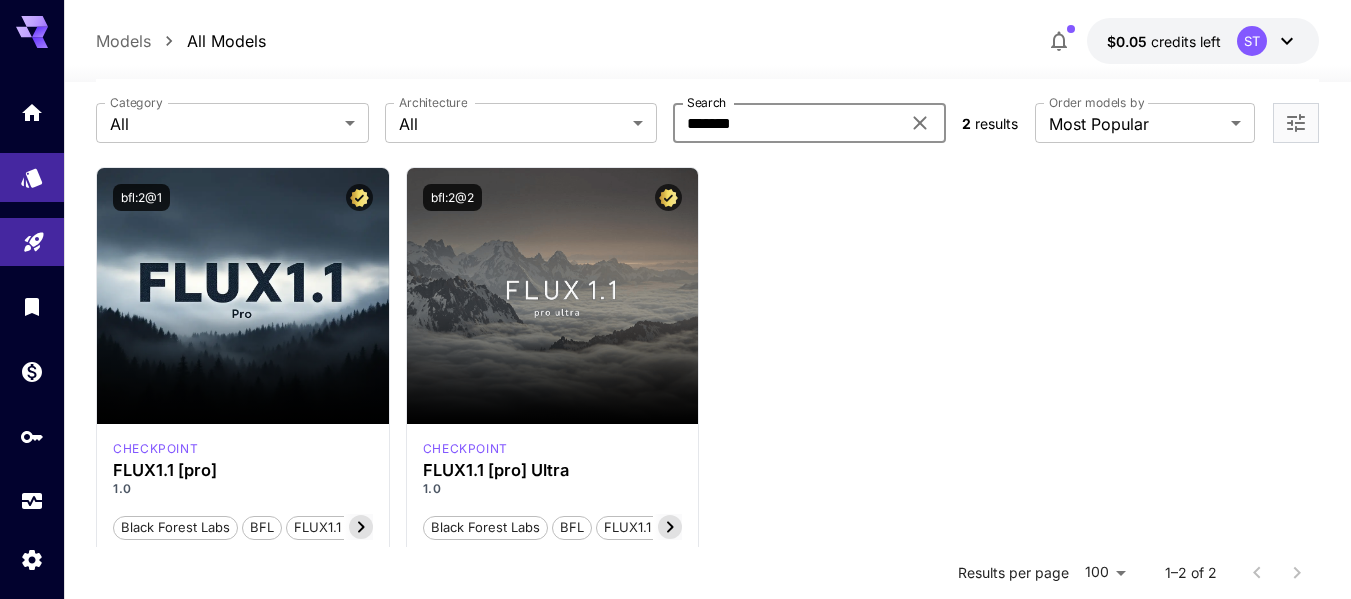 scroll, scrollTop: 200, scrollLeft: 0, axis: vertical 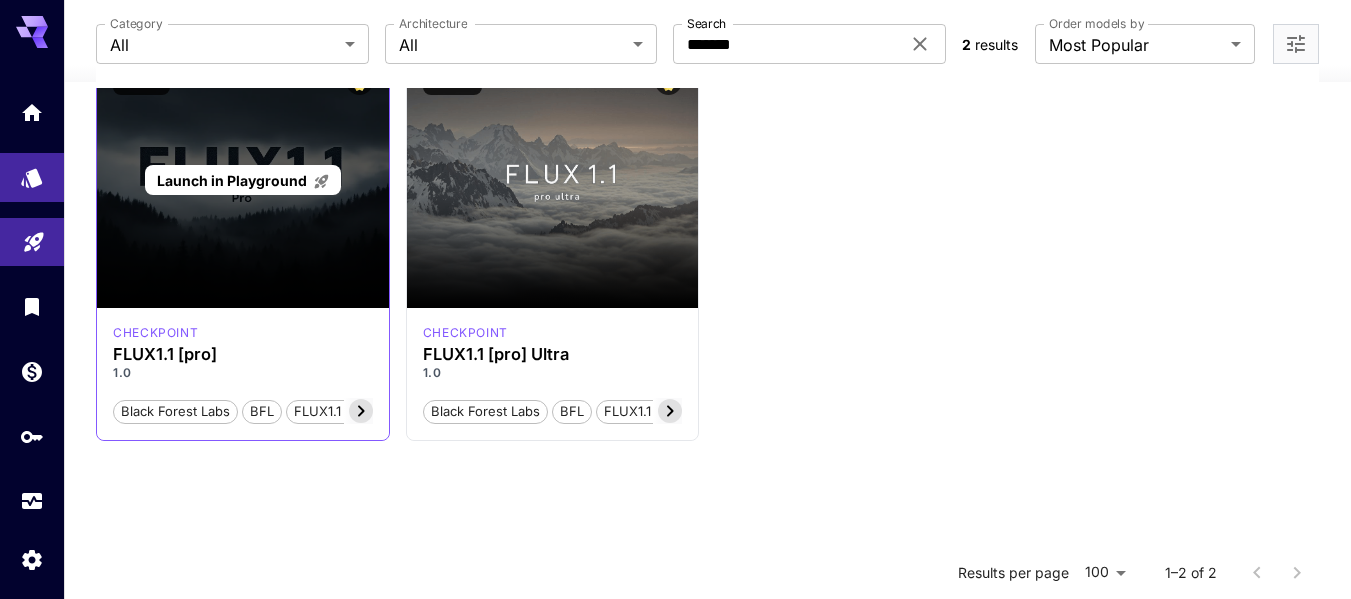 click on "Launch in Playground" at bounding box center (243, 180) 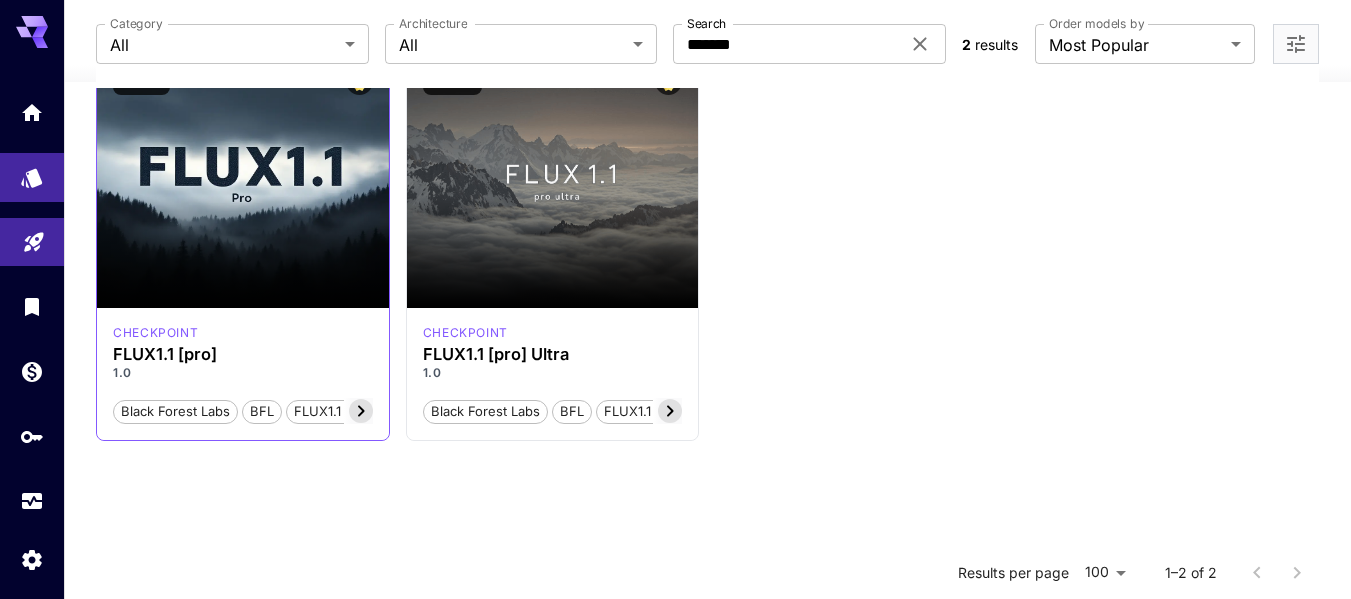 click 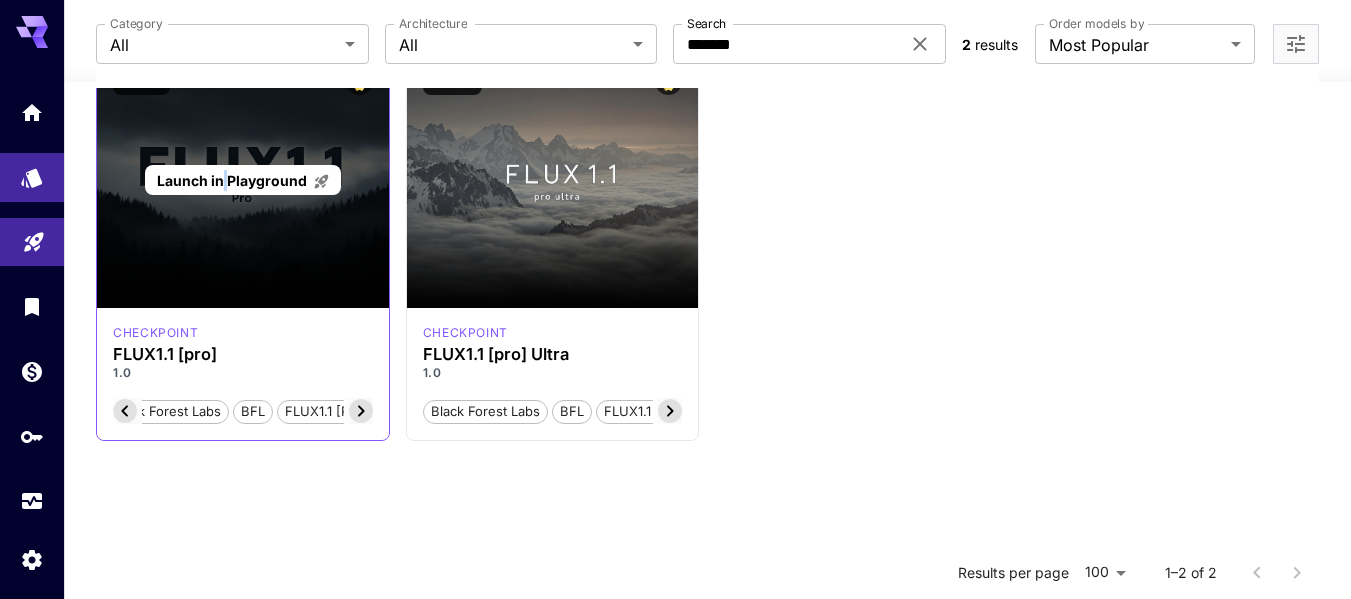 click on "Launch in Playground" at bounding box center (232, 180) 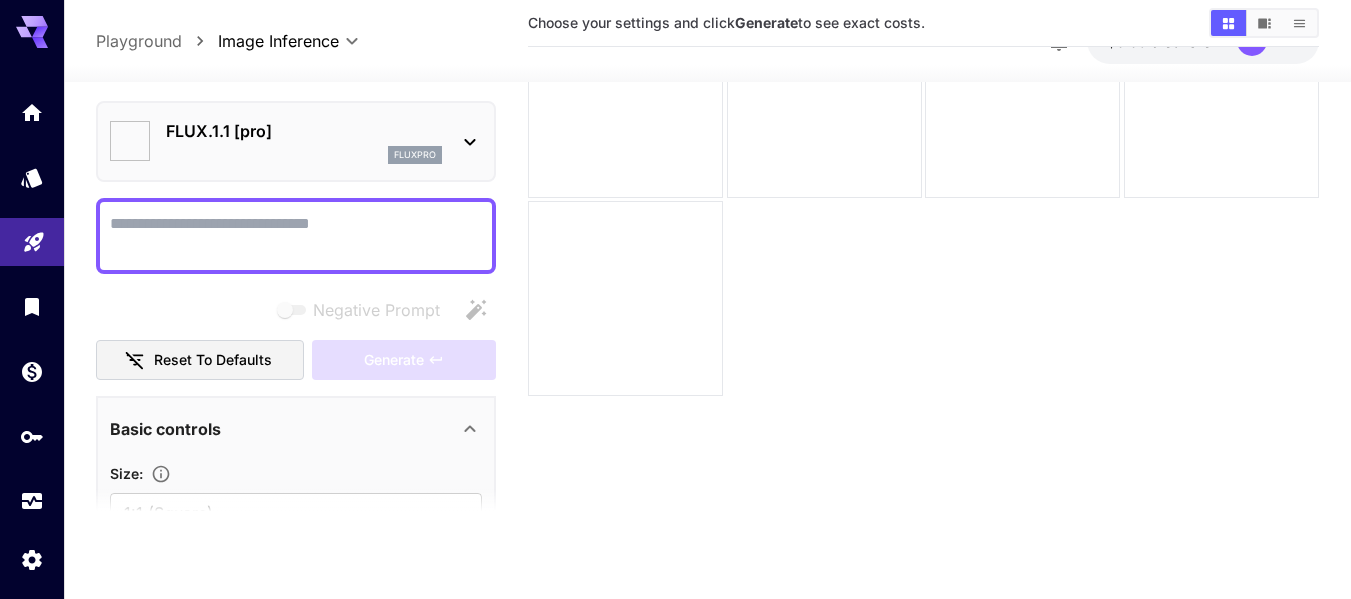 scroll, scrollTop: 158, scrollLeft: 0, axis: vertical 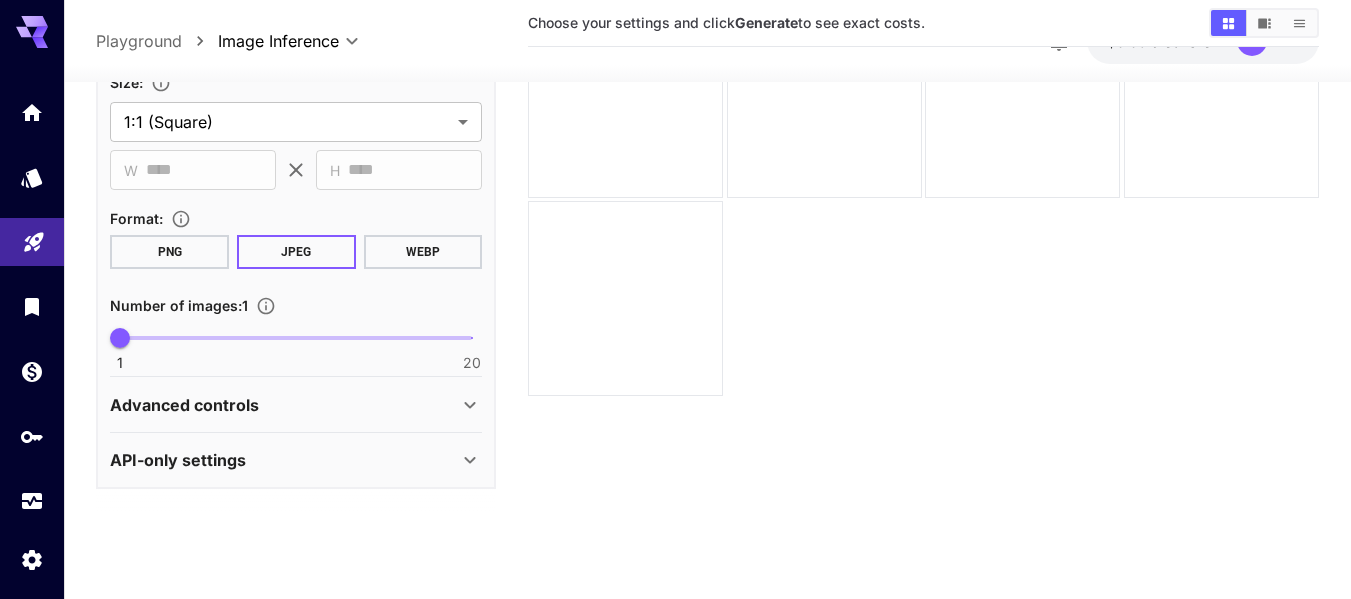 click on "PNG" at bounding box center [169, 251] 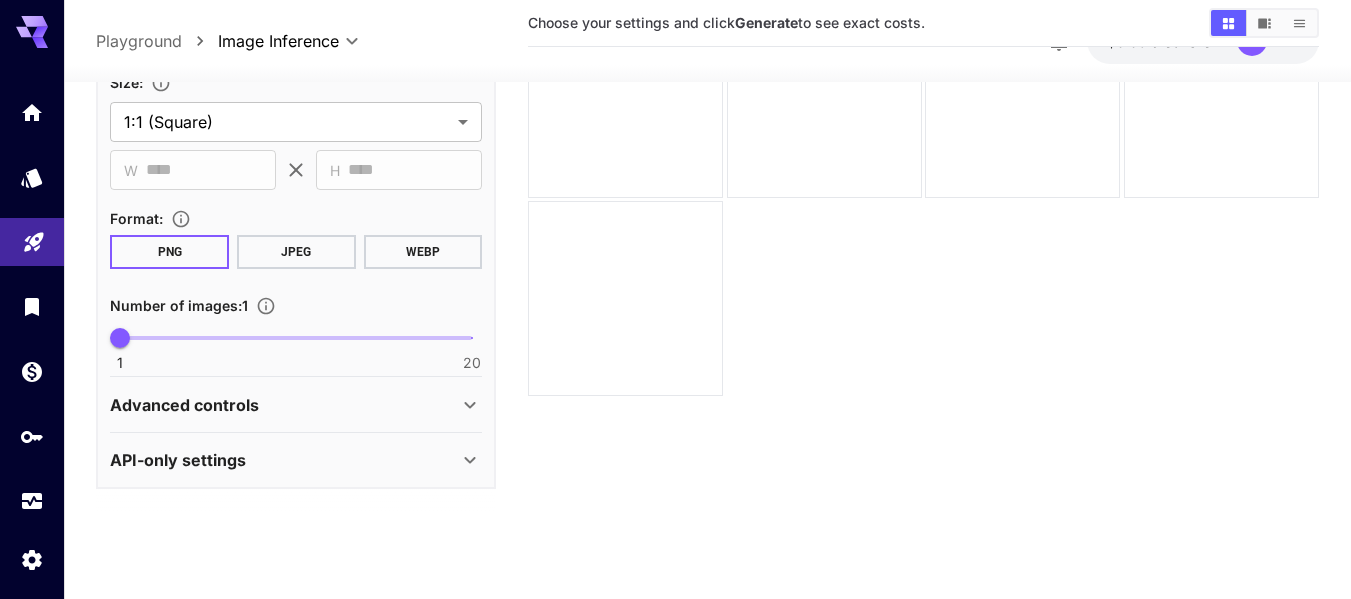 click on "Advanced controls" at bounding box center (284, 404) 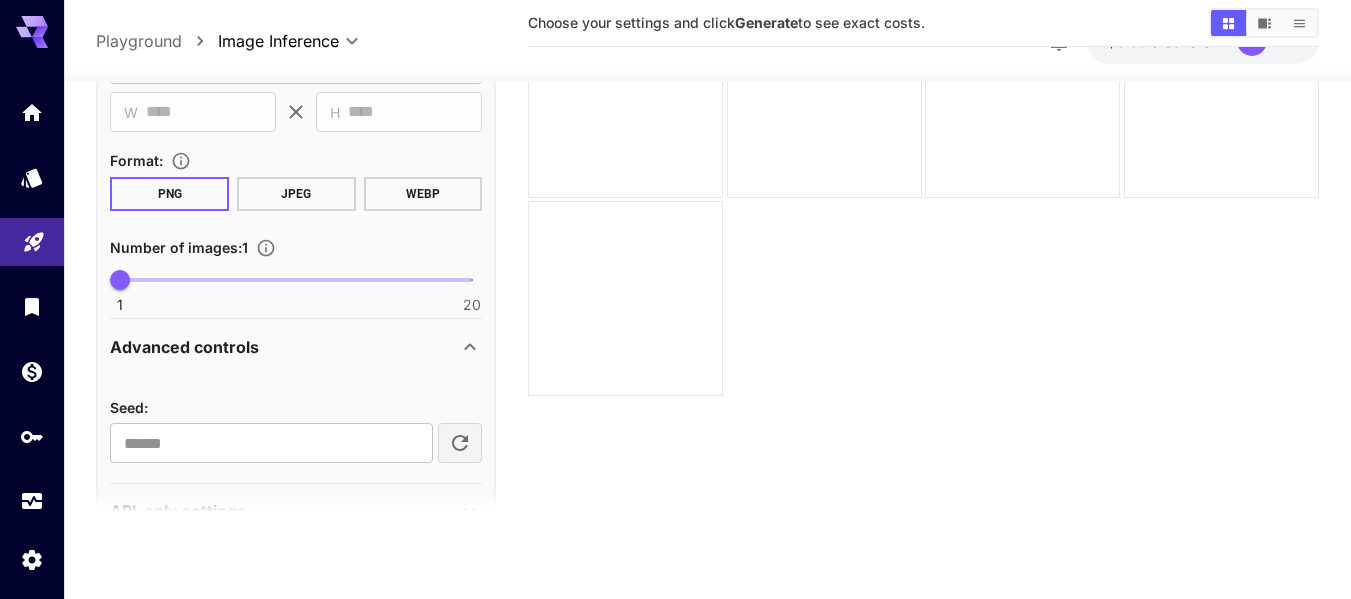 scroll, scrollTop: 500, scrollLeft: 0, axis: vertical 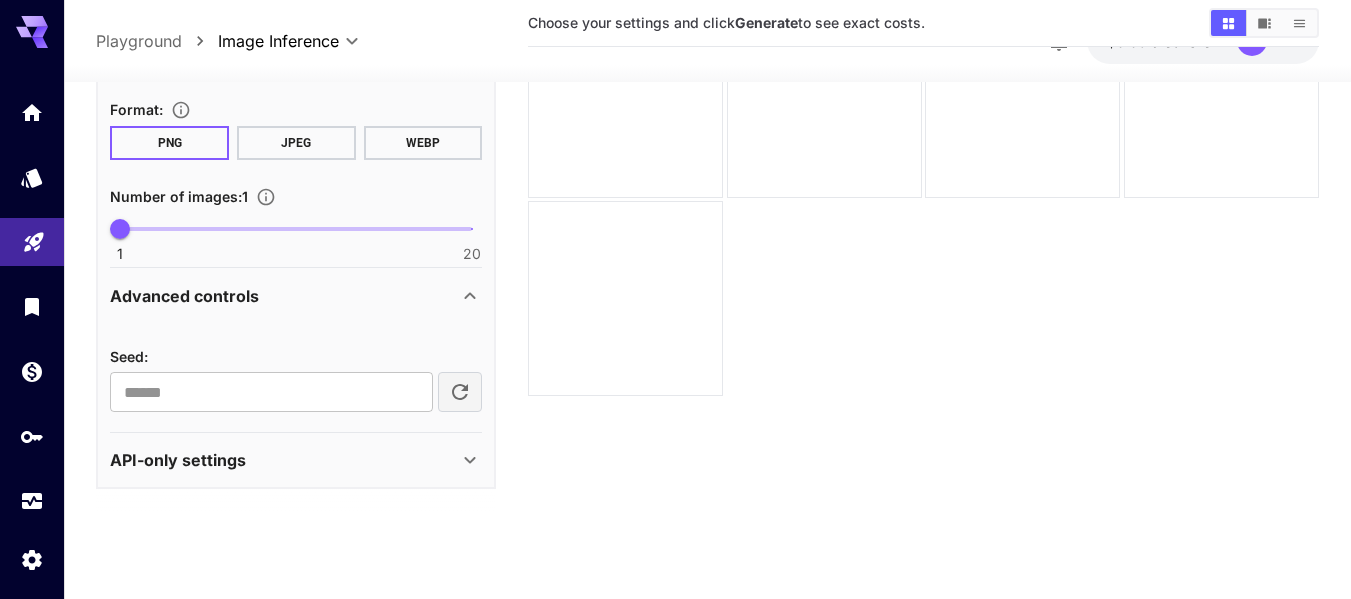 click on "API-only settings" at bounding box center [284, 460] 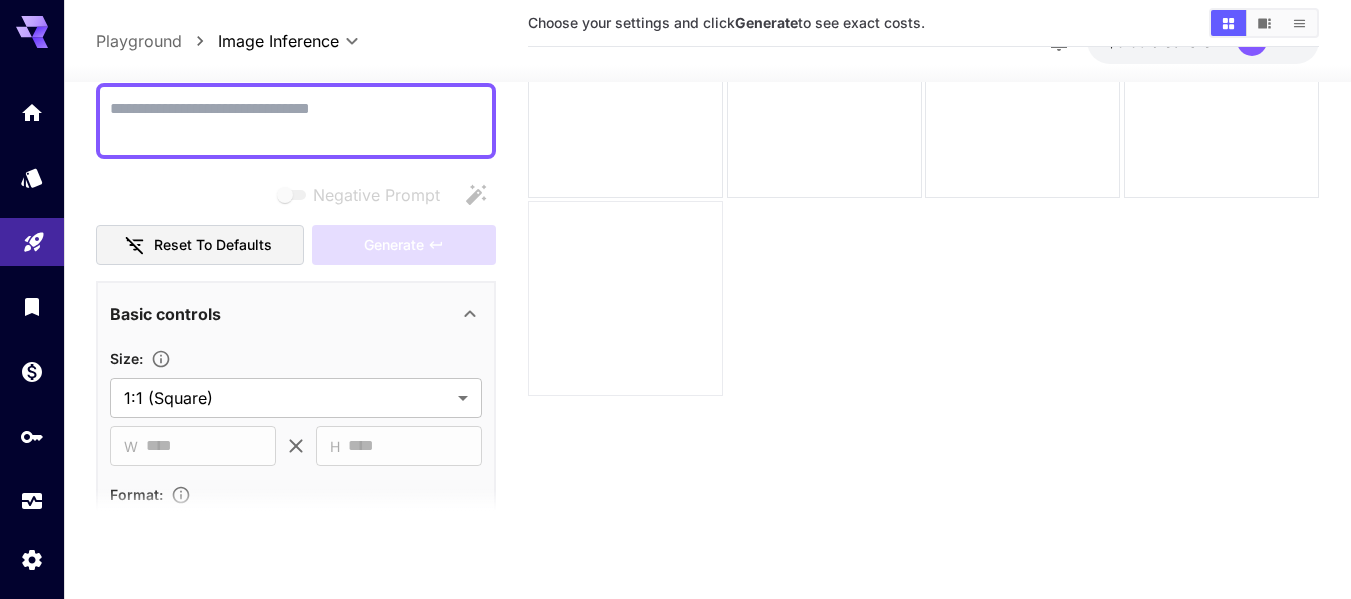 scroll, scrollTop: 0, scrollLeft: 0, axis: both 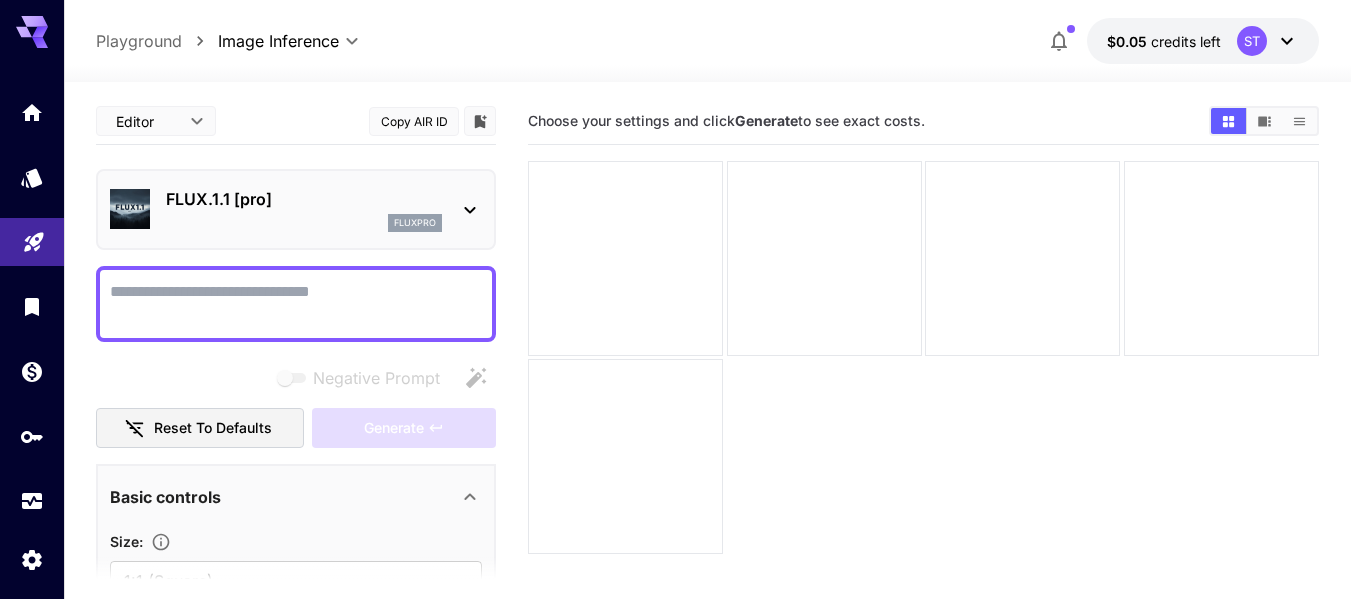 click on "Negative Prompt" at bounding box center [296, 304] 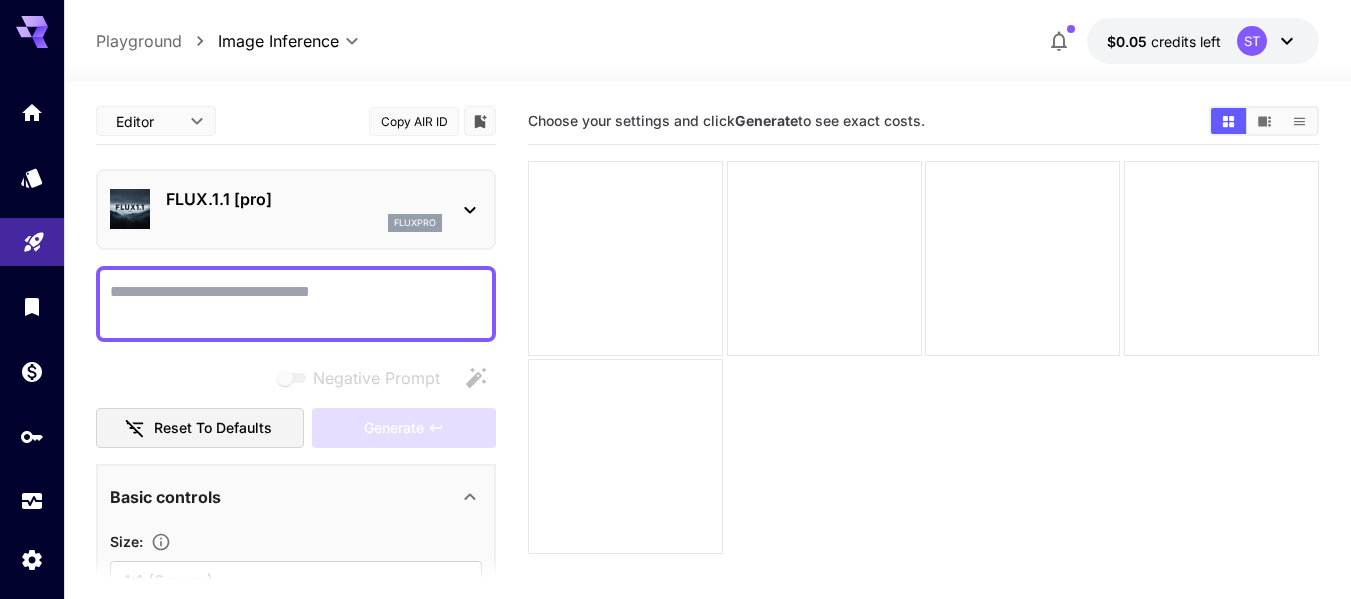 click on "FLUX.1.1 [pro] fluxpro" at bounding box center [304, 209] 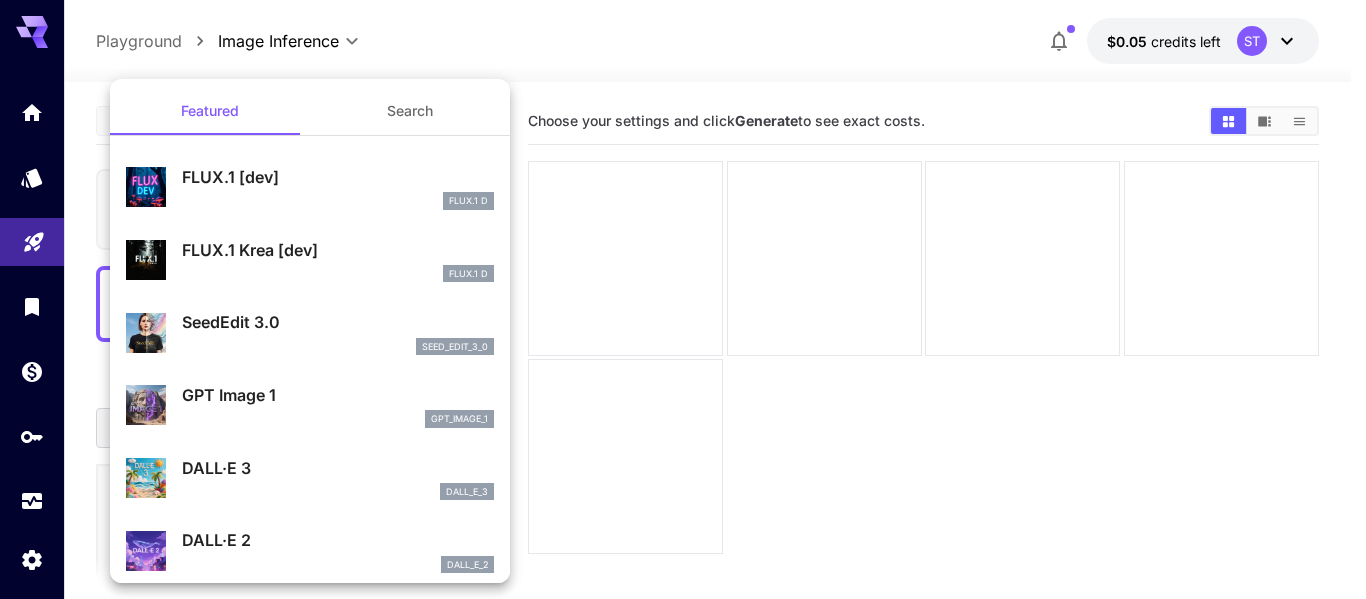 click on "FLUX.1 [dev]" at bounding box center [338, 177] 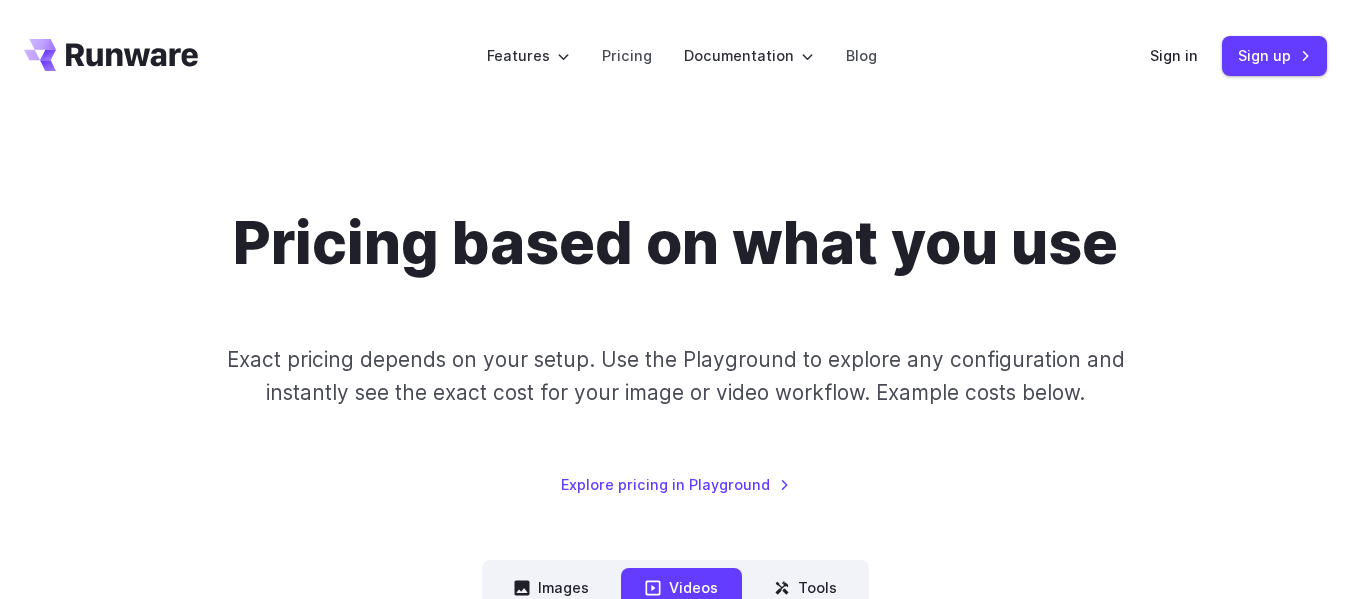 scroll, scrollTop: 0, scrollLeft: 0, axis: both 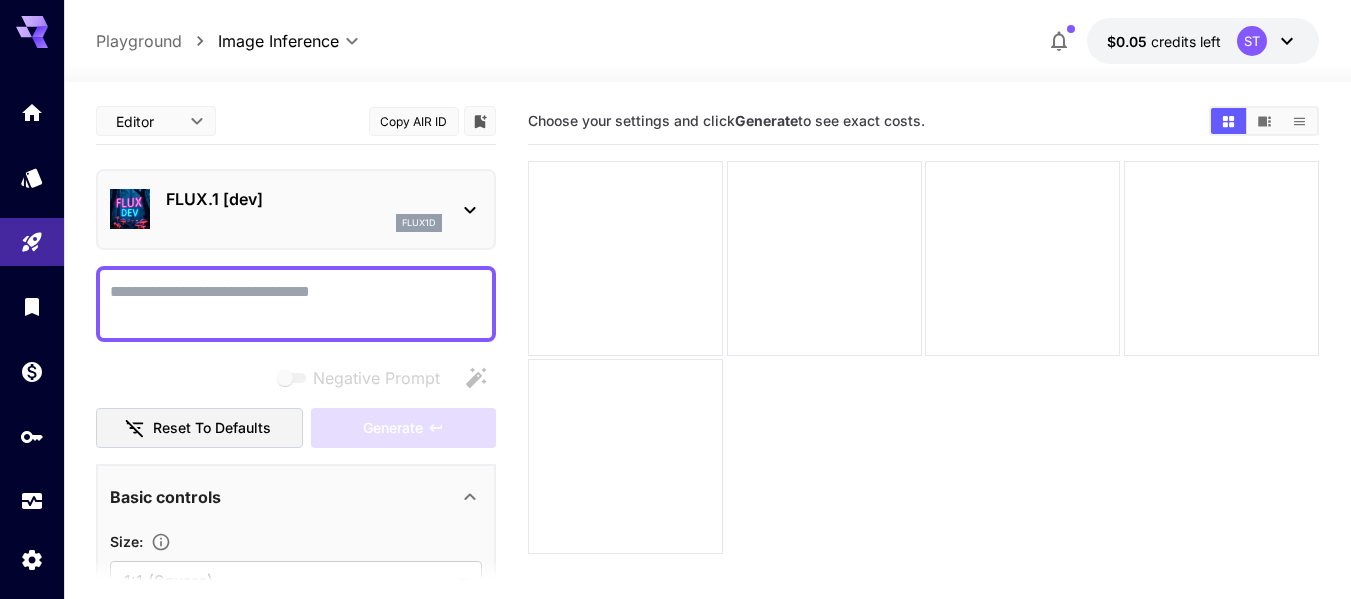 click on "FLUX.1 [dev]" at bounding box center (304, 199) 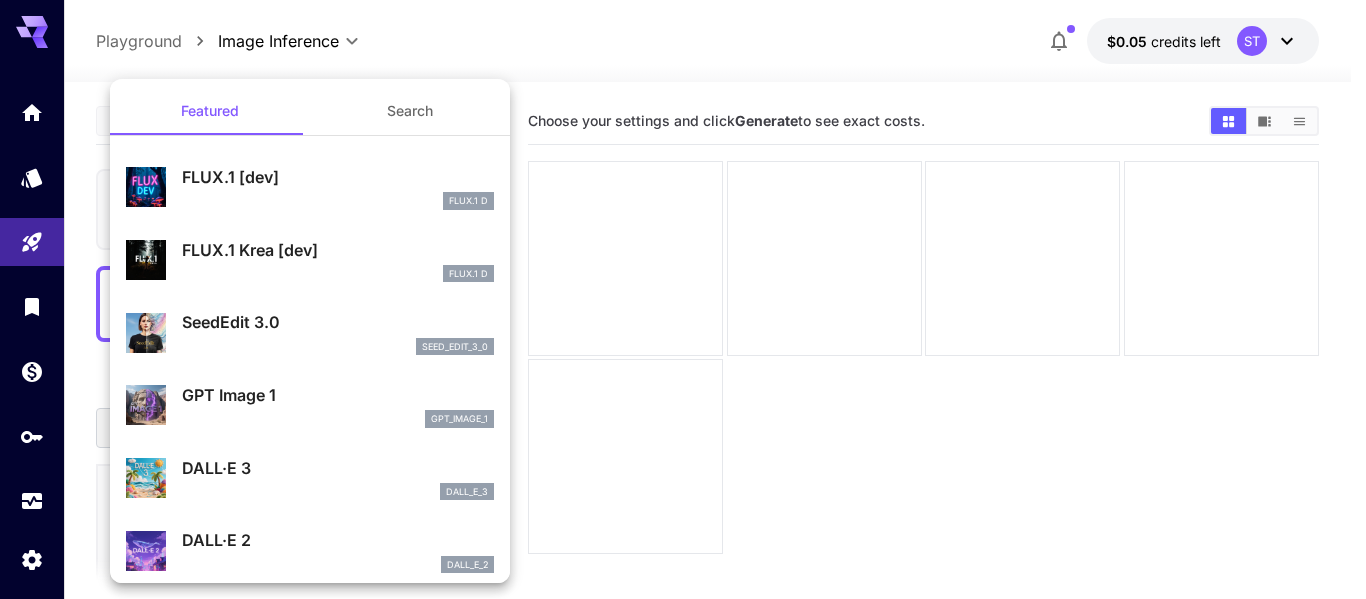 drag, startPoint x: 686, startPoint y: 187, endPoint x: 649, endPoint y: 160, distance: 45.80393 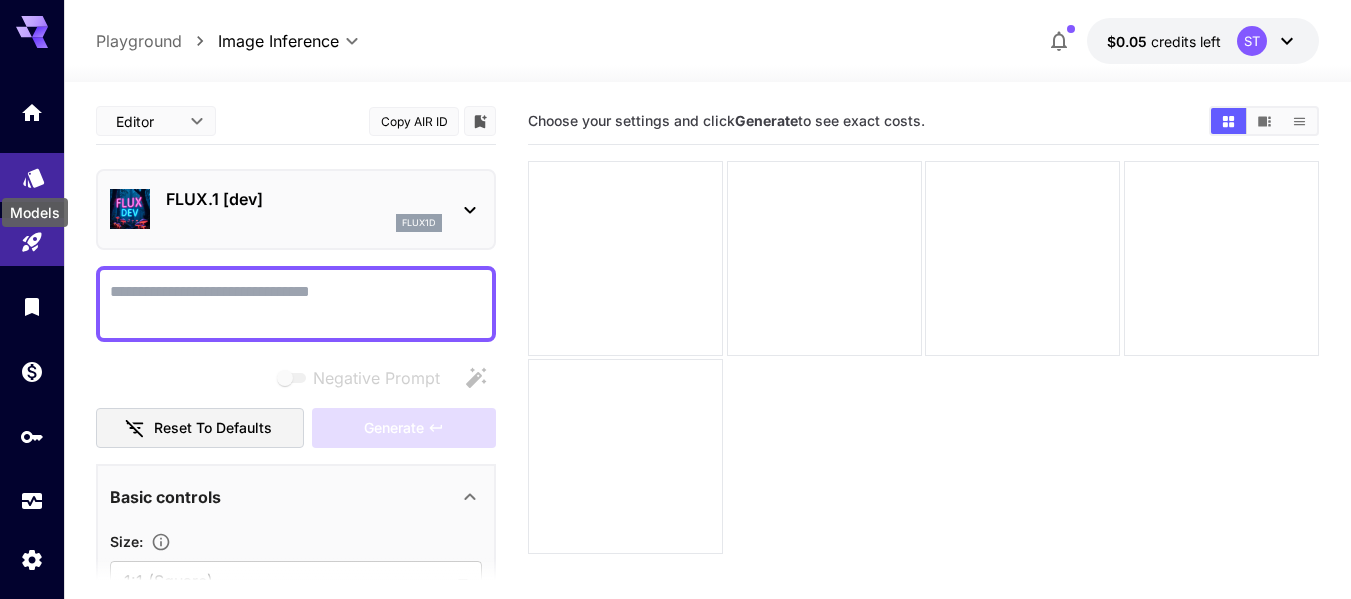 click 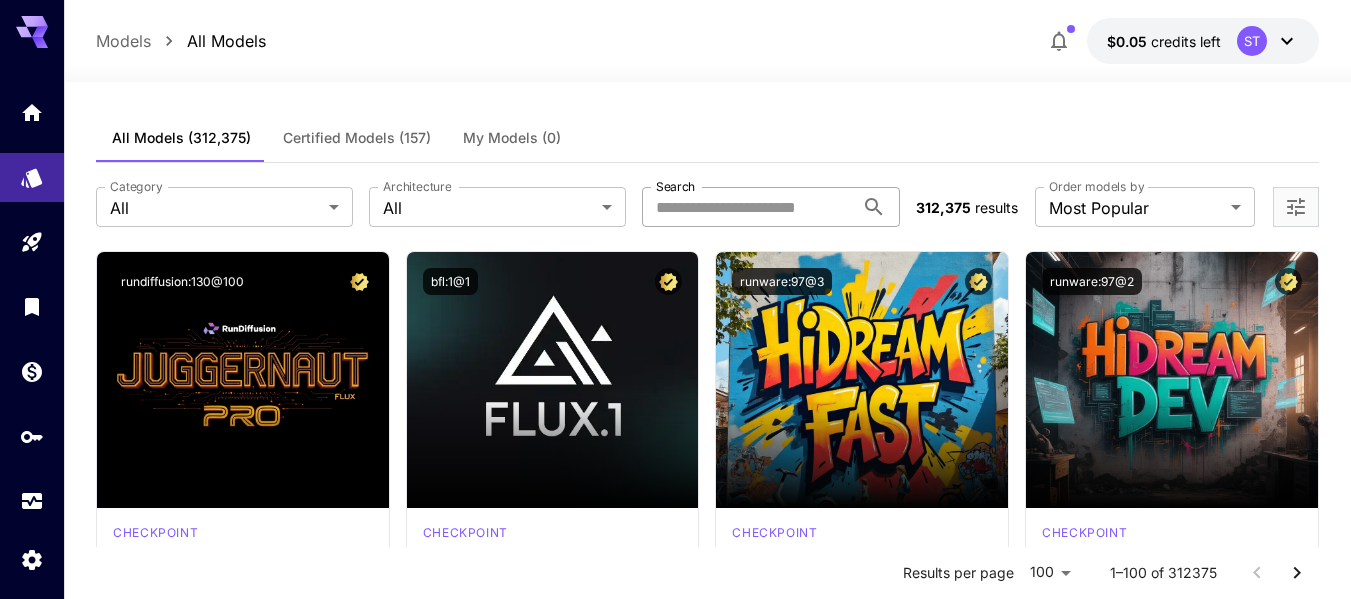 click on "Search" at bounding box center [747, 207] 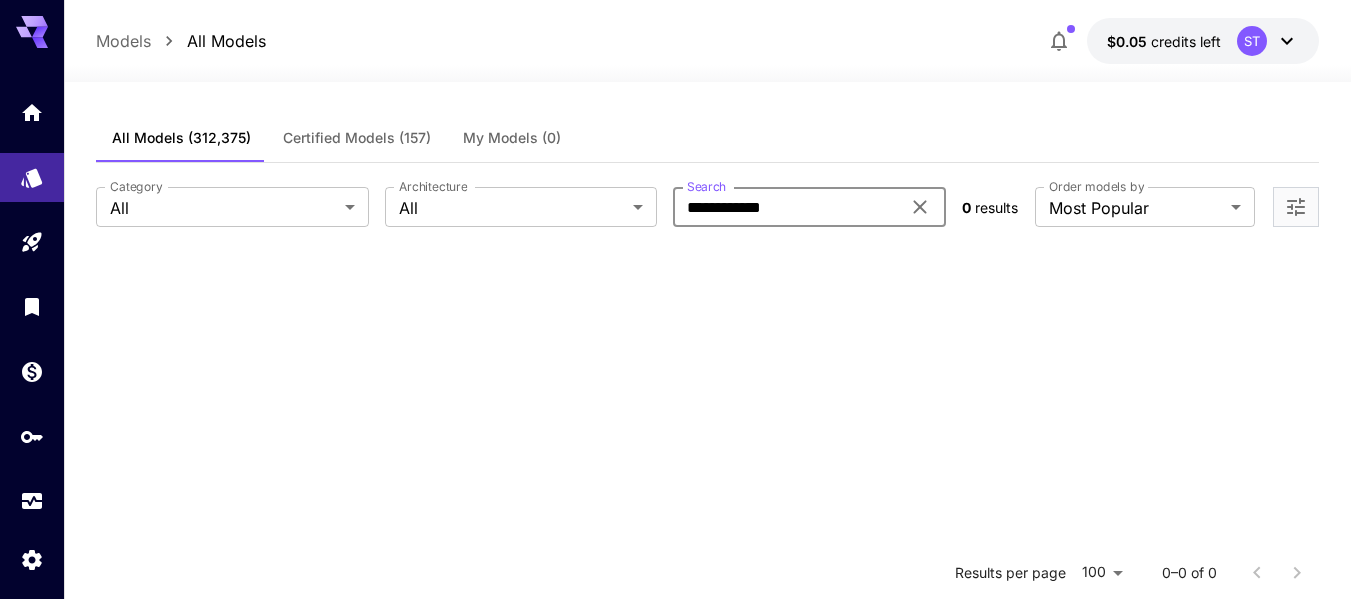 click on "**********" at bounding box center [786, 207] 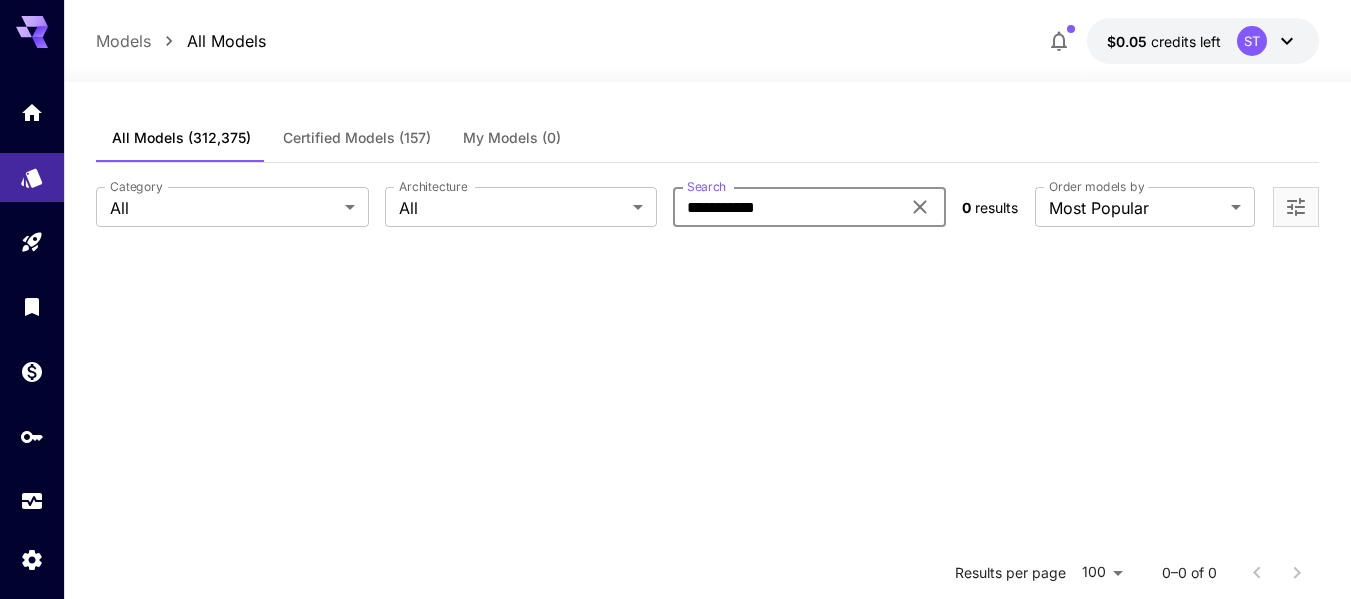 click on "**********" at bounding box center (786, 207) 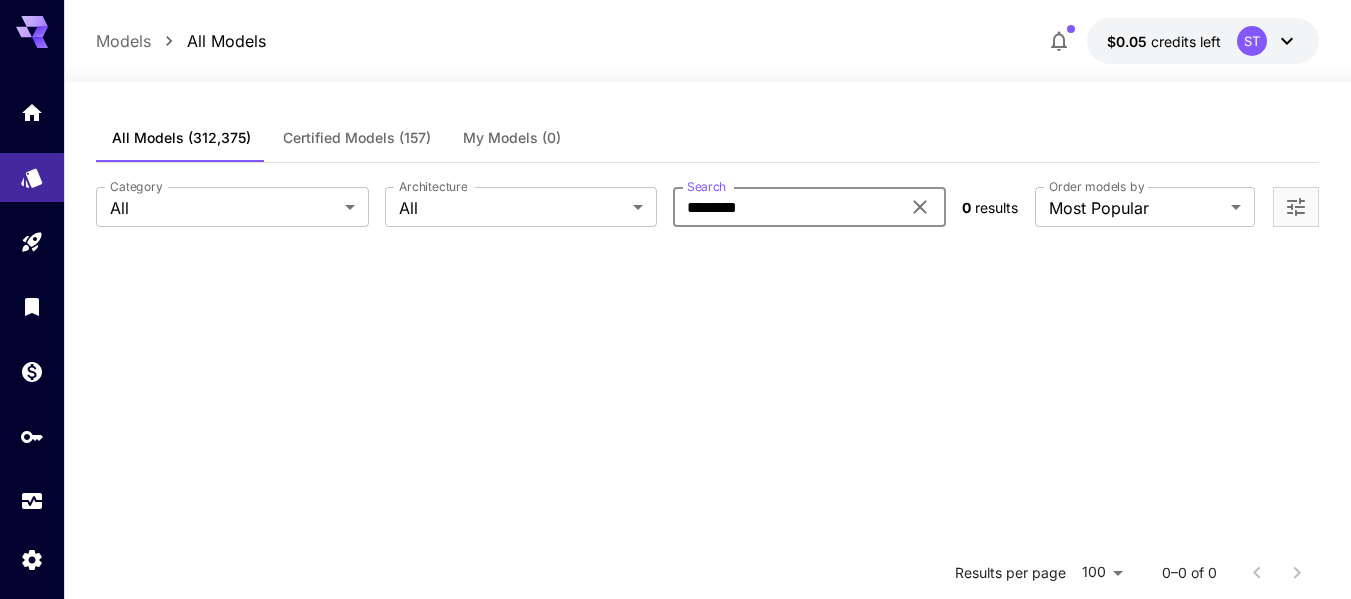 type on "*******" 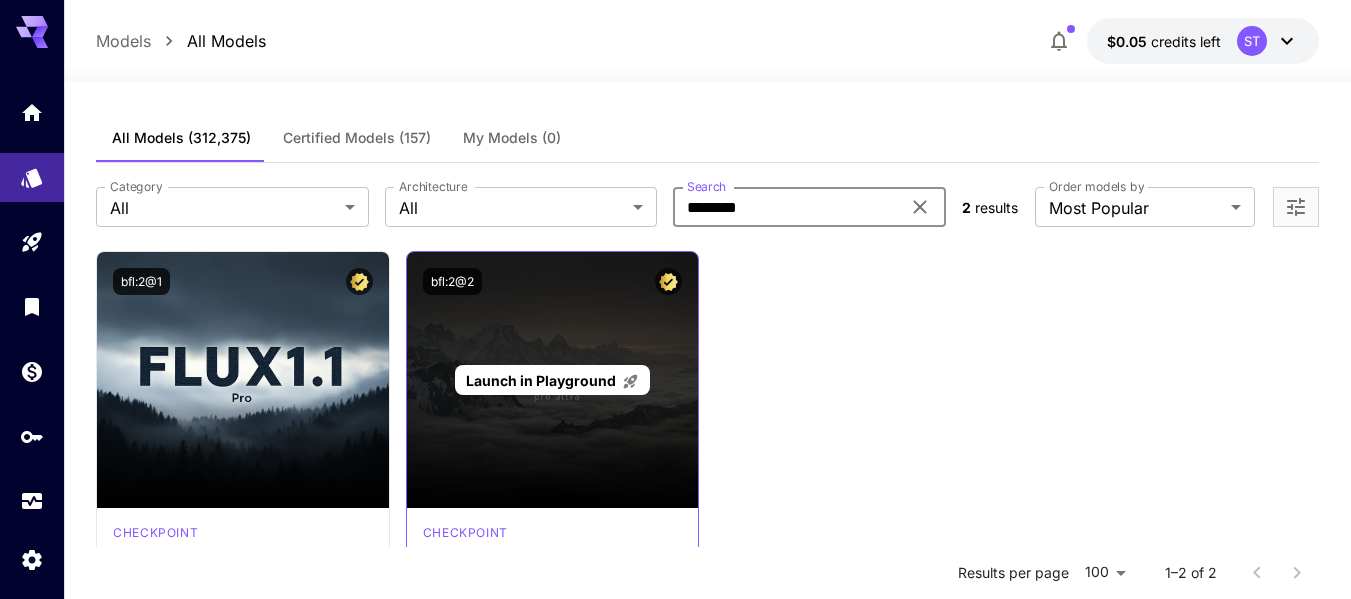 click on "Launch in Playground" at bounding box center [553, 380] 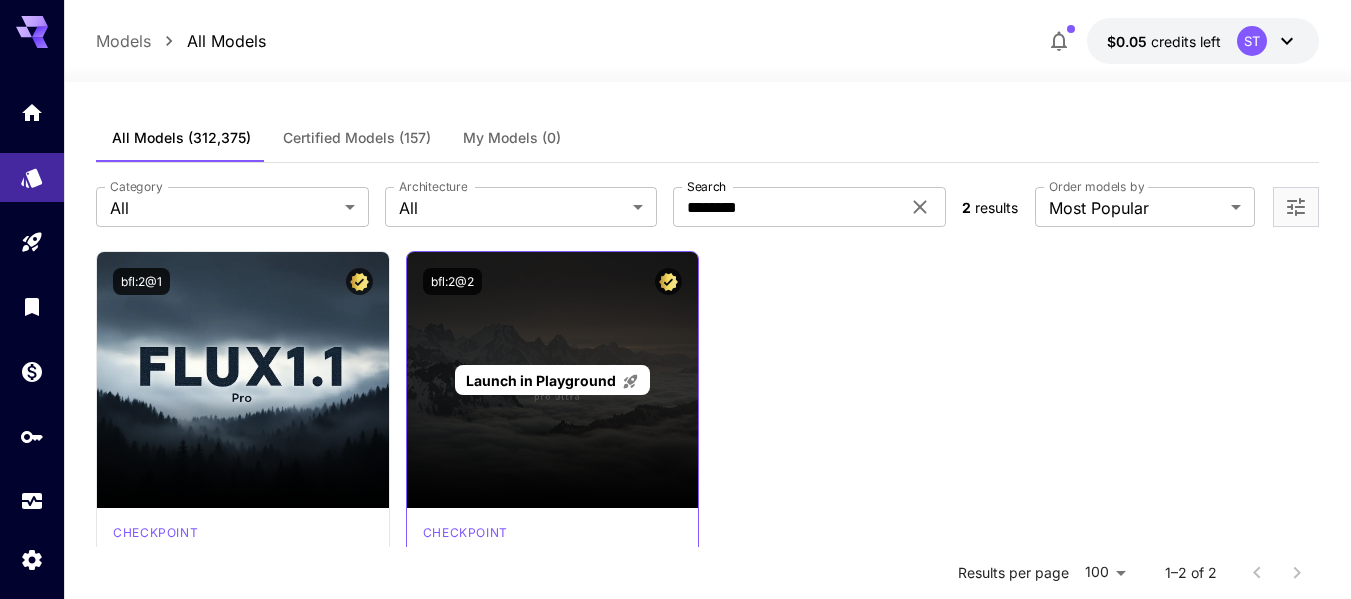click on "Launch in Playground" at bounding box center (552, 380) 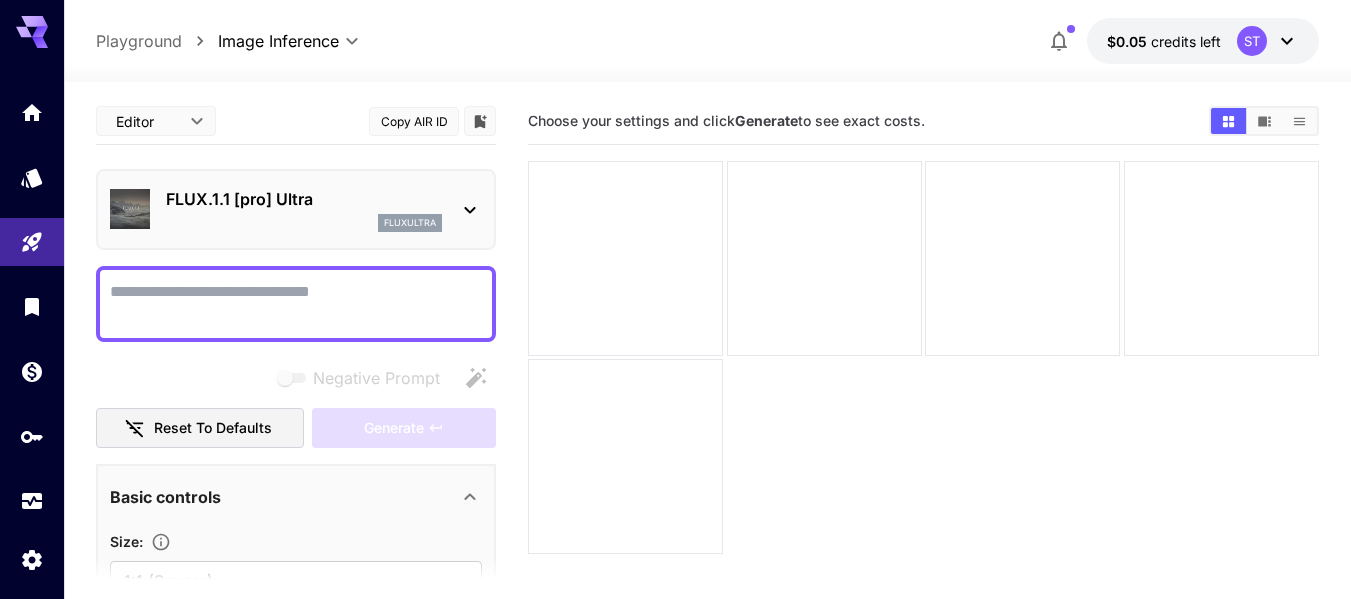 click on "Negative Prompt" at bounding box center (296, 304) 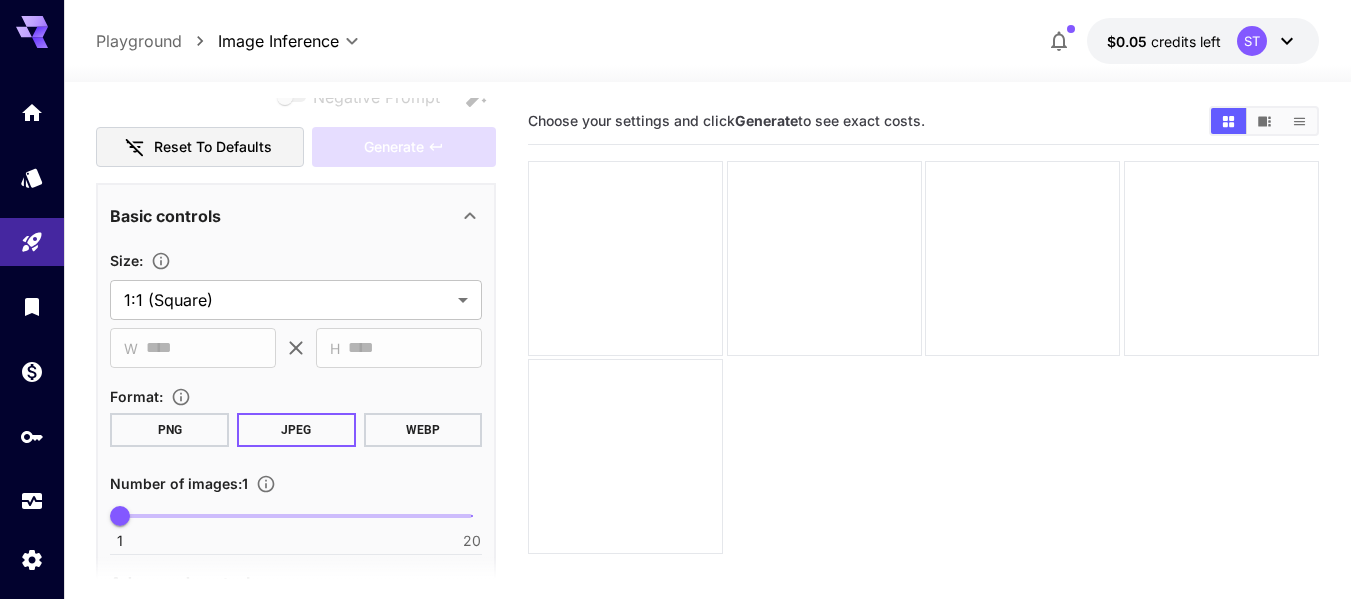 scroll, scrollTop: 391, scrollLeft: 0, axis: vertical 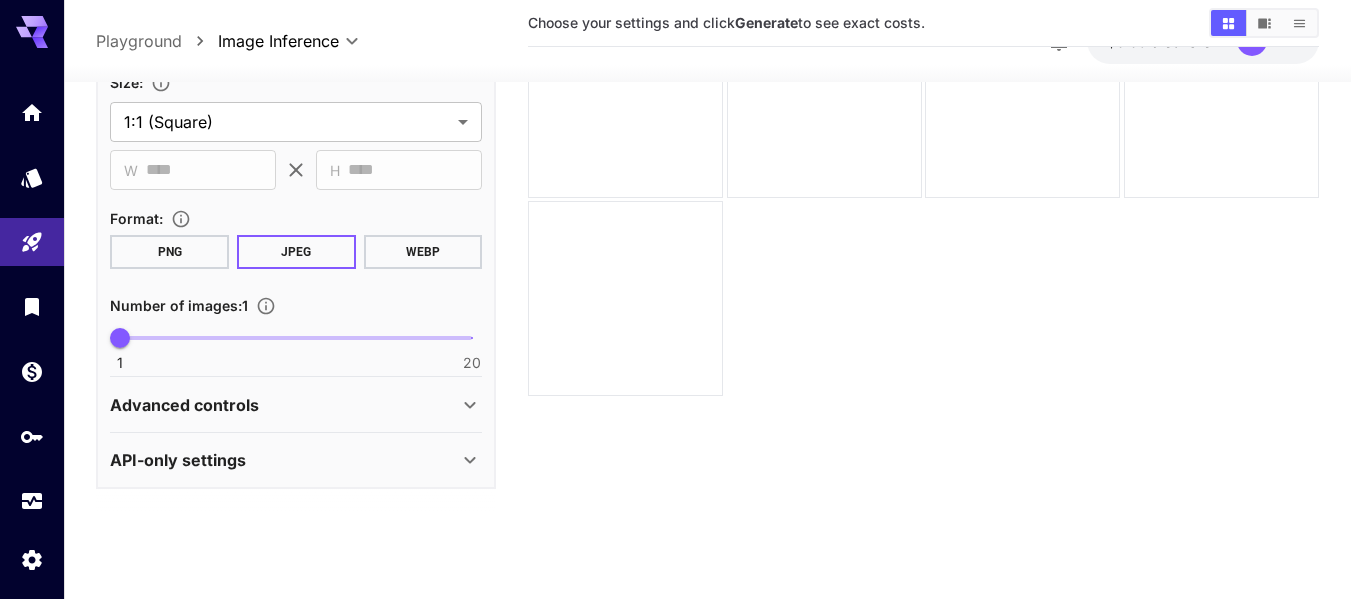 click on "Advanced controls" at bounding box center (284, 404) 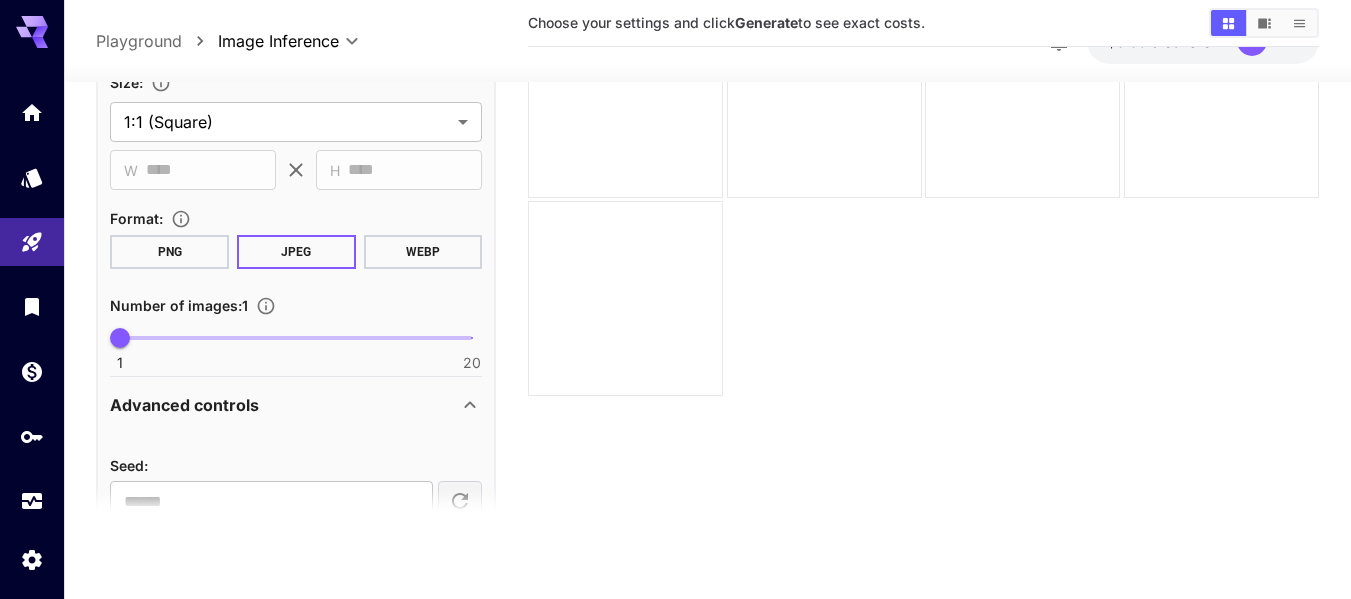 click on "Advanced controls" at bounding box center (284, 404) 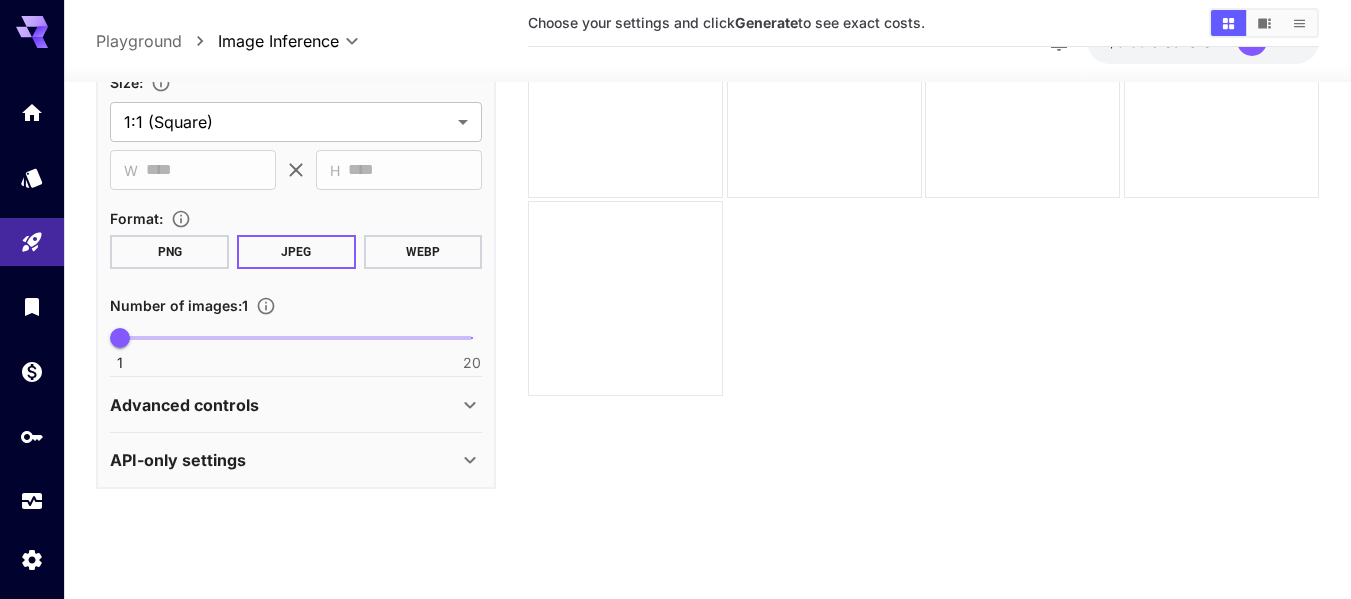click on "API-only settings" at bounding box center [284, 460] 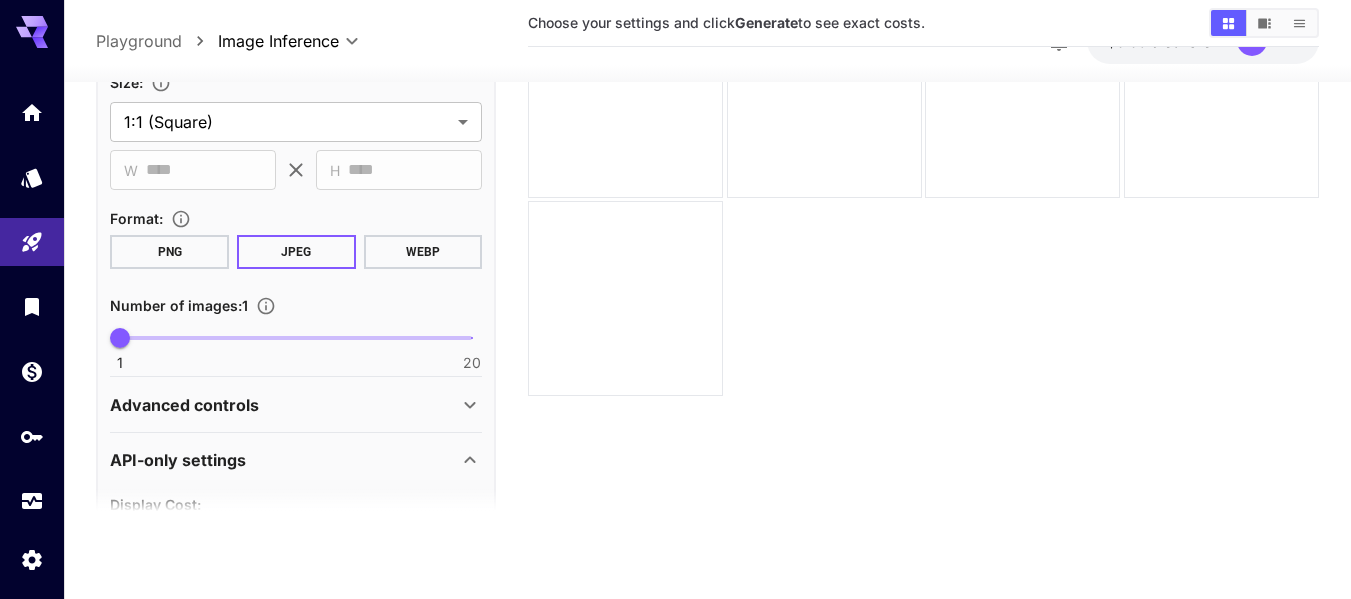 click on "API-only settings" at bounding box center (284, 460) 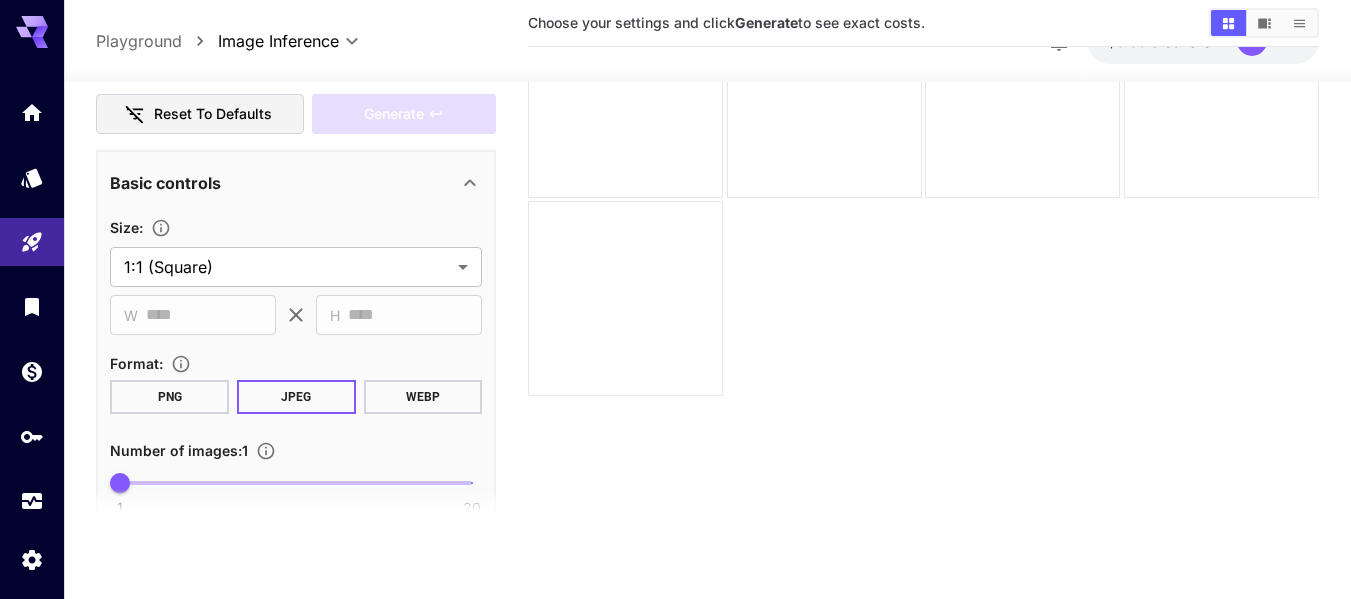 scroll, scrollTop: 0, scrollLeft: 0, axis: both 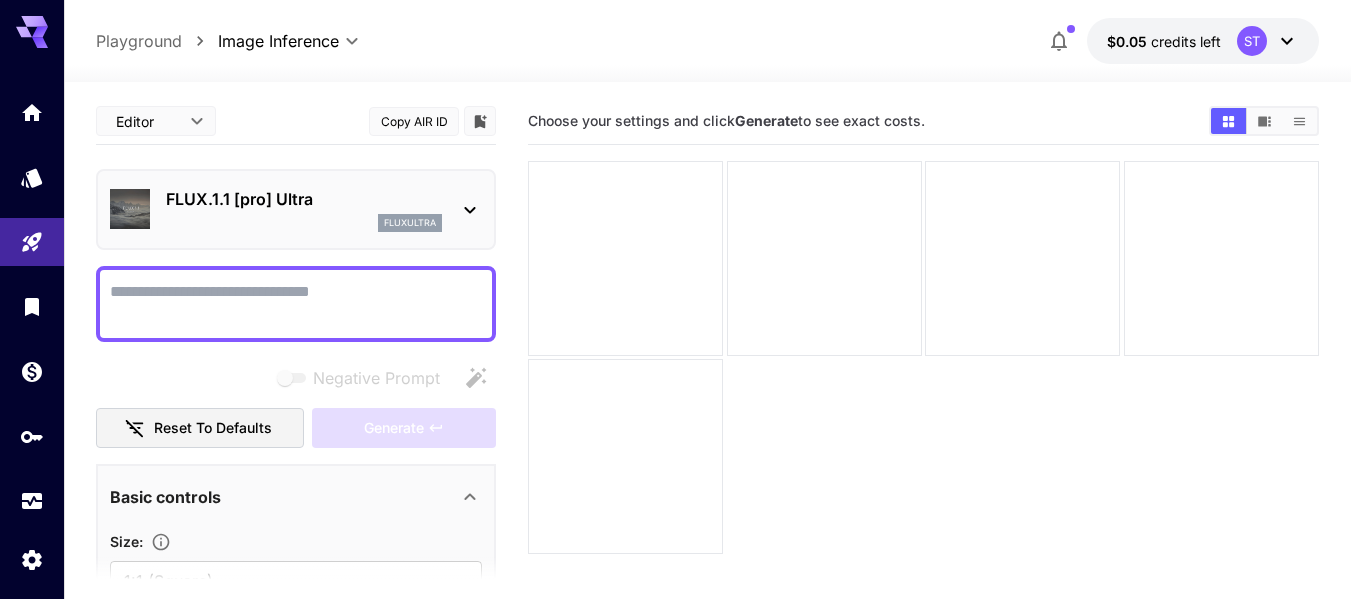 click on "**********" at bounding box center (675, 378) 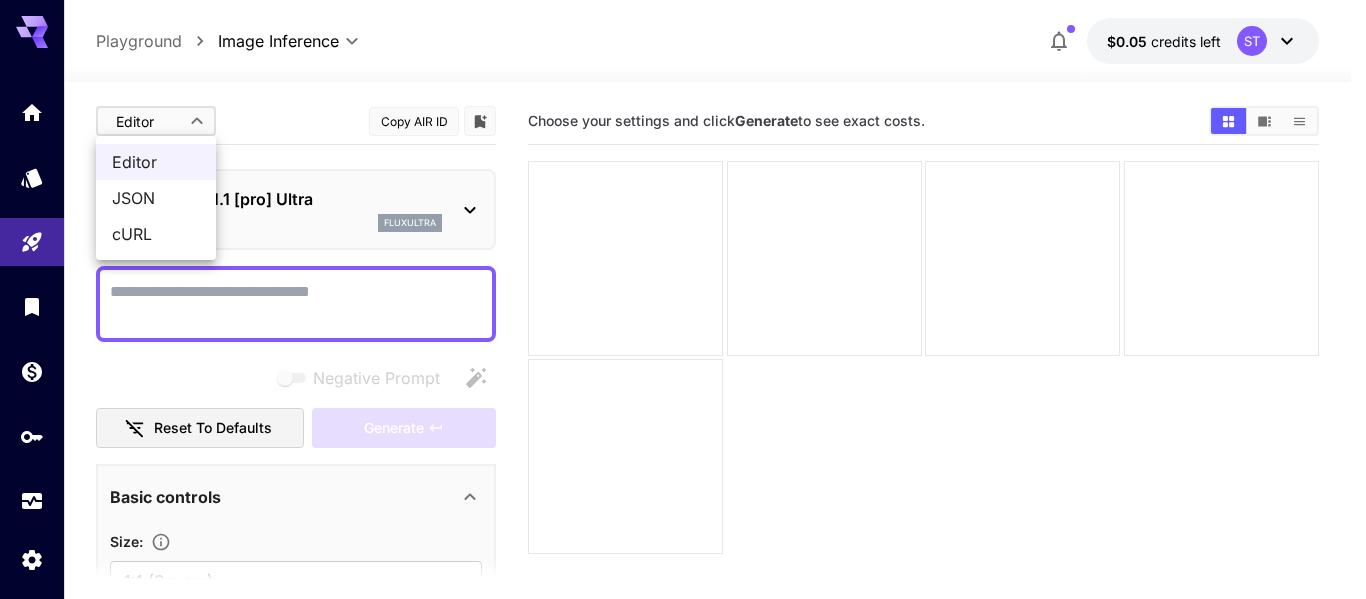 click on "JSON" at bounding box center (156, 198) 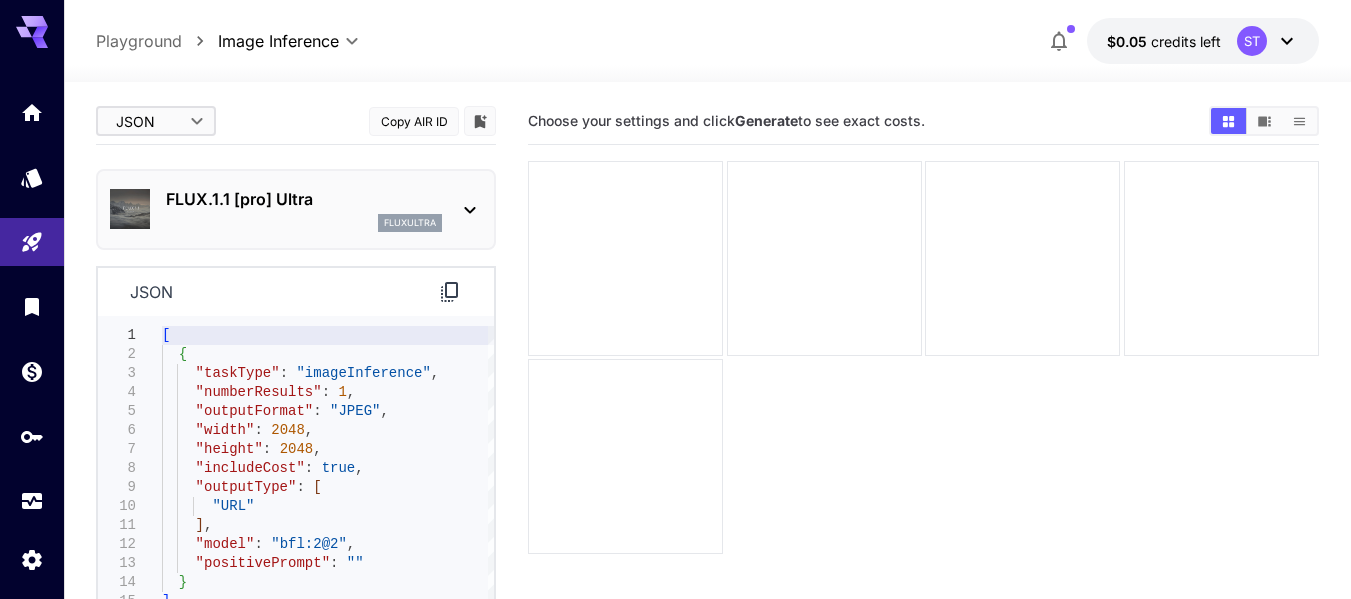 click on "FLUX.1.1 [pro] Ultra" at bounding box center [304, 199] 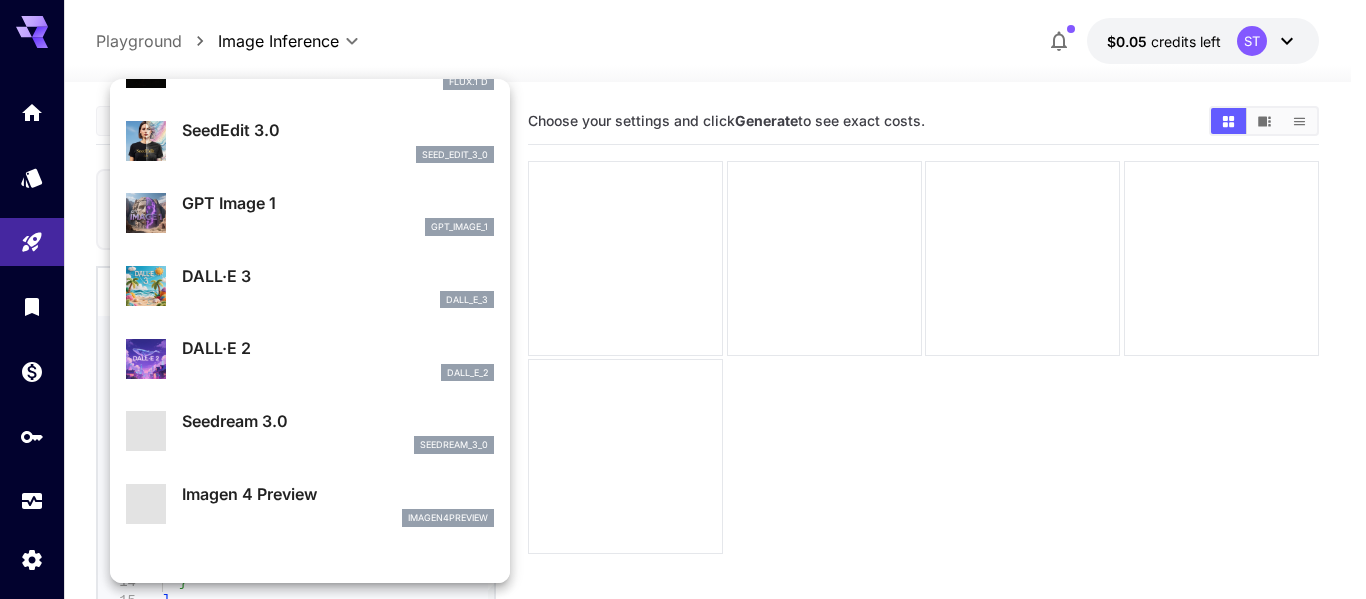 scroll, scrollTop: 200, scrollLeft: 0, axis: vertical 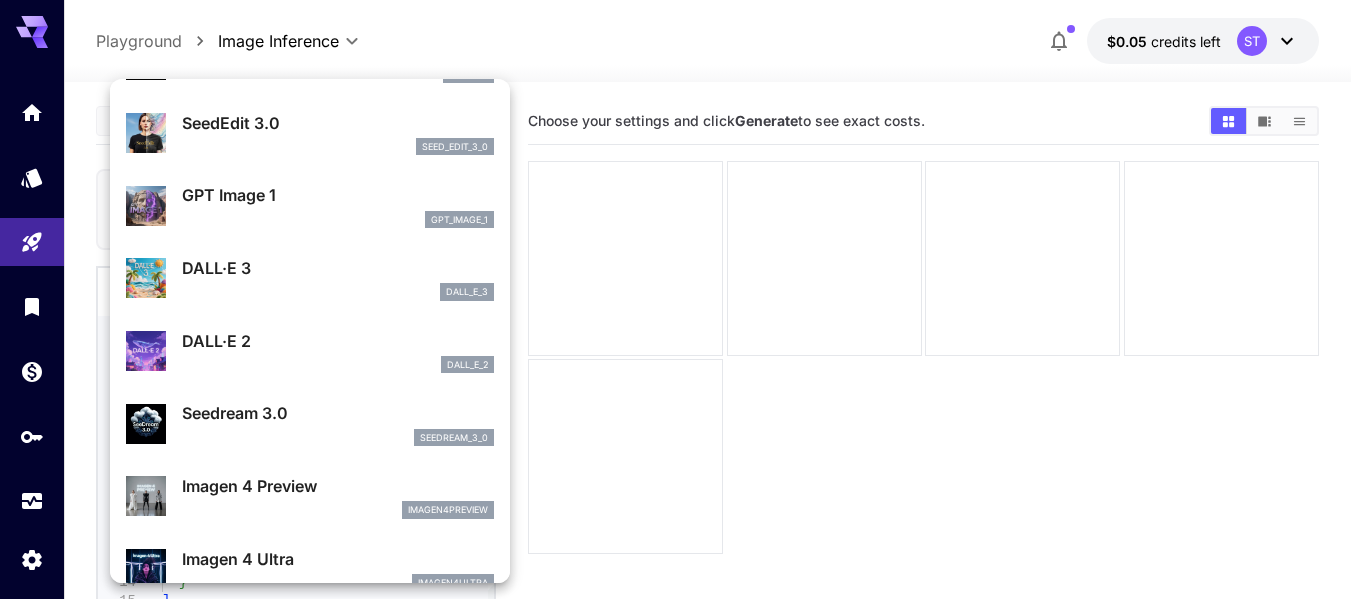 click on "seed_edit_3_0" at bounding box center [338, 147] 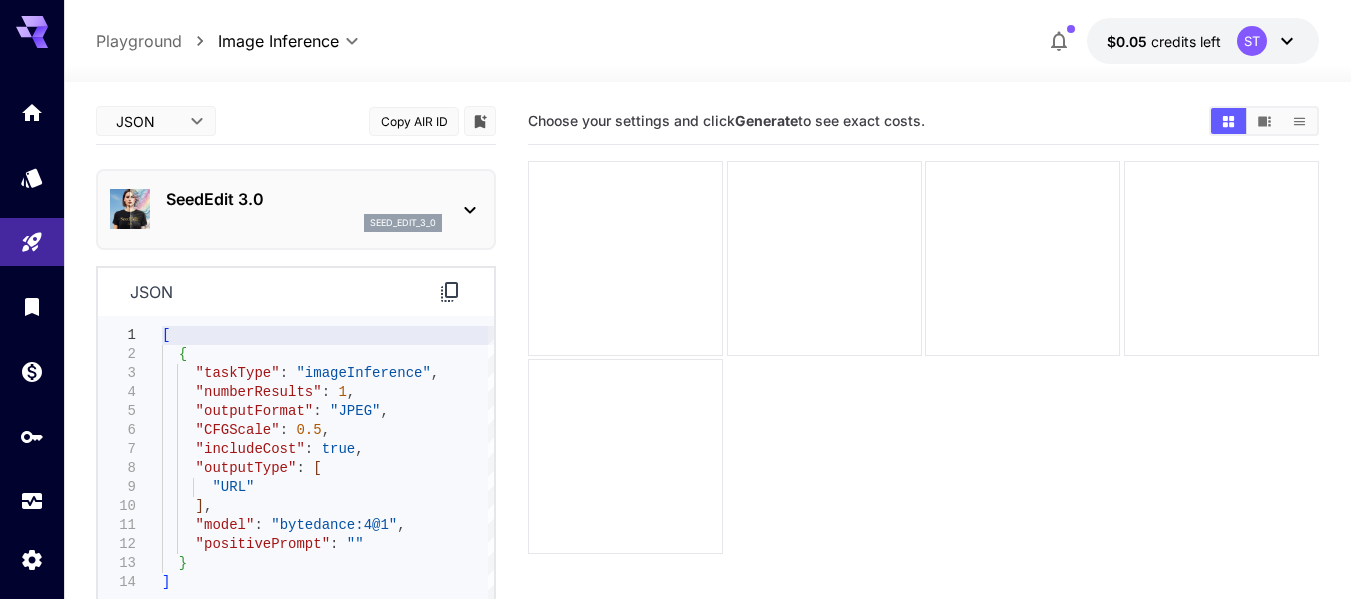 click on "**********" at bounding box center (675, 378) 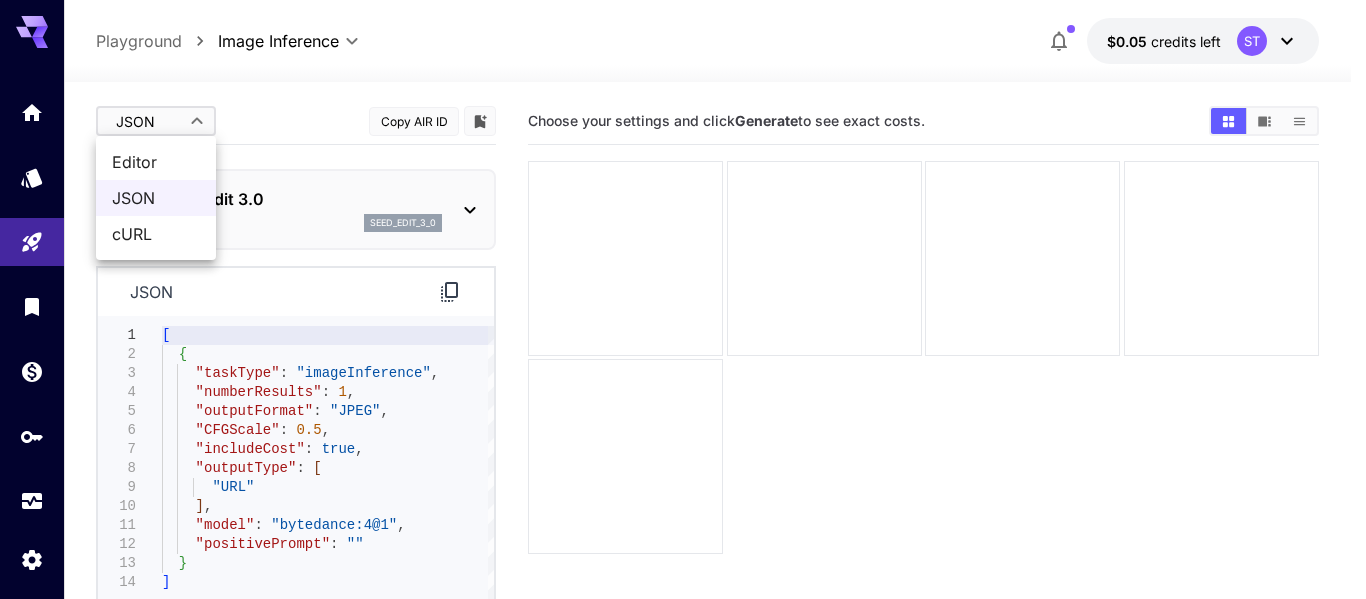 click on "Editor" at bounding box center (156, 162) 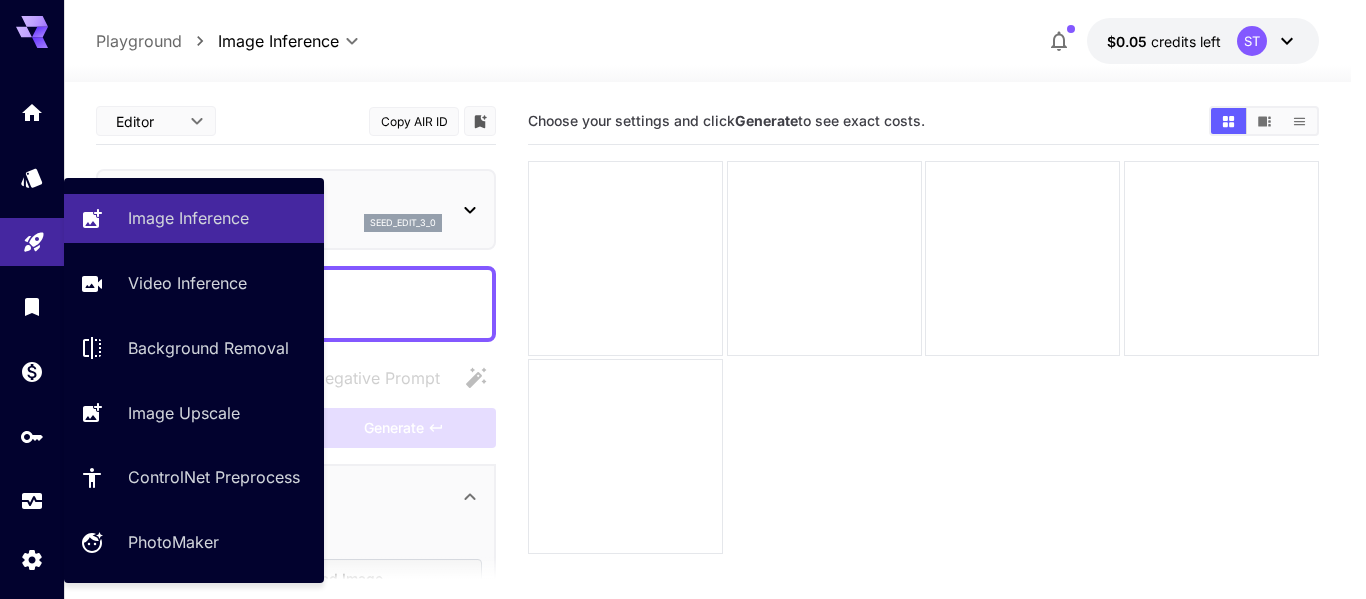 click 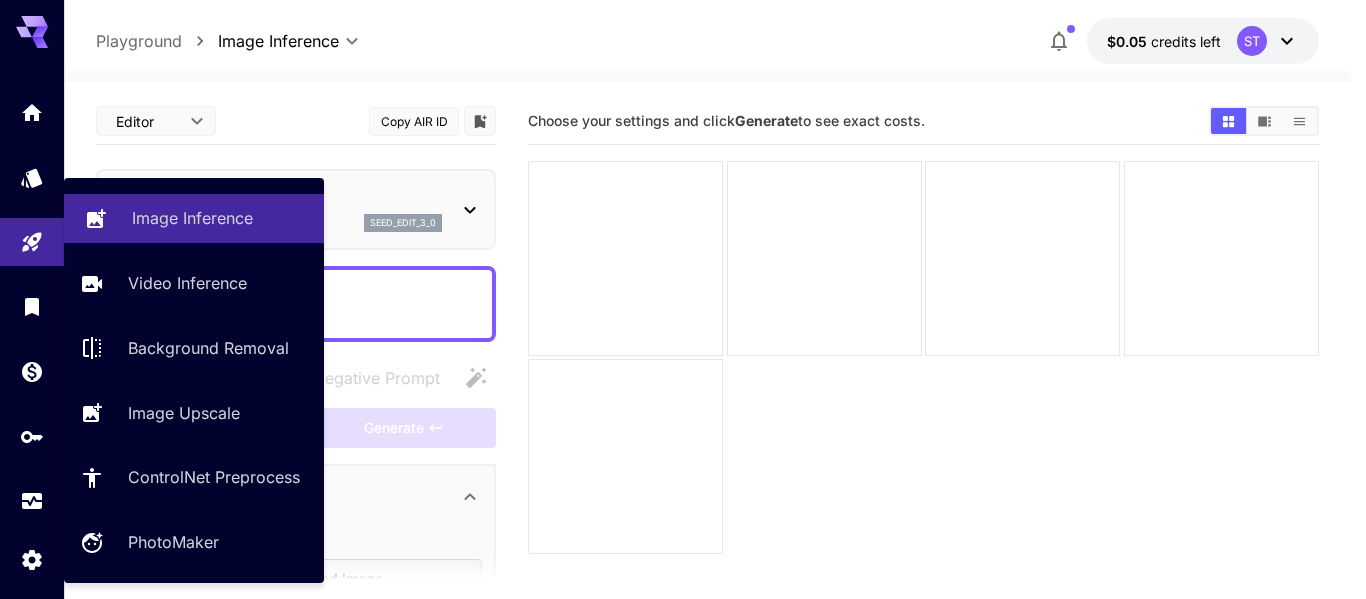 click 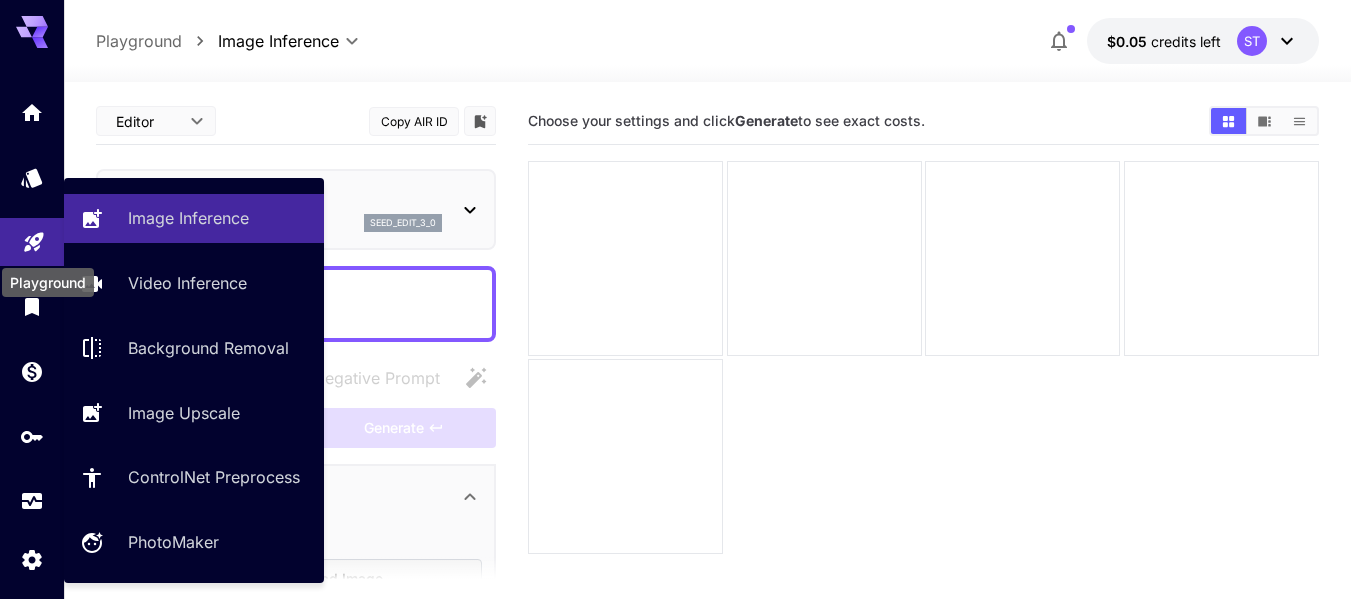 click on "**********" at bounding box center (683, 378) 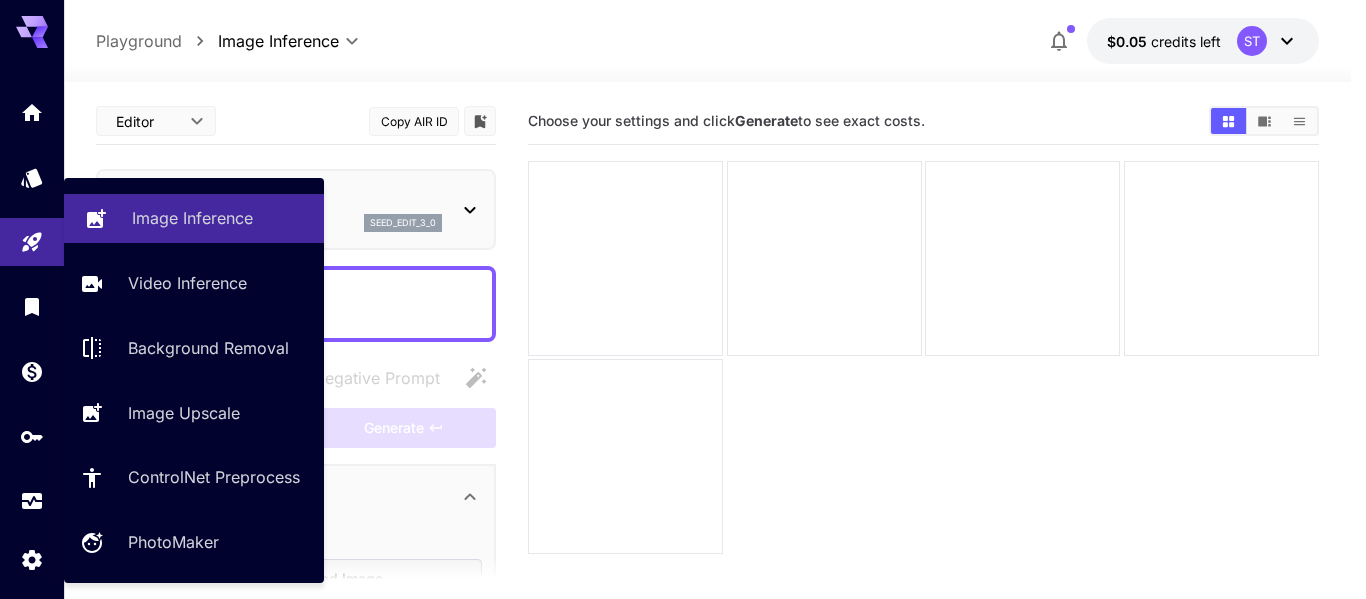 click on "Image Inference" at bounding box center (192, 218) 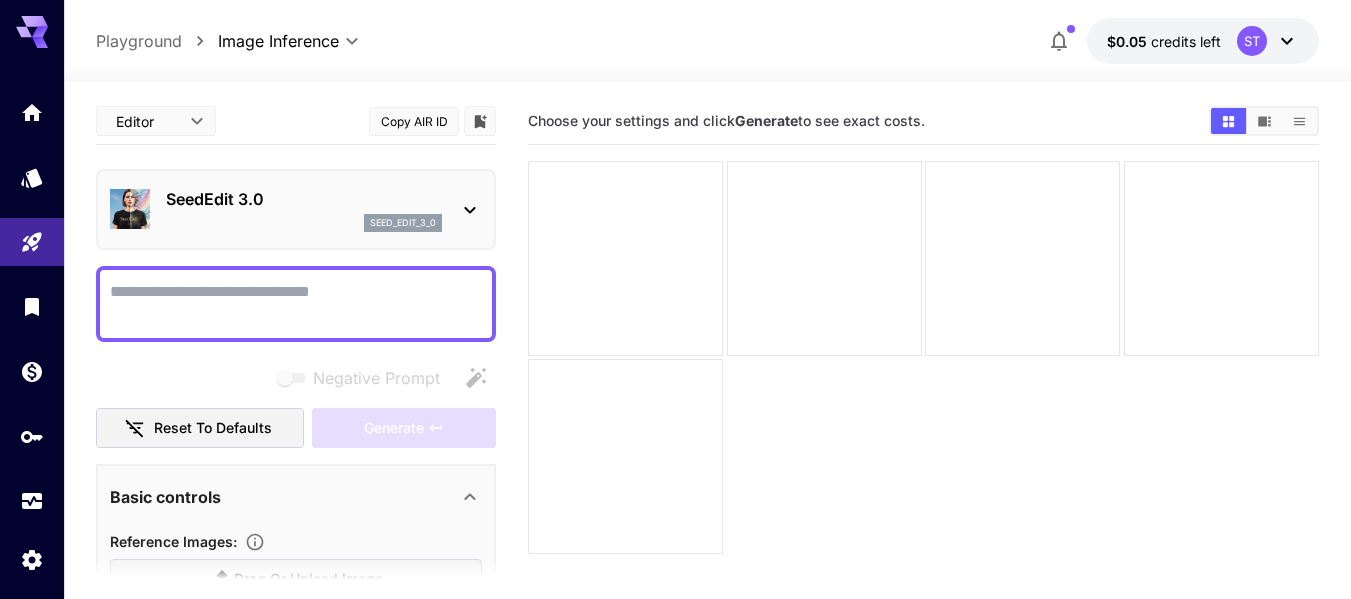 click on "SeedEdit 3.0" at bounding box center [304, 199] 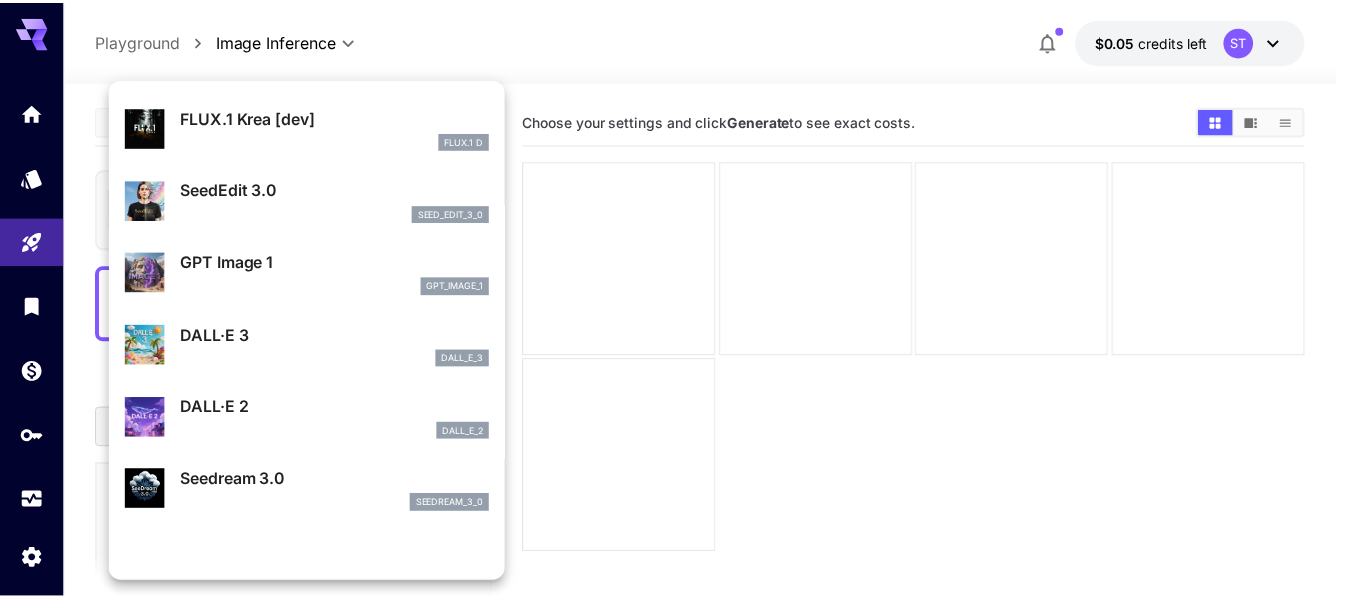 scroll, scrollTop: 0, scrollLeft: 0, axis: both 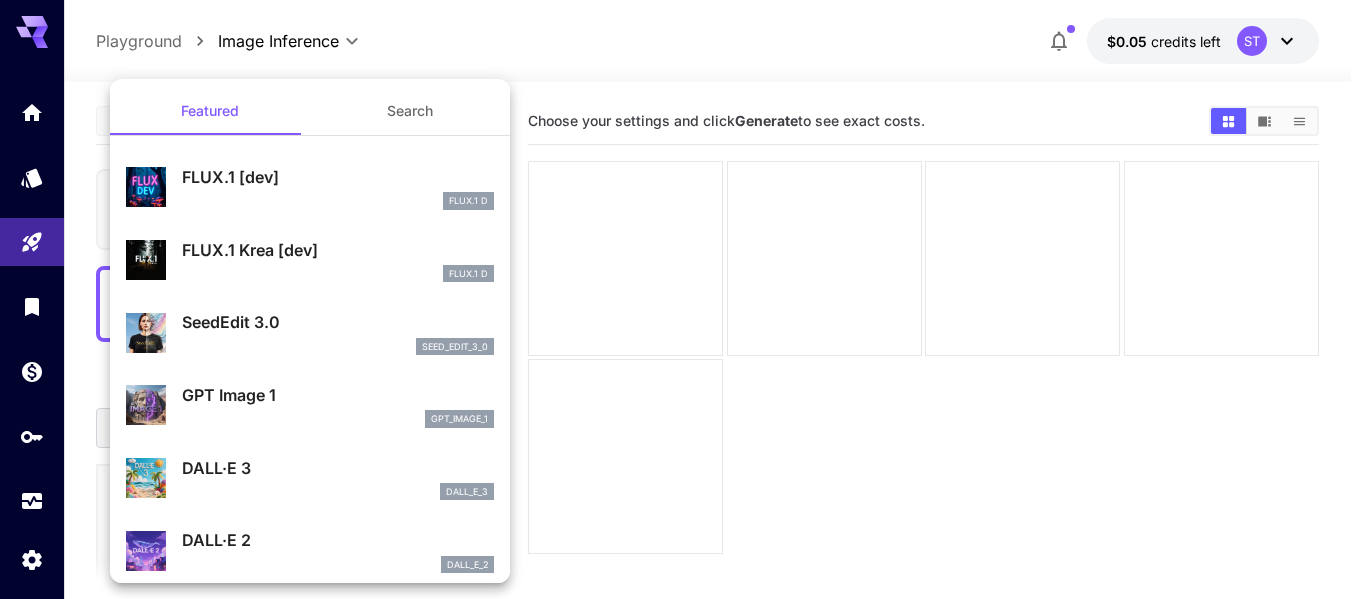 click on "Search" at bounding box center [410, 111] 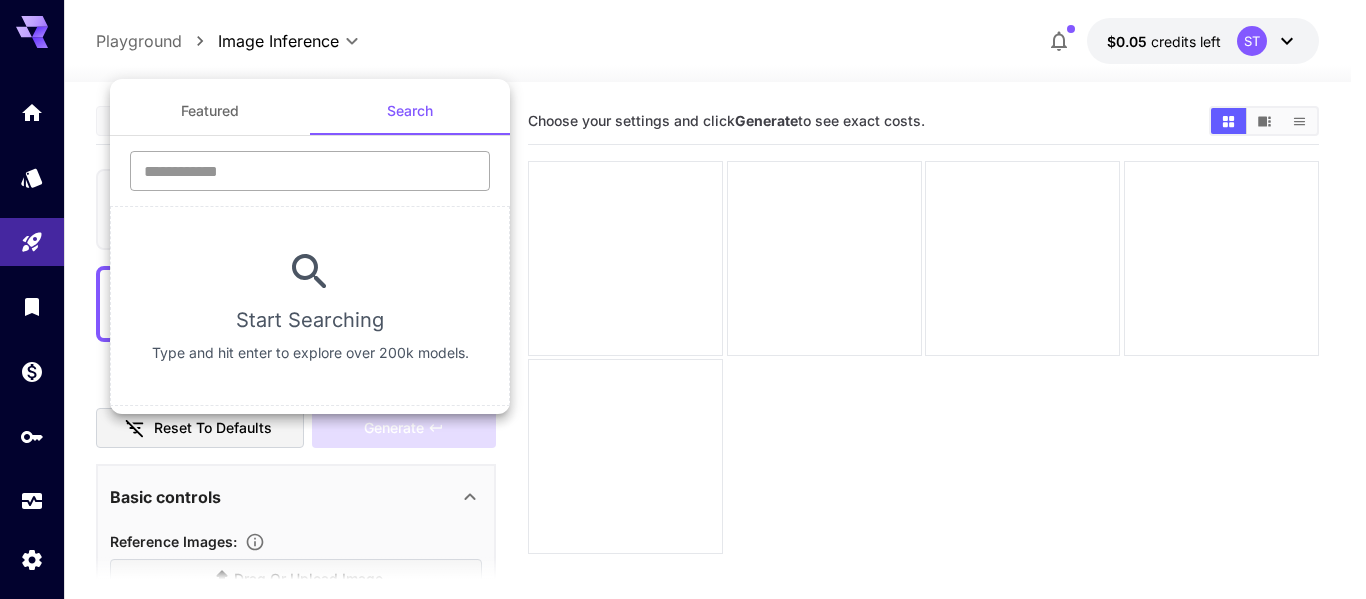 click at bounding box center (310, 171) 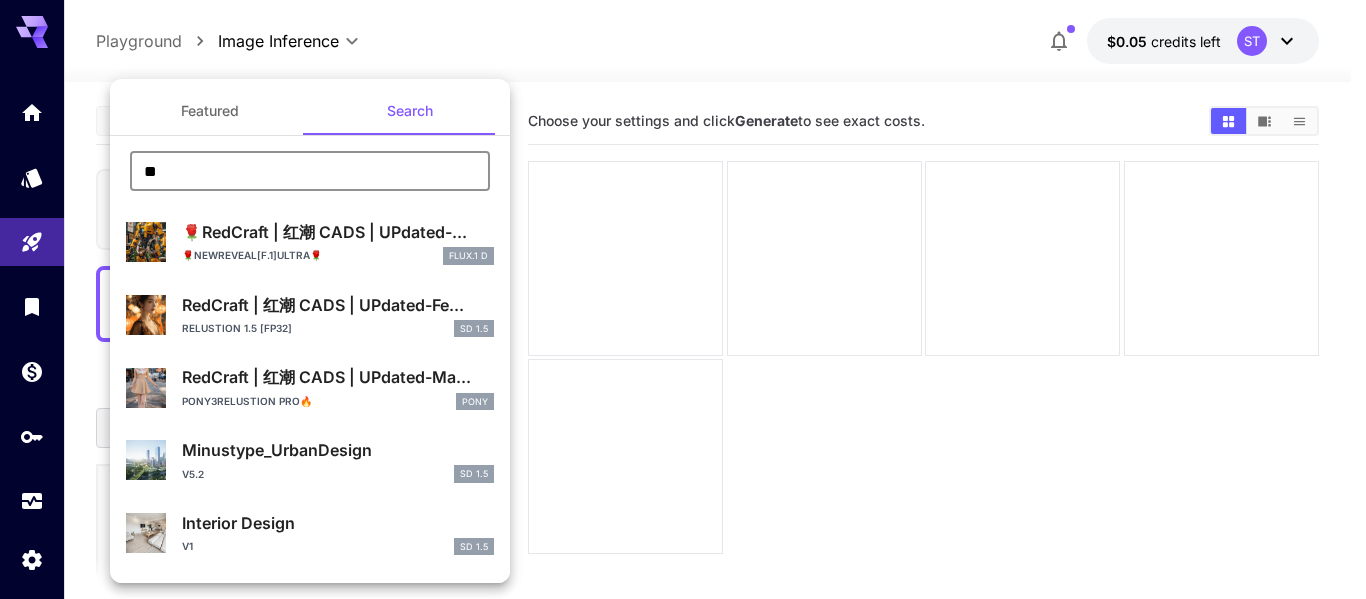 type on "*" 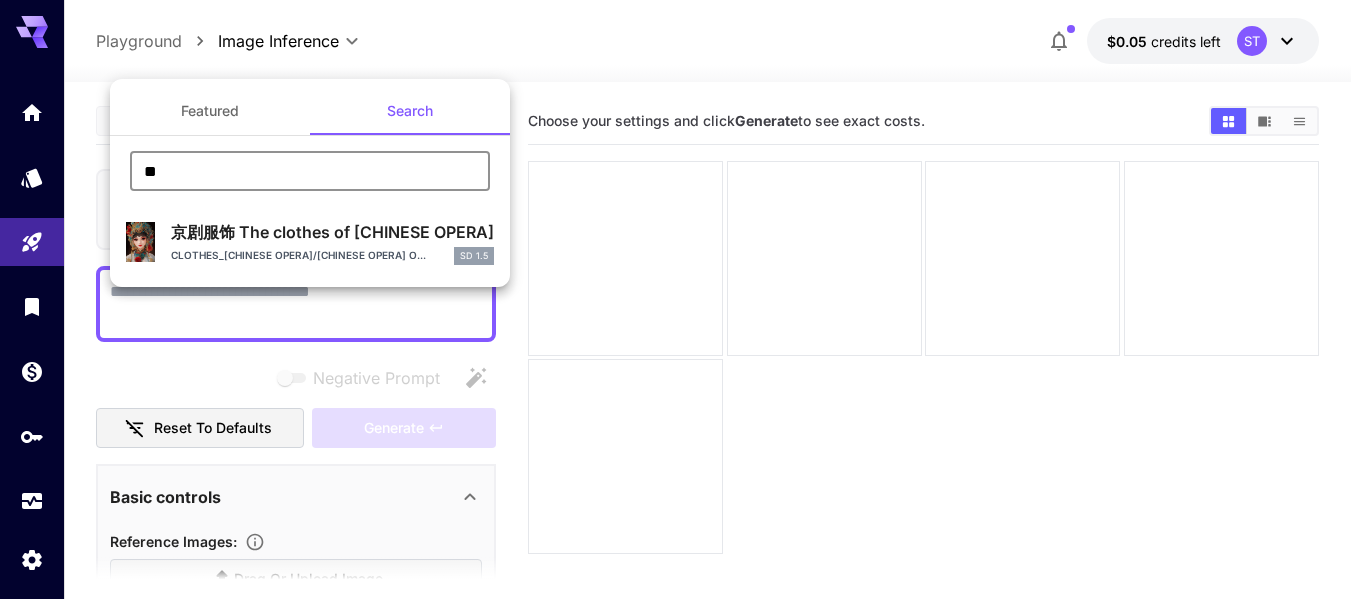 type on "*" 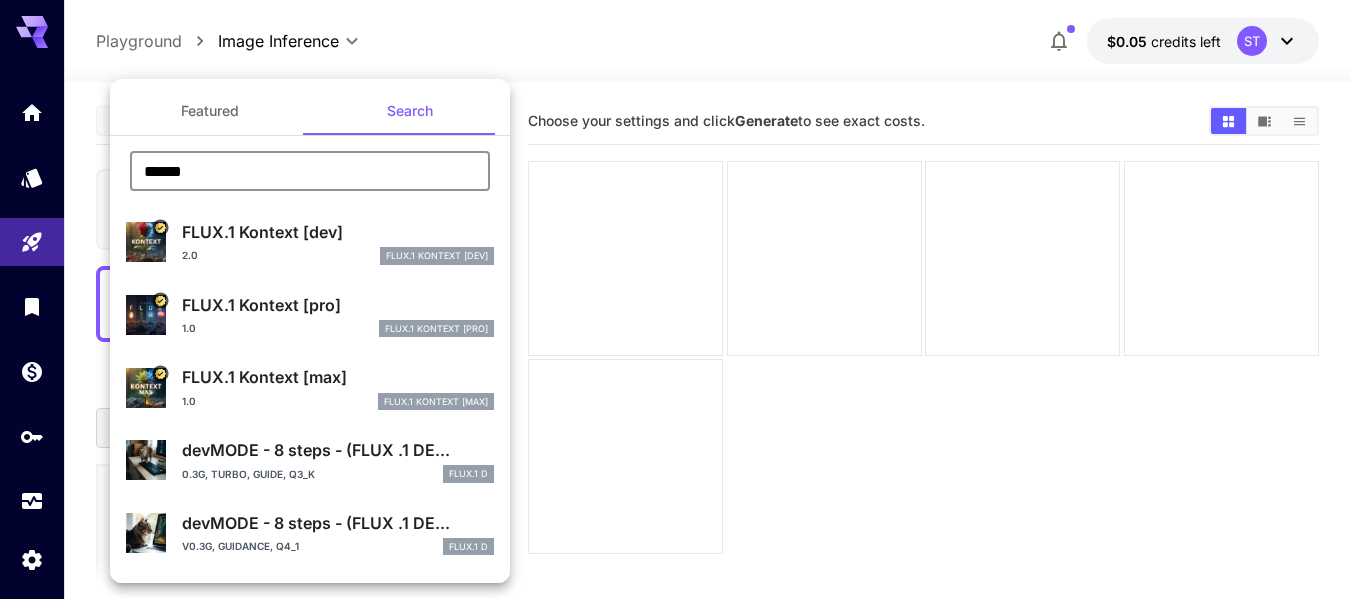 type on "******" 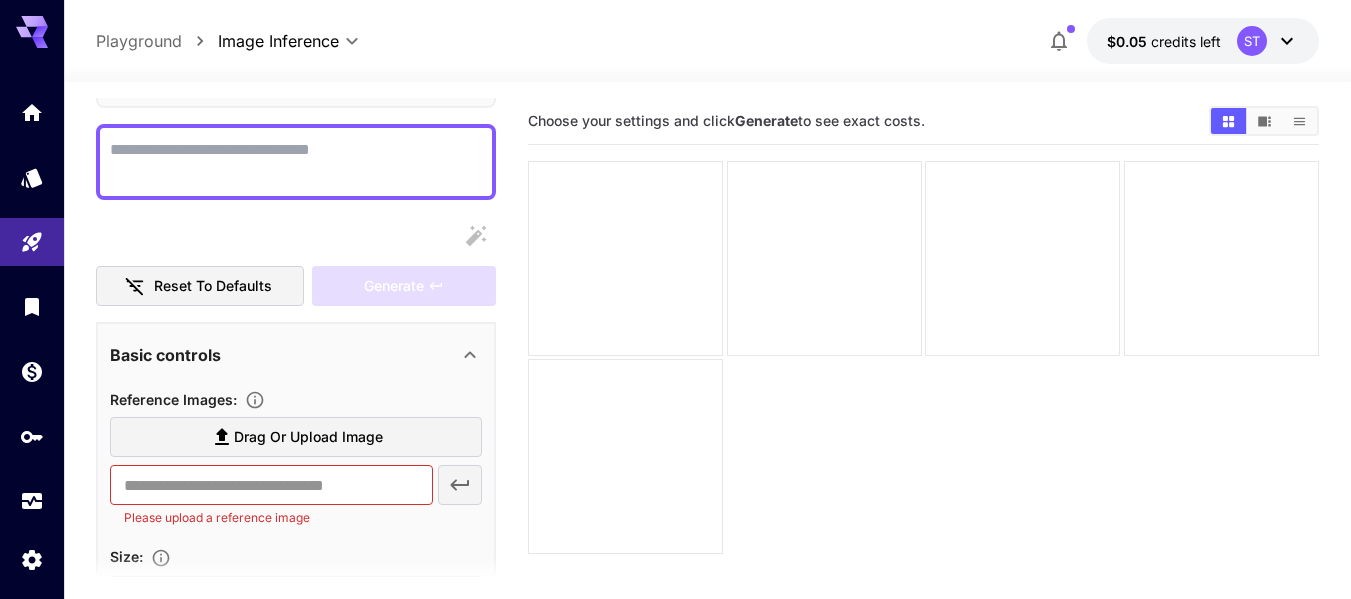 scroll, scrollTop: 300, scrollLeft: 0, axis: vertical 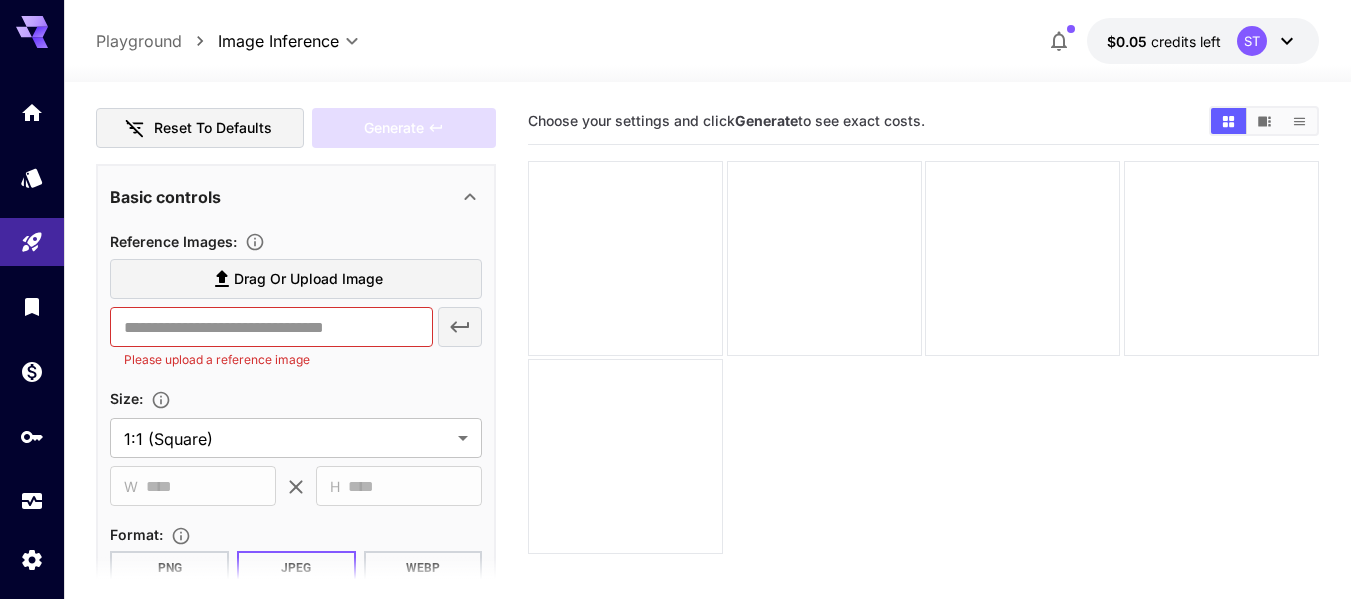 click on "Basic controls" at bounding box center [284, 197] 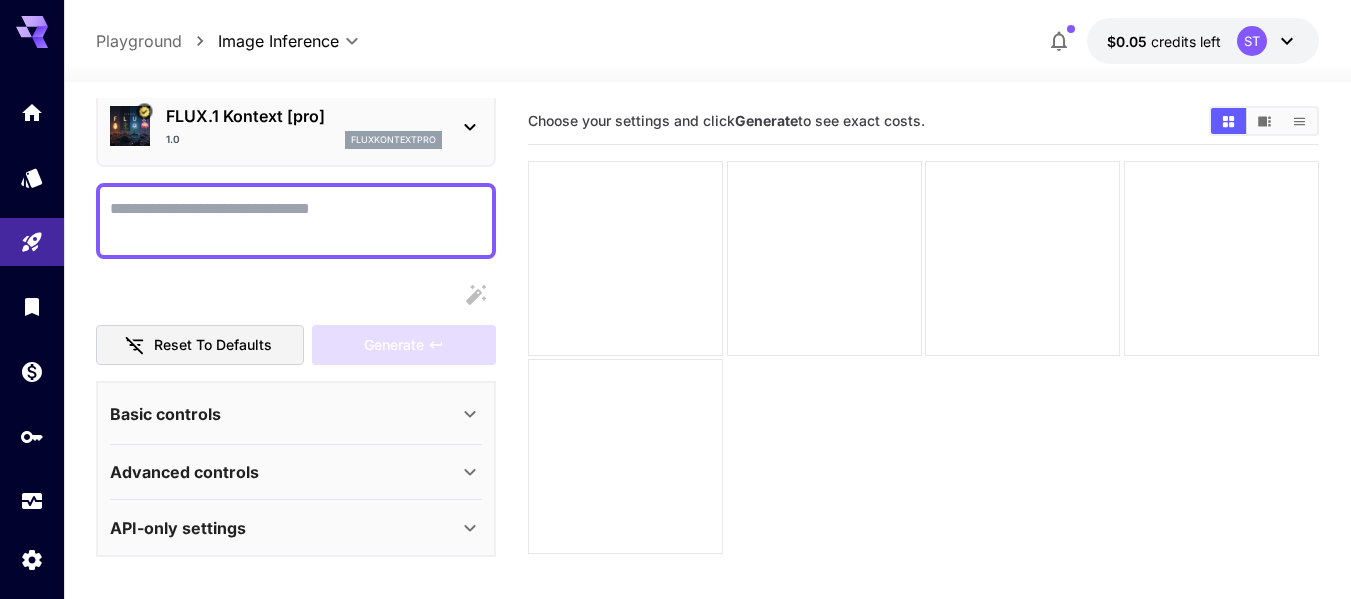 scroll, scrollTop: 83, scrollLeft: 0, axis: vertical 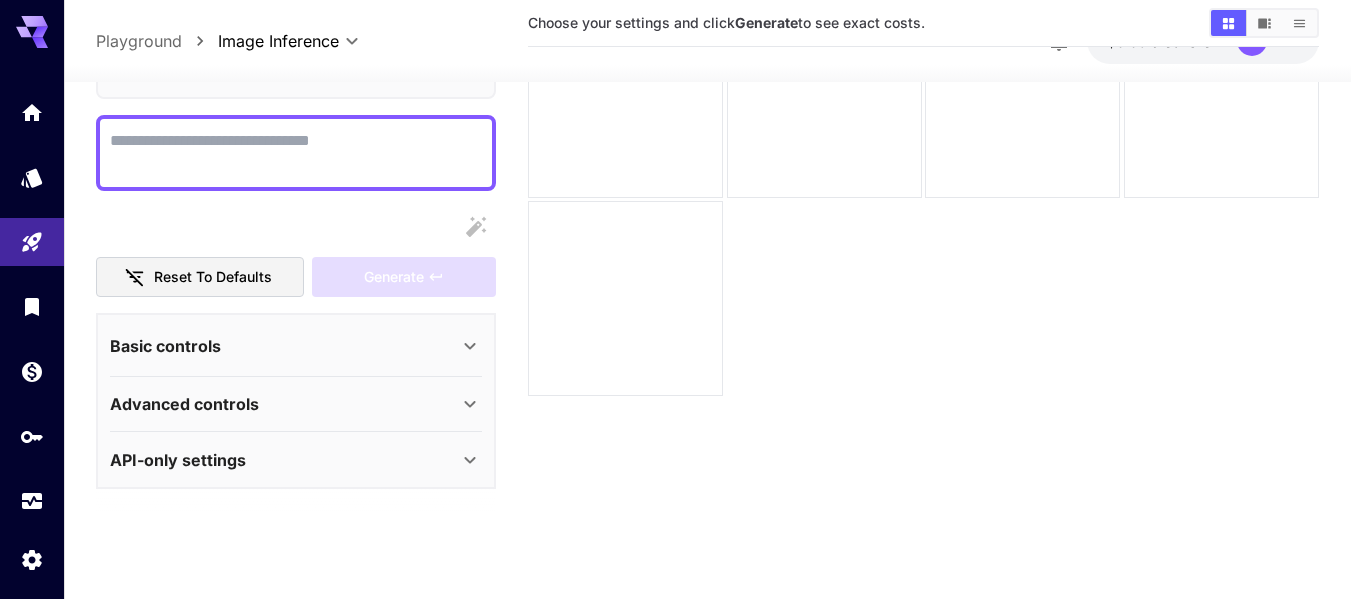 click on "Advanced controls" at bounding box center [284, 404] 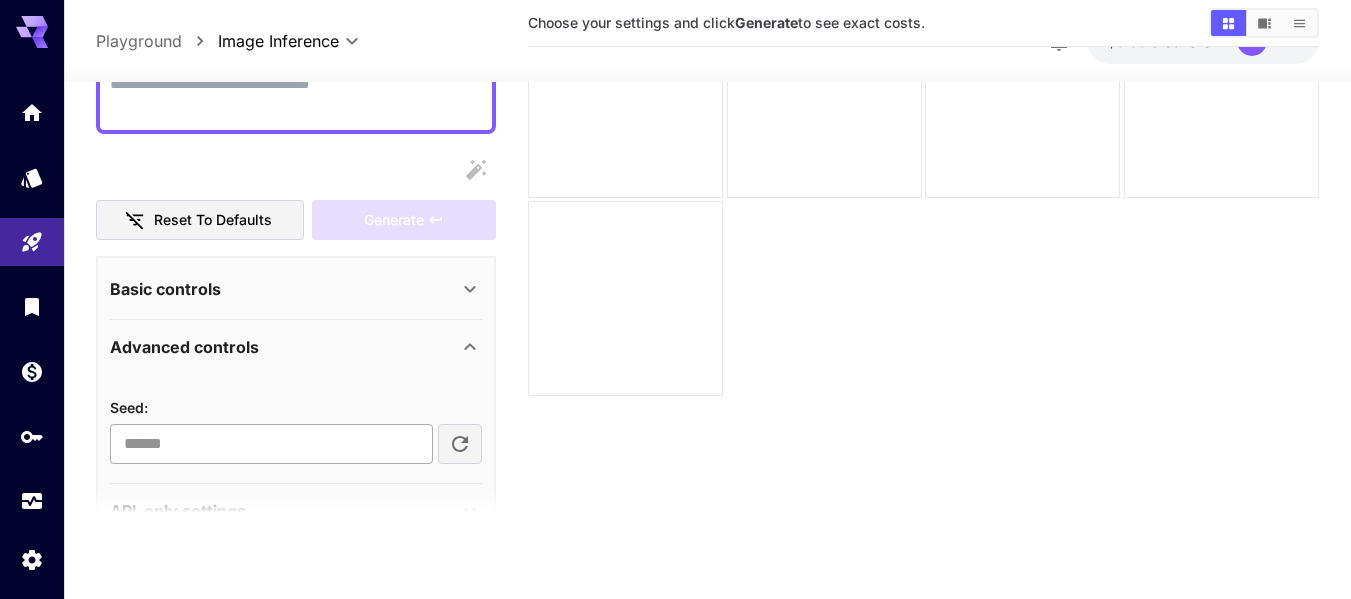 scroll, scrollTop: 191, scrollLeft: 0, axis: vertical 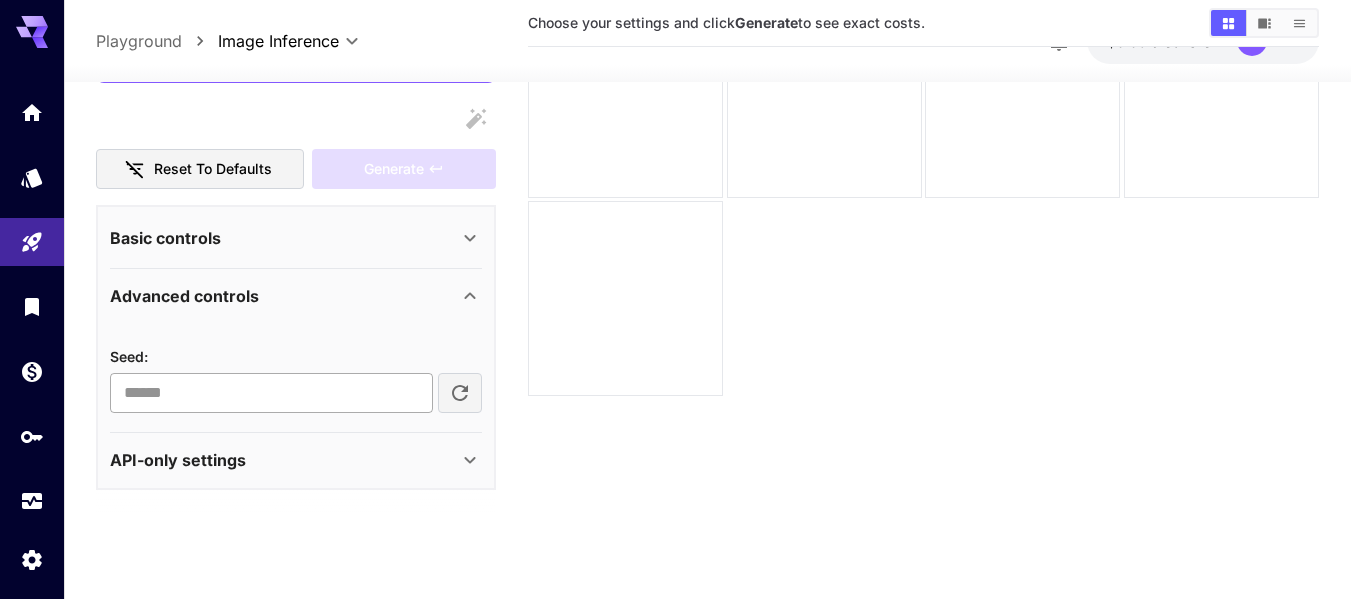 click at bounding box center (271, 393) 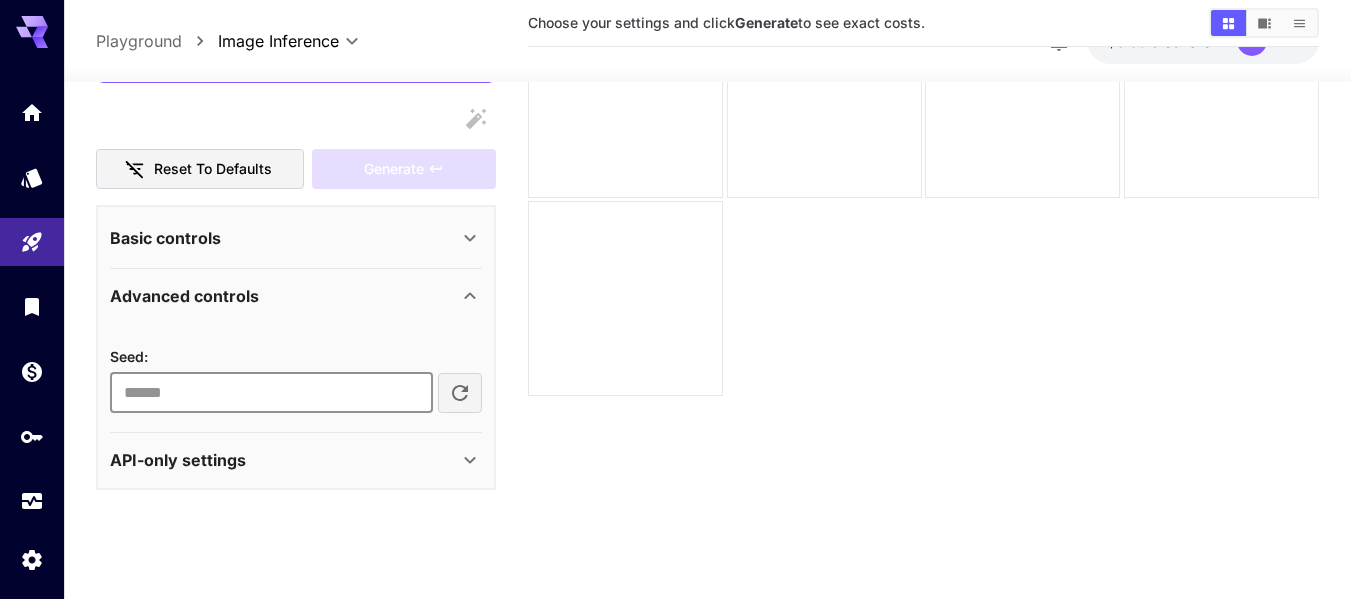 click on "API-only settings" at bounding box center [284, 460] 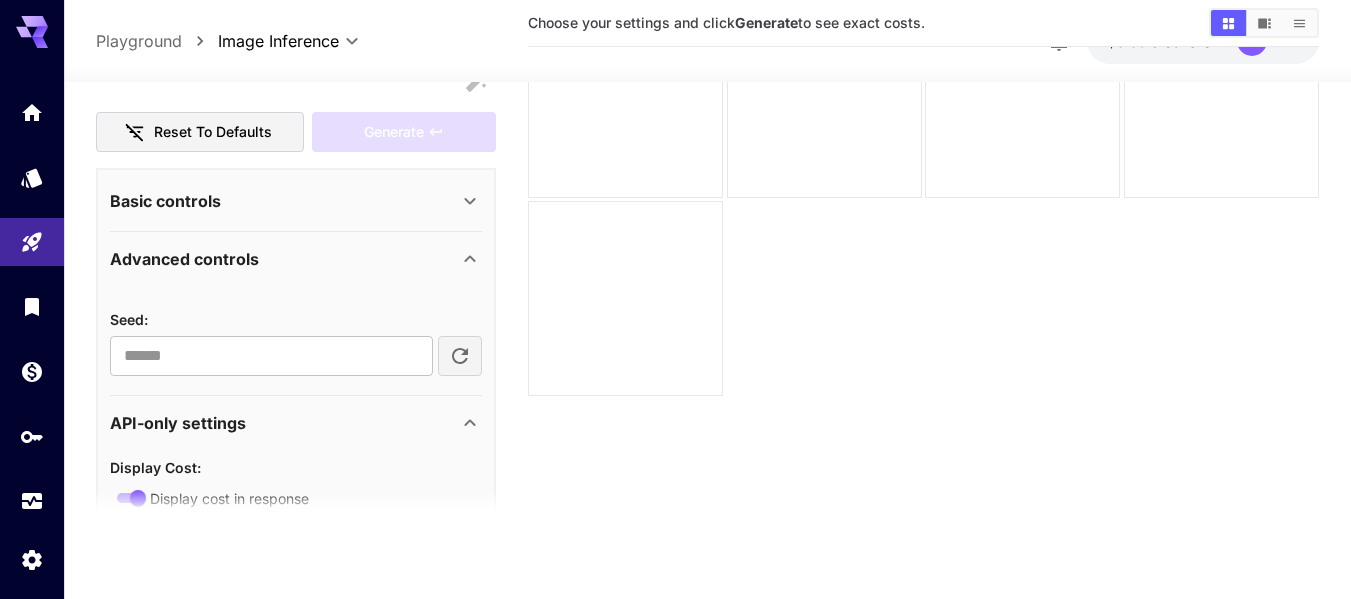 scroll, scrollTop: 230, scrollLeft: 0, axis: vertical 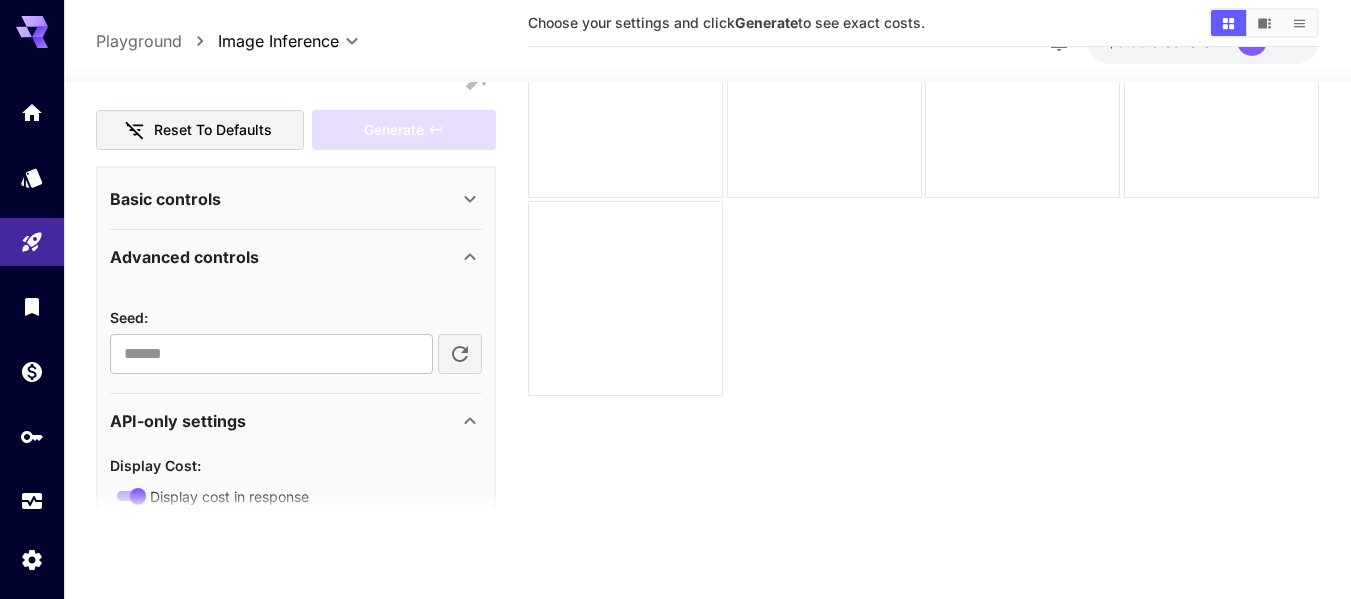 click on "Basic controls" at bounding box center [296, 198] 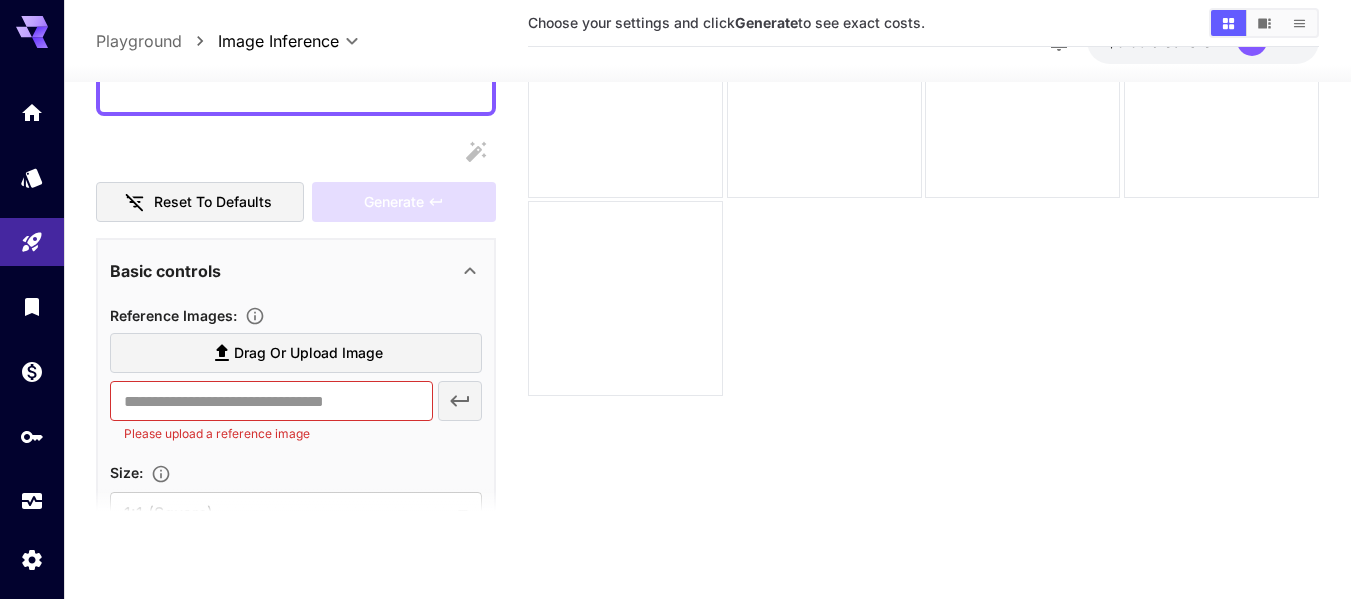 scroll, scrollTop: 0, scrollLeft: 0, axis: both 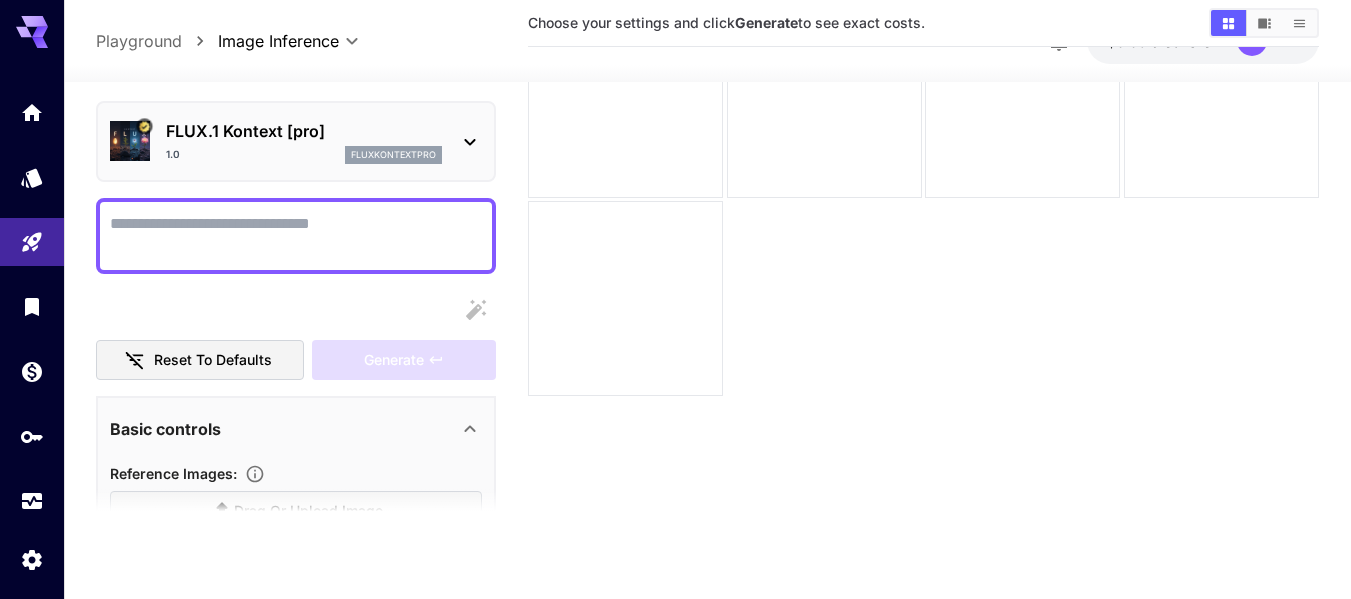 click on "FLUX.1 Kontext [pro]" at bounding box center (304, 131) 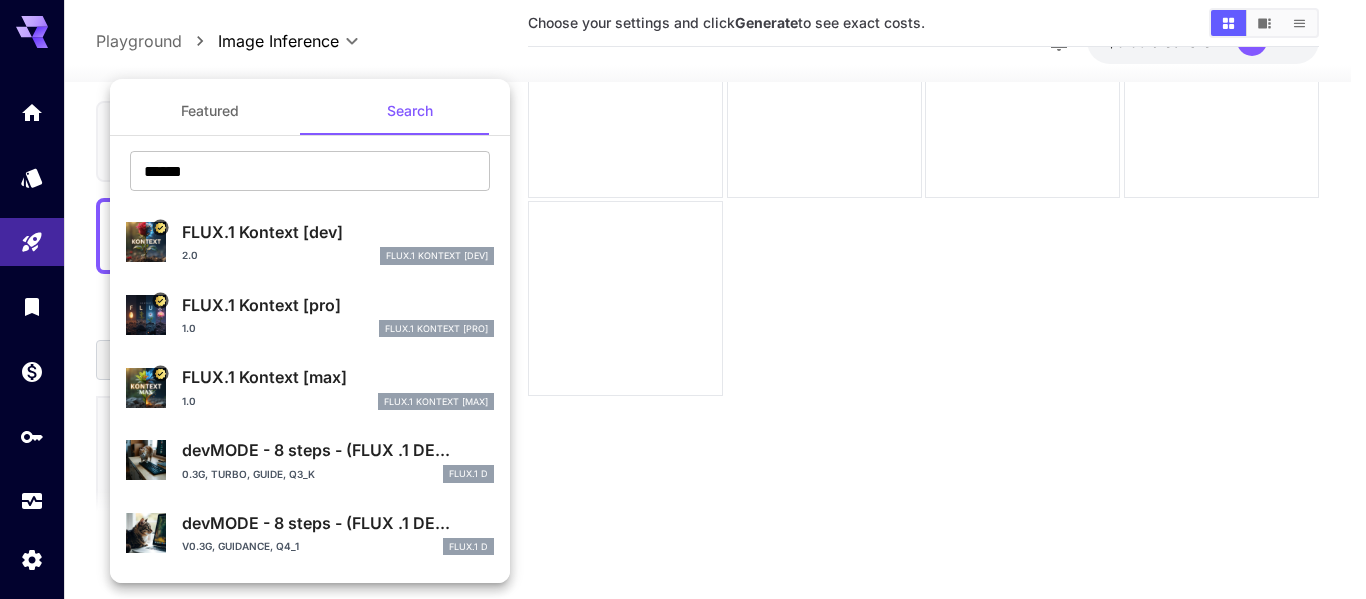 click on "2.0 FlUX.1 Kontext [dev]" at bounding box center [338, 256] 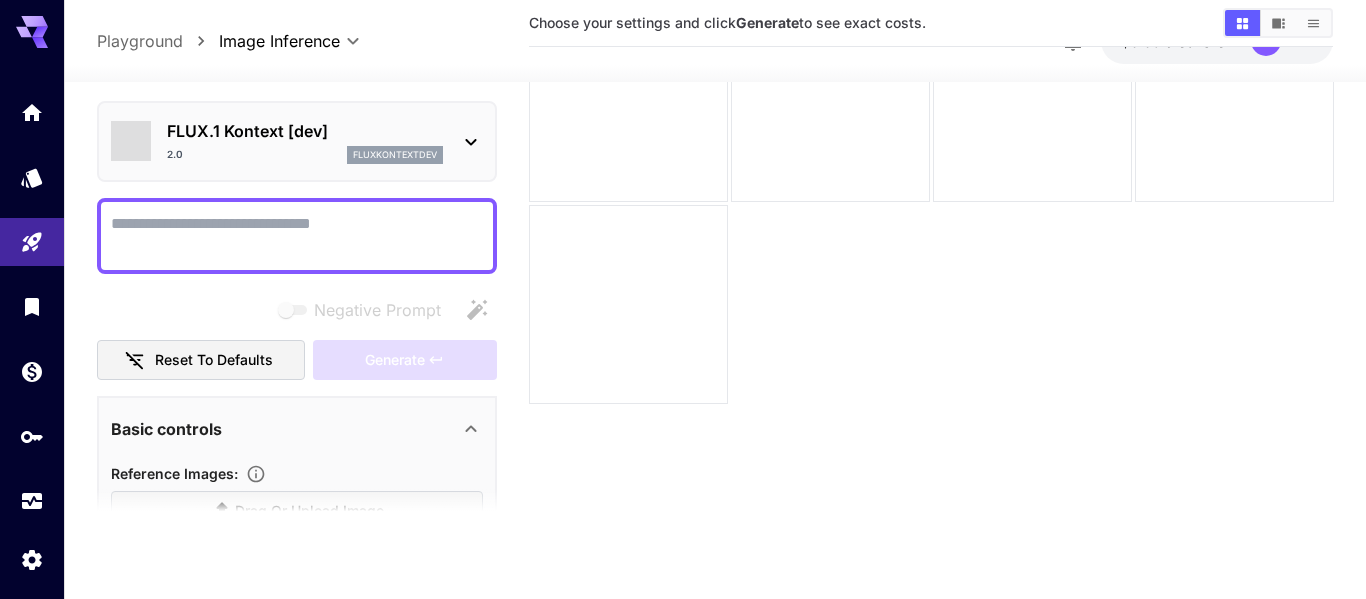 type on "*******" 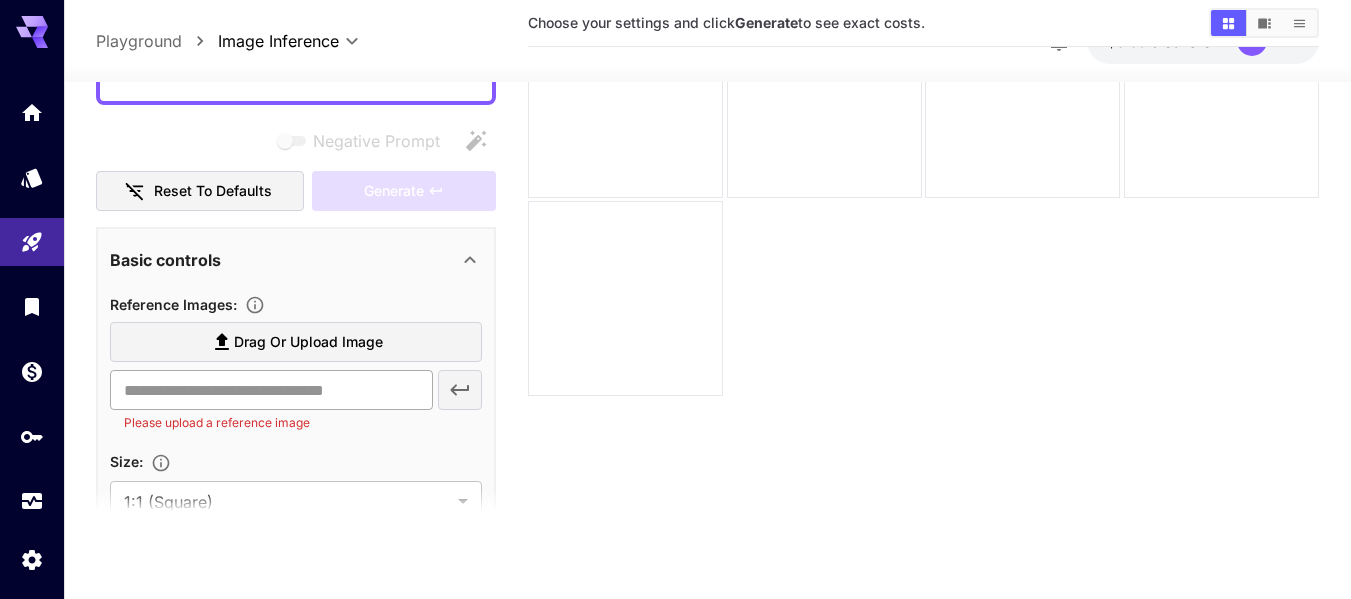 scroll, scrollTop: 200, scrollLeft: 0, axis: vertical 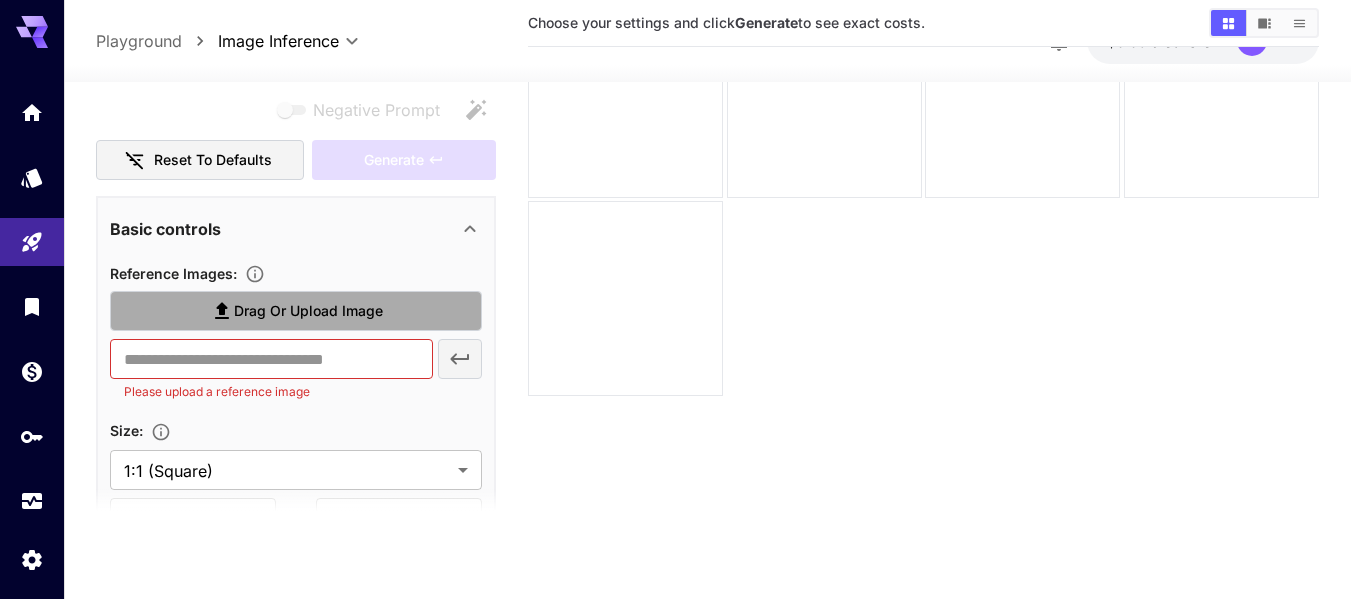 click on "Drag or upload image" at bounding box center [308, 311] 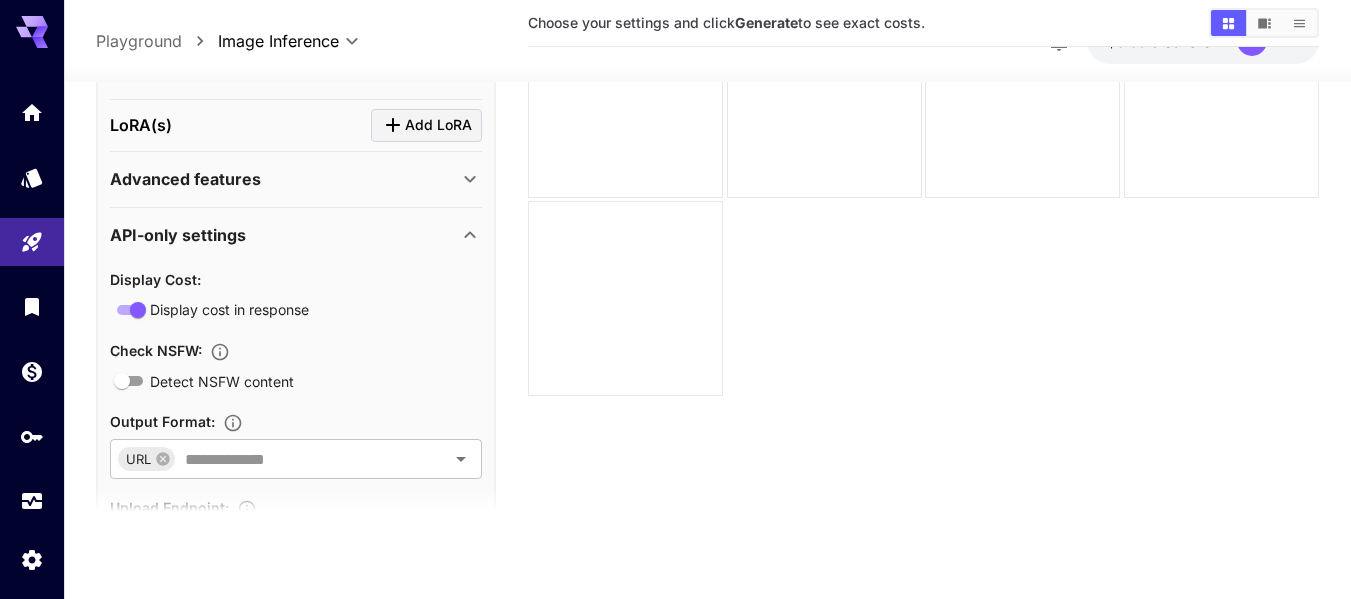 scroll, scrollTop: 1078, scrollLeft: 0, axis: vertical 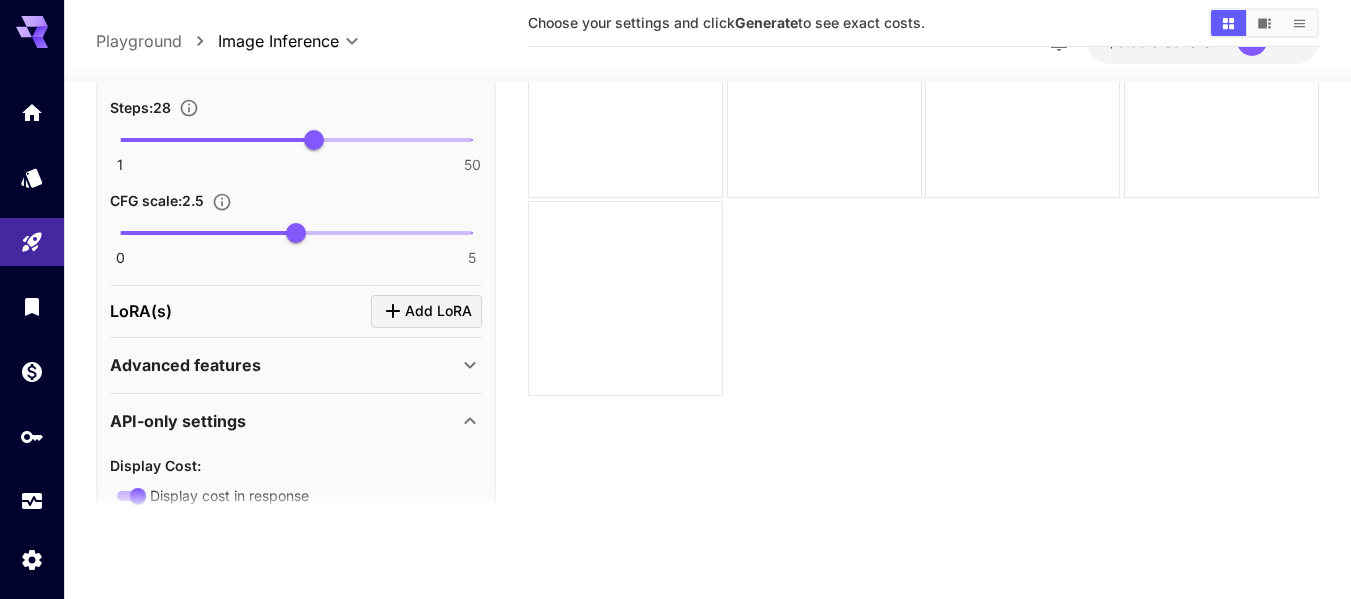 click 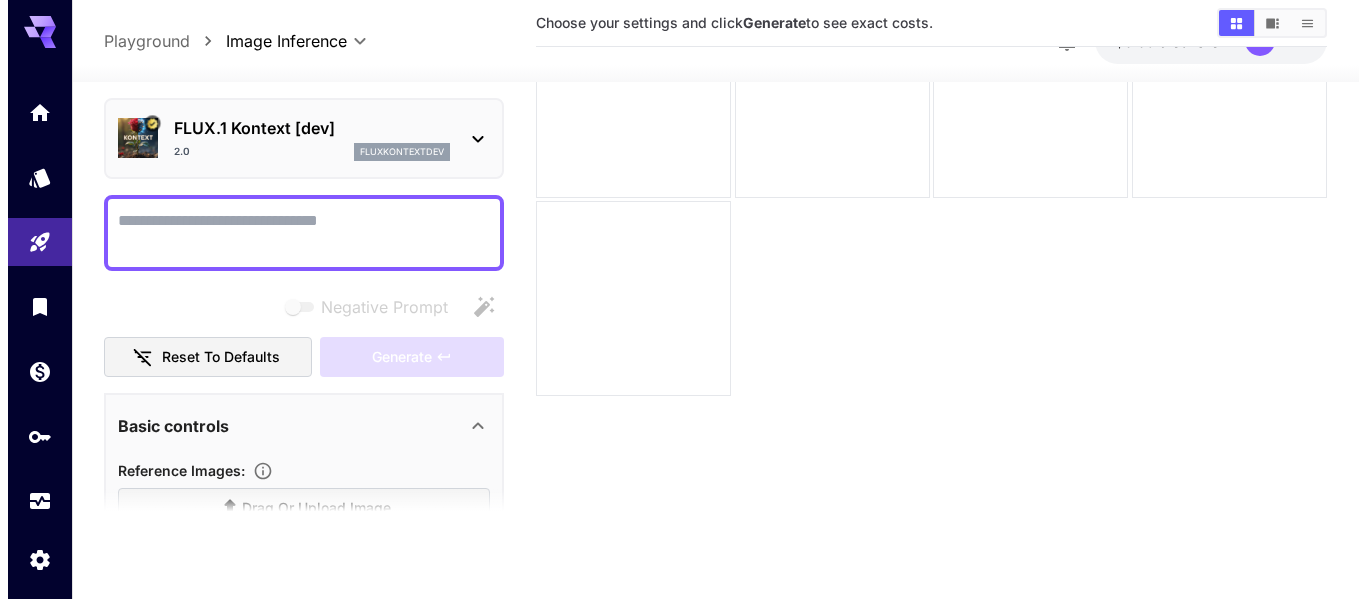 scroll, scrollTop: 0, scrollLeft: 0, axis: both 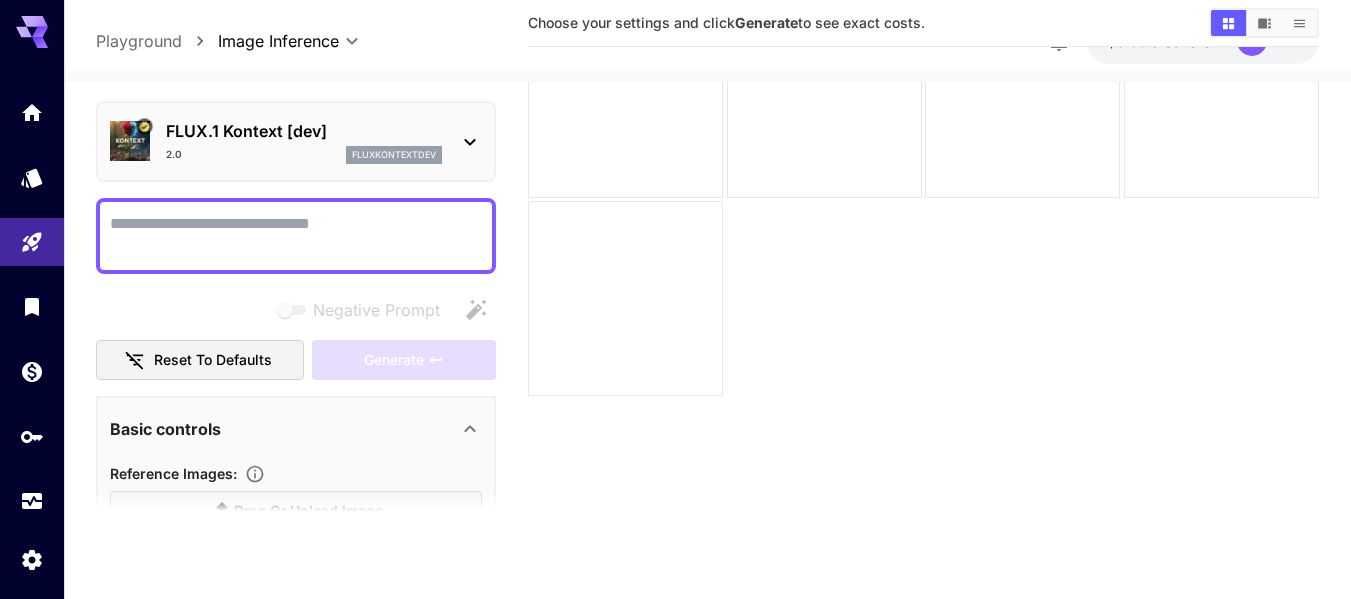 click on "FLUX.1 Kontext [dev]" at bounding box center [304, 131] 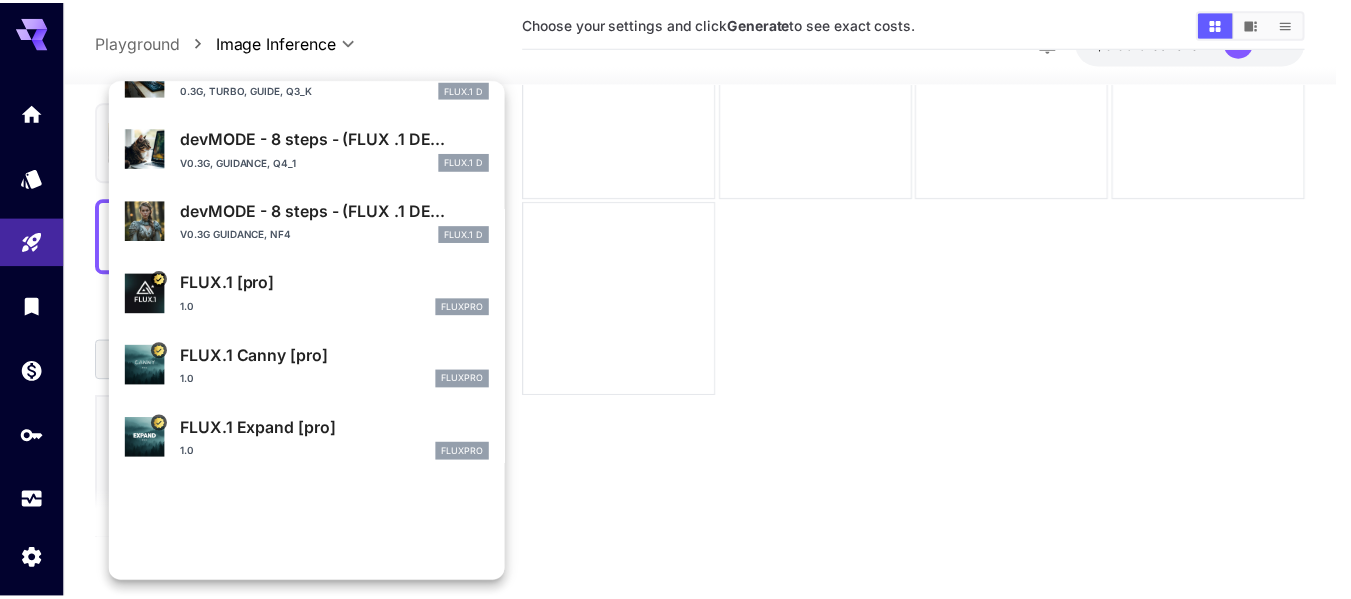 scroll, scrollTop: 400, scrollLeft: 0, axis: vertical 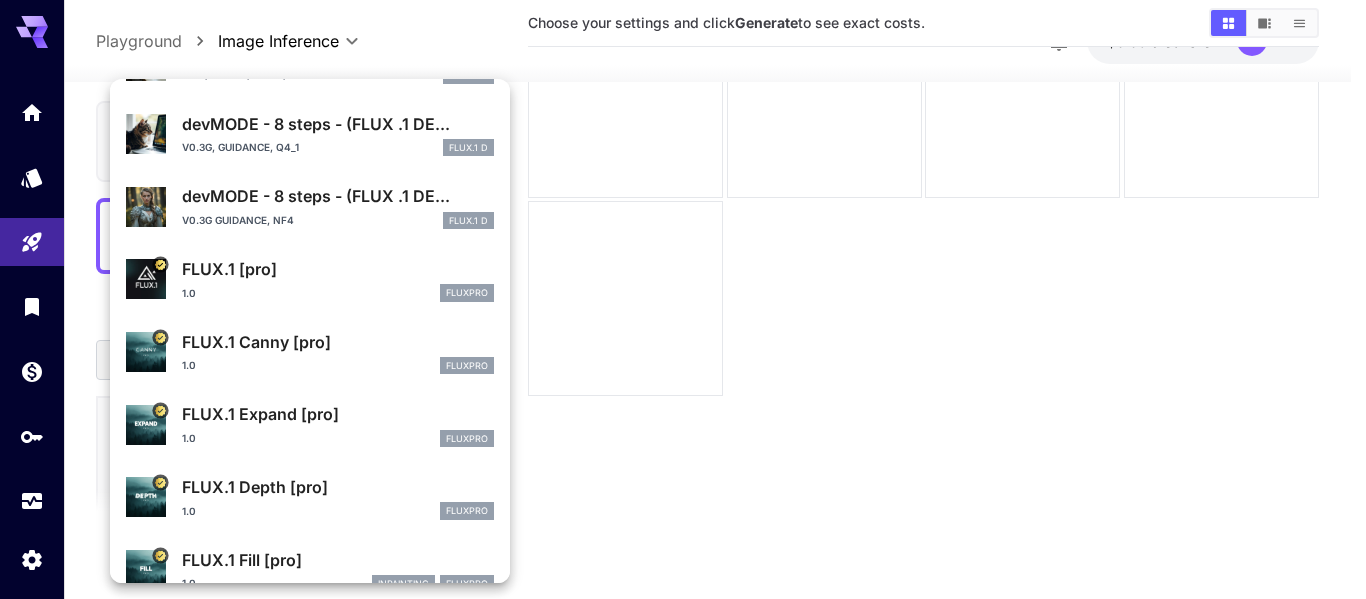click on "1.0 fluxpro" at bounding box center (338, 293) 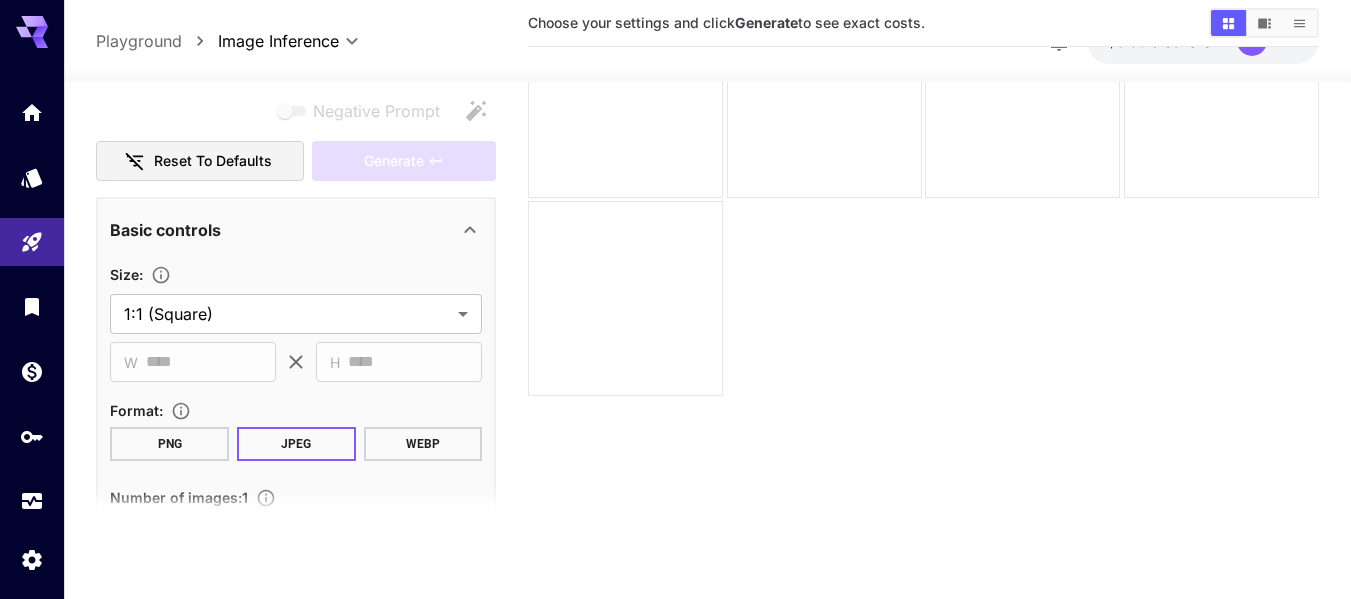 scroll, scrollTop: 0, scrollLeft: 0, axis: both 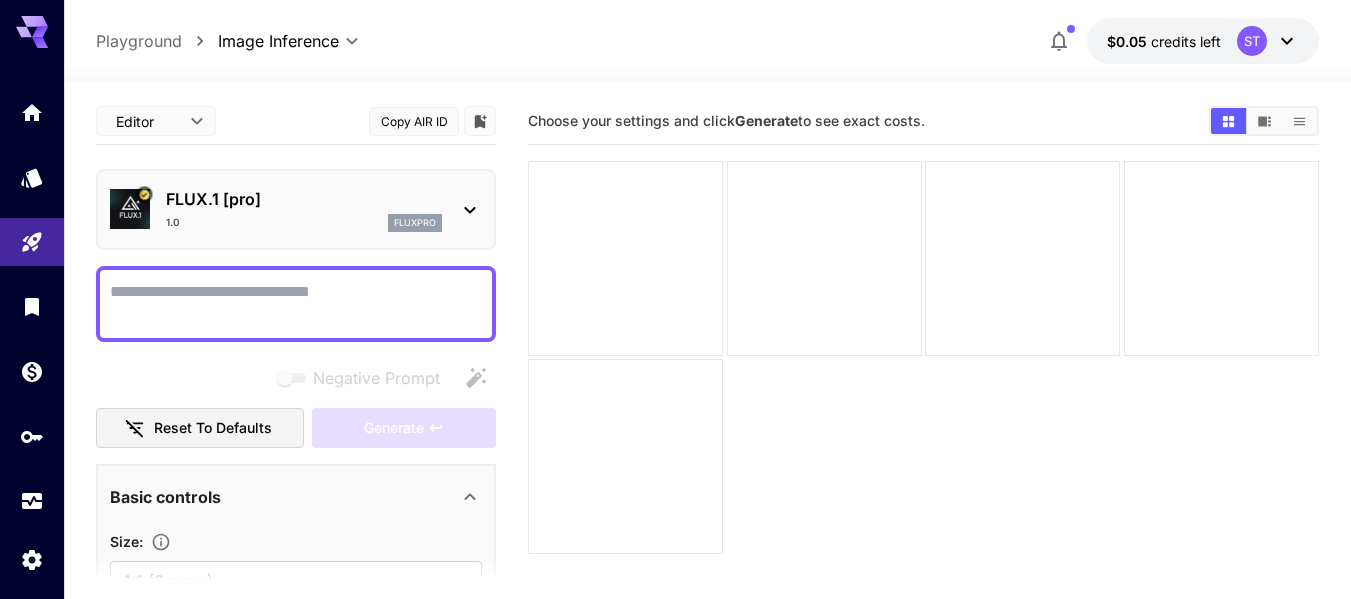 click on "FLUX.1 [pro]" at bounding box center [304, 199] 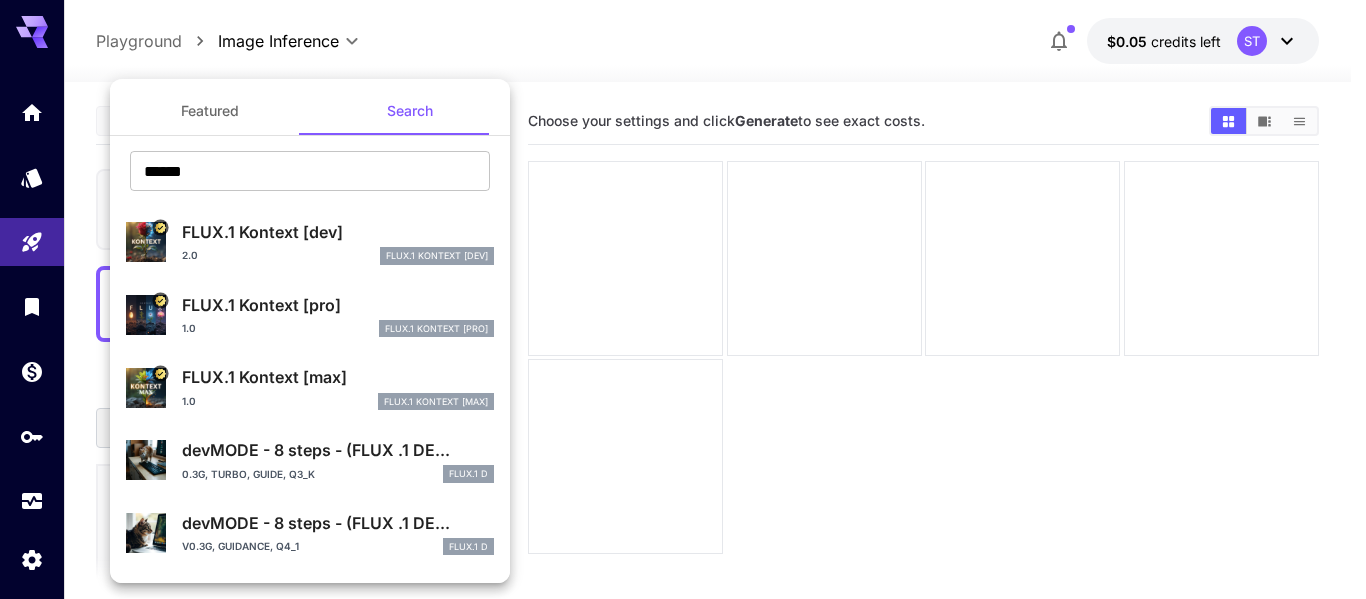 click on "Featured" at bounding box center [210, 111] 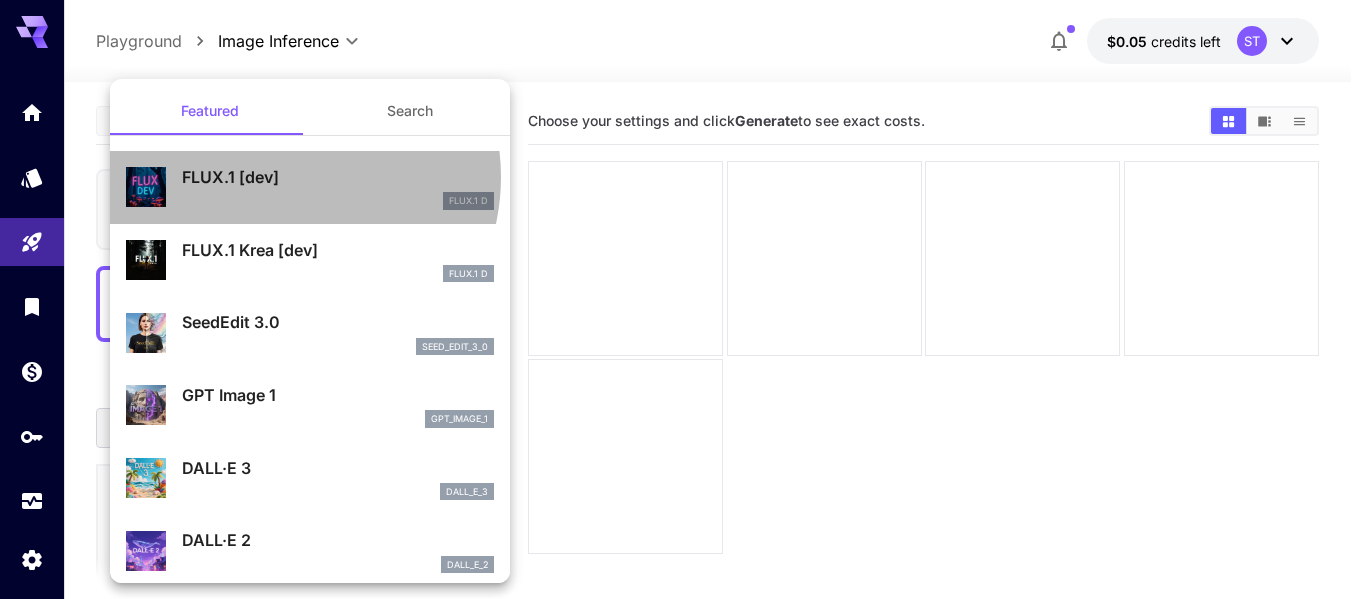 click on "FLUX.1 [dev]" at bounding box center (338, 177) 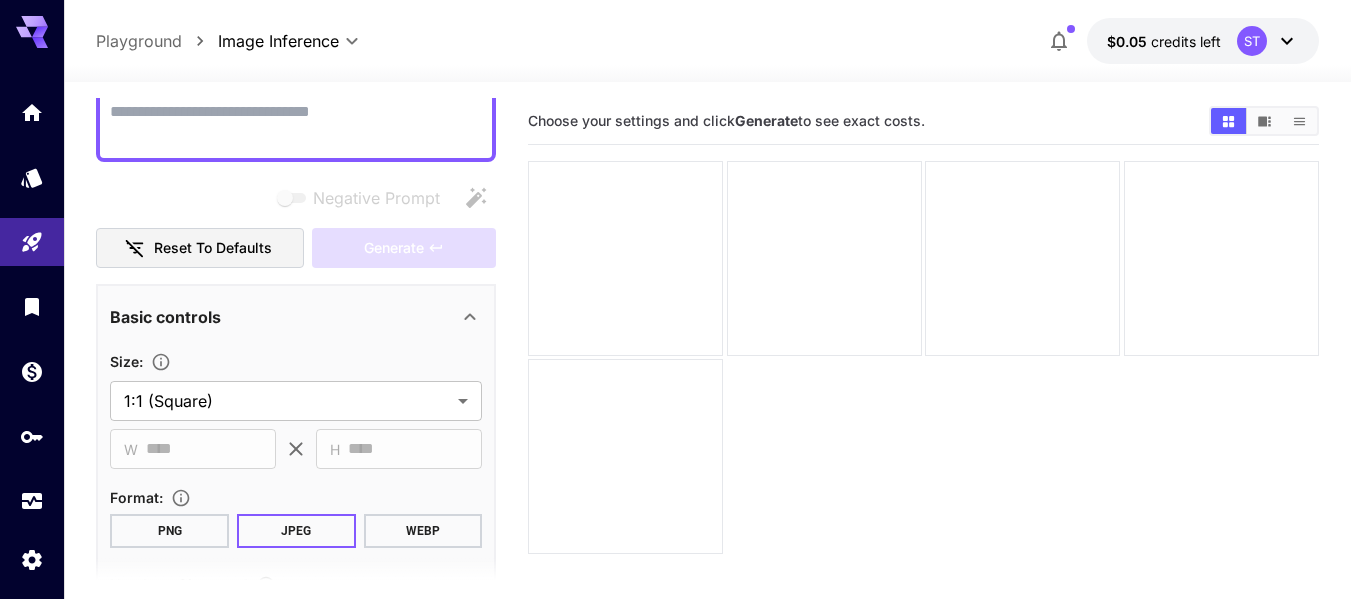scroll, scrollTop: 300, scrollLeft: 0, axis: vertical 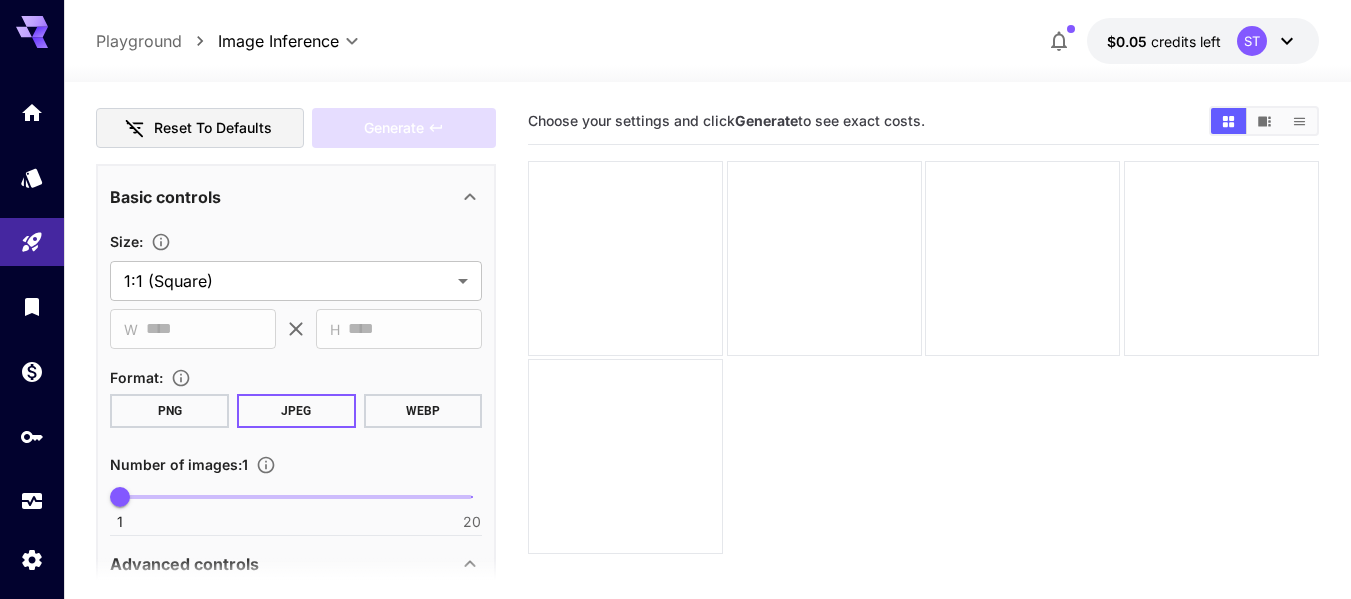 click on "Basic controls" at bounding box center [296, 197] 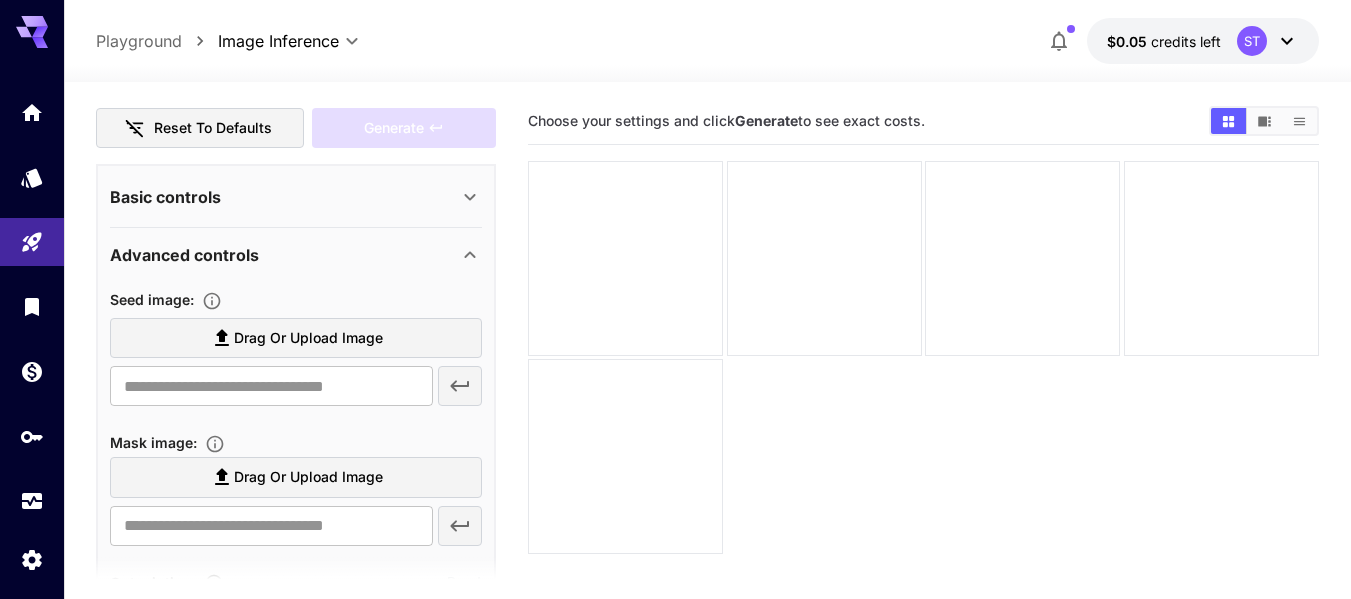 click on "Basic controls" at bounding box center (284, 197) 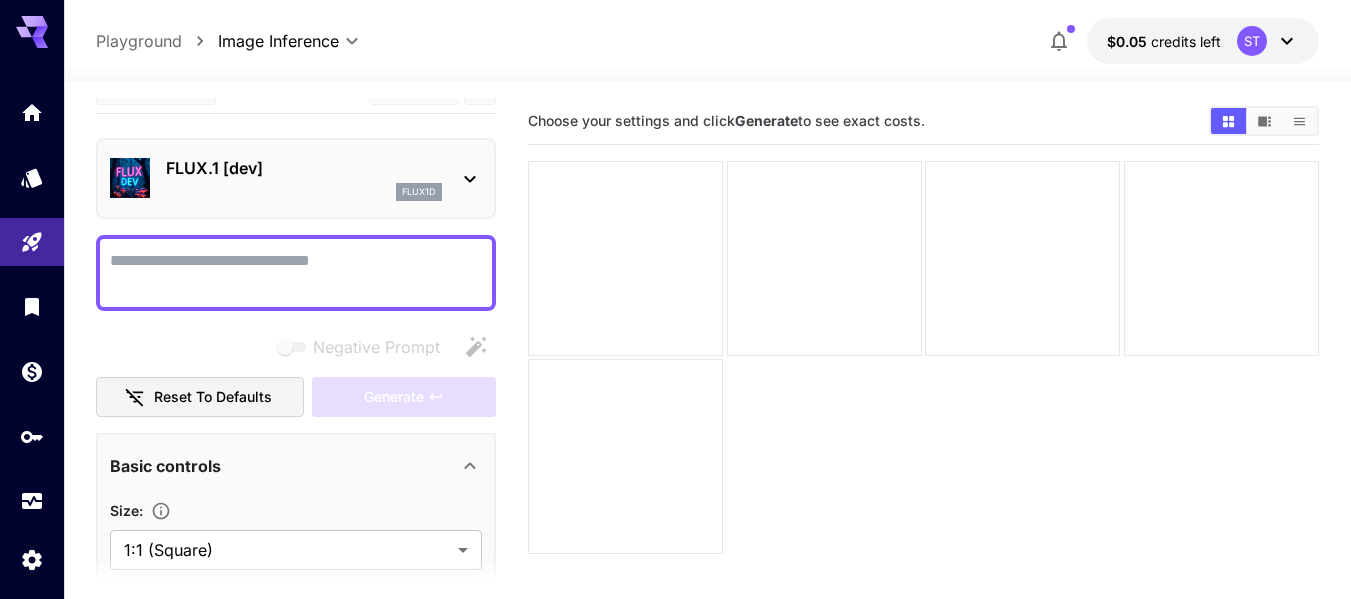 scroll, scrollTop: 0, scrollLeft: 0, axis: both 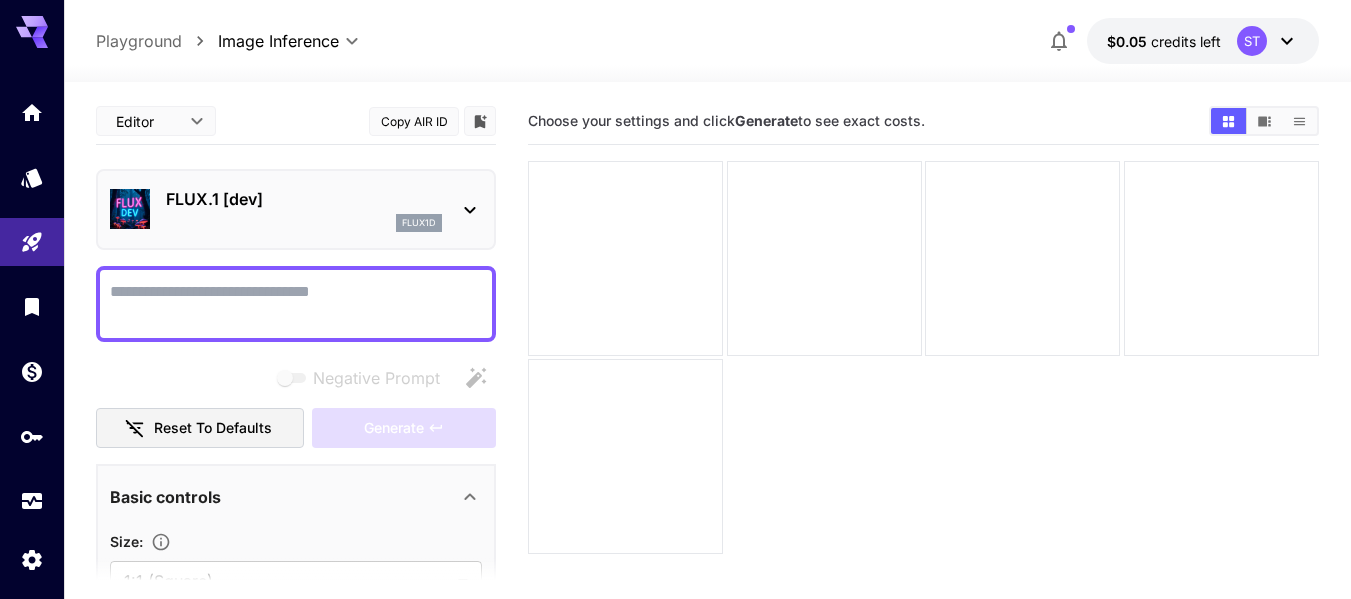 click on "FLUX.1 [dev]" at bounding box center [304, 199] 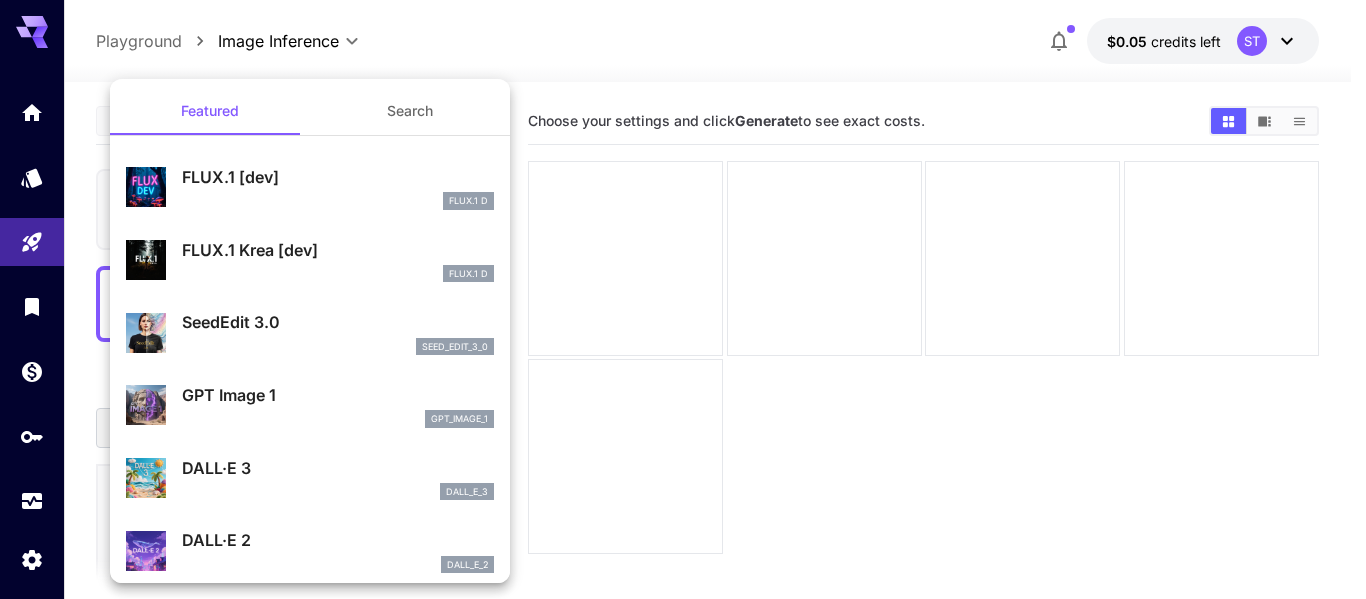 click on "FLUX.1 [dev]" at bounding box center (338, 177) 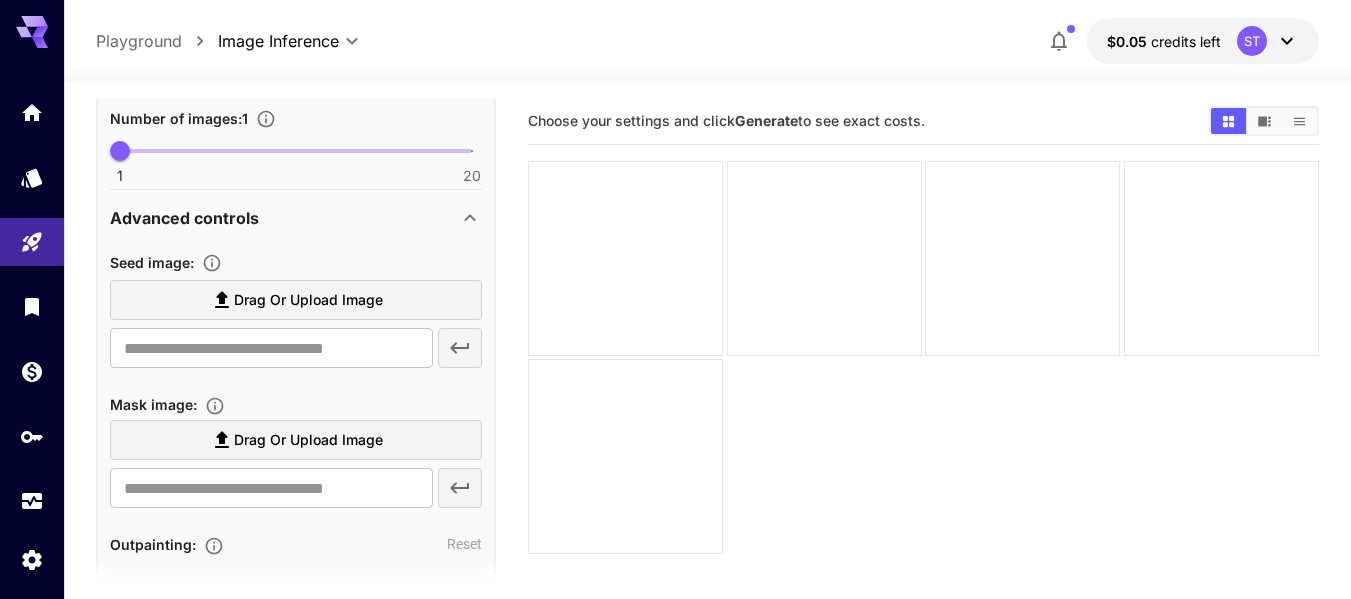 scroll, scrollTop: 800, scrollLeft: 0, axis: vertical 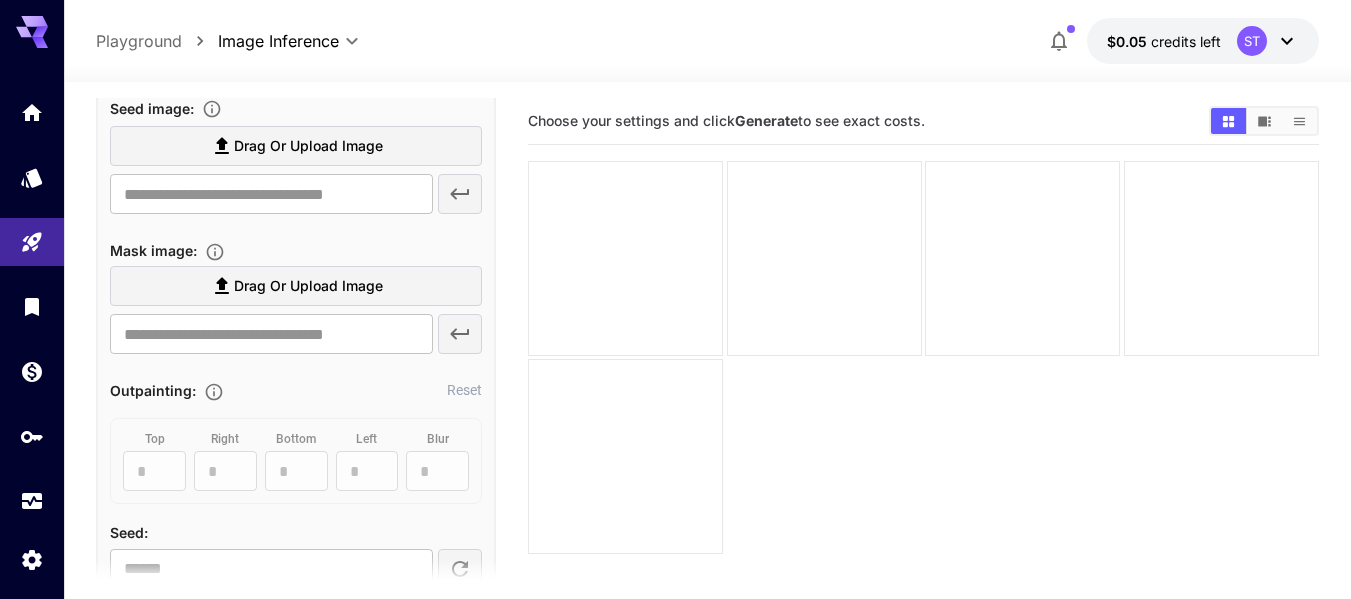 click on "Drag or upload image" at bounding box center (296, 146) 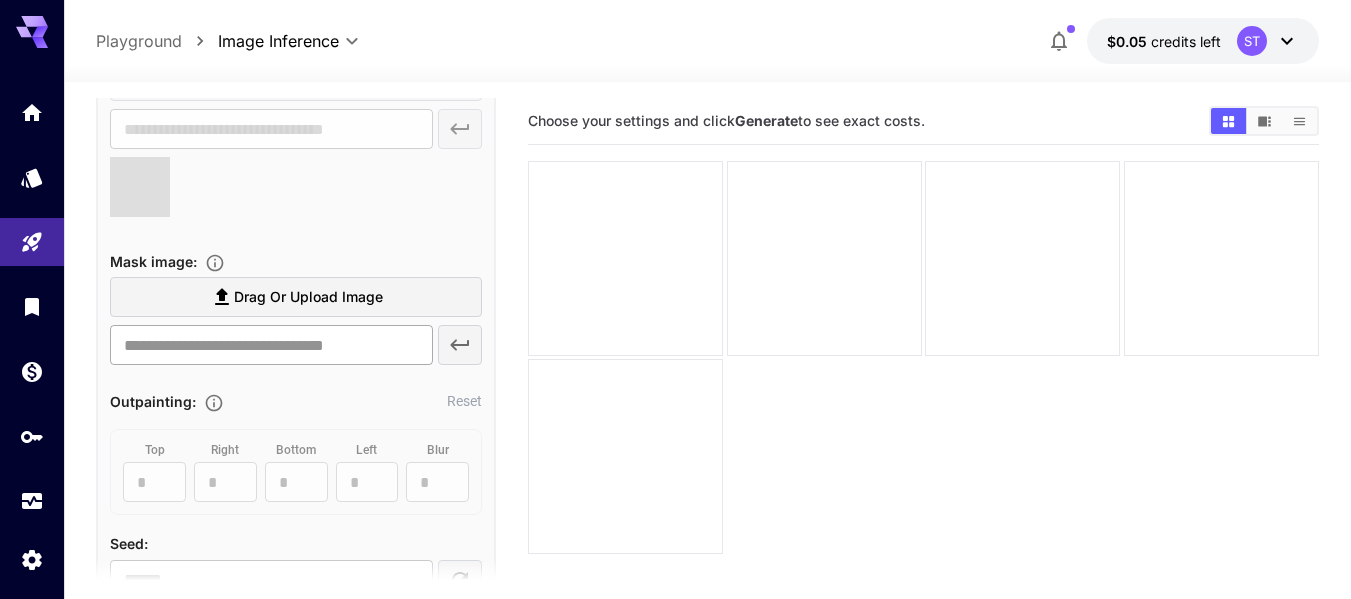 scroll, scrollTop: 900, scrollLeft: 0, axis: vertical 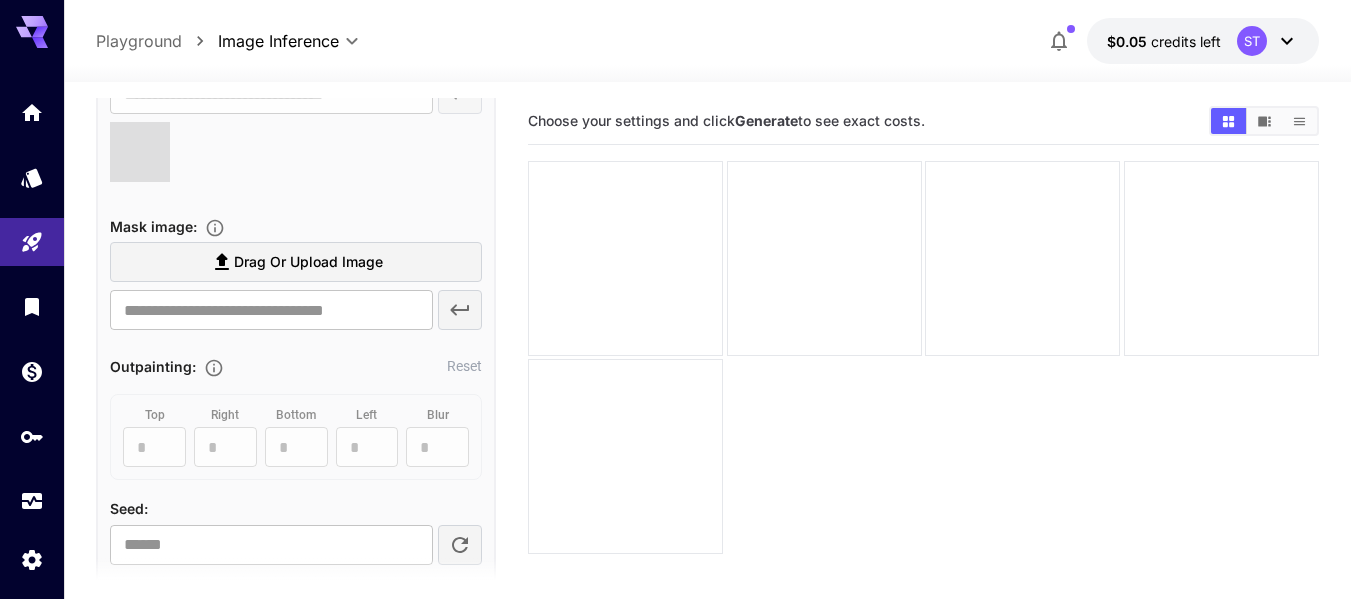 type on "**********" 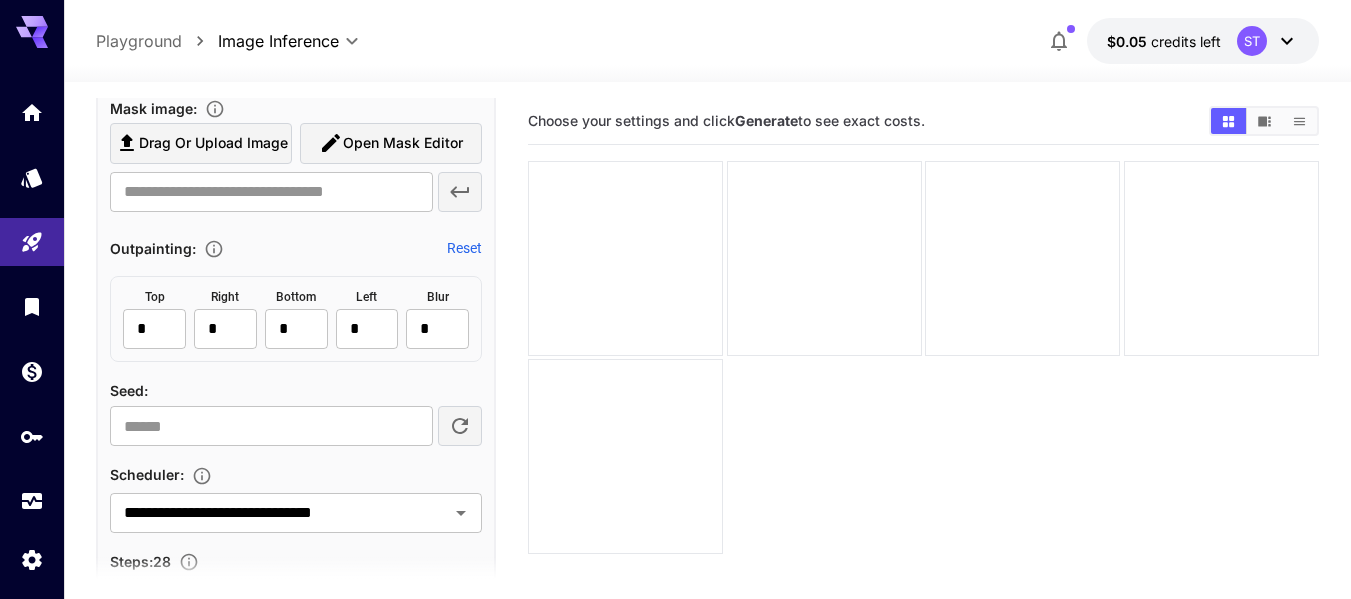 scroll, scrollTop: 1100, scrollLeft: 0, axis: vertical 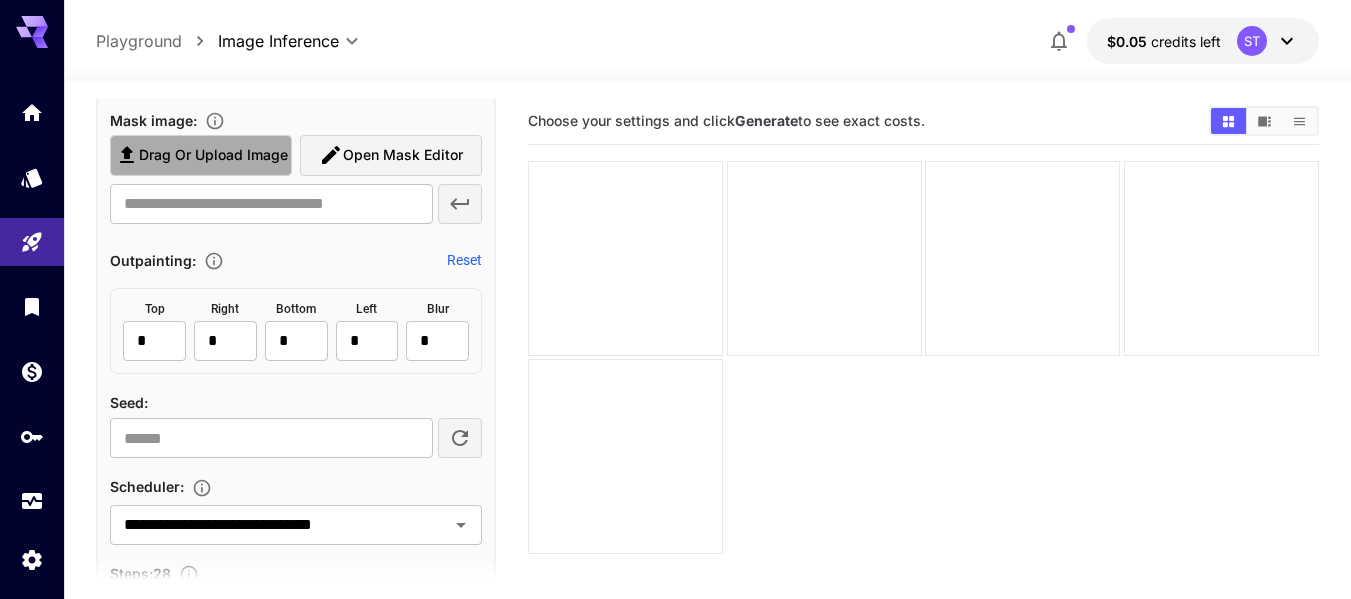 click on "Drag or upload image" at bounding box center [201, 155] 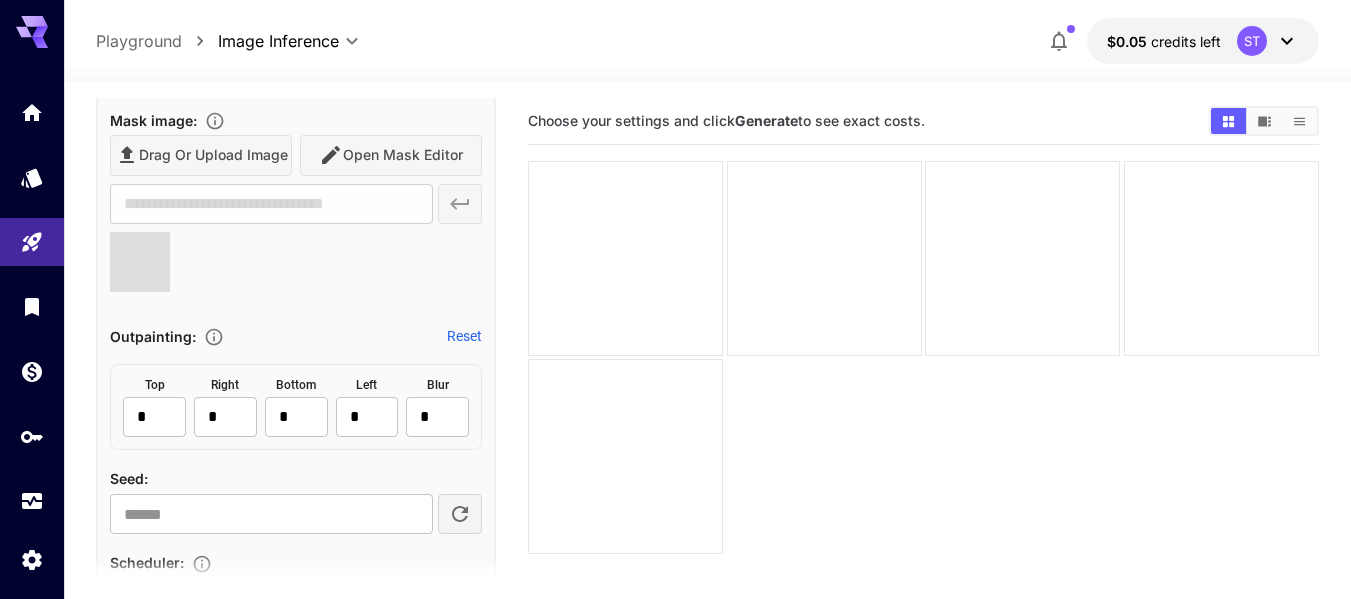type on "**********" 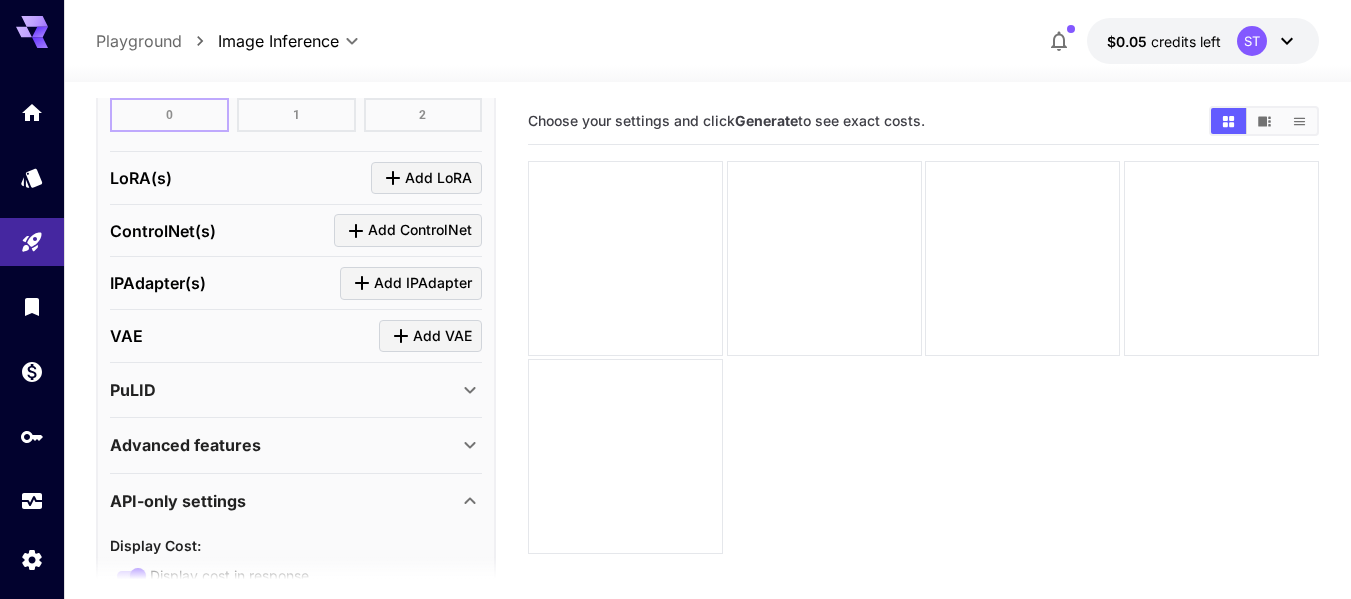 scroll, scrollTop: 2289, scrollLeft: 0, axis: vertical 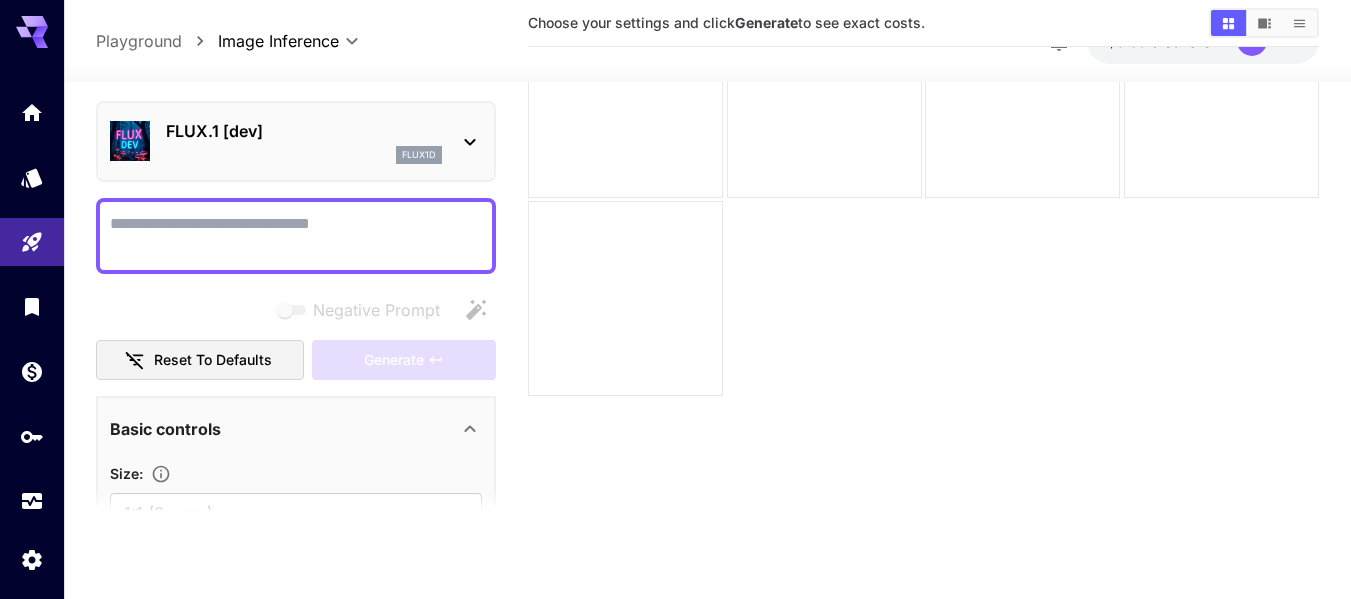 click on "Negative Prompt" at bounding box center [296, 236] 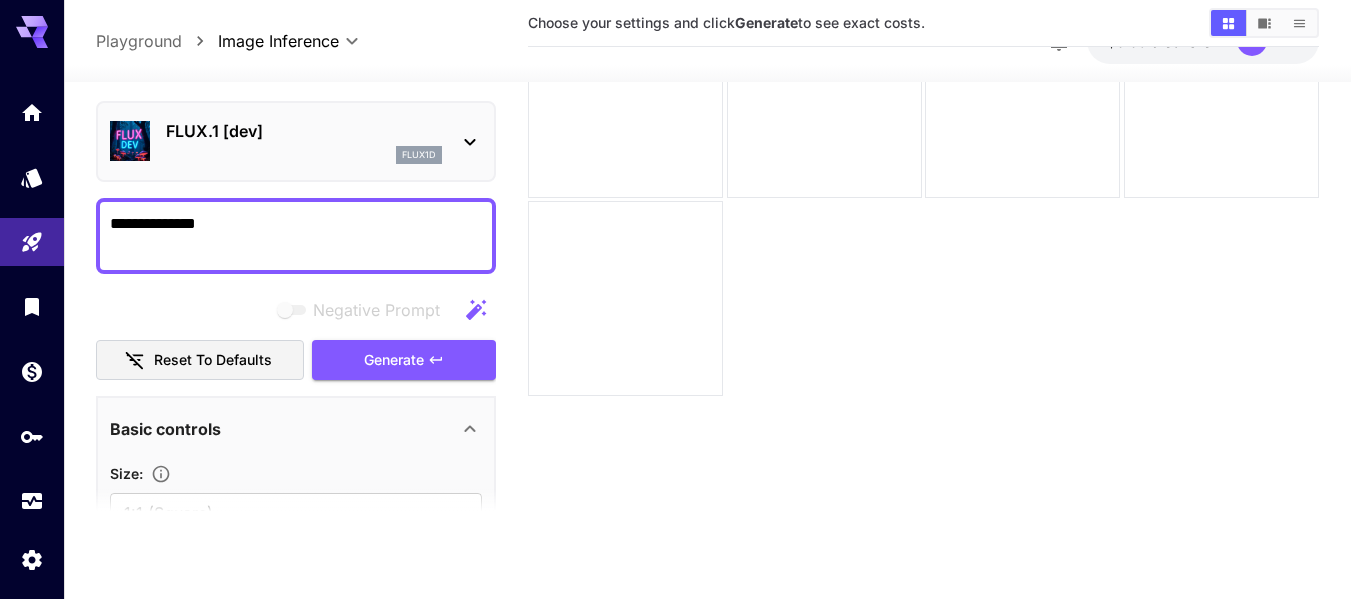 type on "**********" 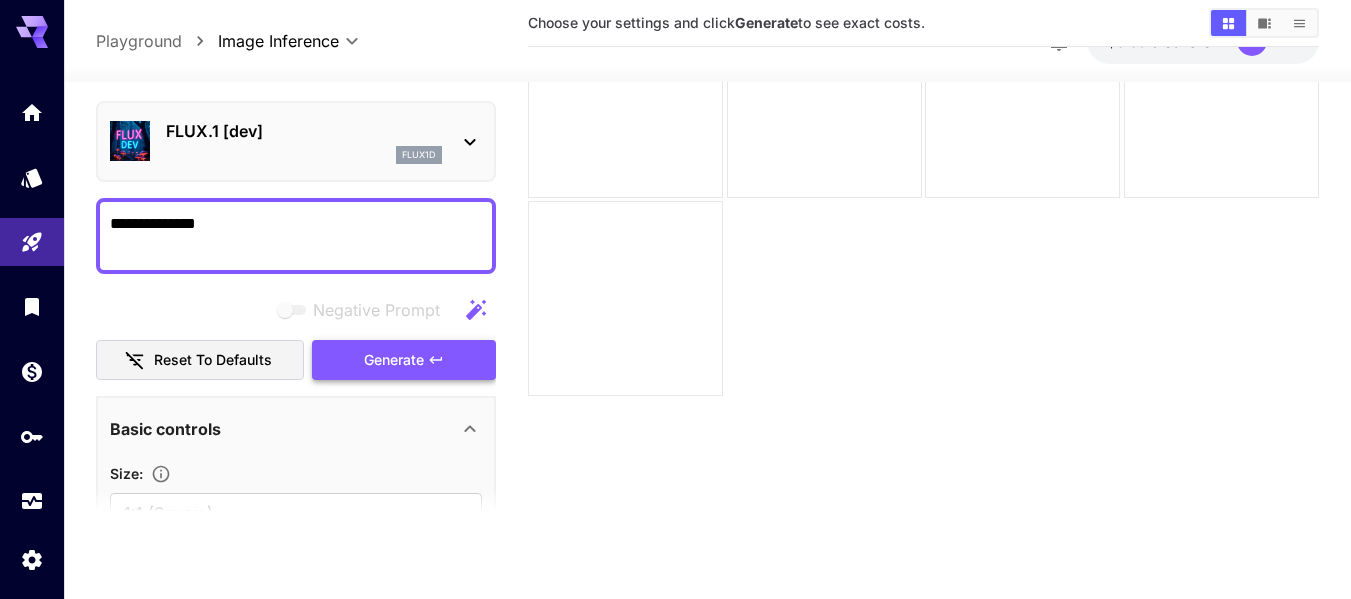 click on "Generate" at bounding box center [404, 360] 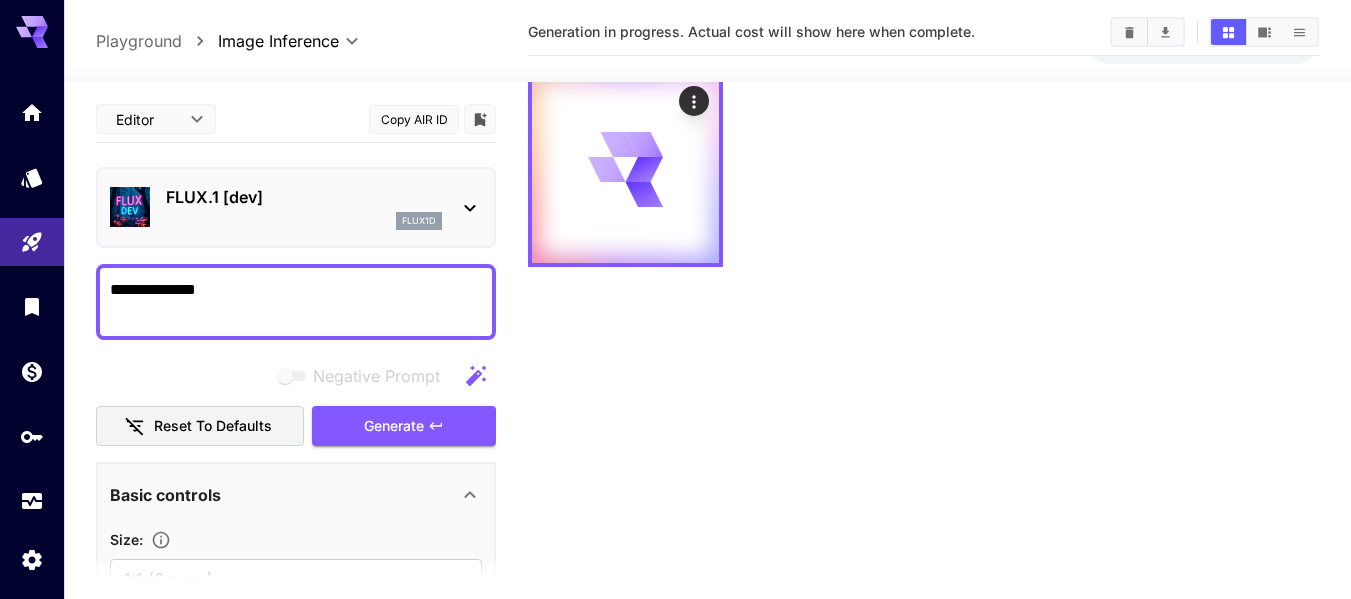 scroll, scrollTop: 0, scrollLeft: 0, axis: both 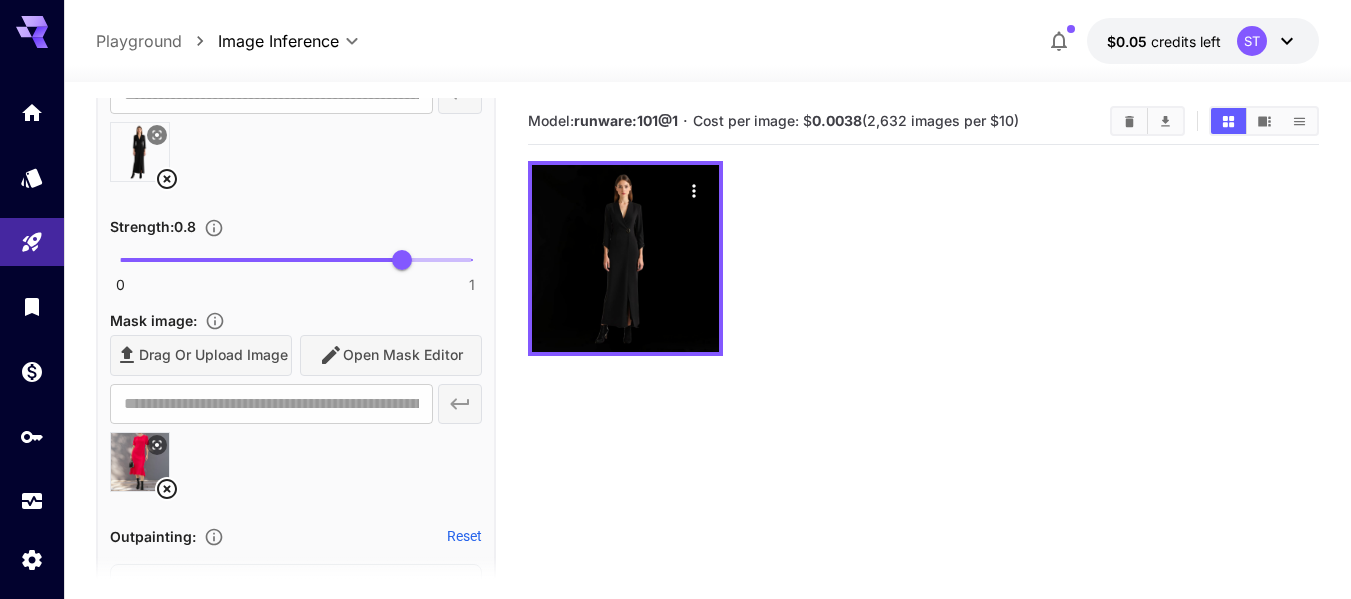 click on "Drag or upload image Open Mask Editor" at bounding box center [296, 355] 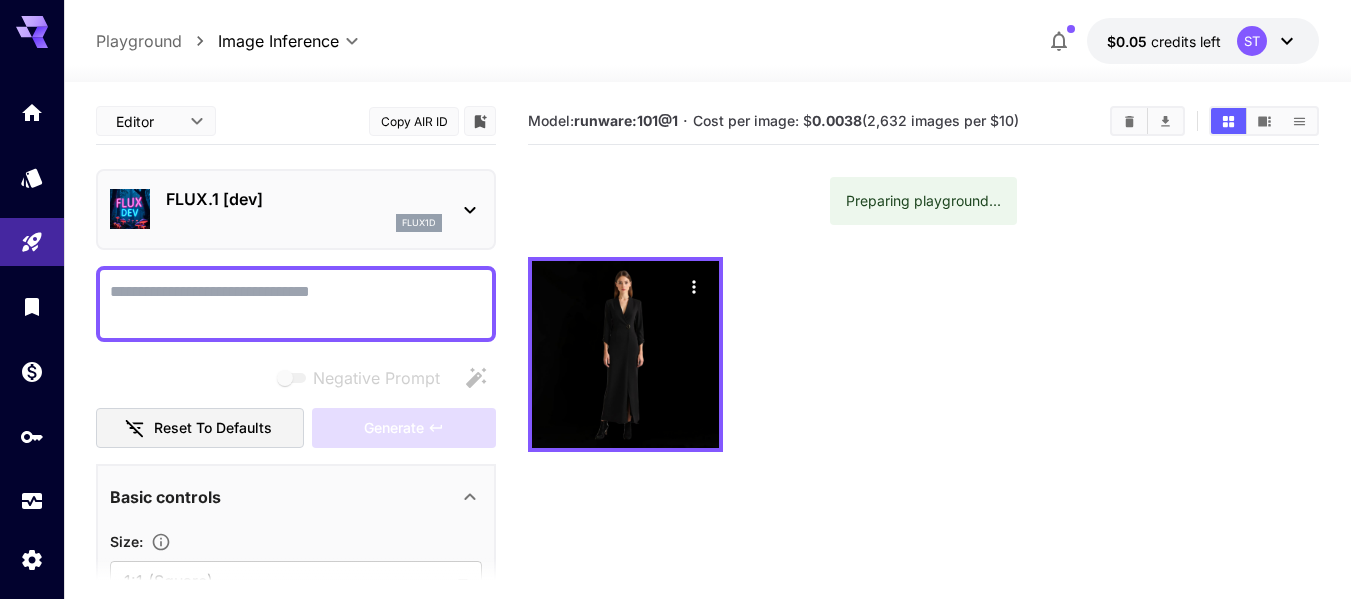 scroll, scrollTop: 0, scrollLeft: 0, axis: both 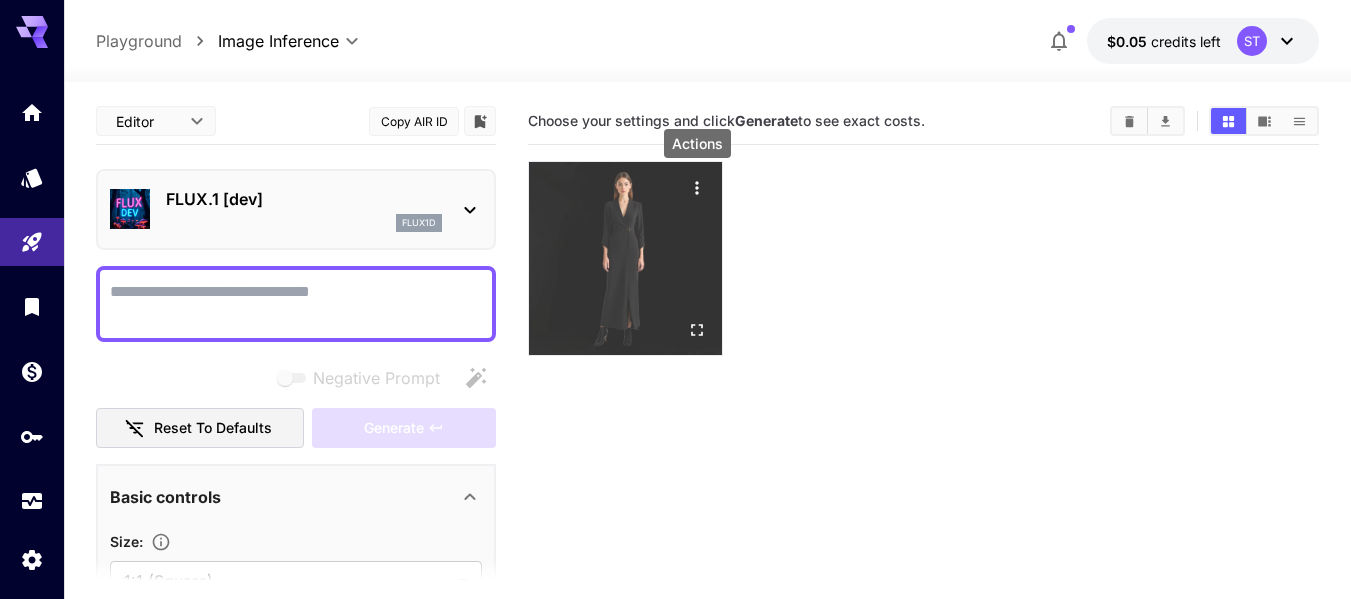 click 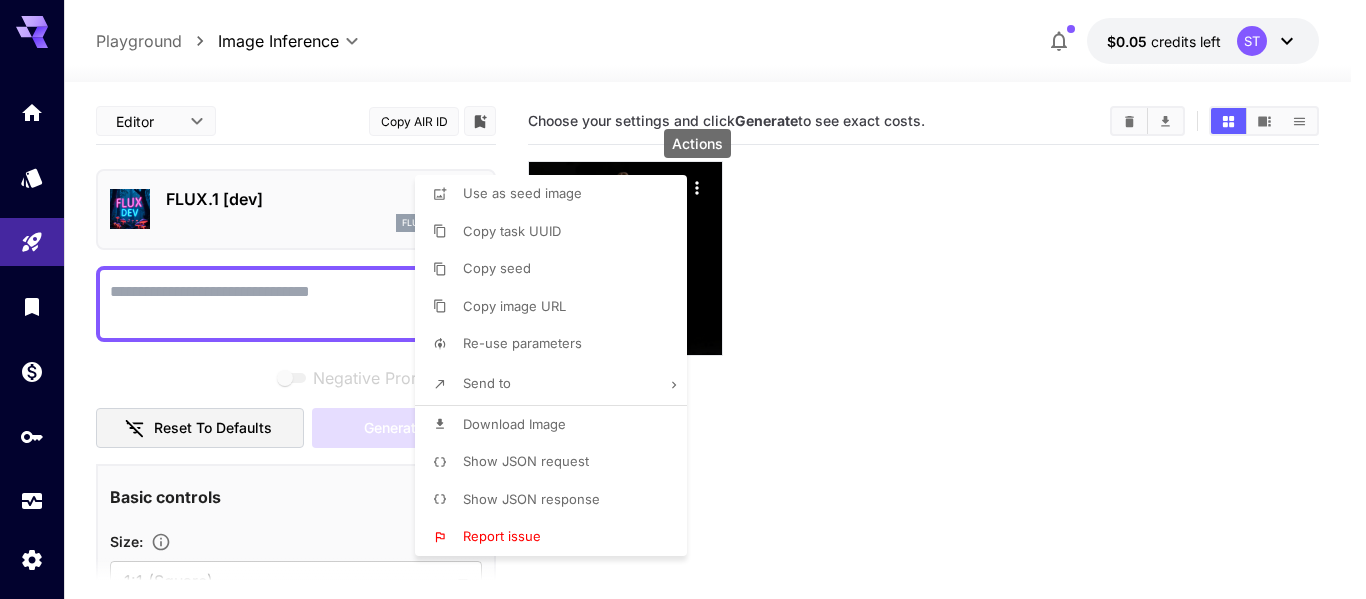 click on "Download Image" at bounding box center [557, 425] 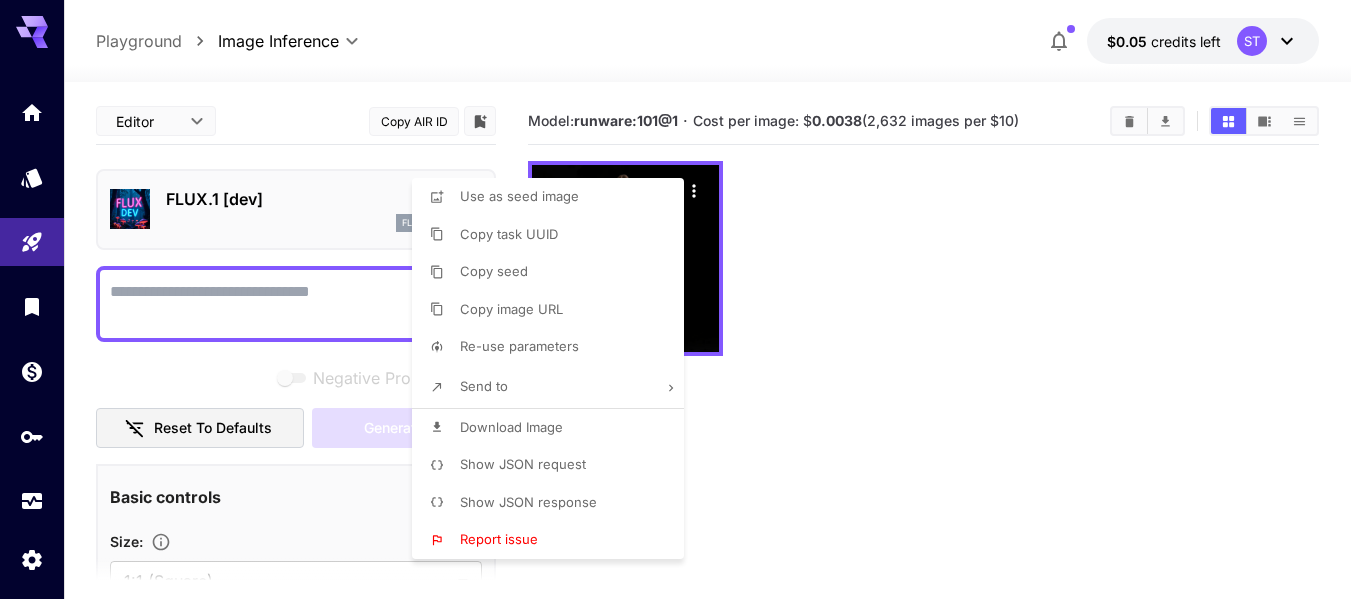 click at bounding box center (683, 299) 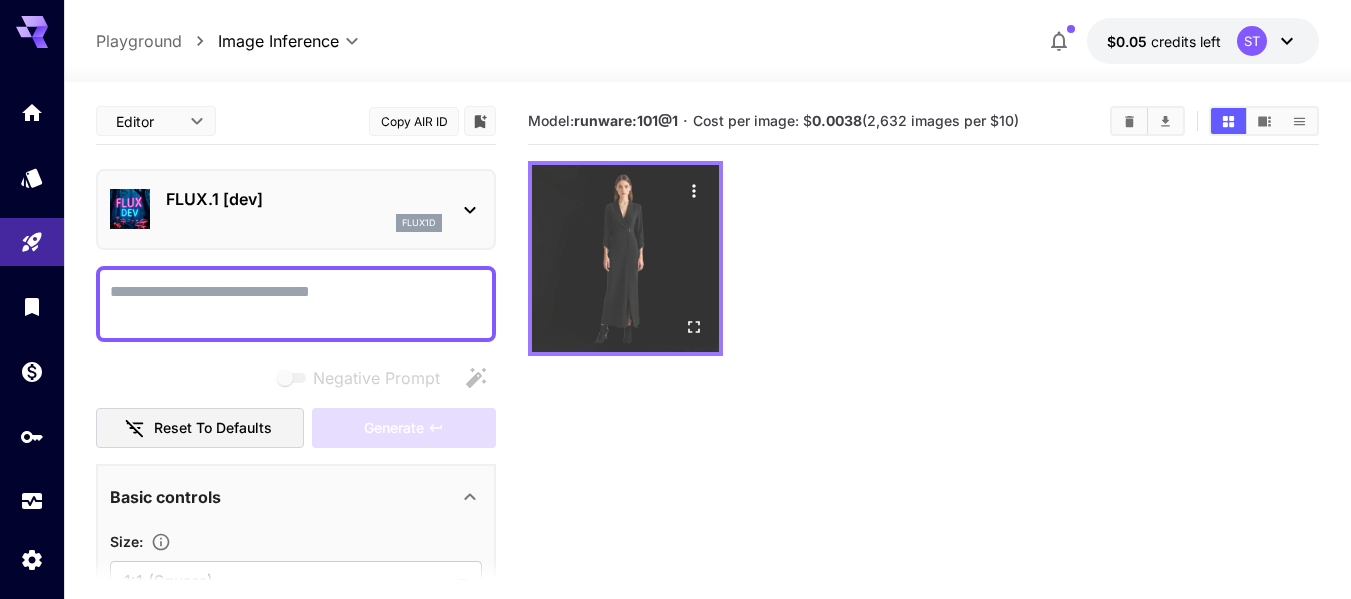 click at bounding box center (625, 258) 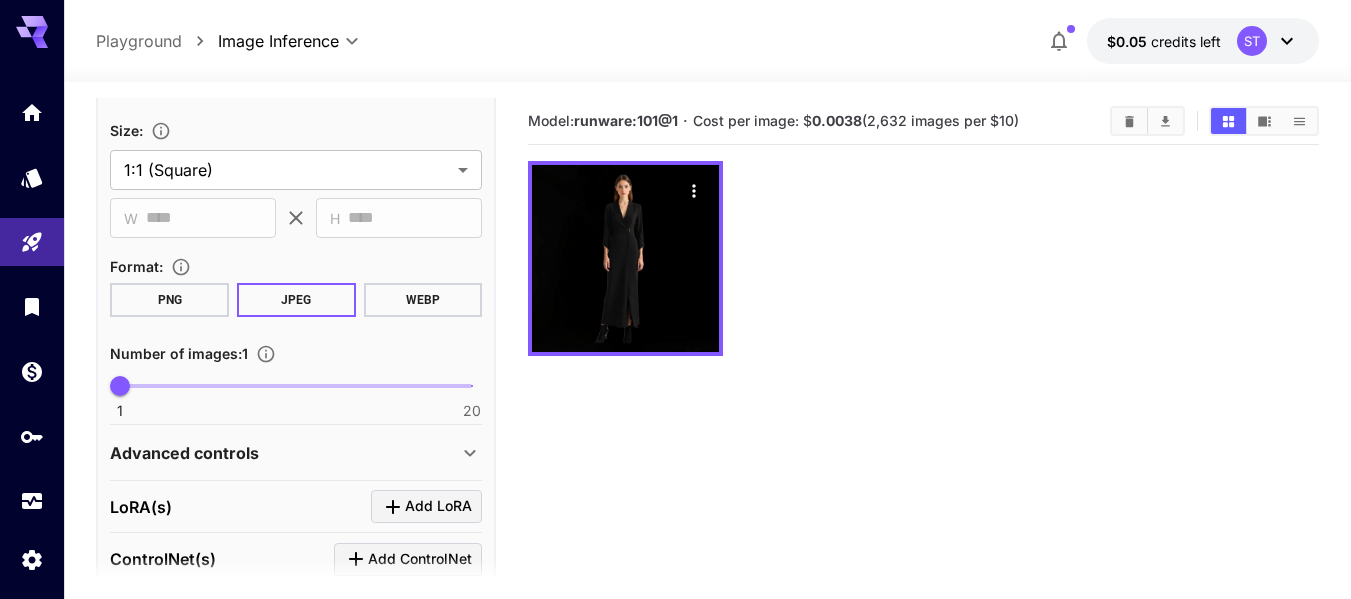 scroll, scrollTop: 400, scrollLeft: 0, axis: vertical 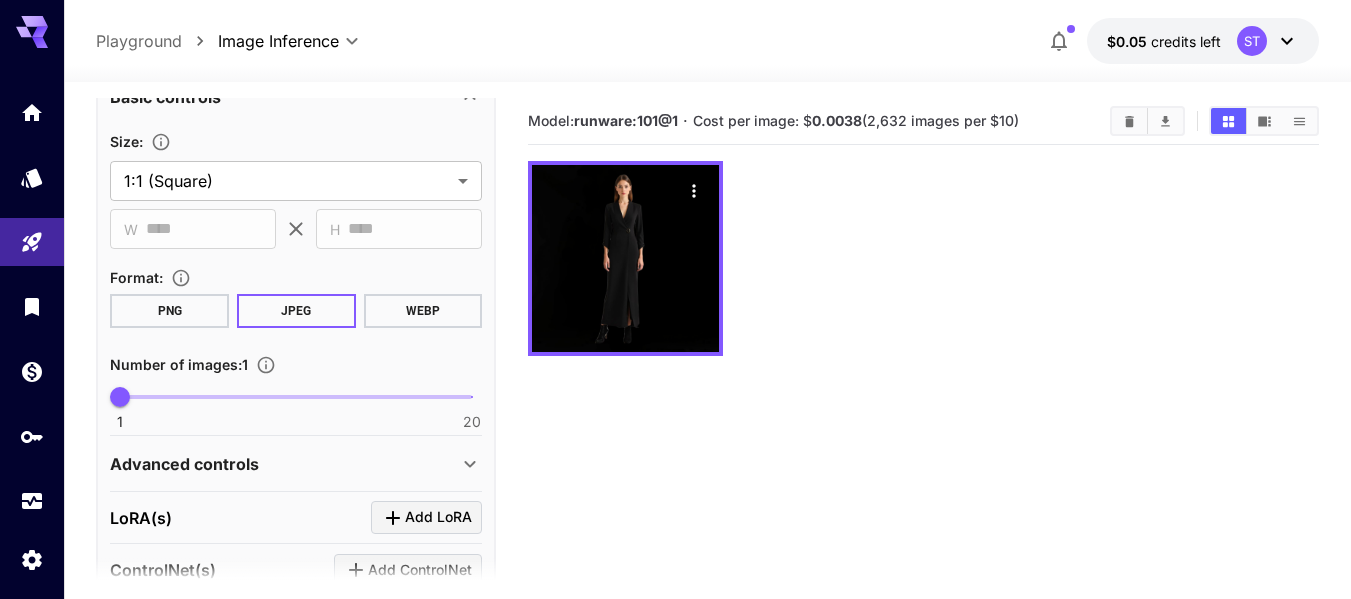 click on "PNG" at bounding box center [169, 311] 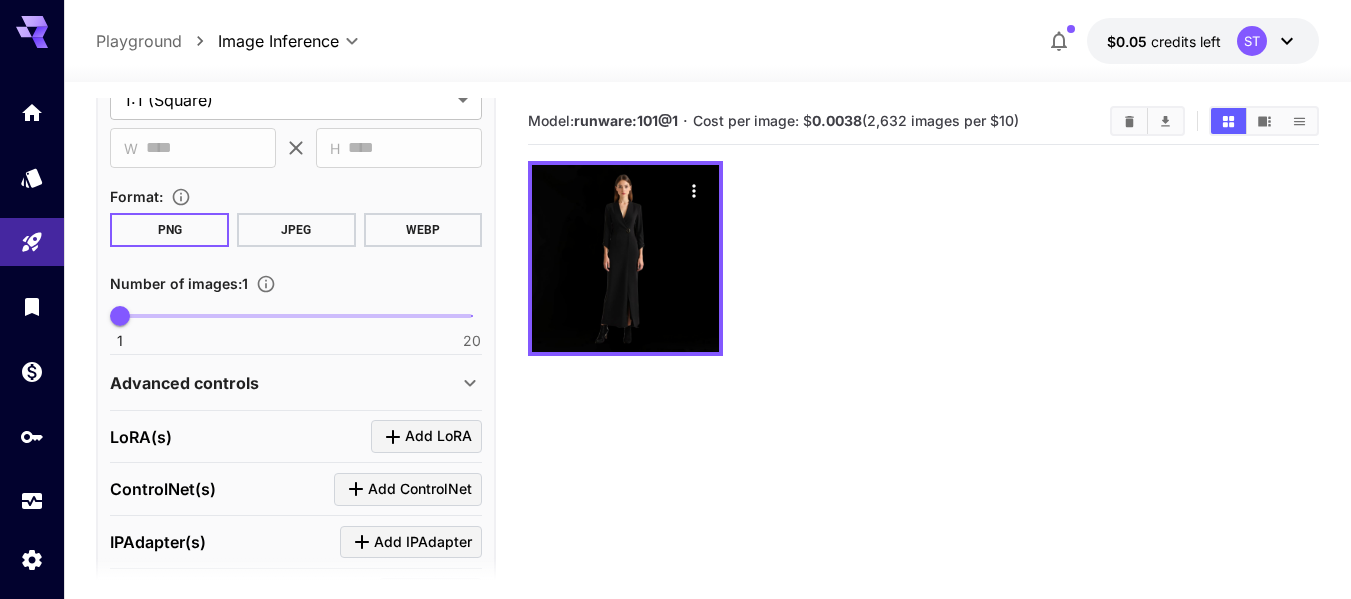 scroll, scrollTop: 600, scrollLeft: 0, axis: vertical 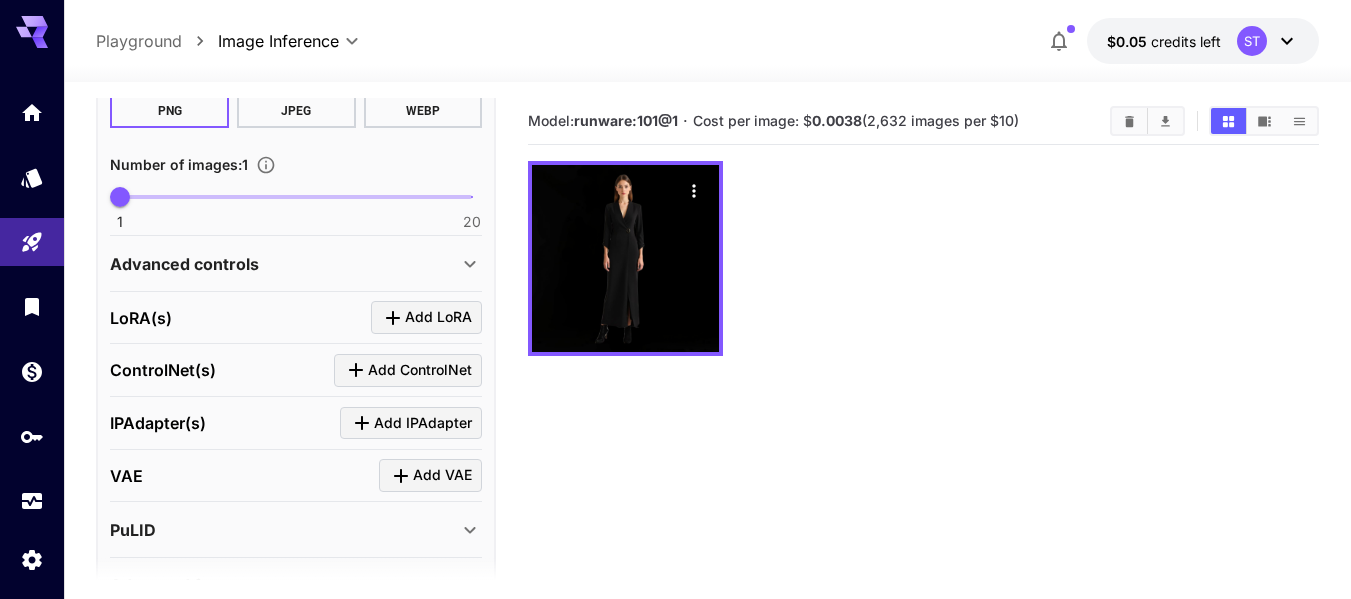 click on "Advanced controls" at bounding box center (284, 264) 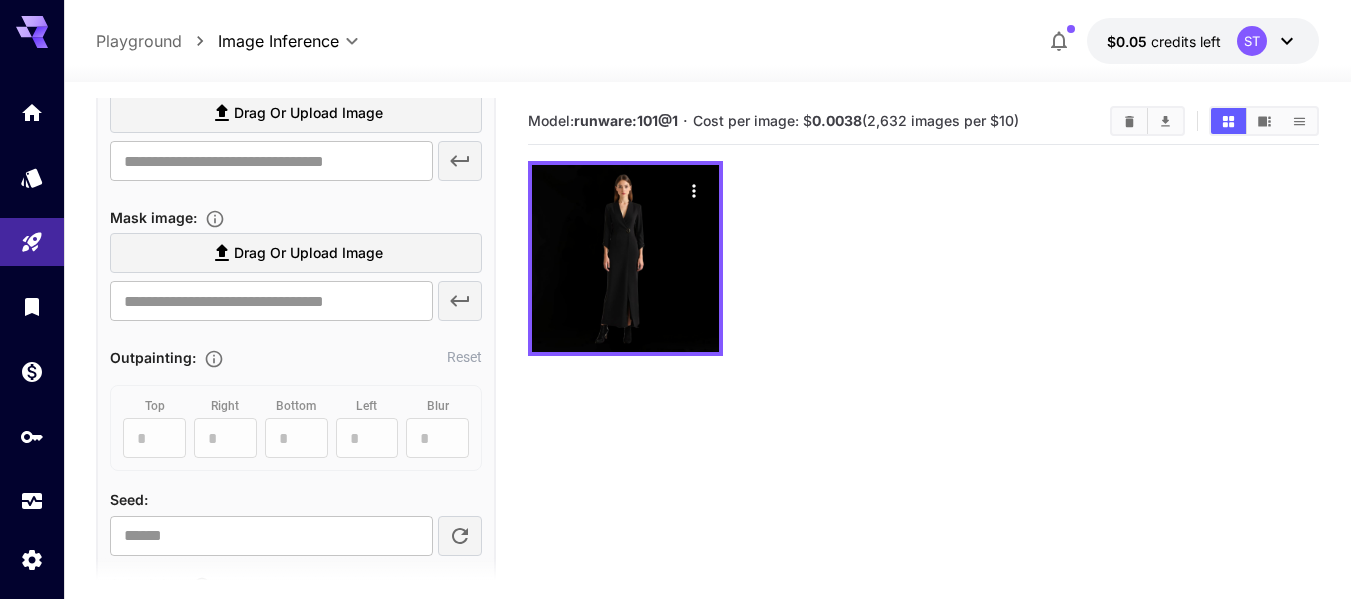 scroll, scrollTop: 700, scrollLeft: 0, axis: vertical 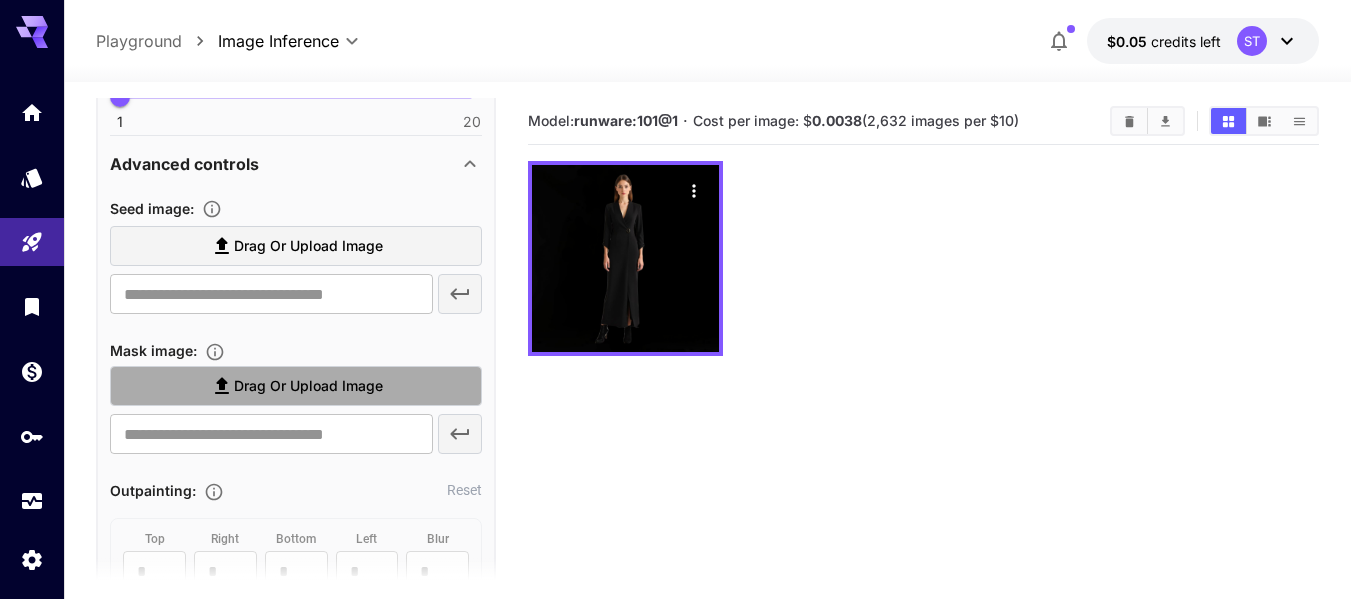 click on "Drag or upload image" at bounding box center (308, 386) 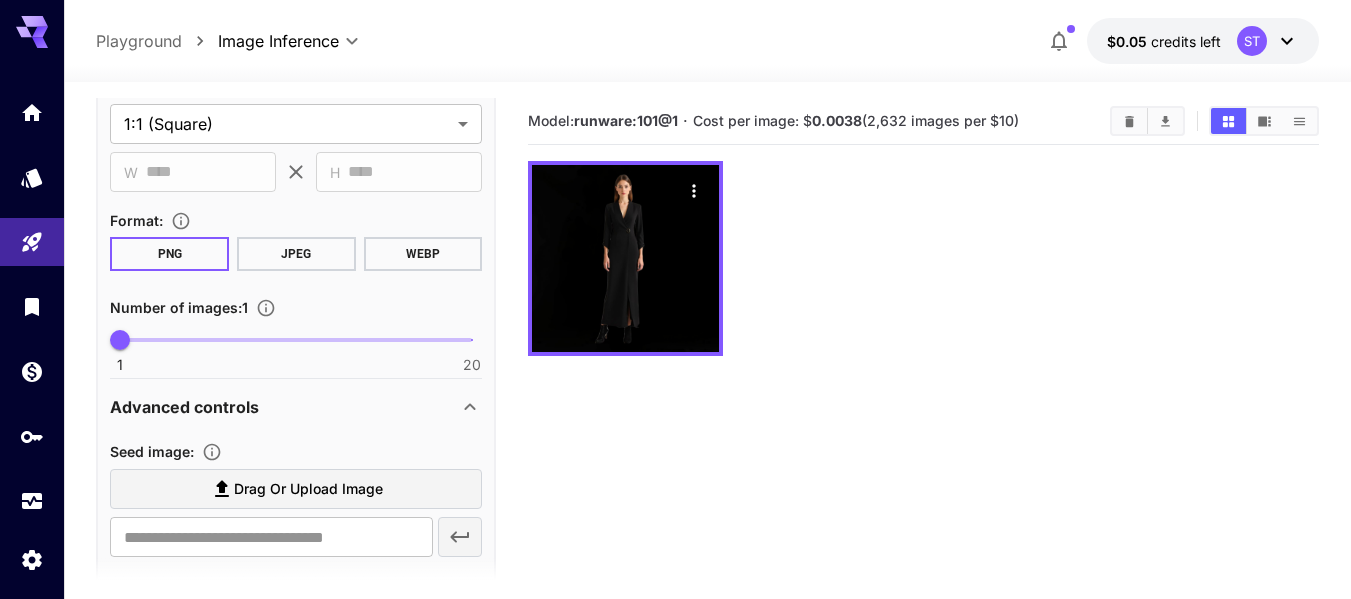 scroll, scrollTop: 400, scrollLeft: 0, axis: vertical 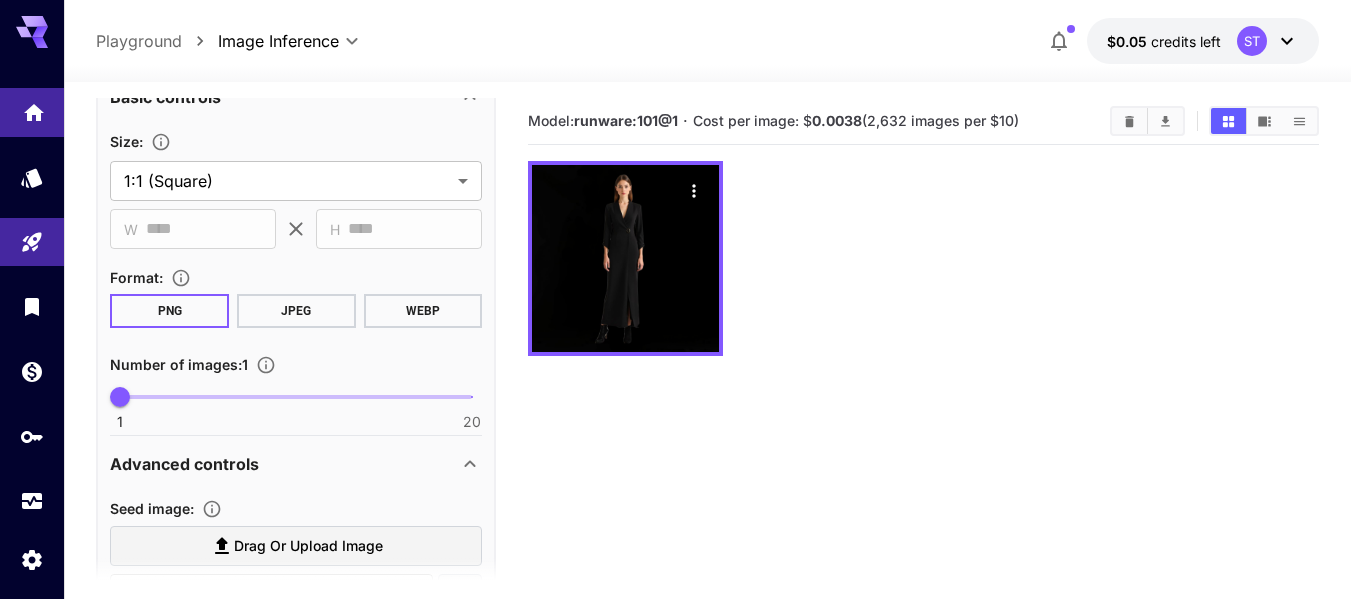 click 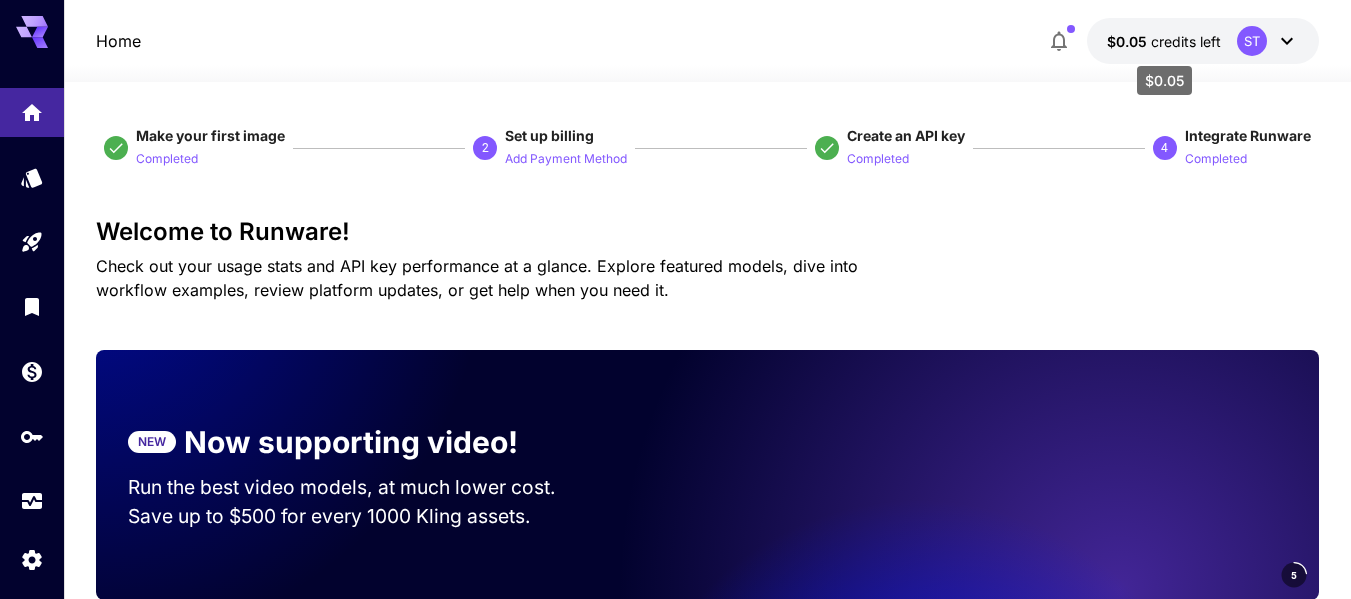 click on "$0.05" at bounding box center (1129, 41) 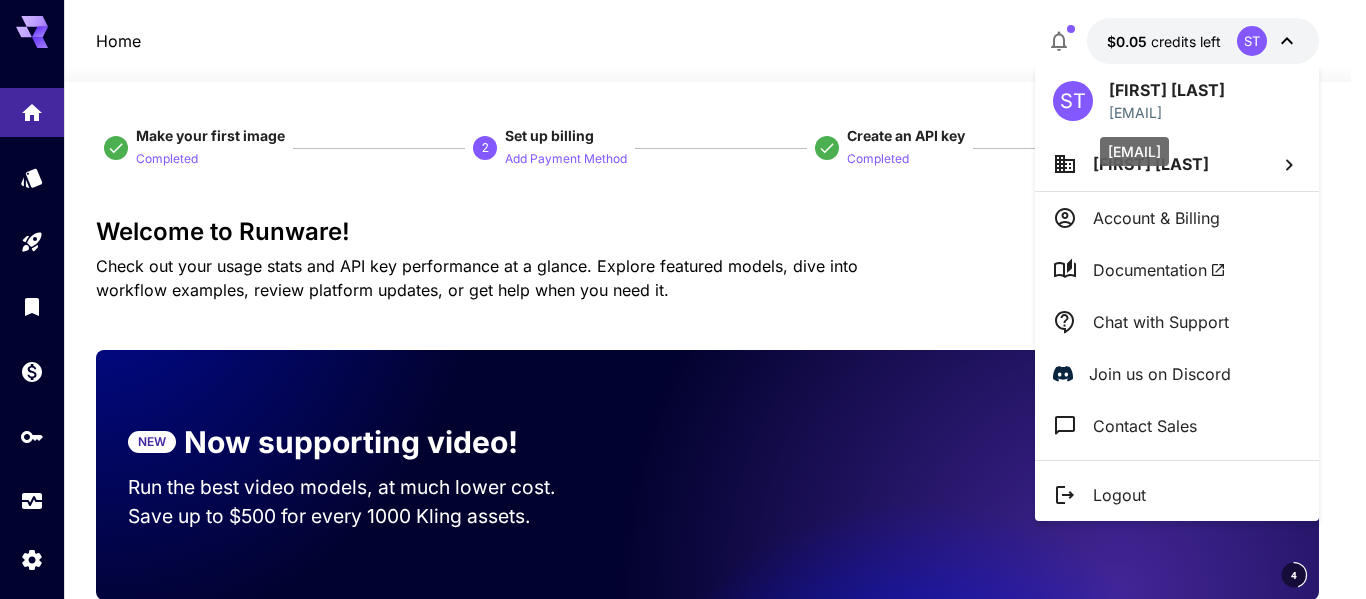 click on "semihtorun16@gmail.com" at bounding box center (1134, 151) 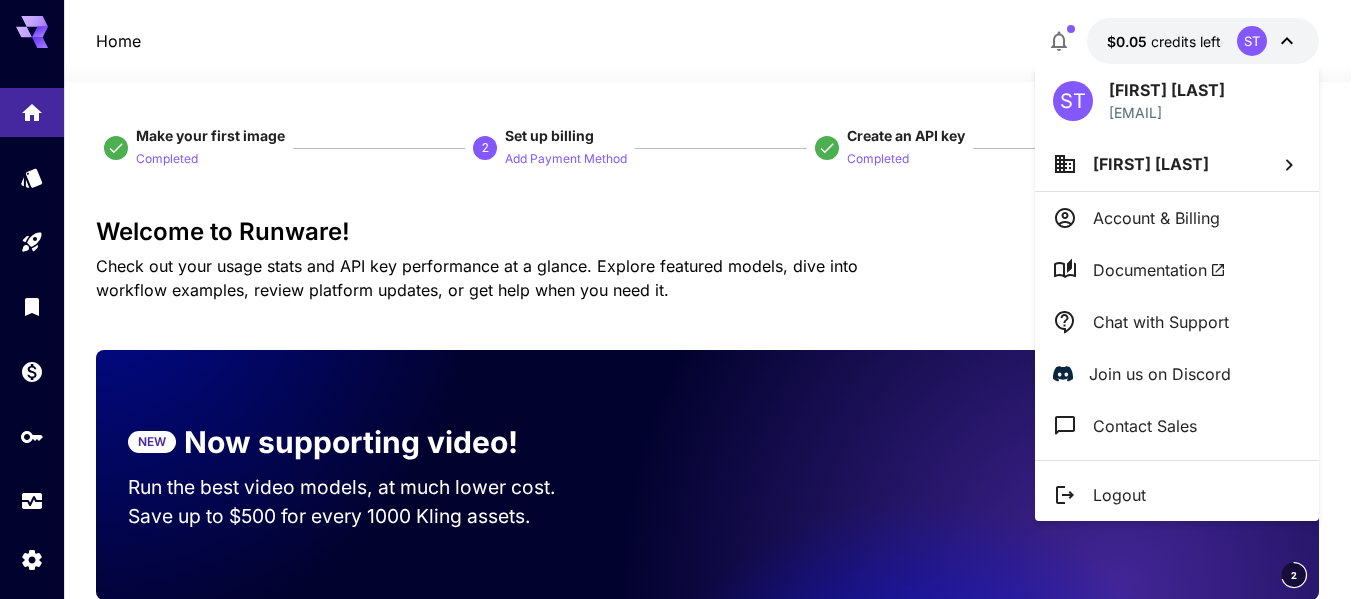 click at bounding box center (683, 299) 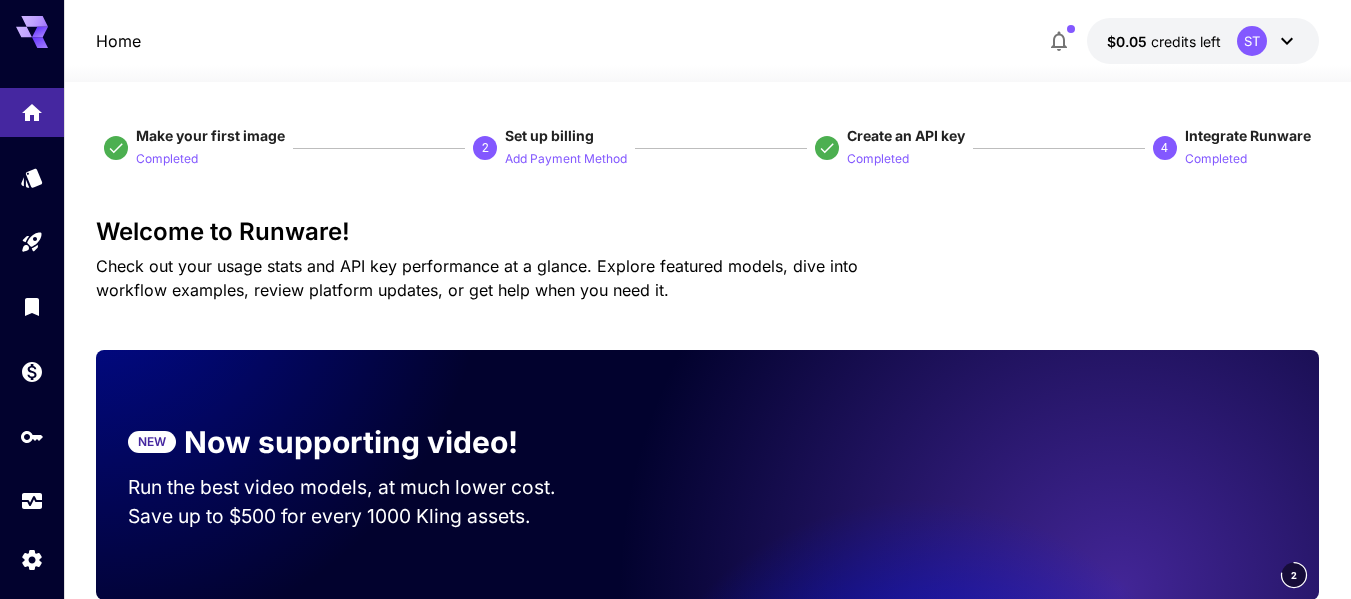 click 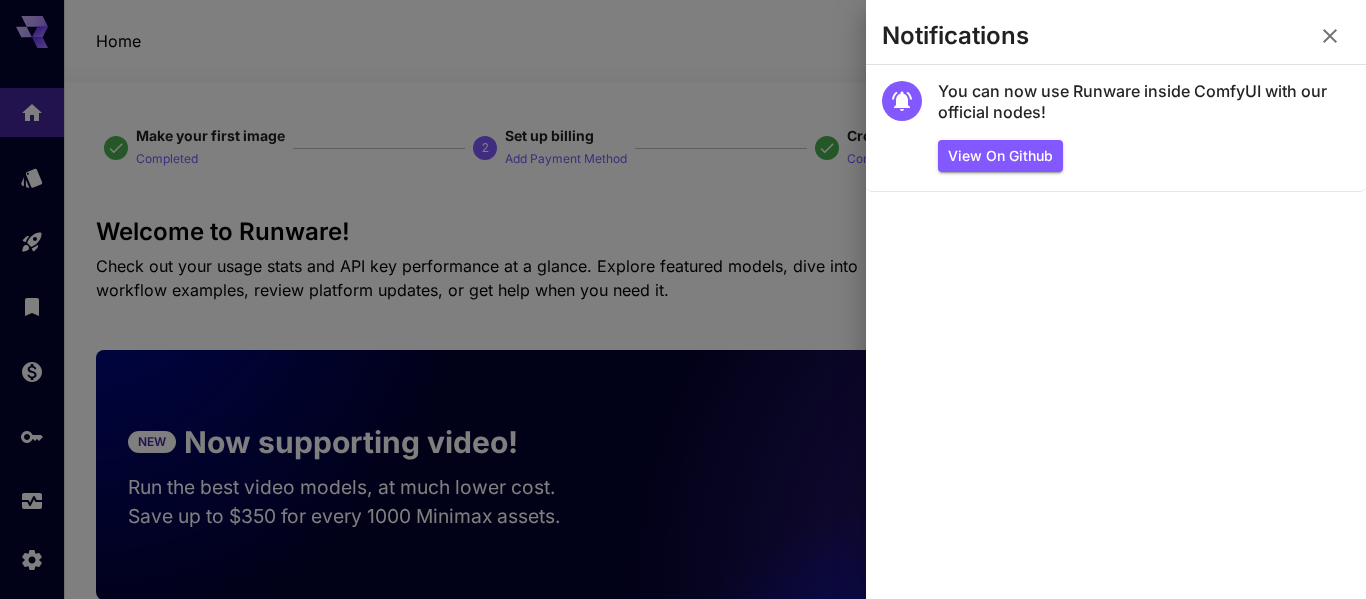 click at bounding box center (683, 299) 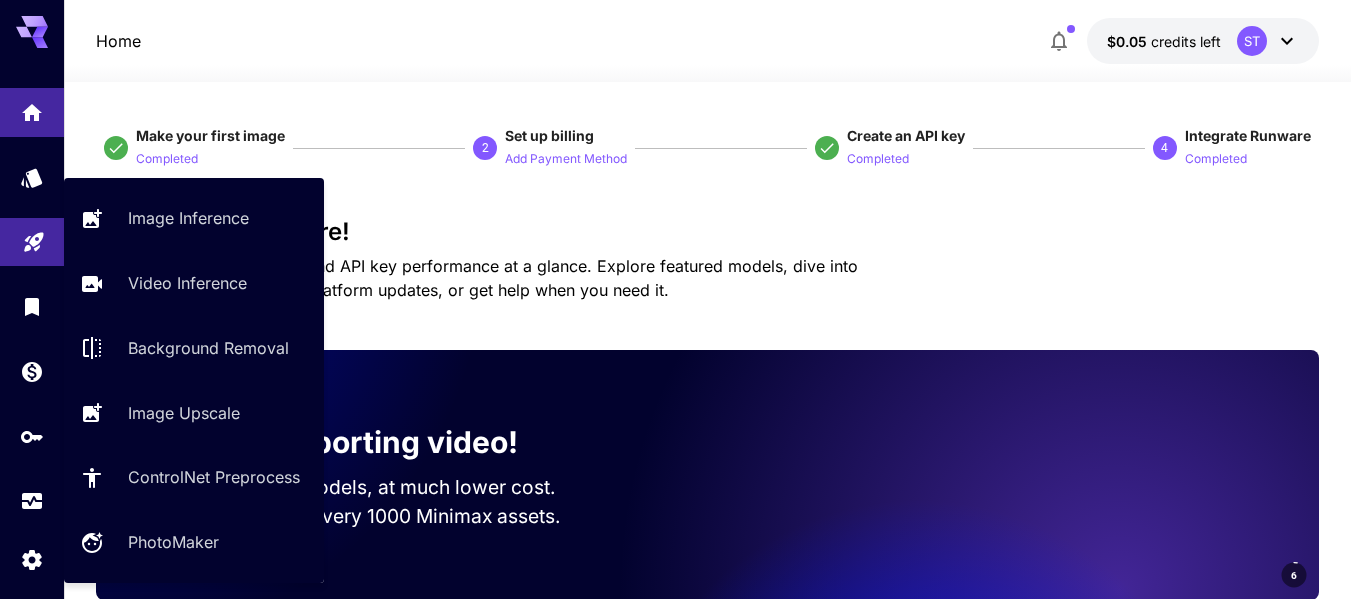 click at bounding box center [32, 242] 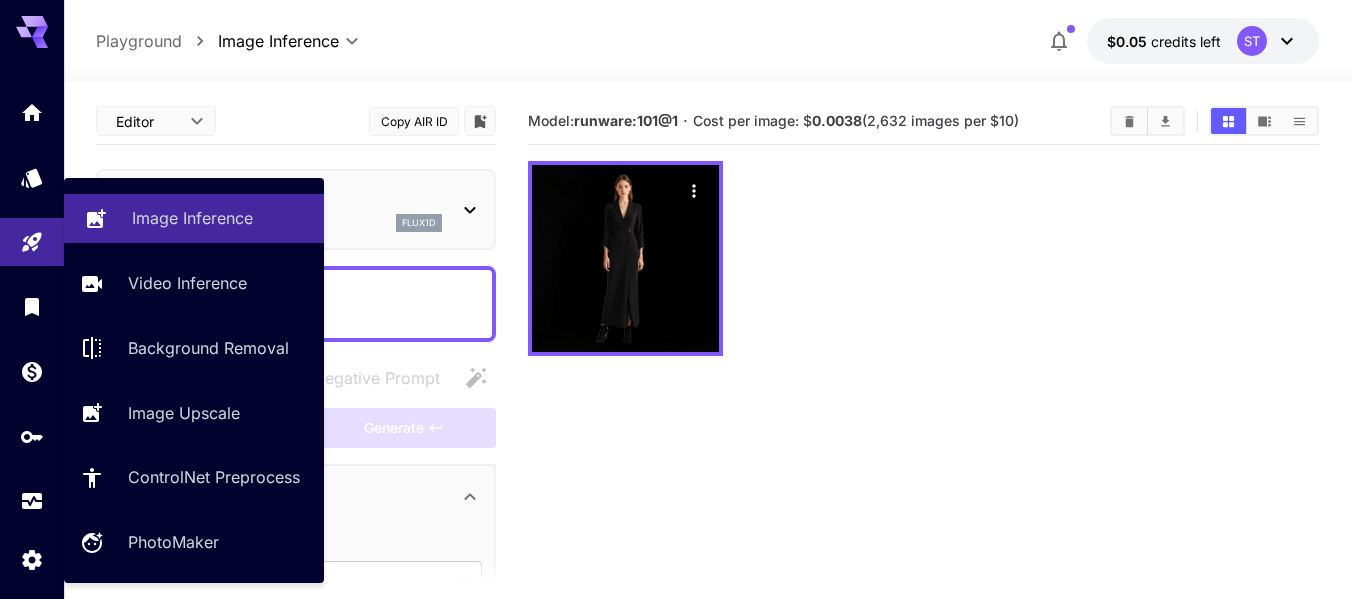 click on "Image Inference" at bounding box center [192, 218] 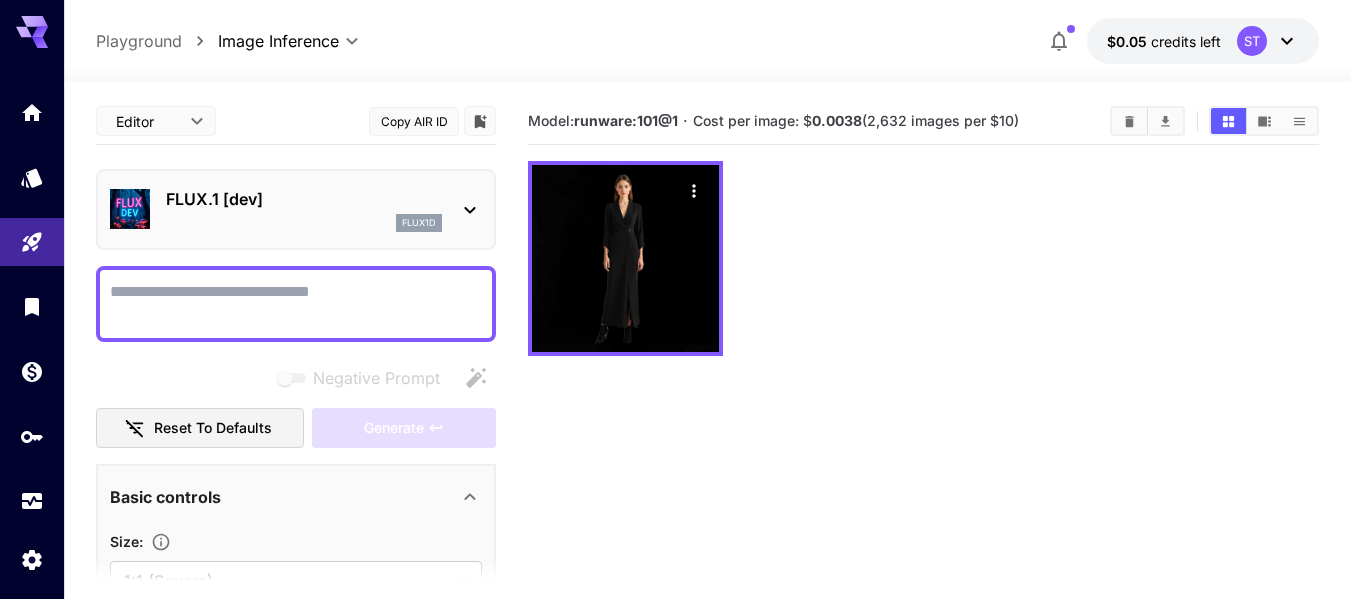 click on "flux1d" at bounding box center (304, 223) 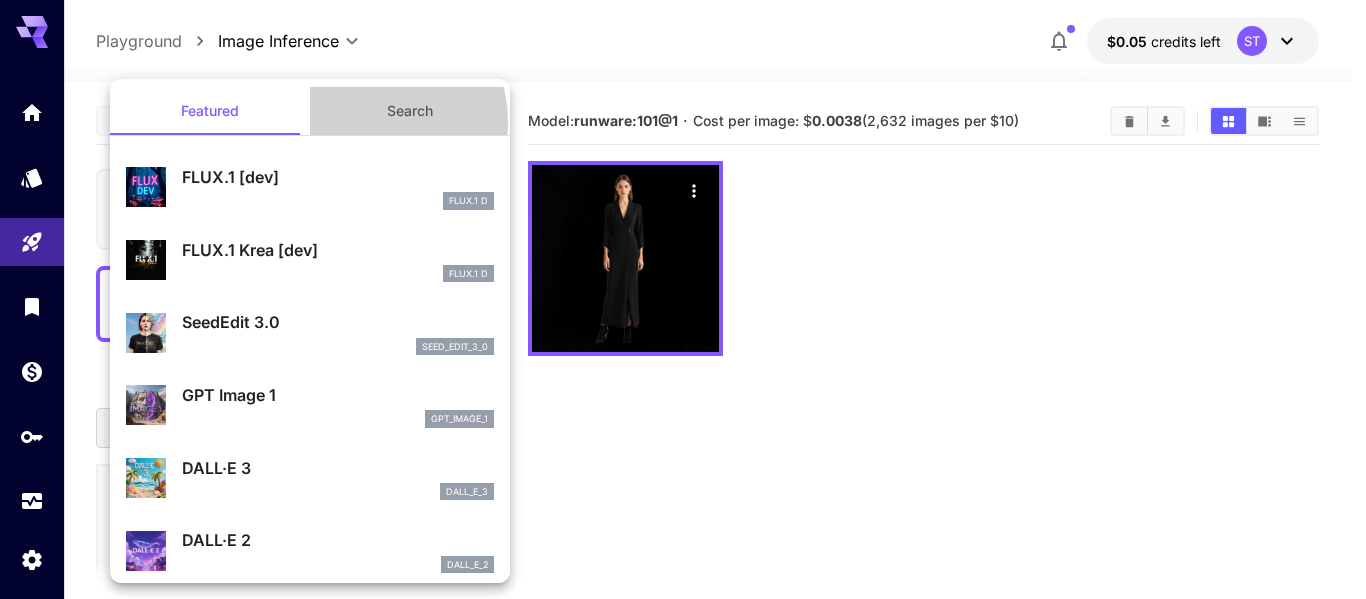 click on "Search" at bounding box center [410, 111] 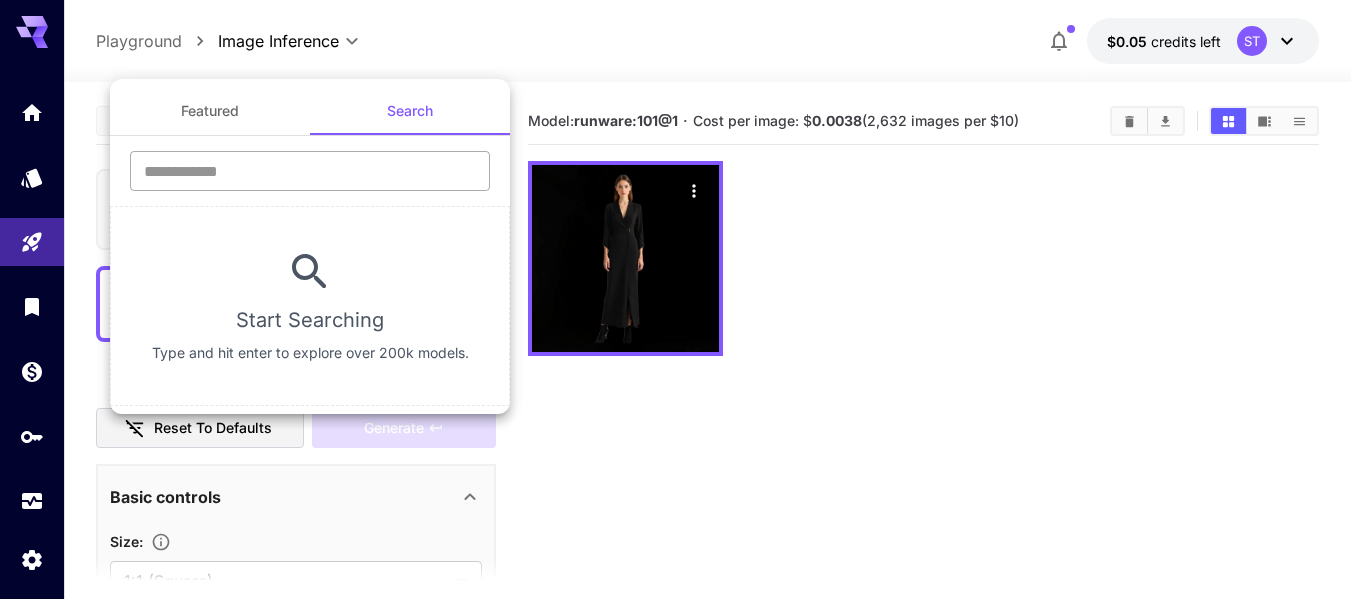 click at bounding box center (310, 171) 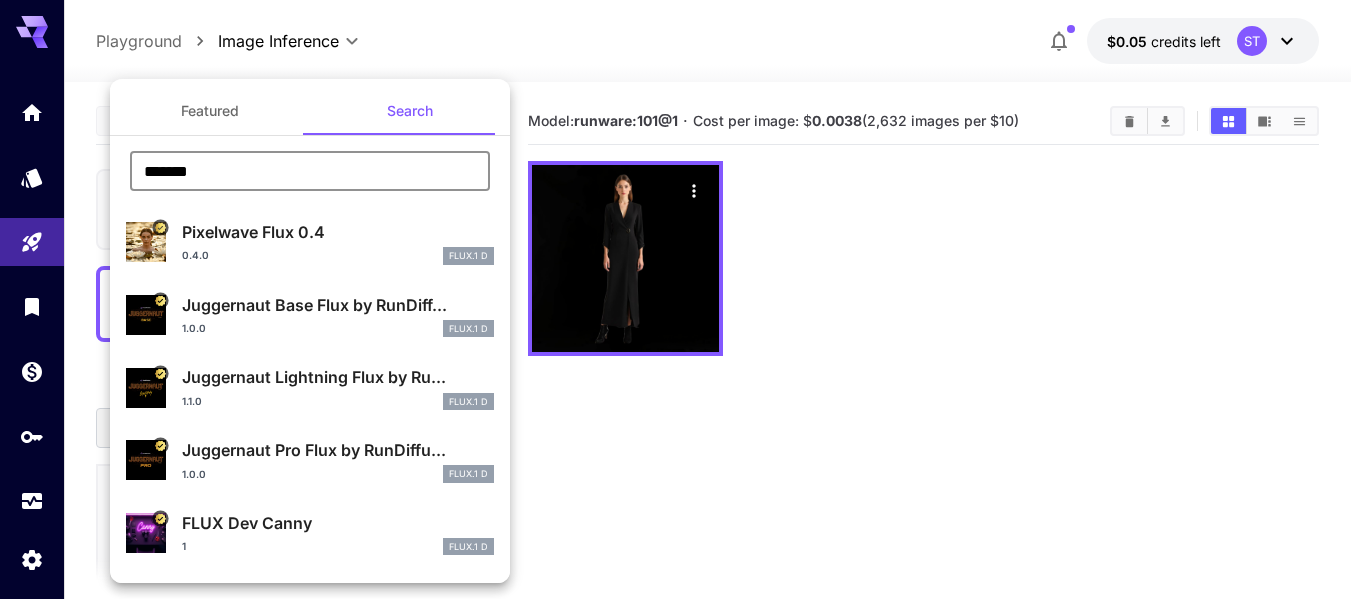 type on "*******" 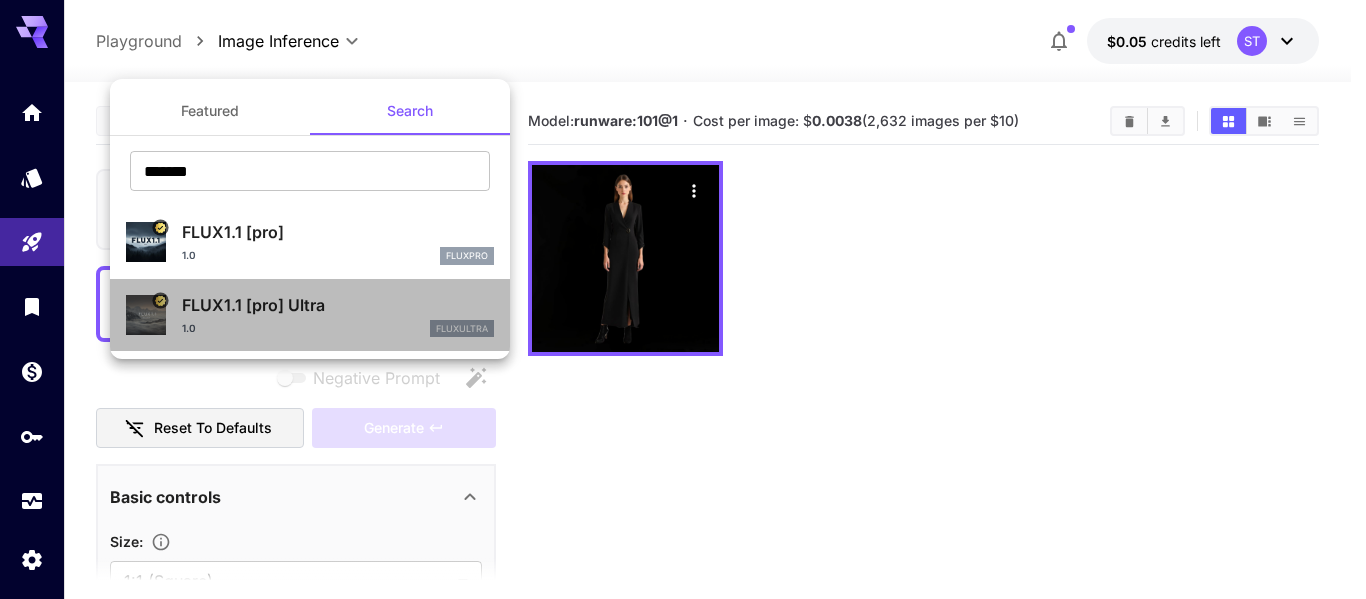 click on "1.0 fluxultra" at bounding box center [338, 329] 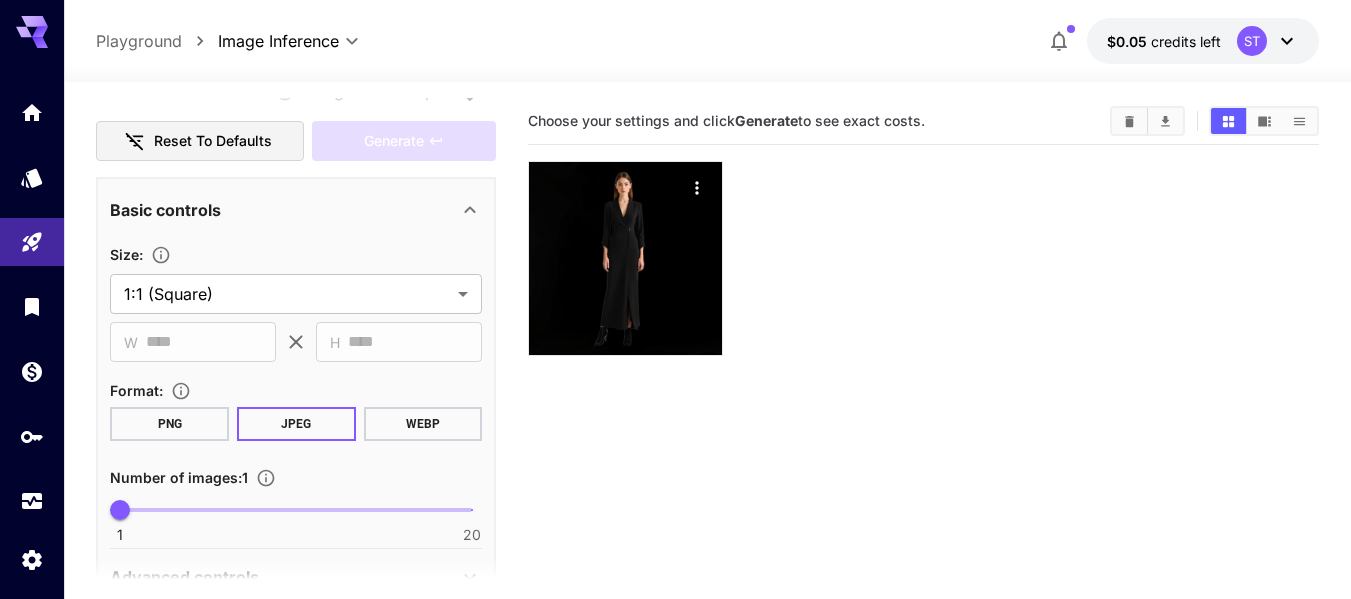 scroll, scrollTop: 391, scrollLeft: 0, axis: vertical 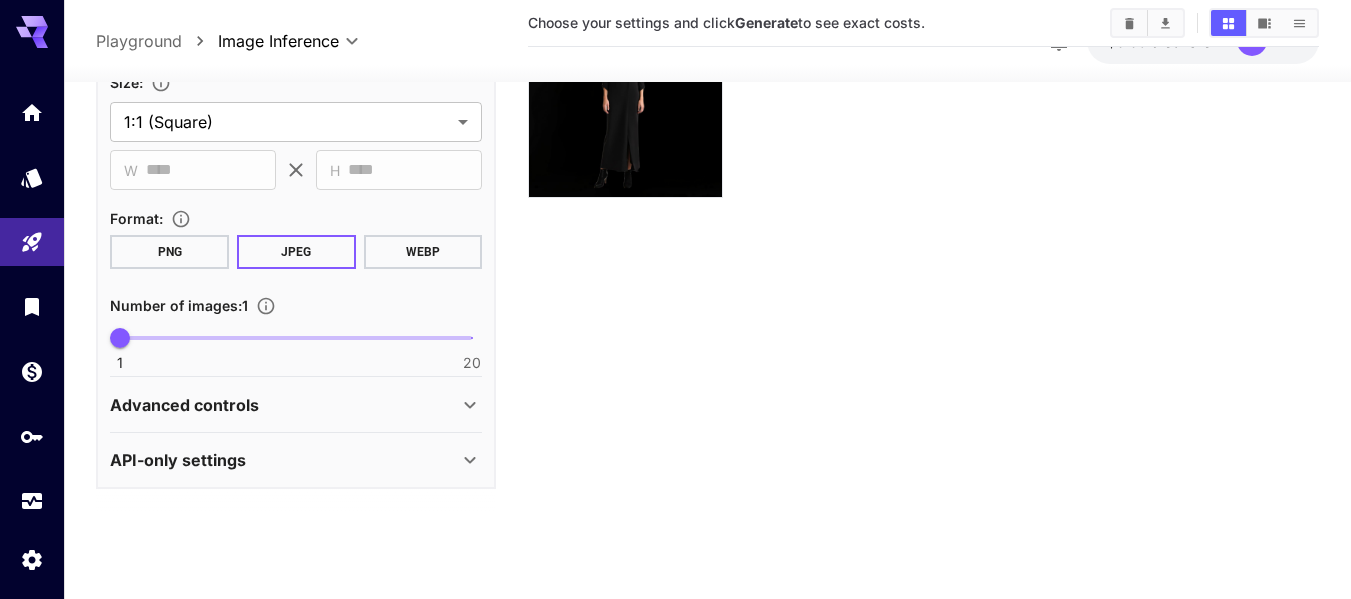 click on "Advanced controls" at bounding box center (284, 404) 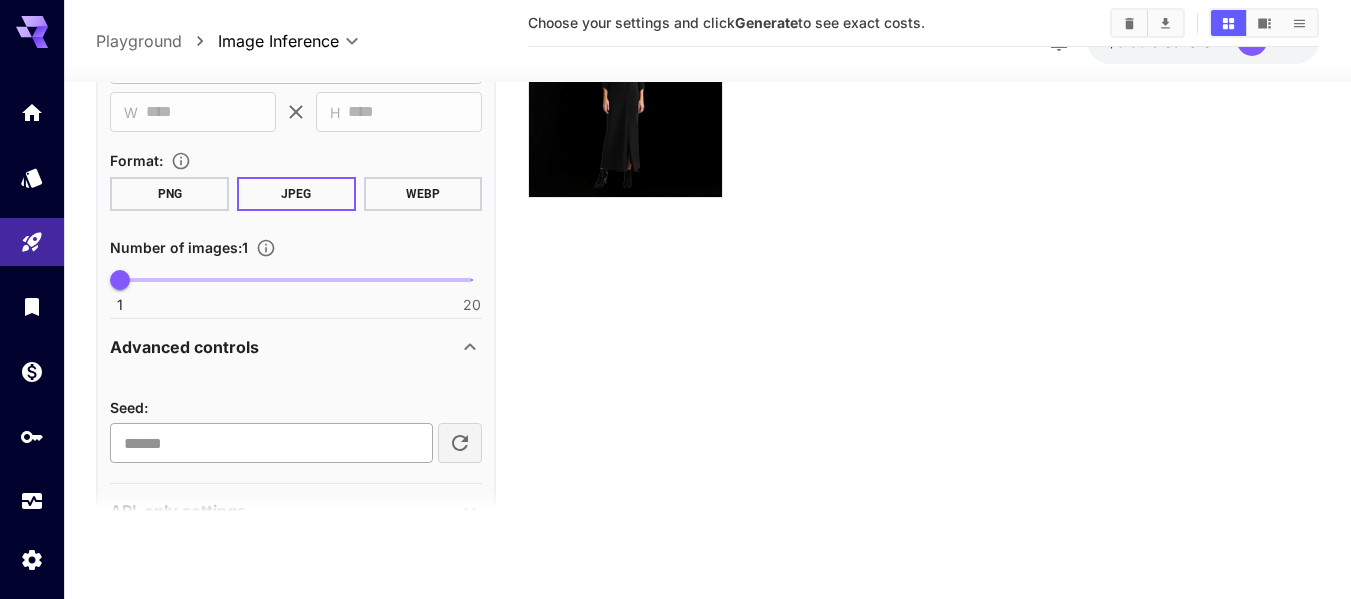 scroll, scrollTop: 500, scrollLeft: 0, axis: vertical 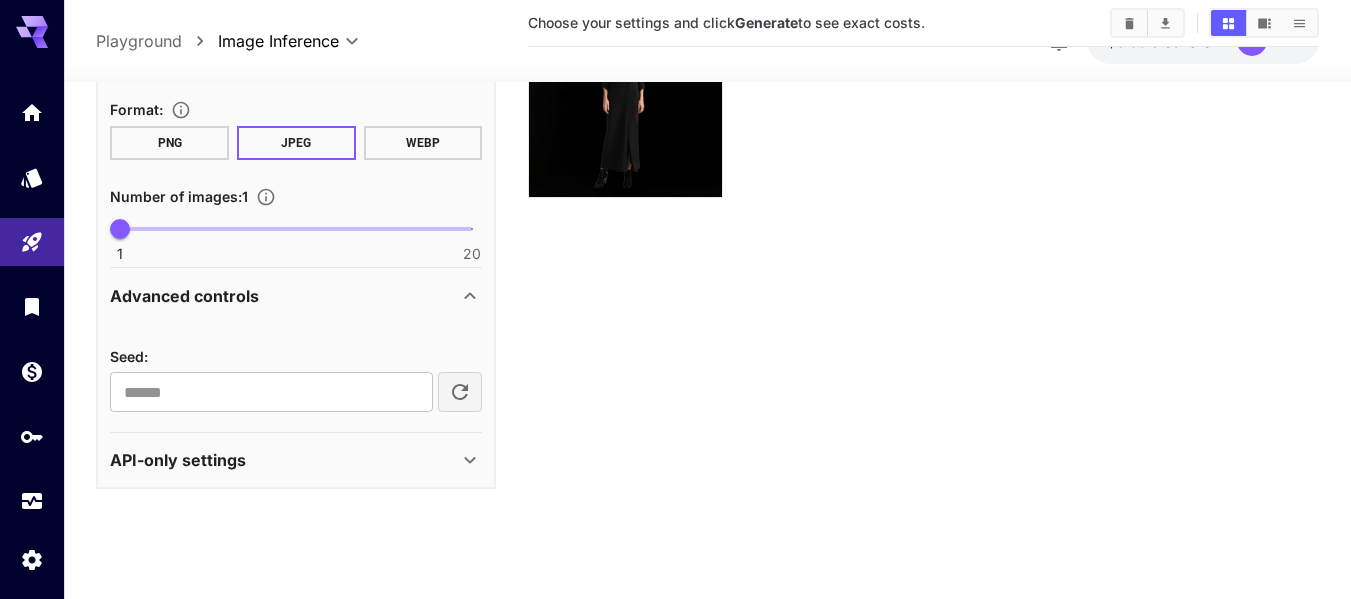click on "API-only settings" at bounding box center (284, 460) 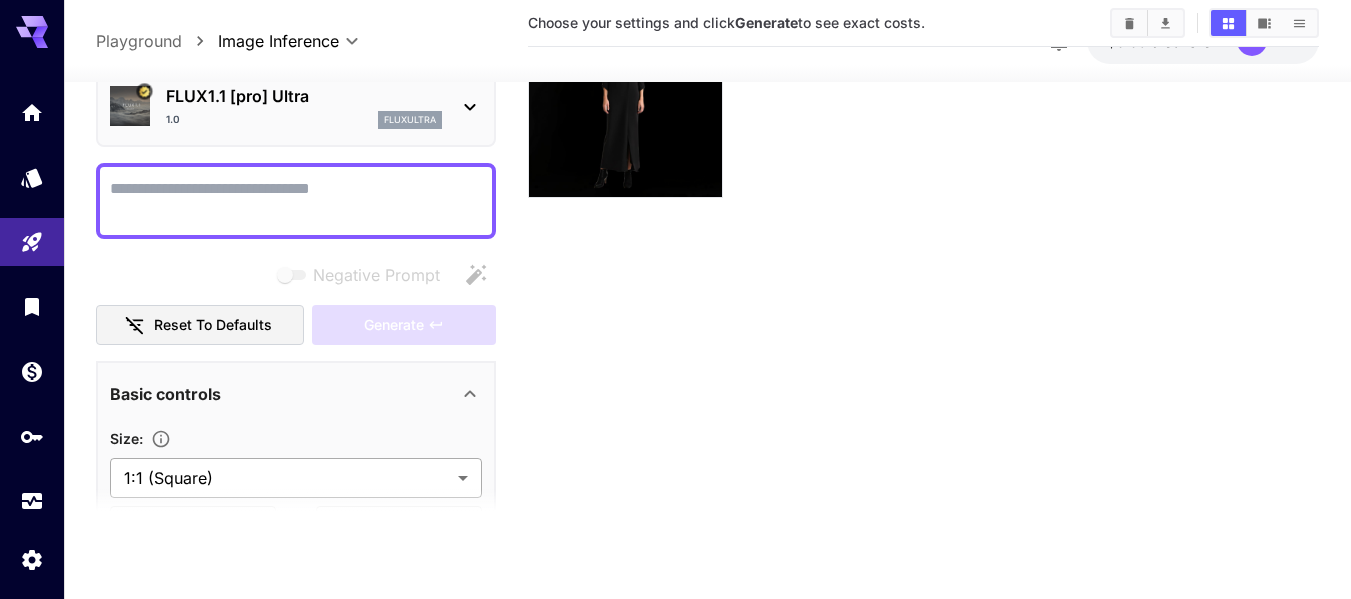 scroll, scrollTop: 0, scrollLeft: 0, axis: both 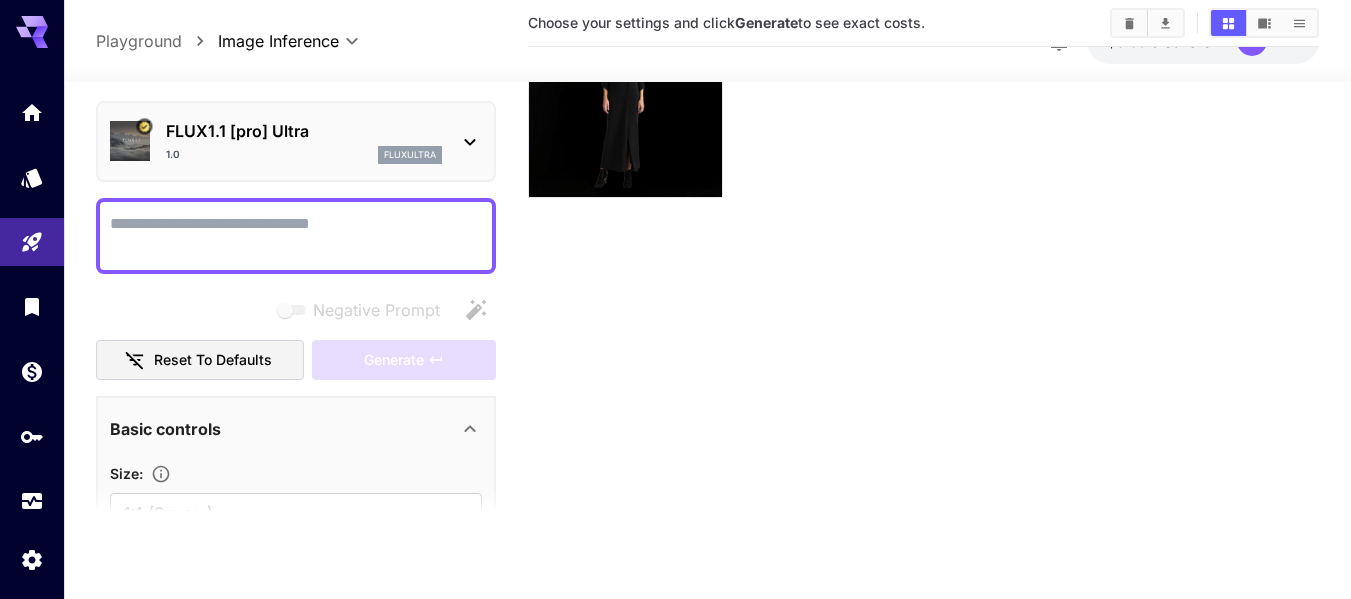 click on "Basic controls" at bounding box center [284, 428] 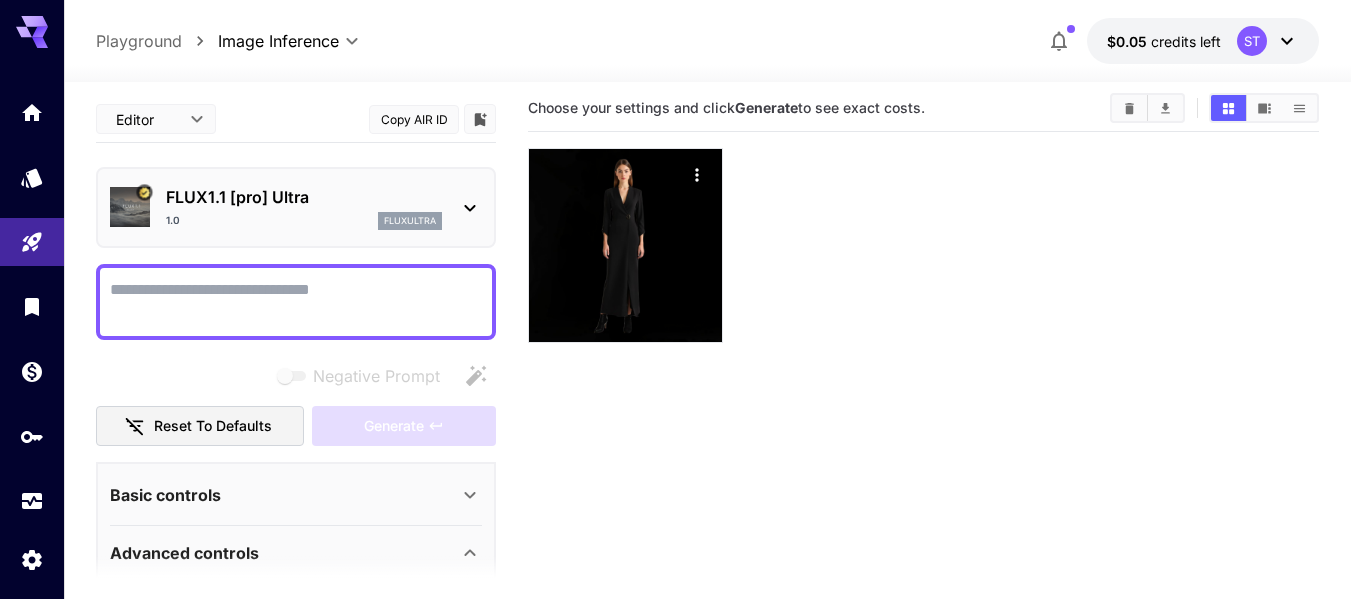 scroll, scrollTop: 0, scrollLeft: 0, axis: both 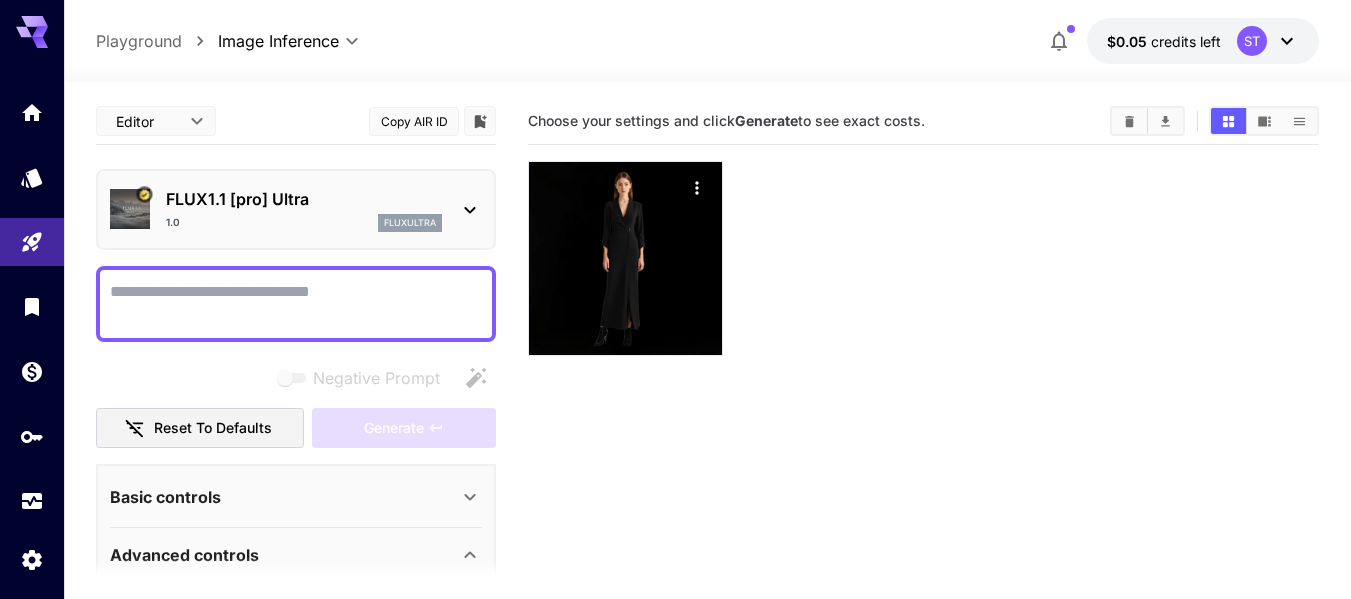 click on "1.0 fluxultra" at bounding box center [304, 223] 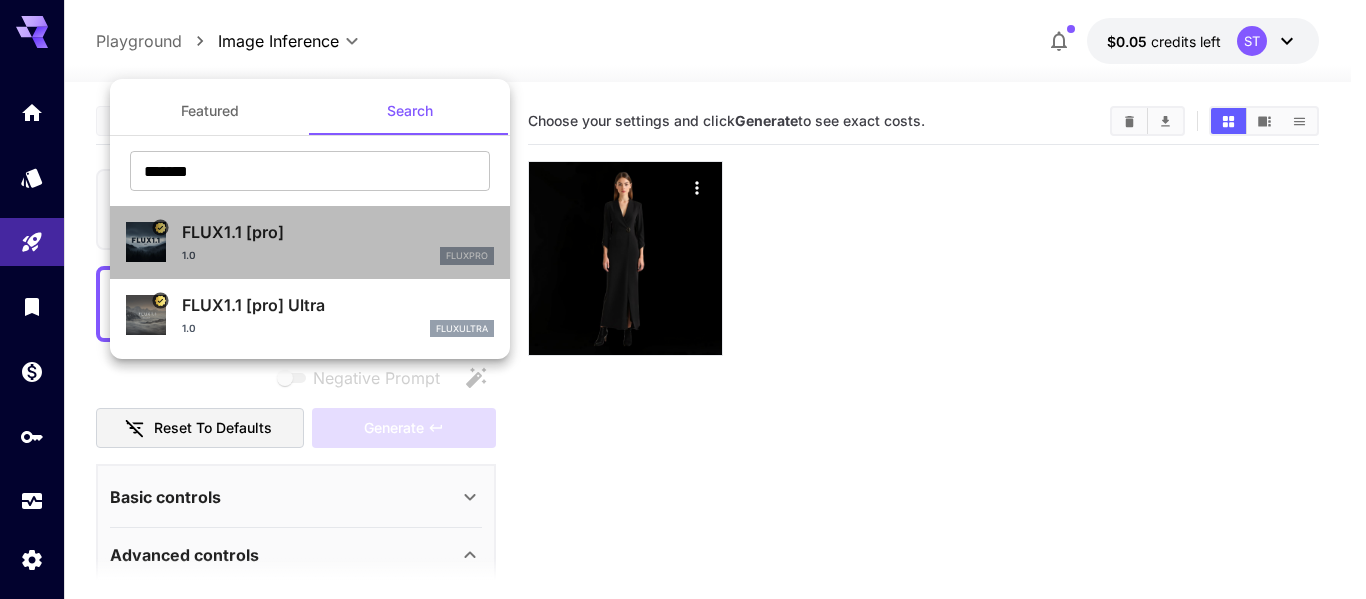 click on "FLUX1.1 [pro]" at bounding box center [338, 232] 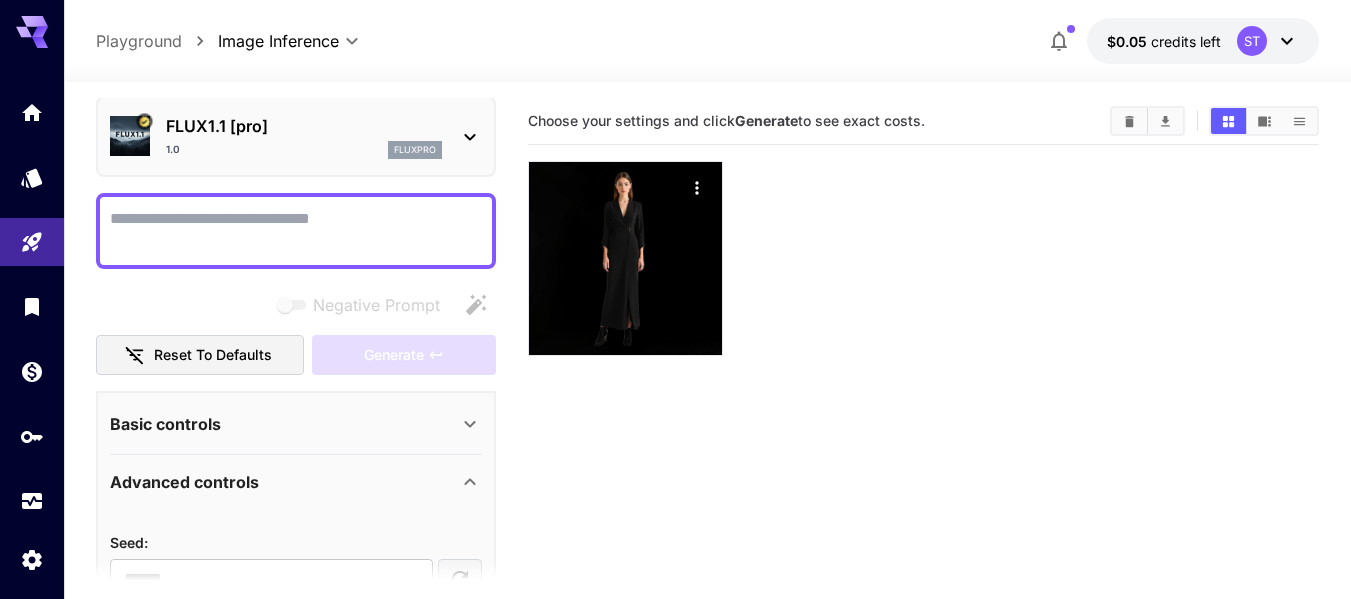 scroll, scrollTop: 200, scrollLeft: 0, axis: vertical 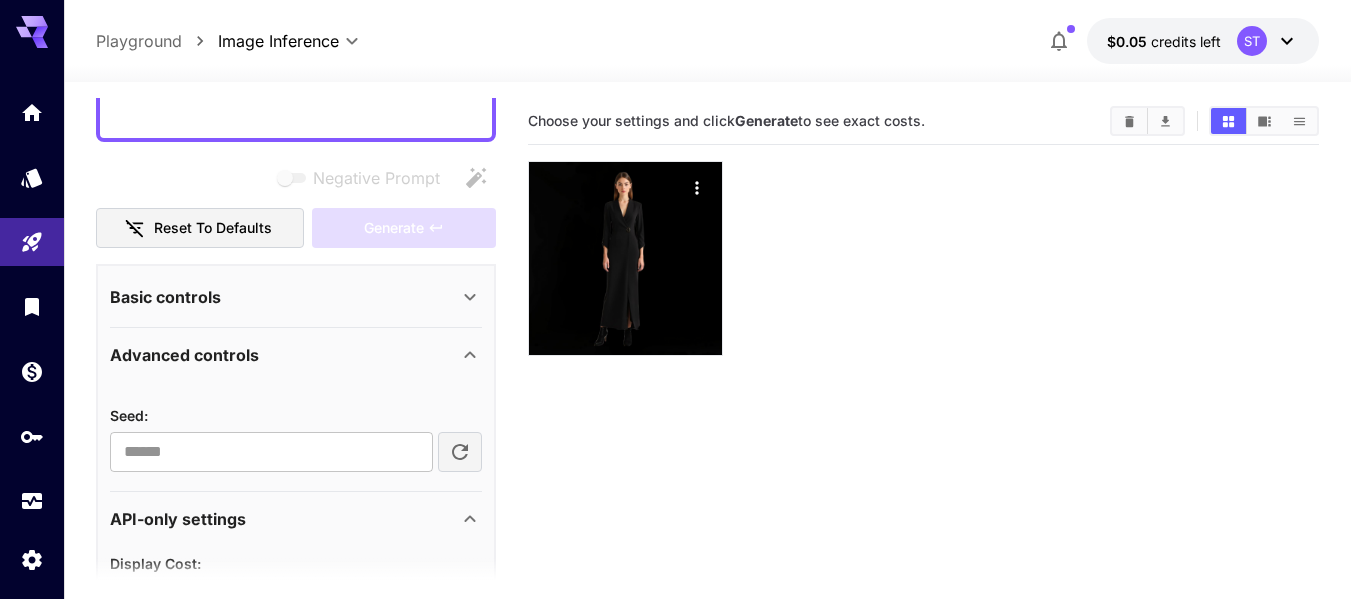 click on "Basic controls" at bounding box center (284, 297) 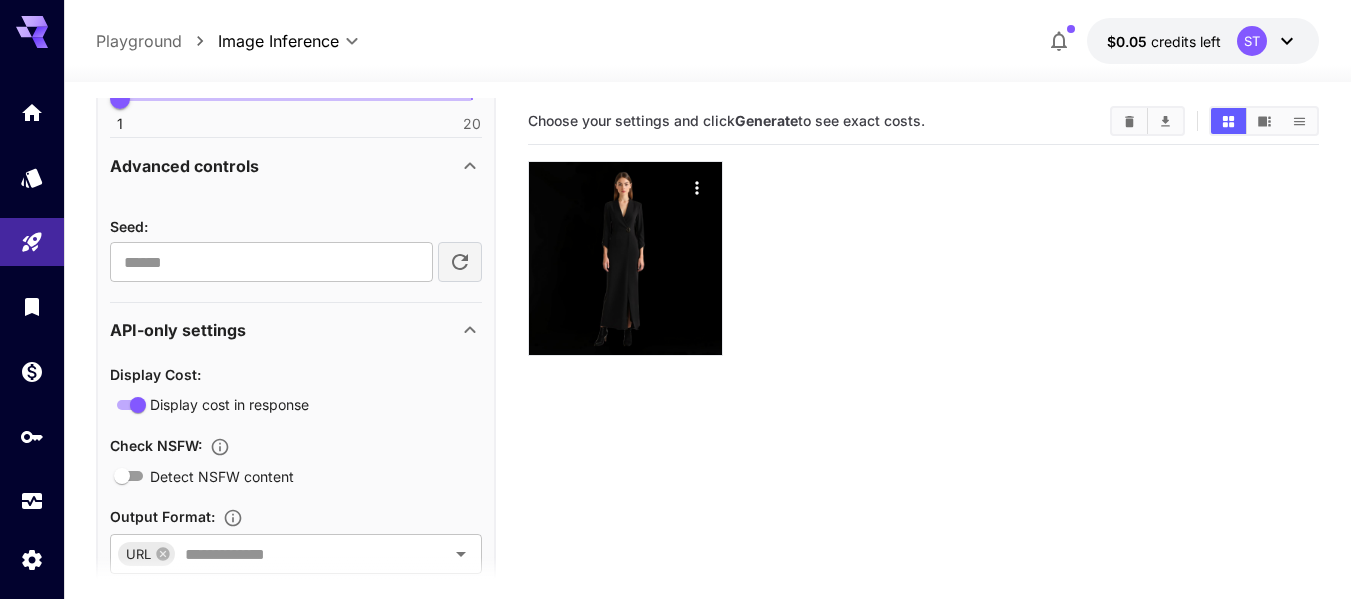 scroll, scrollTop: 700, scrollLeft: 0, axis: vertical 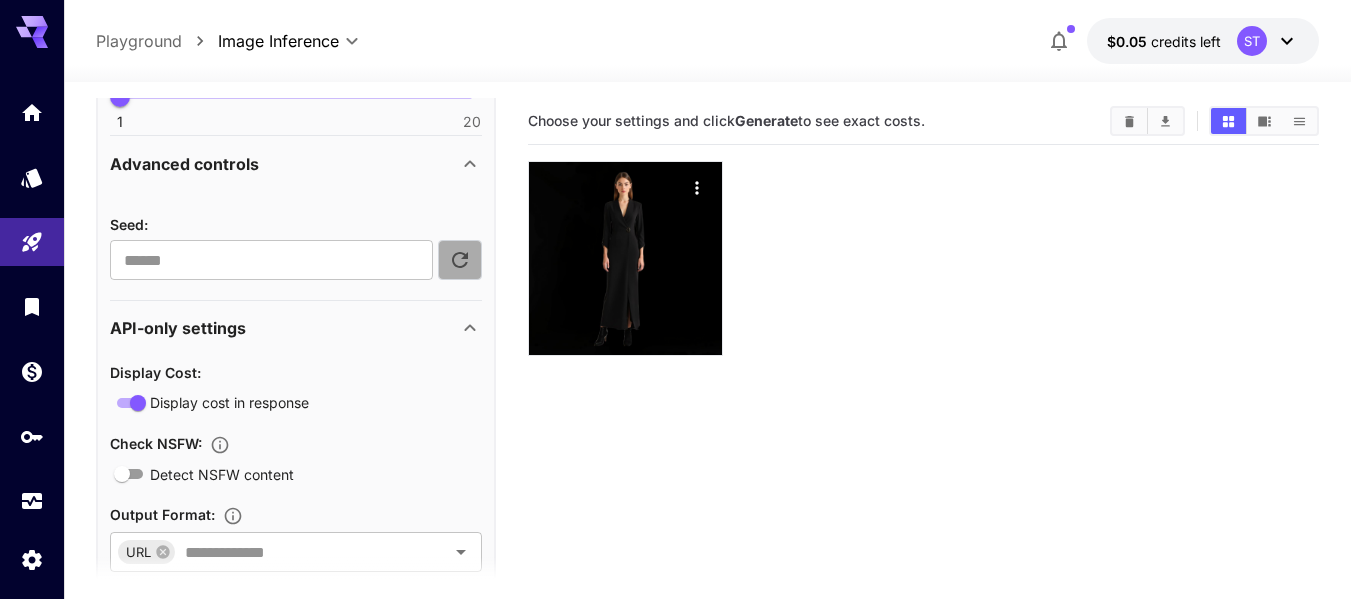 click 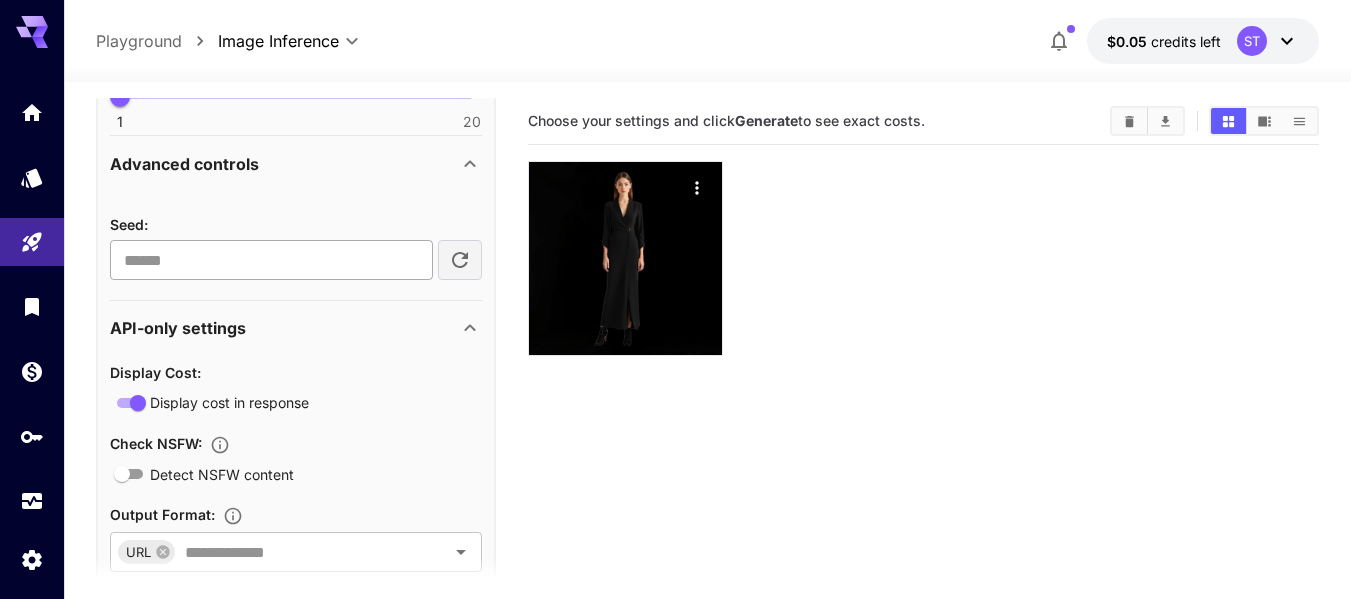 click on "**********" at bounding box center [271, 260] 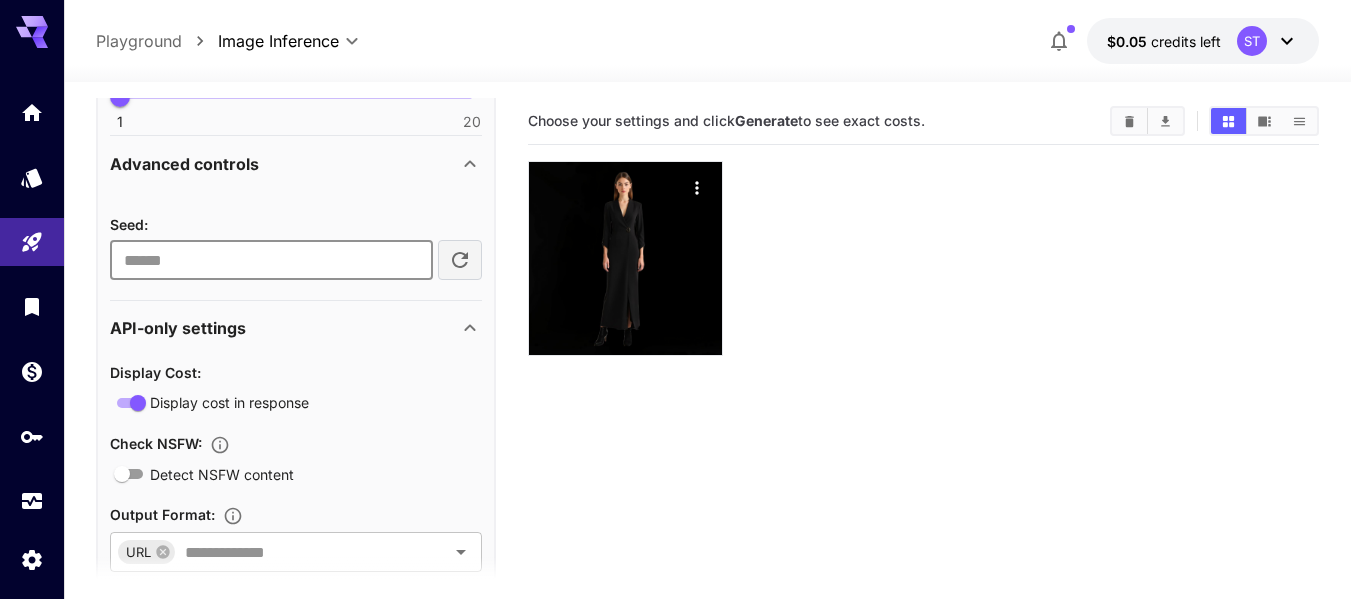 click on "**********" at bounding box center (271, 260) 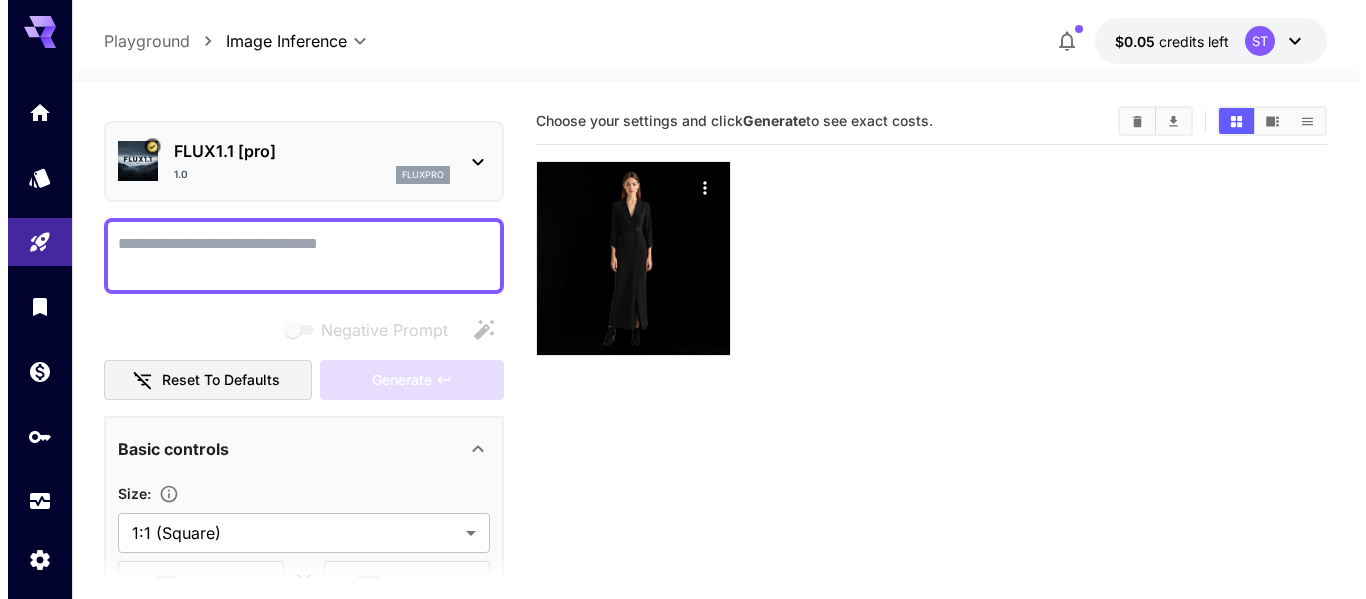 scroll, scrollTop: 0, scrollLeft: 0, axis: both 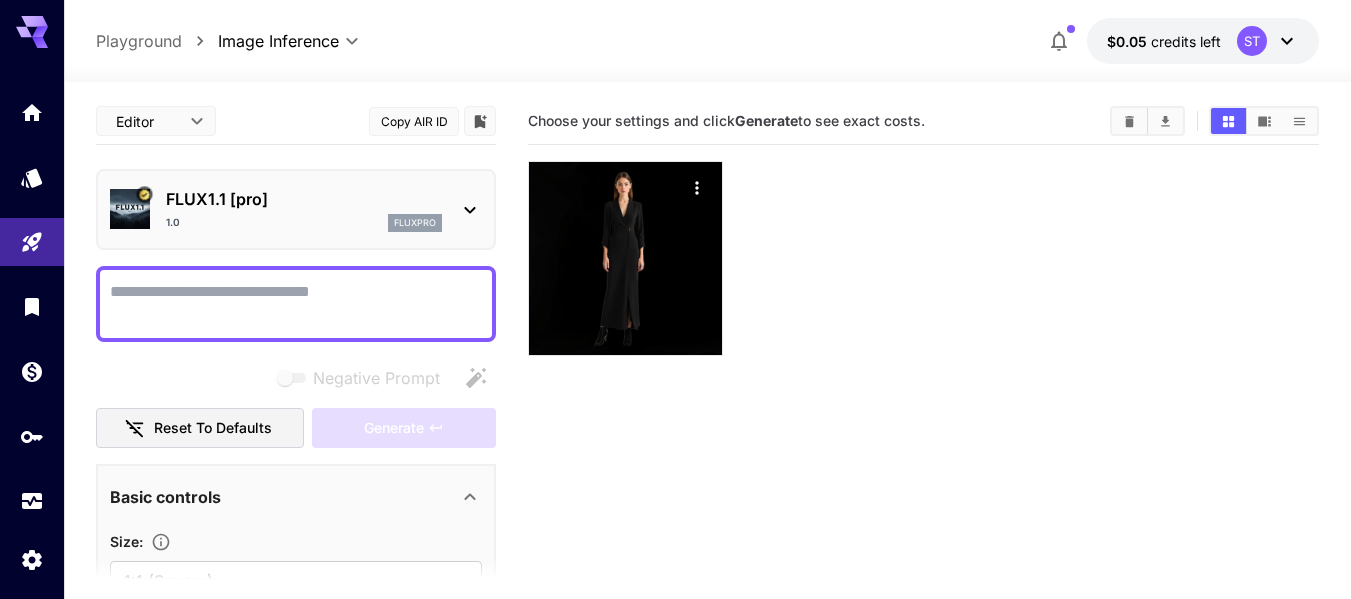 type on "*" 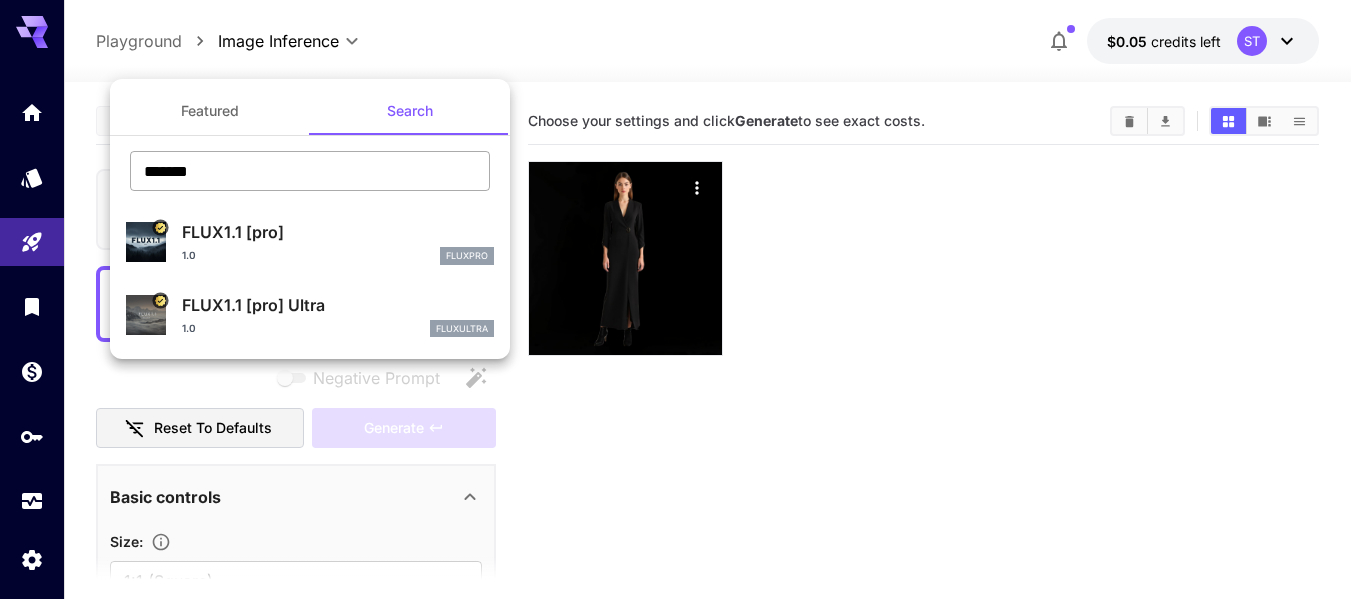 click on "*******" at bounding box center (310, 171) 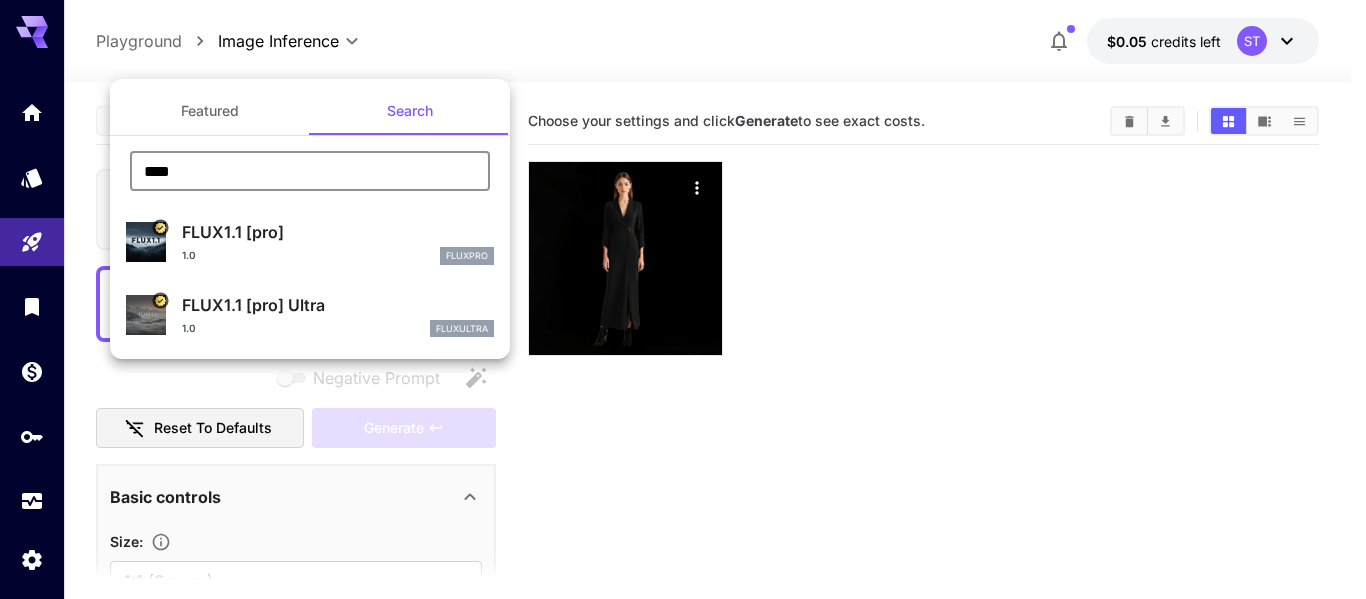 type on "****" 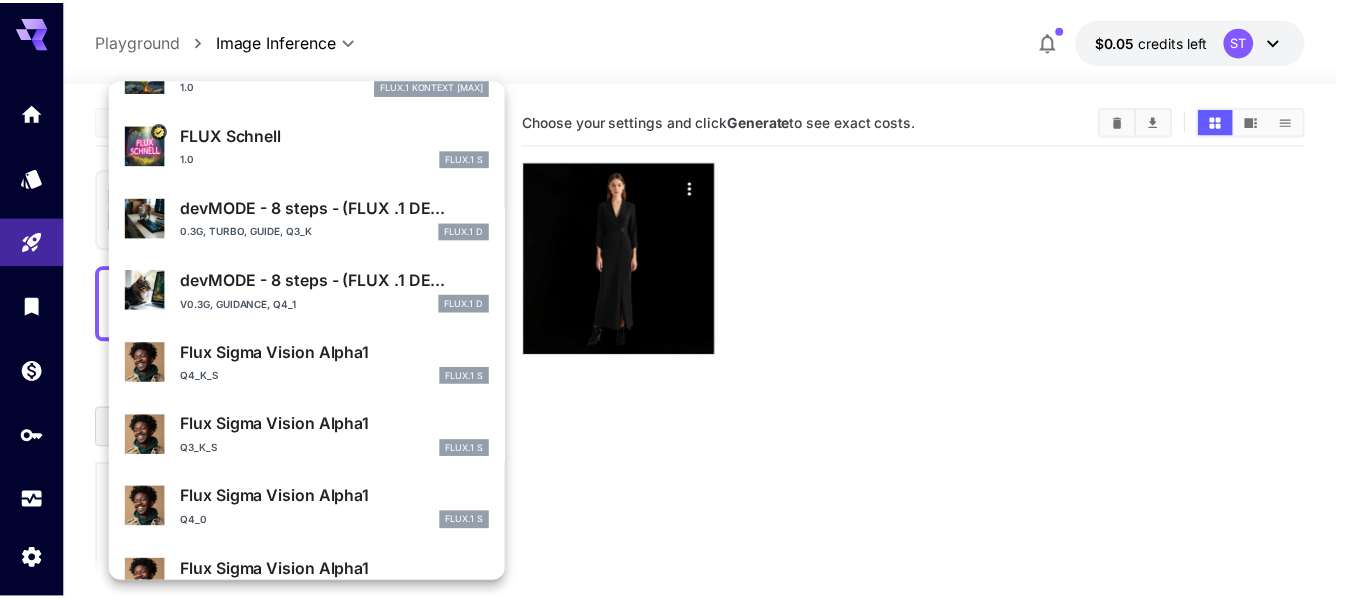 scroll, scrollTop: 1000, scrollLeft: 0, axis: vertical 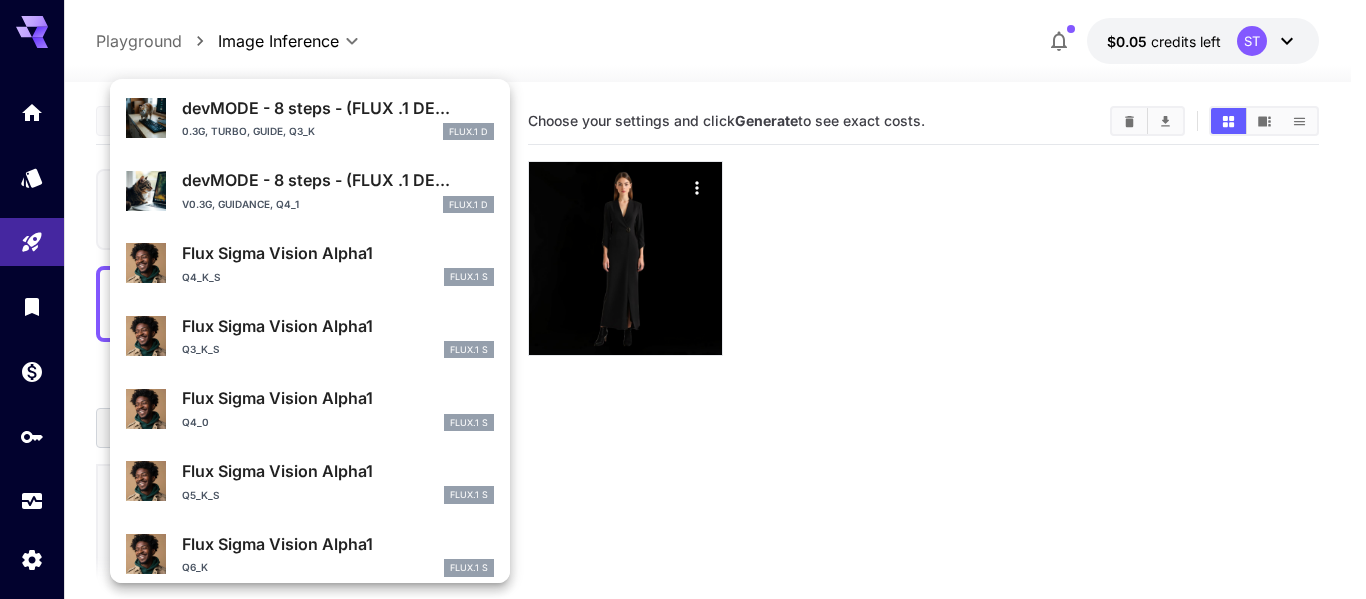 click on "Flux Sigma Vision Alpha1 Q4_K_S FLUX.1 S" at bounding box center (338, 263) 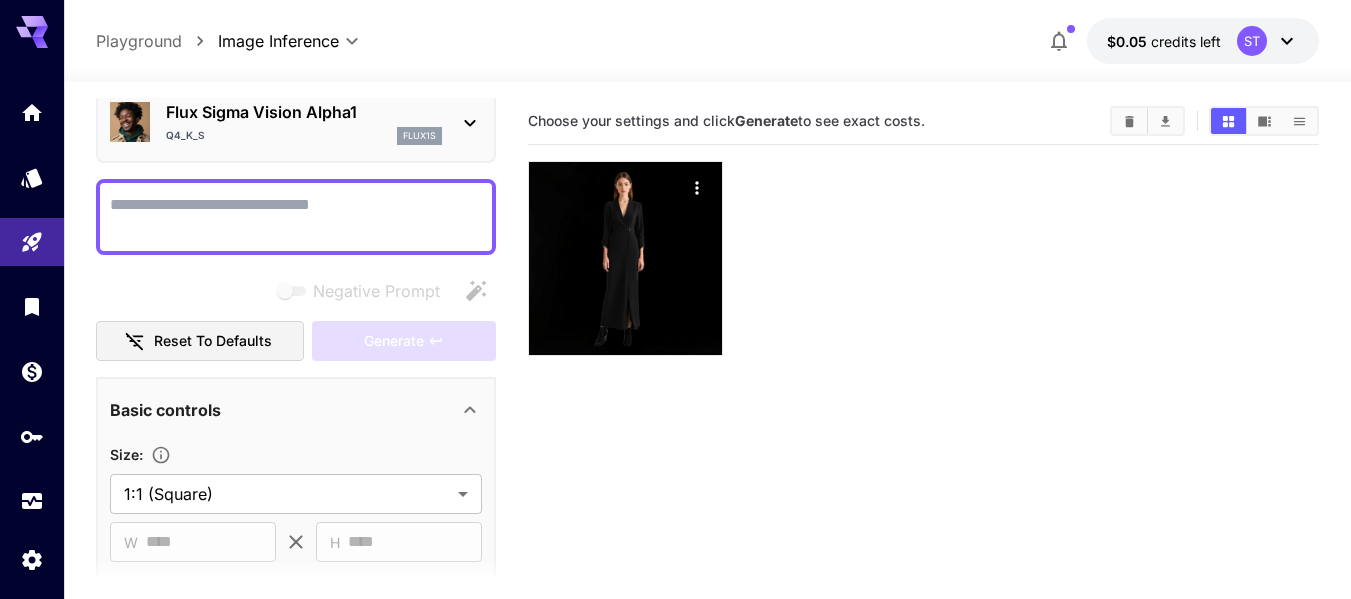 scroll, scrollTop: 200, scrollLeft: 0, axis: vertical 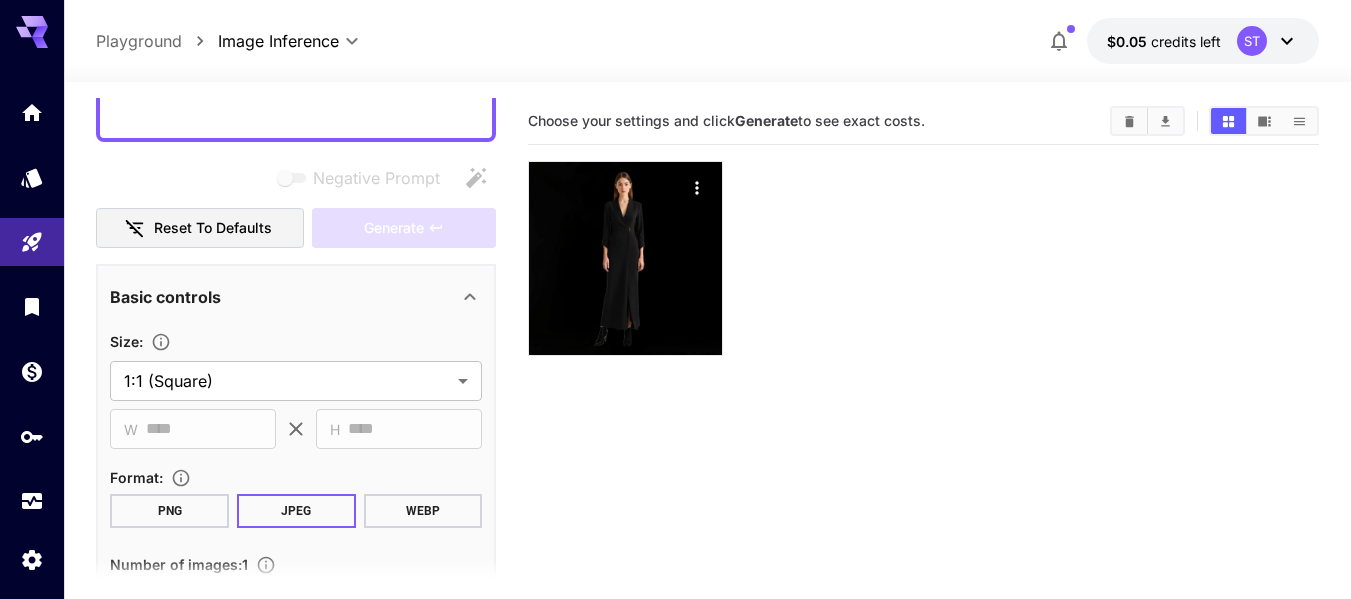 click on "Basic controls" at bounding box center [284, 297] 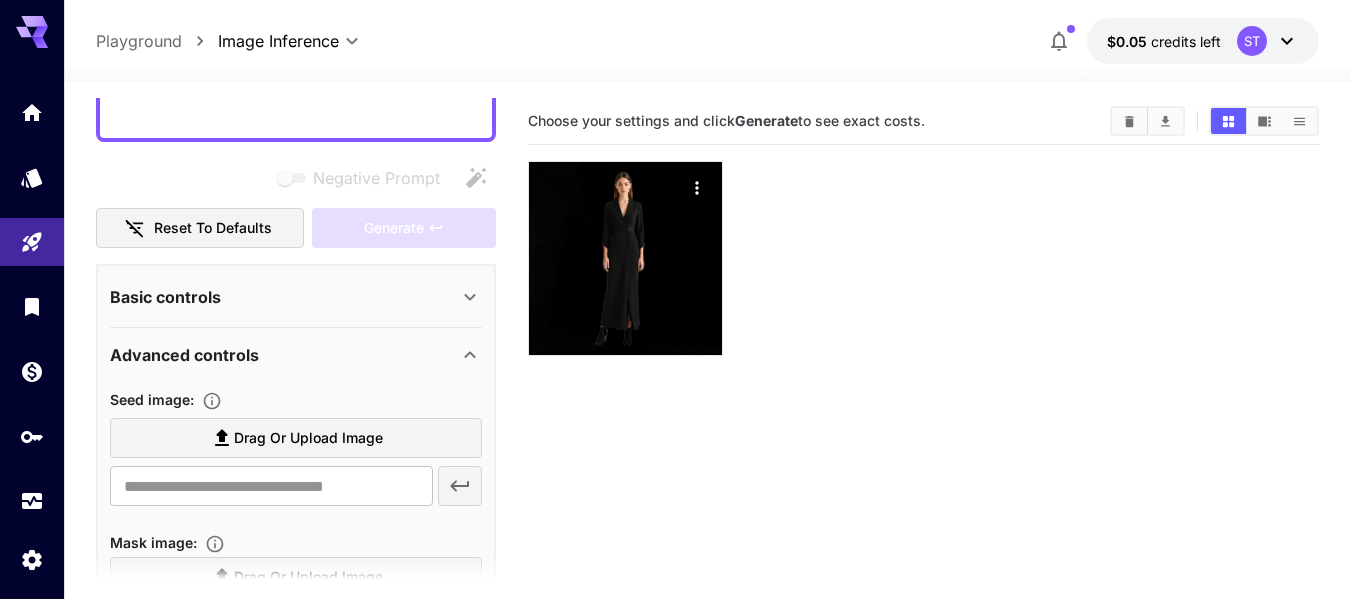 click on "Basic controls" at bounding box center [284, 297] 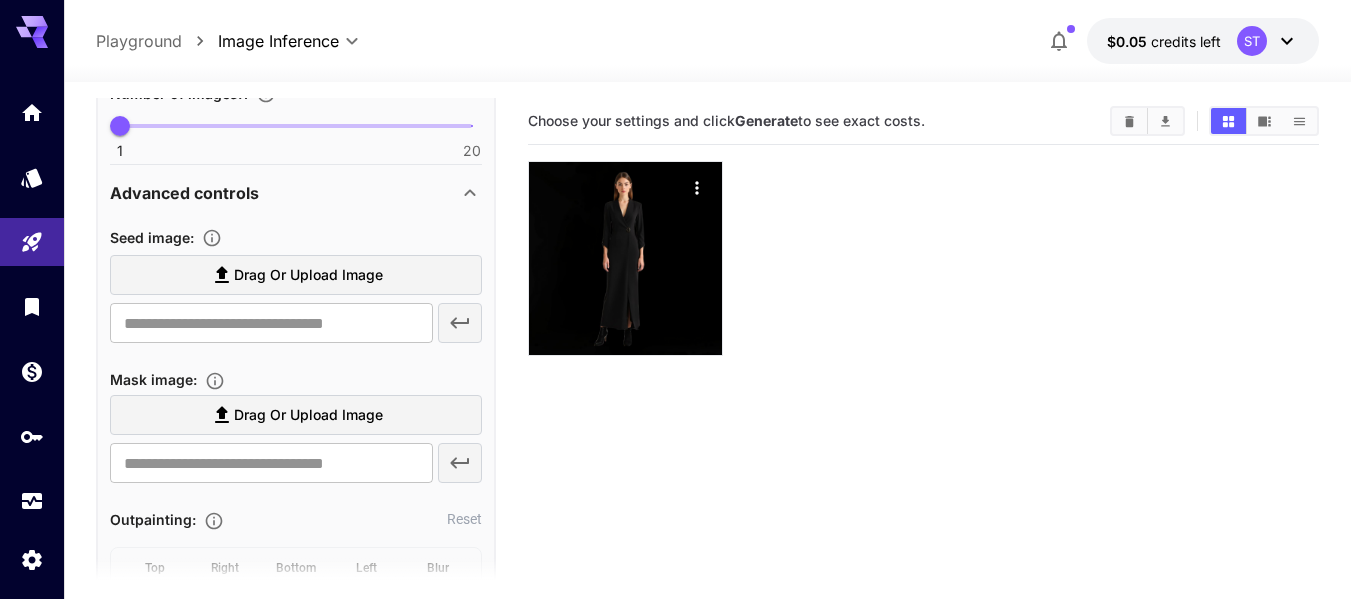 scroll, scrollTop: 800, scrollLeft: 0, axis: vertical 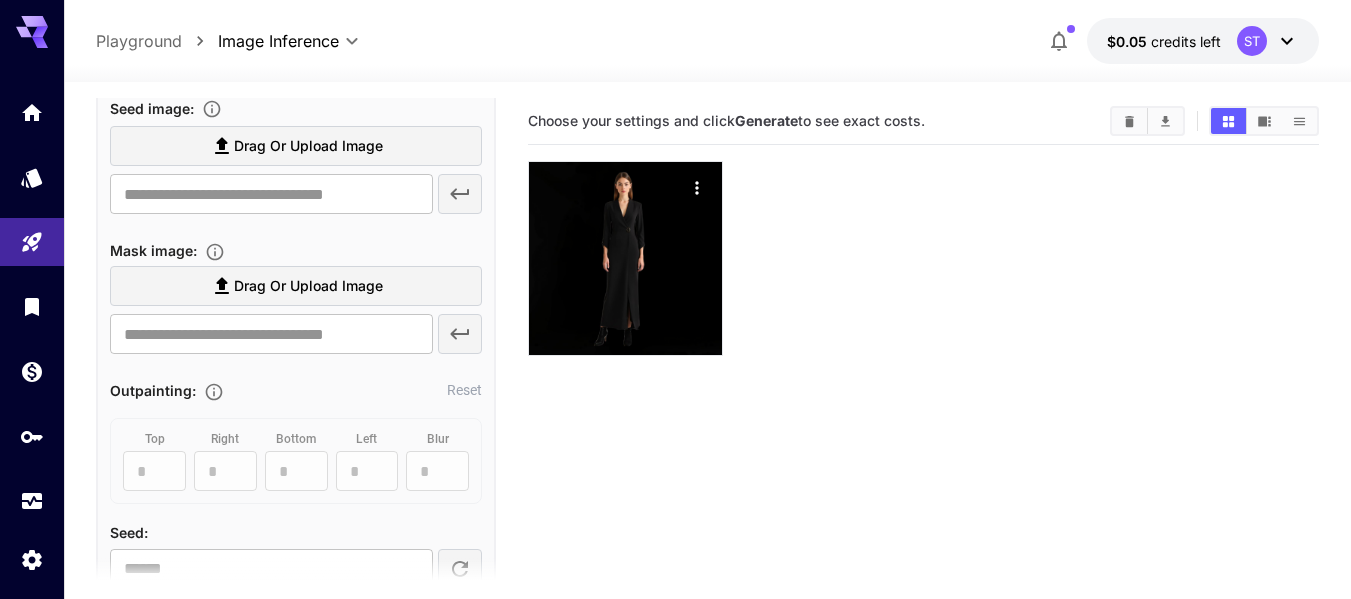 click on "Drag or upload image" at bounding box center (308, 146) 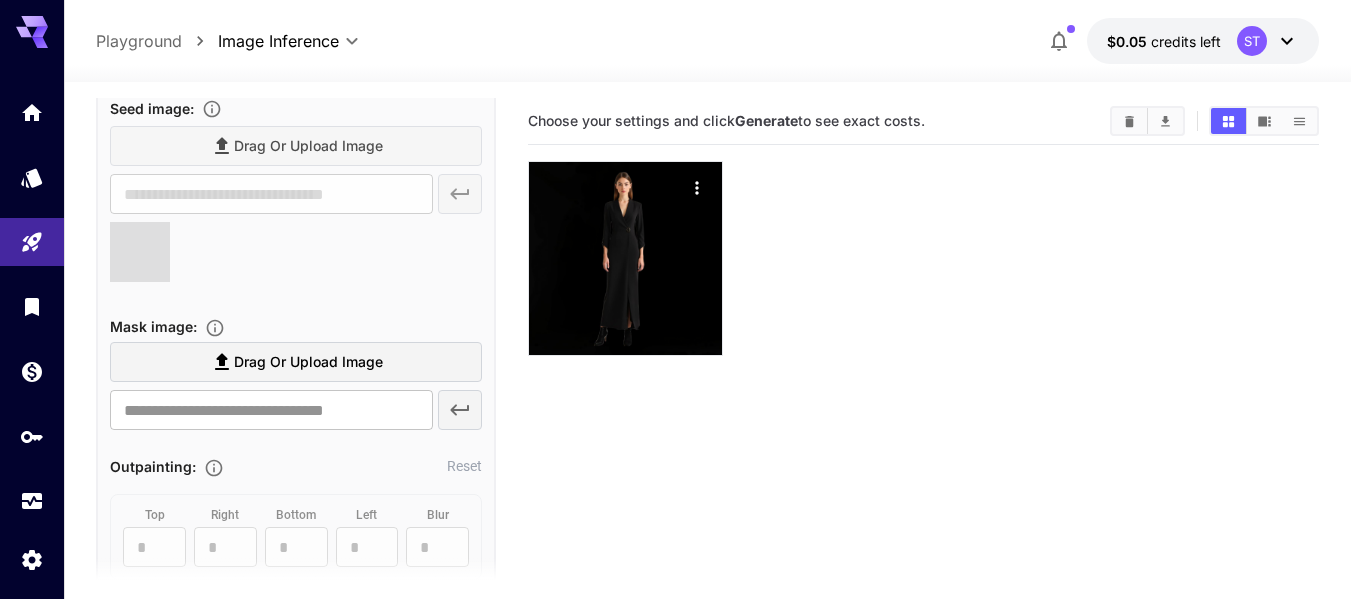 click on "Drag or upload image" at bounding box center [308, 362] 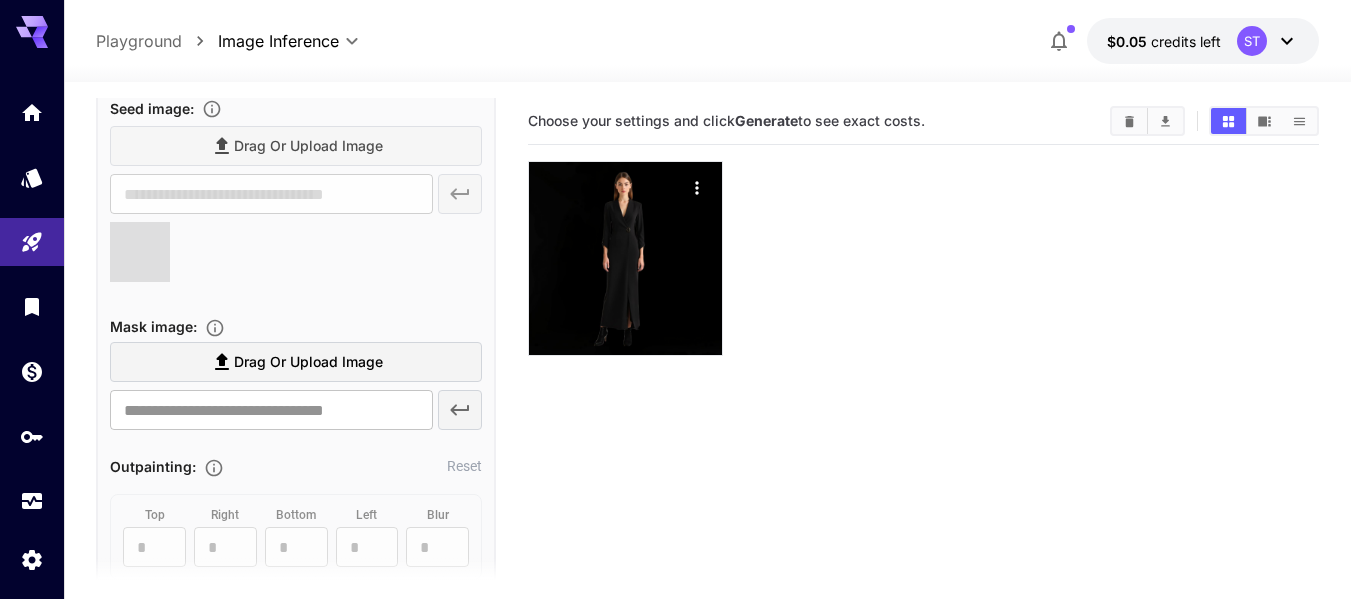 type on "**********" 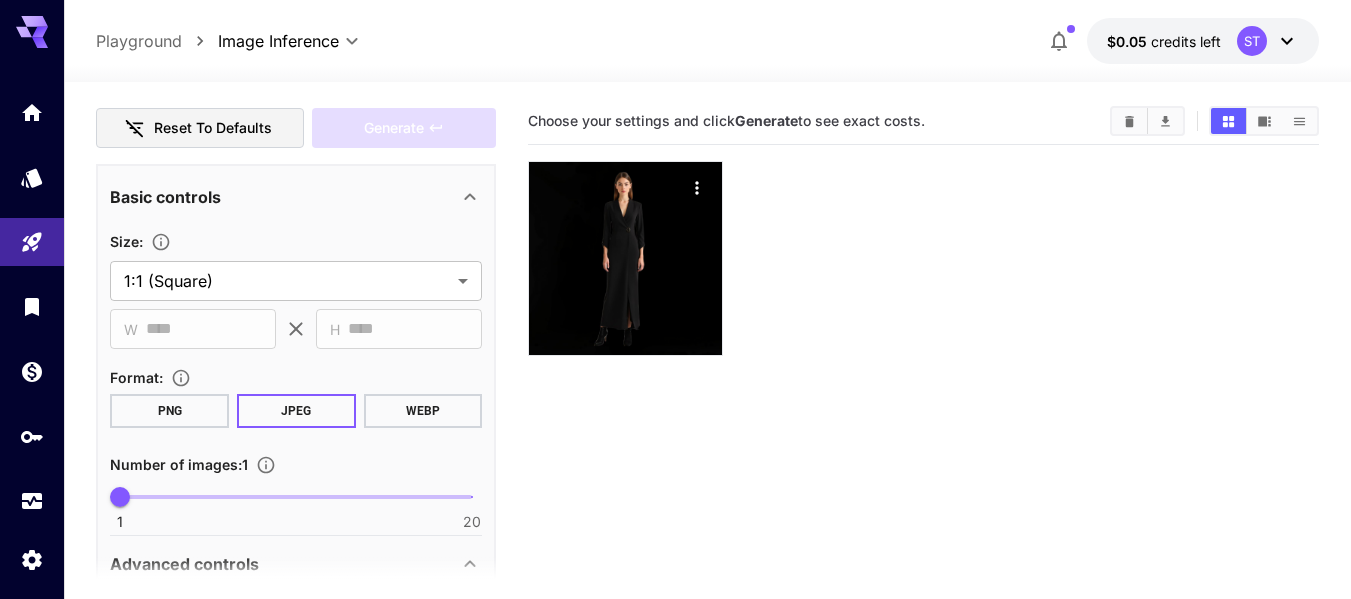 scroll, scrollTop: 0, scrollLeft: 0, axis: both 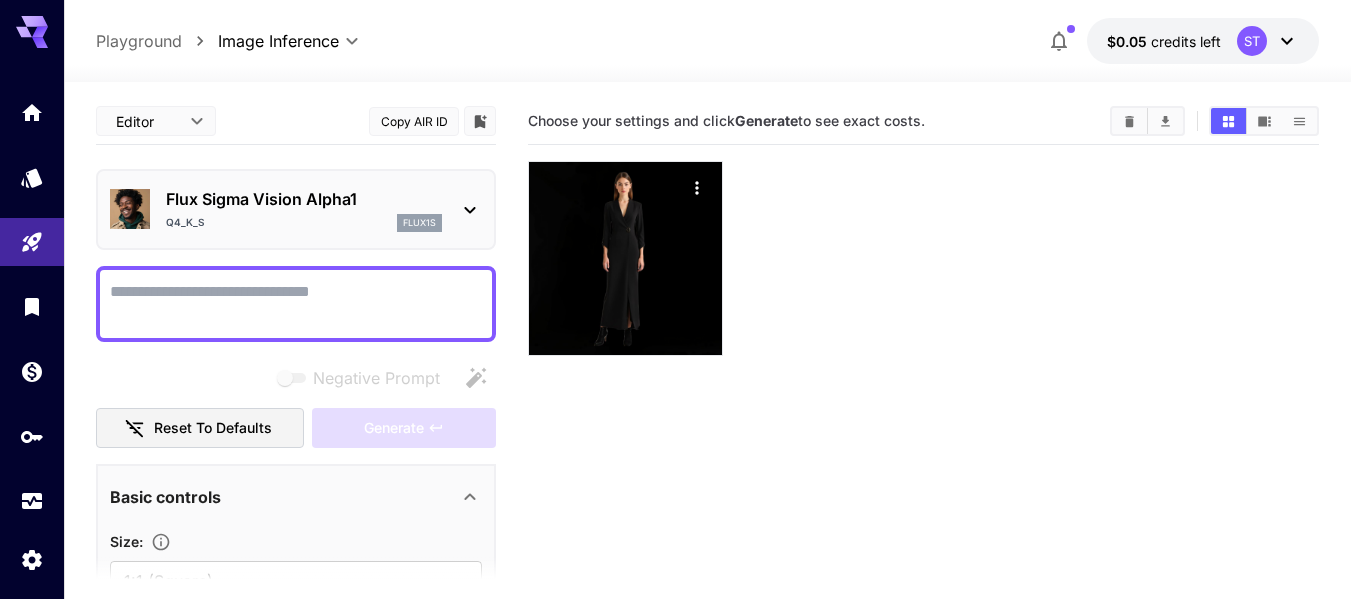 click on "Negative Prompt" at bounding box center (296, 304) 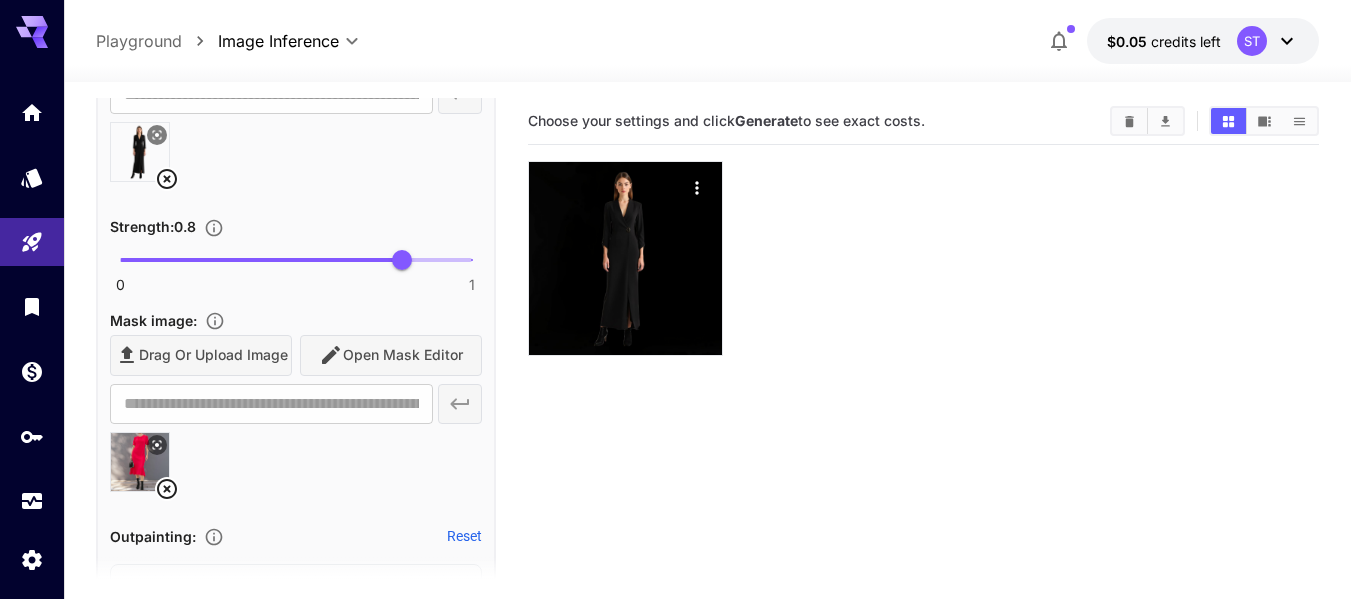 scroll, scrollTop: 800, scrollLeft: 0, axis: vertical 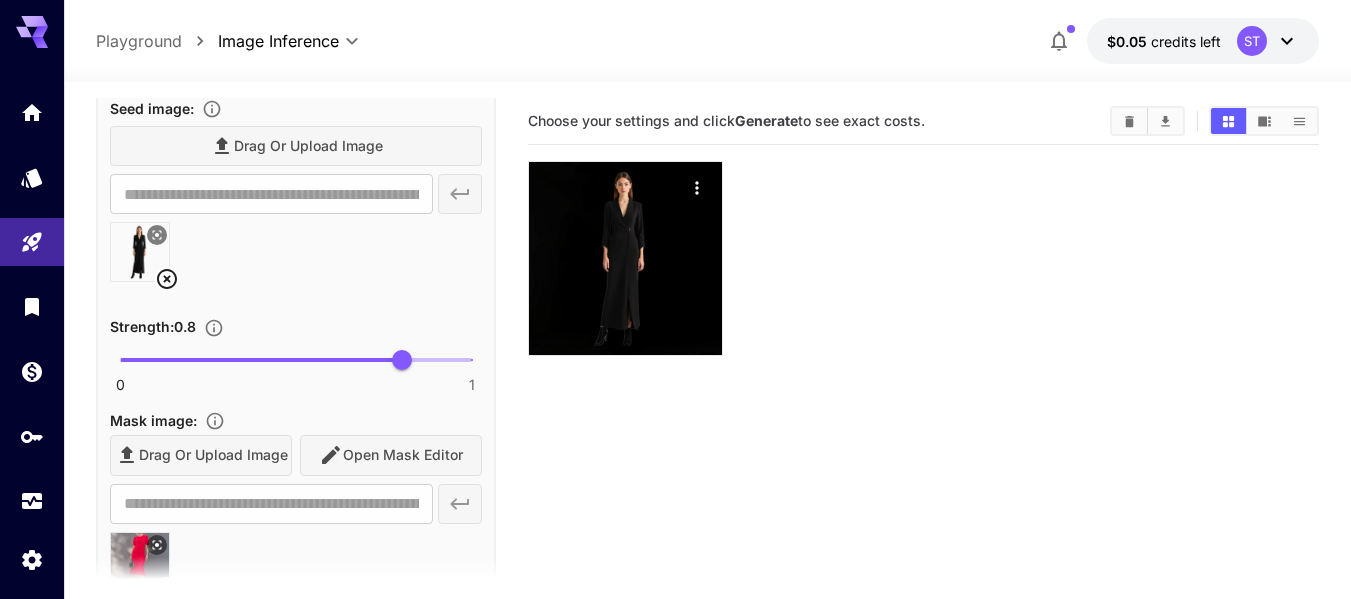 click on "Drag or upload image Open Mask Editor" at bounding box center (296, 455) 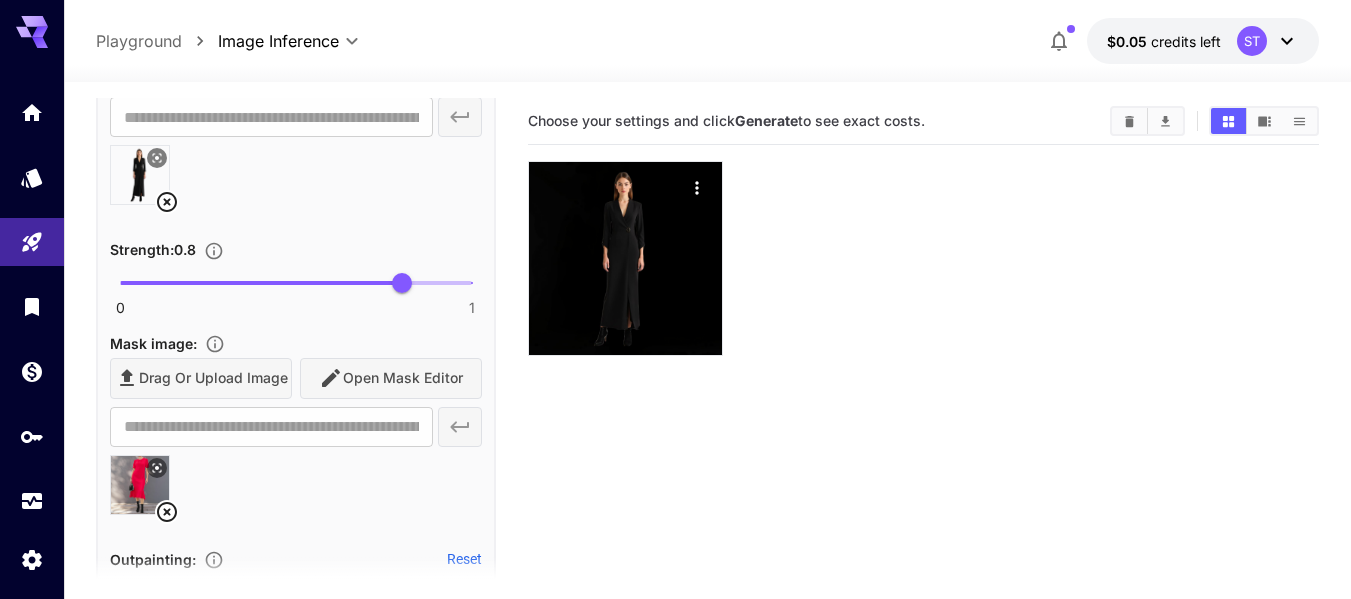 scroll, scrollTop: 900, scrollLeft: 0, axis: vertical 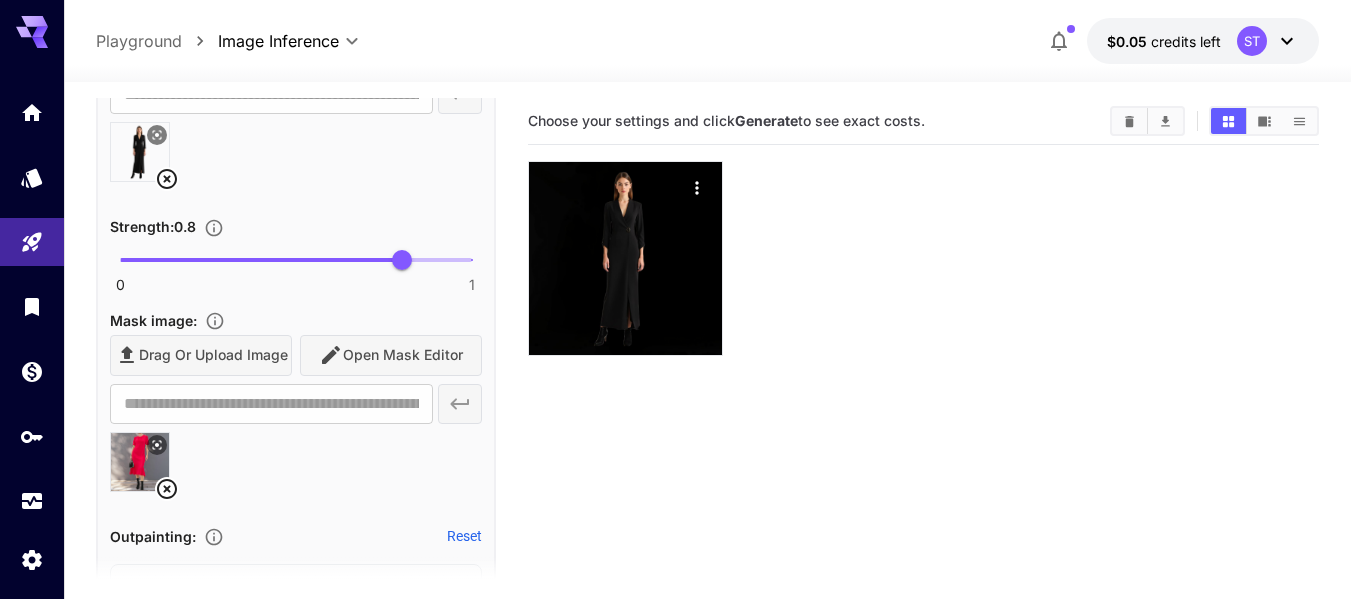 click on "Drag or upload image Open Mask Editor" at bounding box center (296, 355) 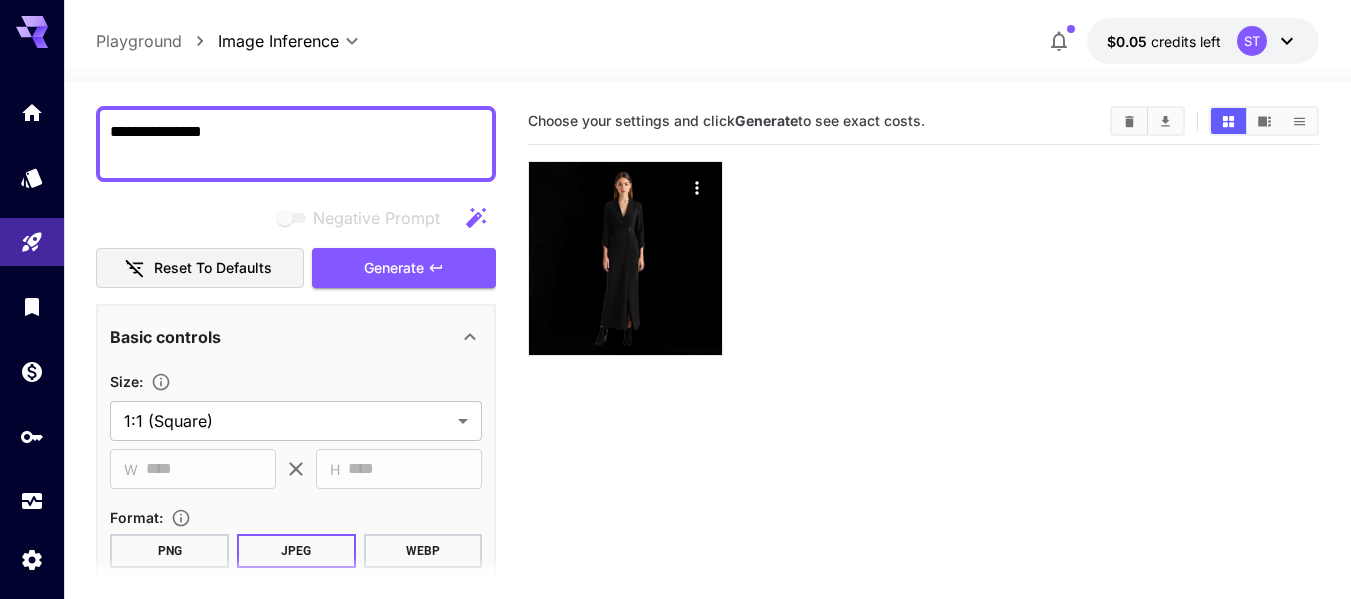 scroll, scrollTop: 0, scrollLeft: 0, axis: both 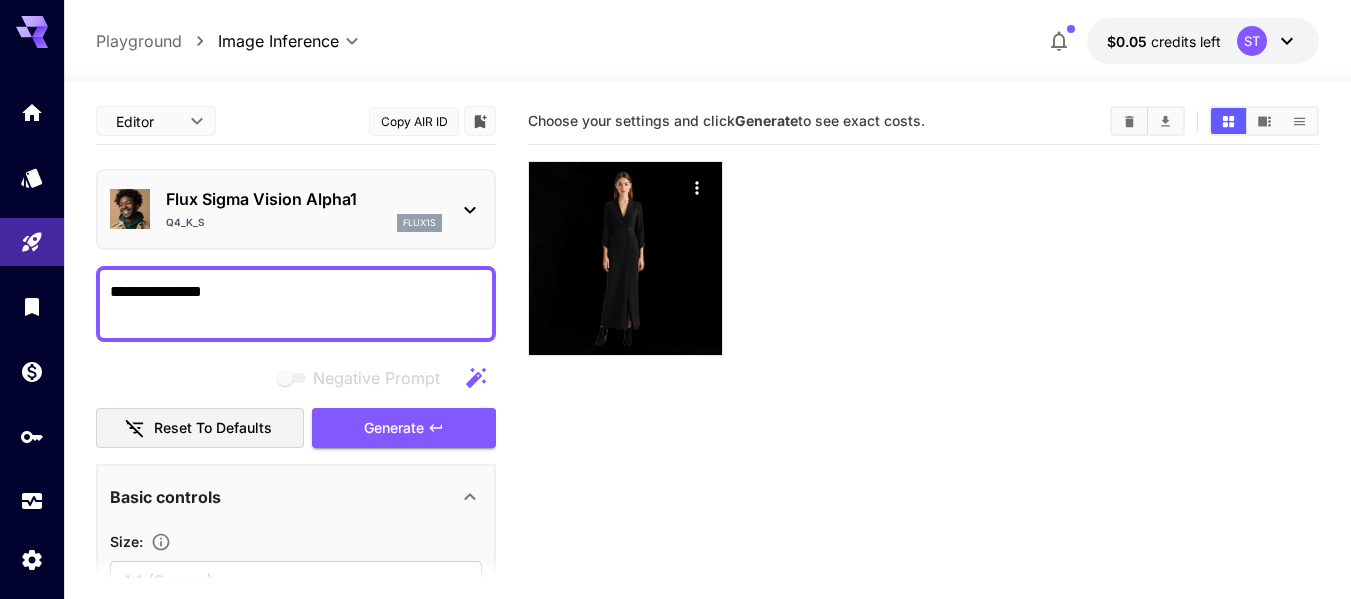 click on "**********" at bounding box center [296, 304] 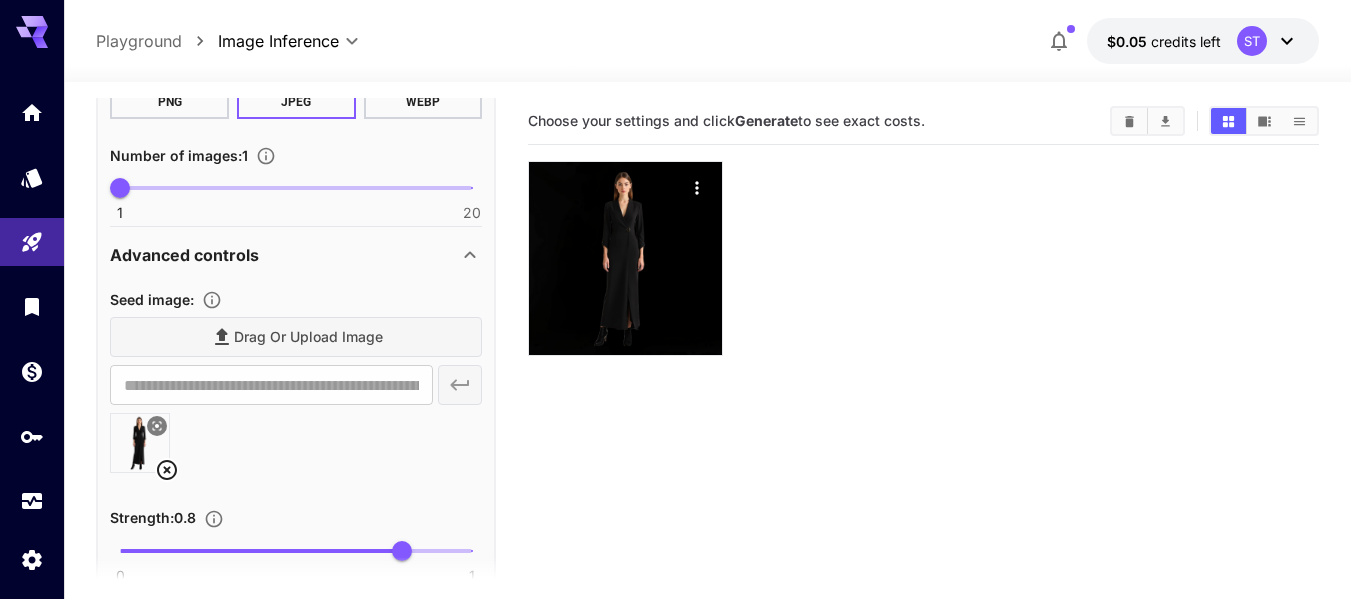 scroll, scrollTop: 600, scrollLeft: 0, axis: vertical 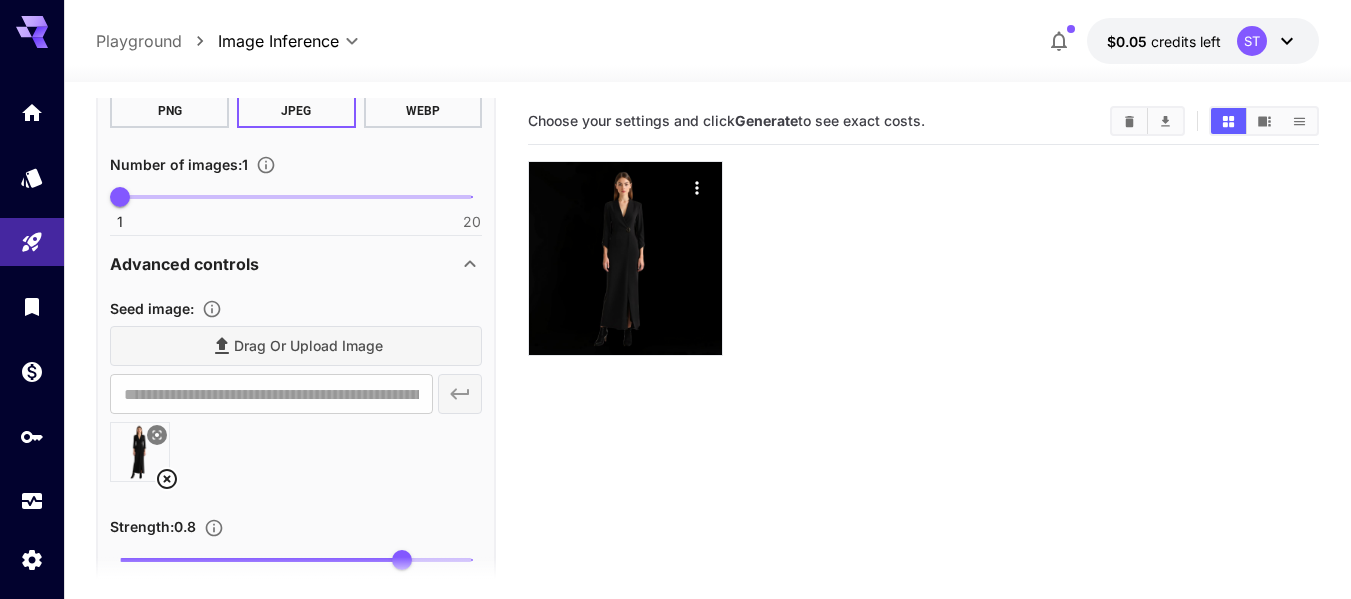 click on "Seed image :" at bounding box center (152, 308) 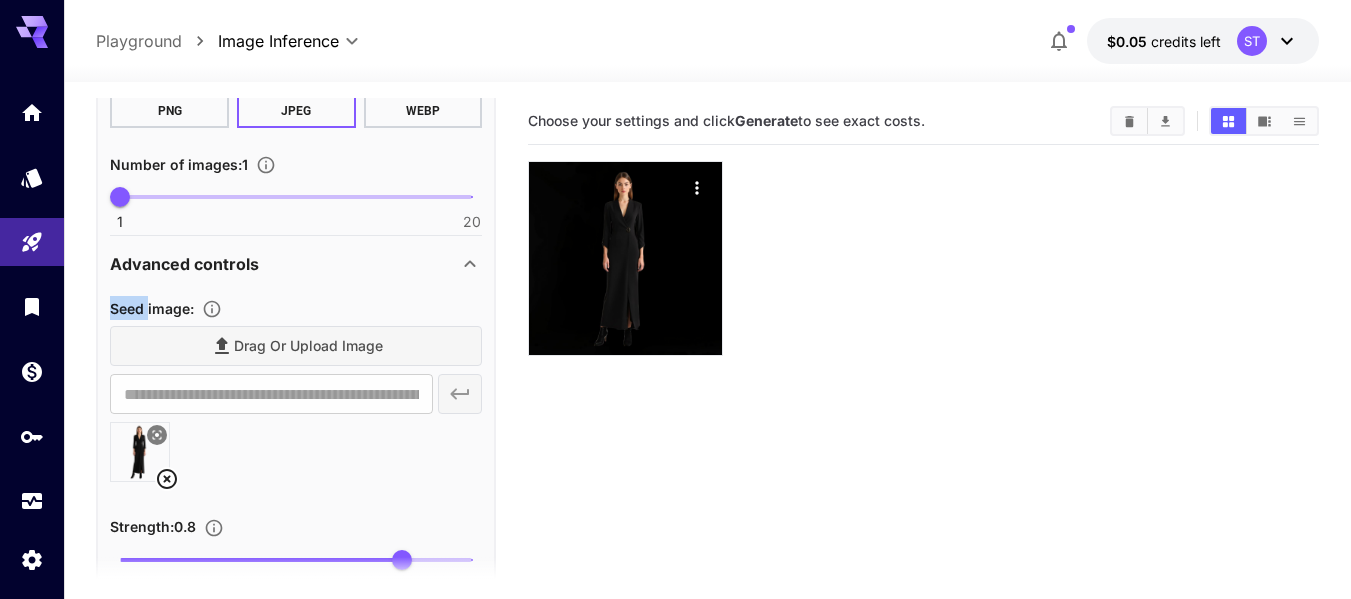 click on "Seed image :" at bounding box center (152, 308) 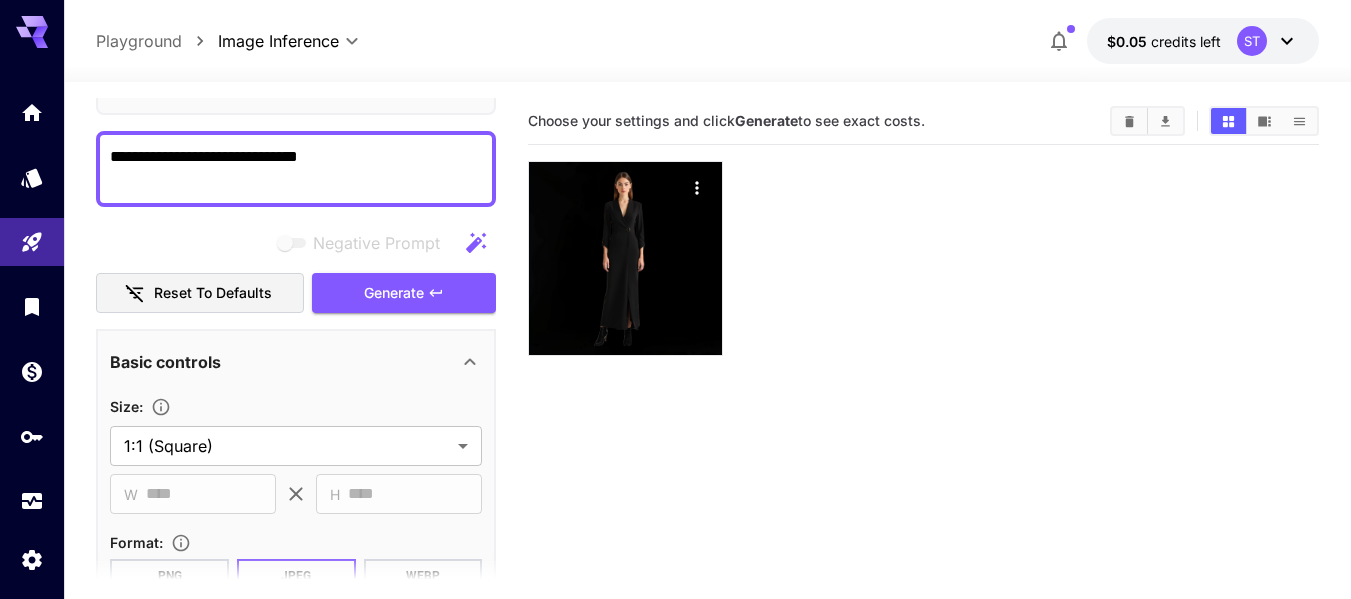 scroll, scrollTop: 100, scrollLeft: 0, axis: vertical 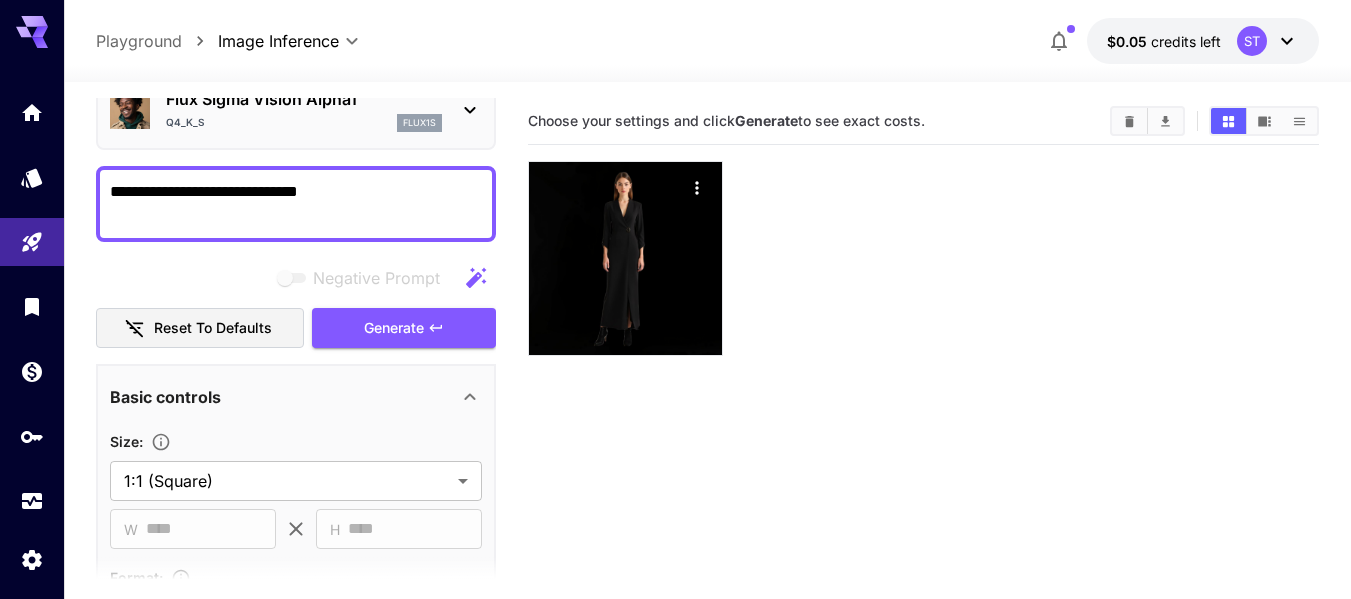 click on "**********" at bounding box center (296, 204) 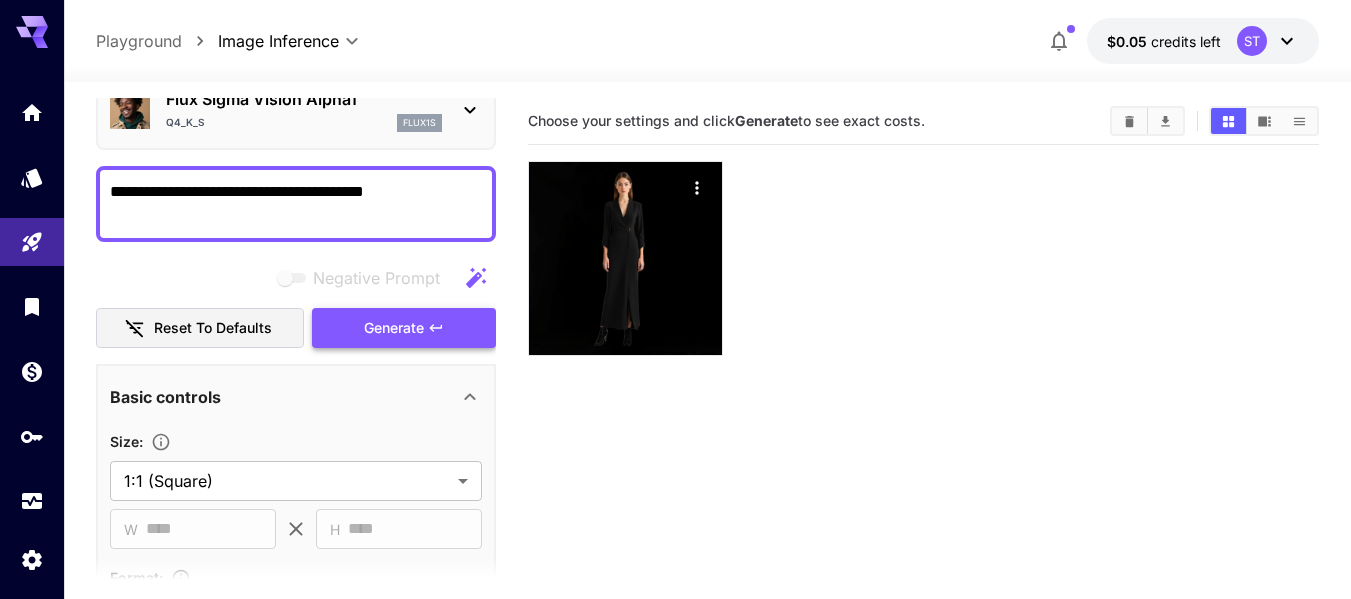 type on "**********" 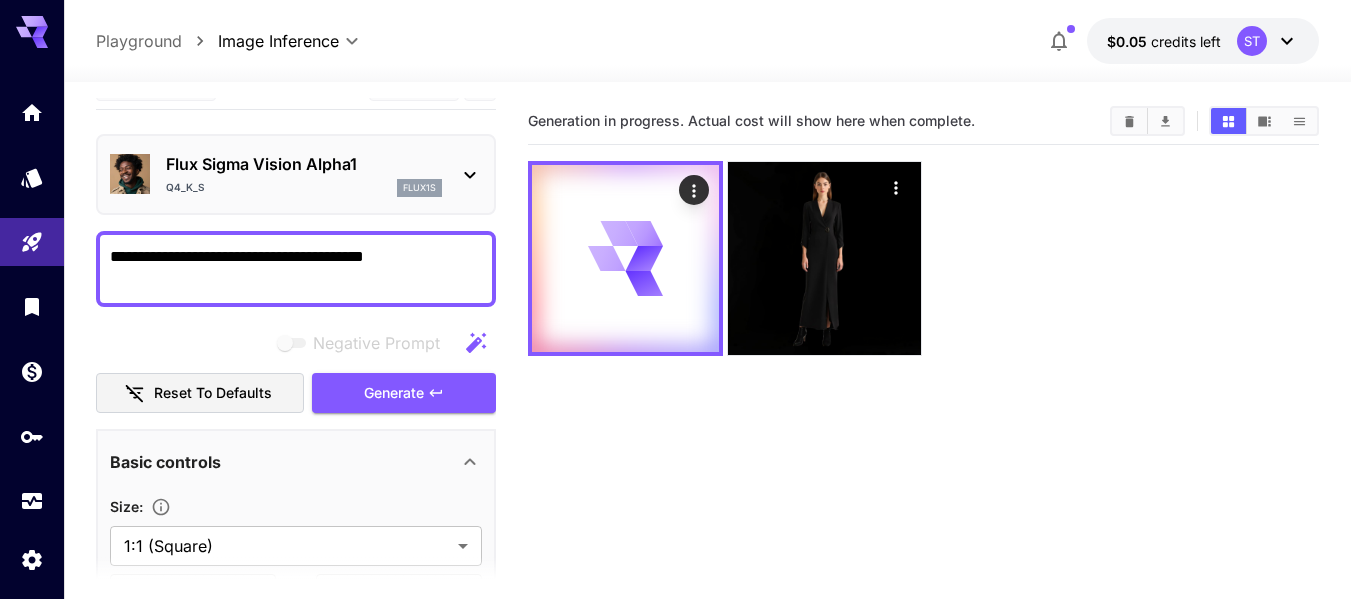 scroll, scrollTop: 0, scrollLeft: 0, axis: both 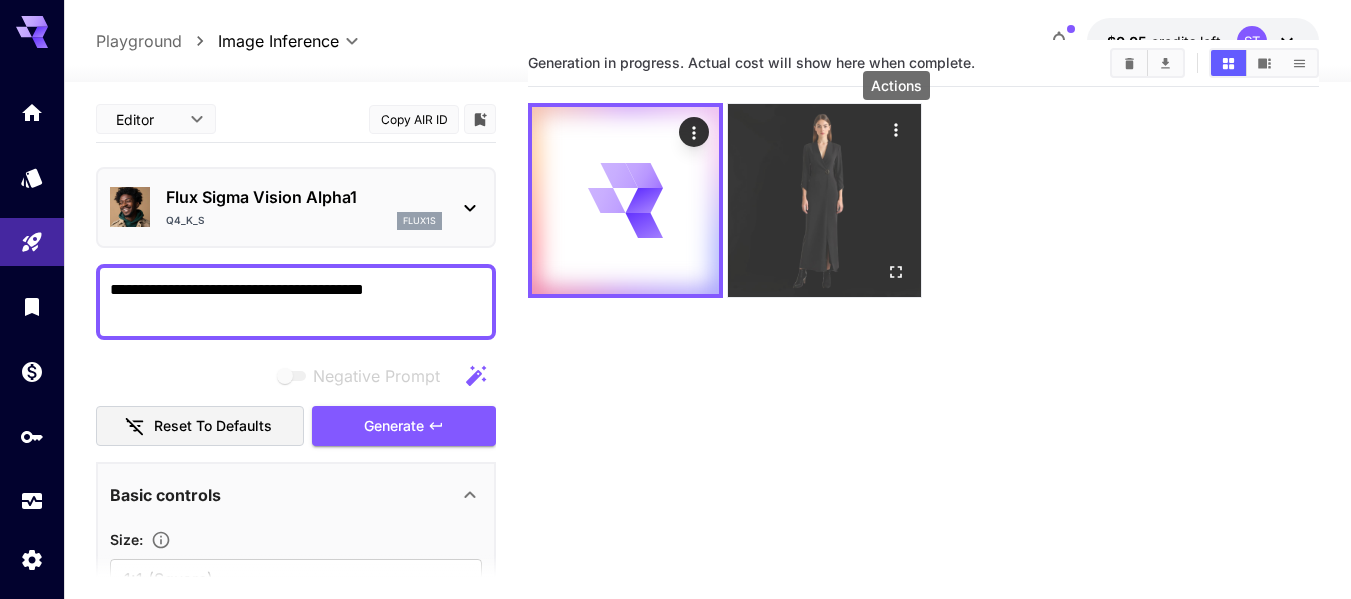 click 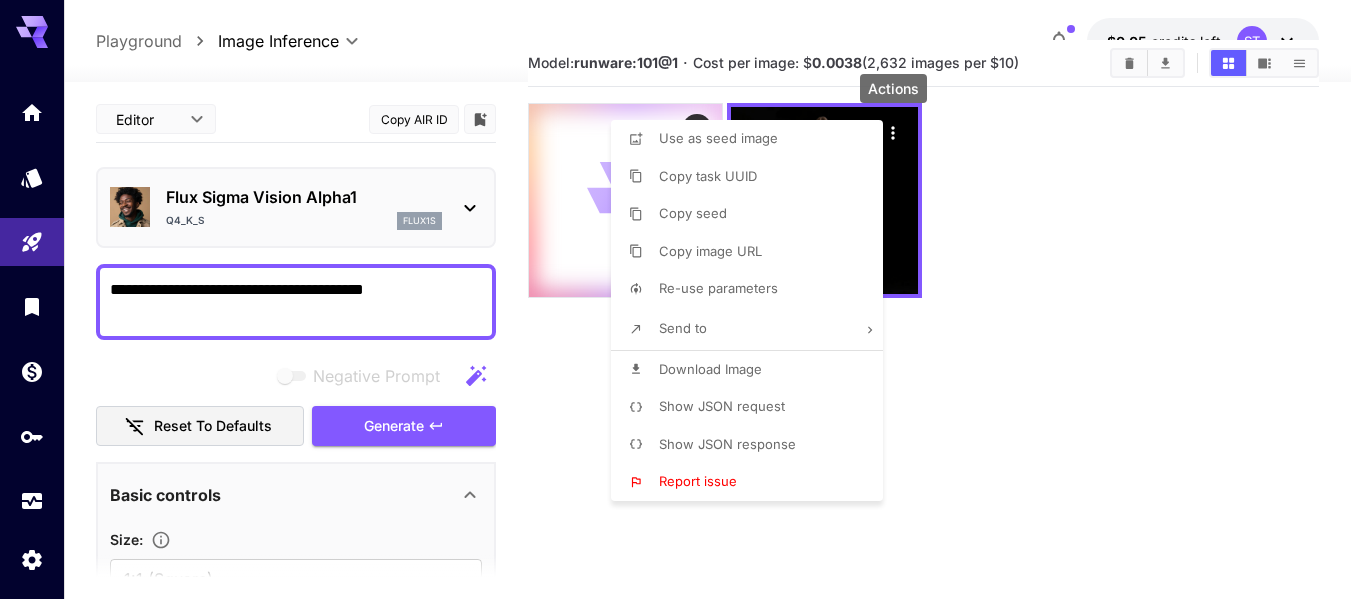 click on "Use as seed image" at bounding box center (718, 138) 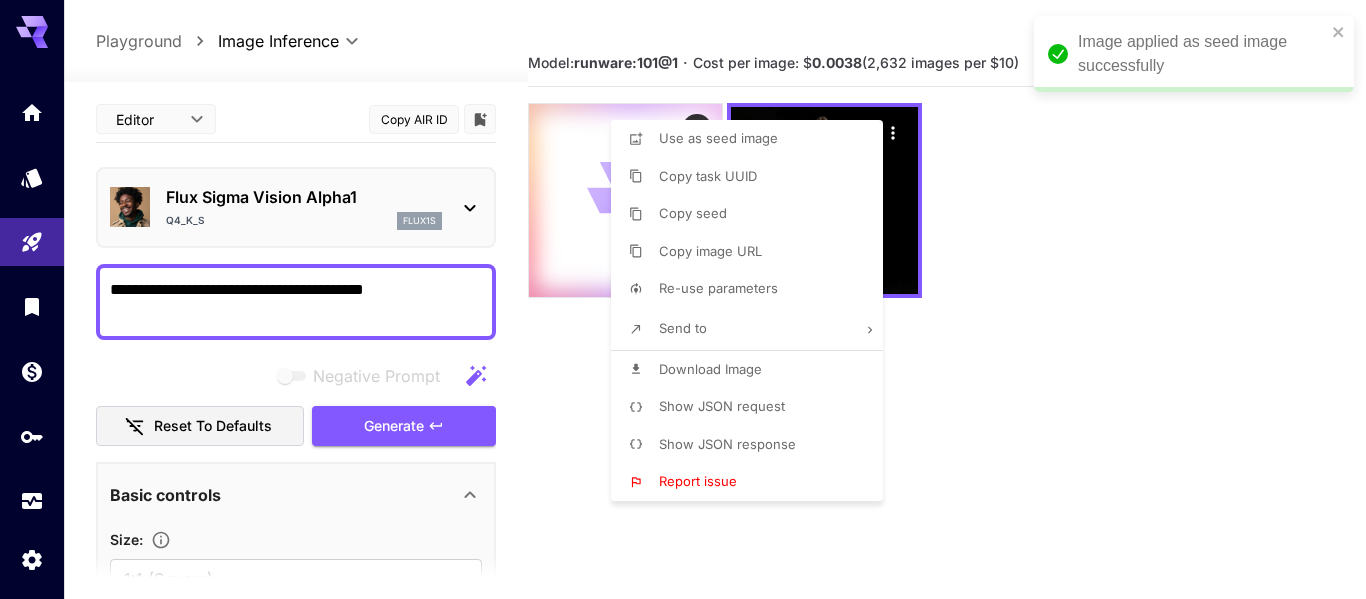 scroll, scrollTop: 138, scrollLeft: 0, axis: vertical 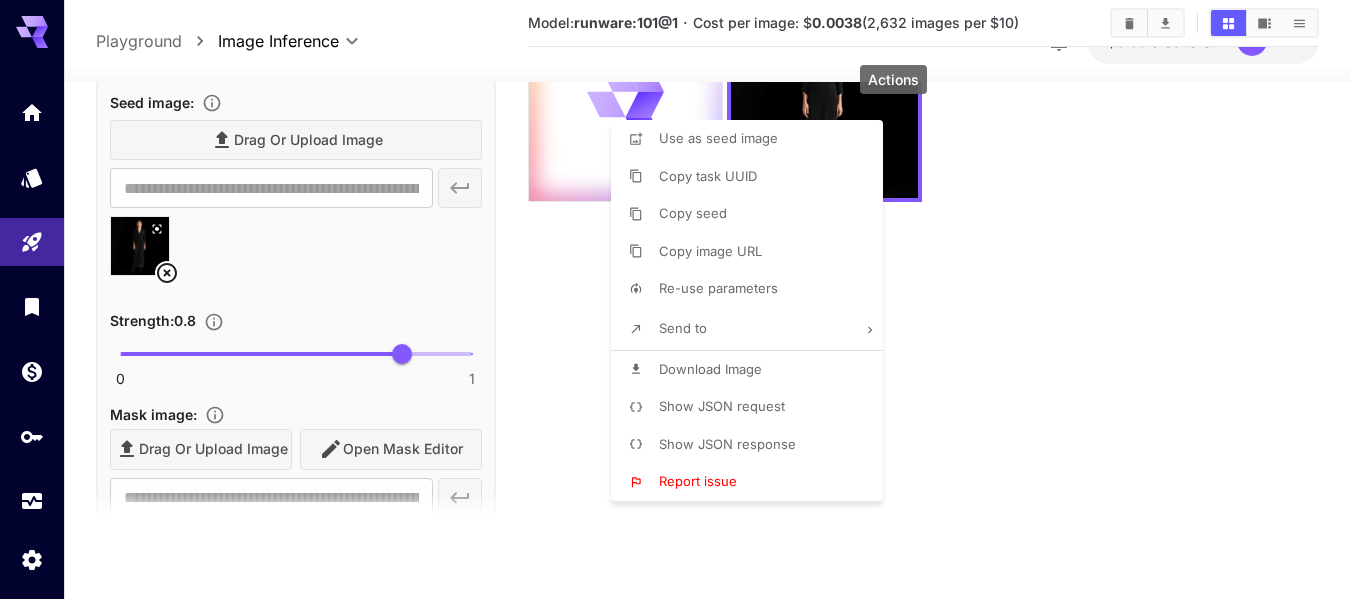 click at bounding box center (683, 299) 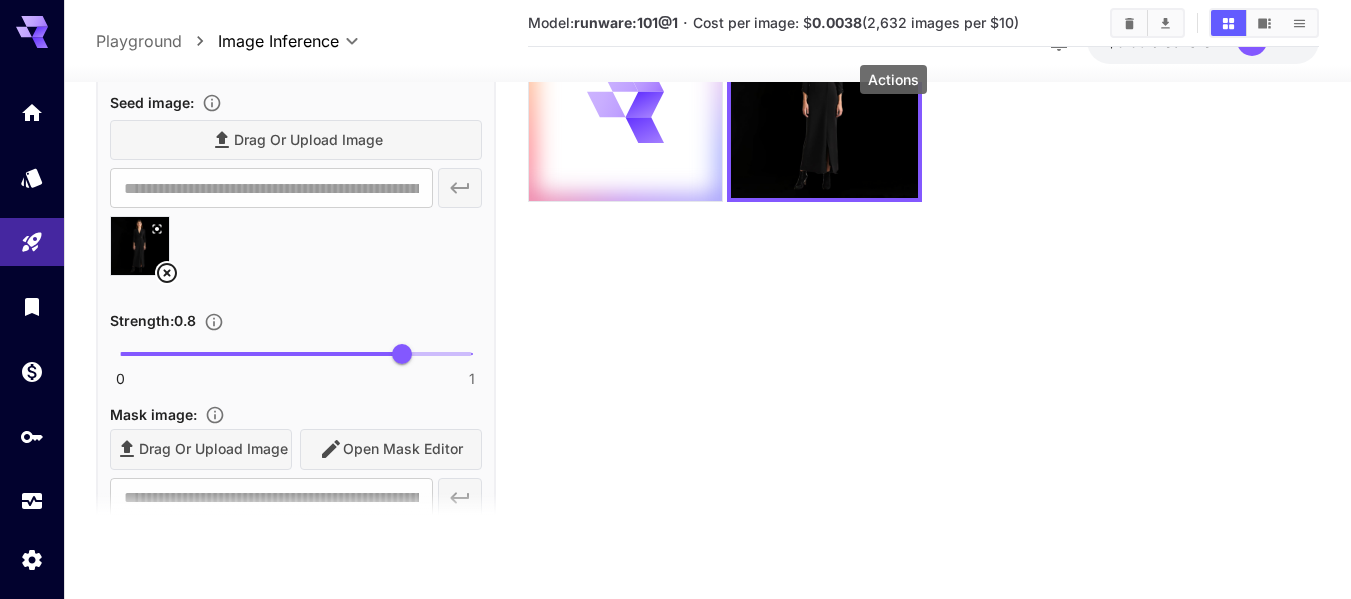 click 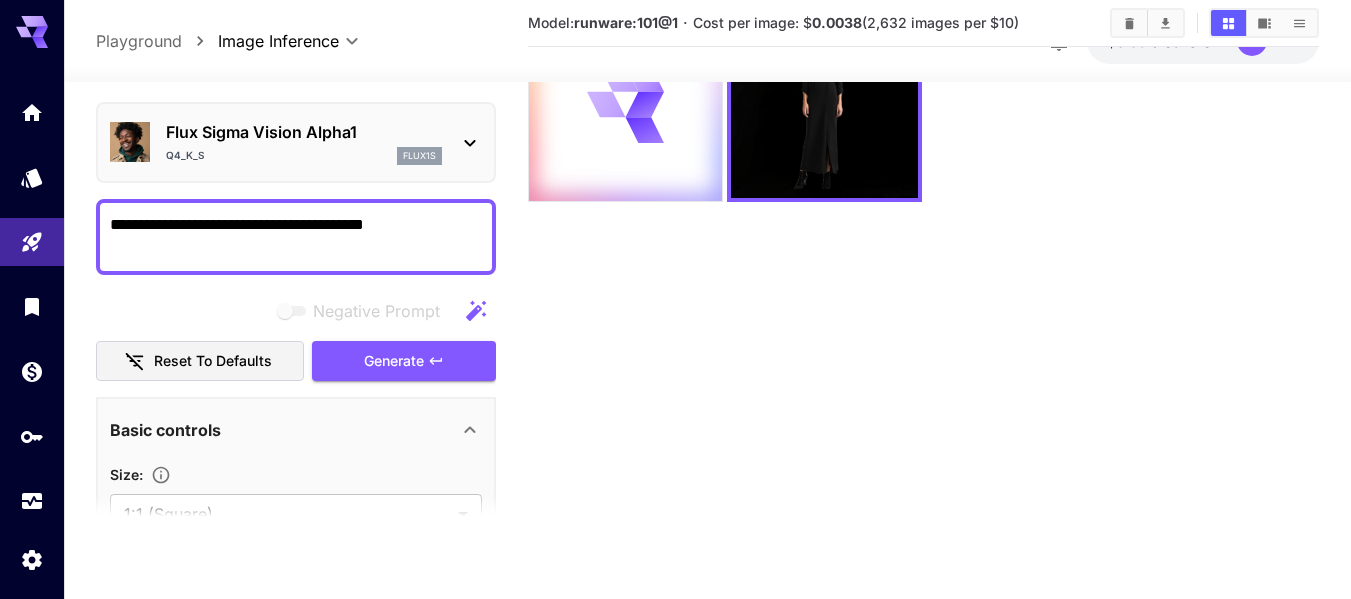 scroll, scrollTop: 0, scrollLeft: 0, axis: both 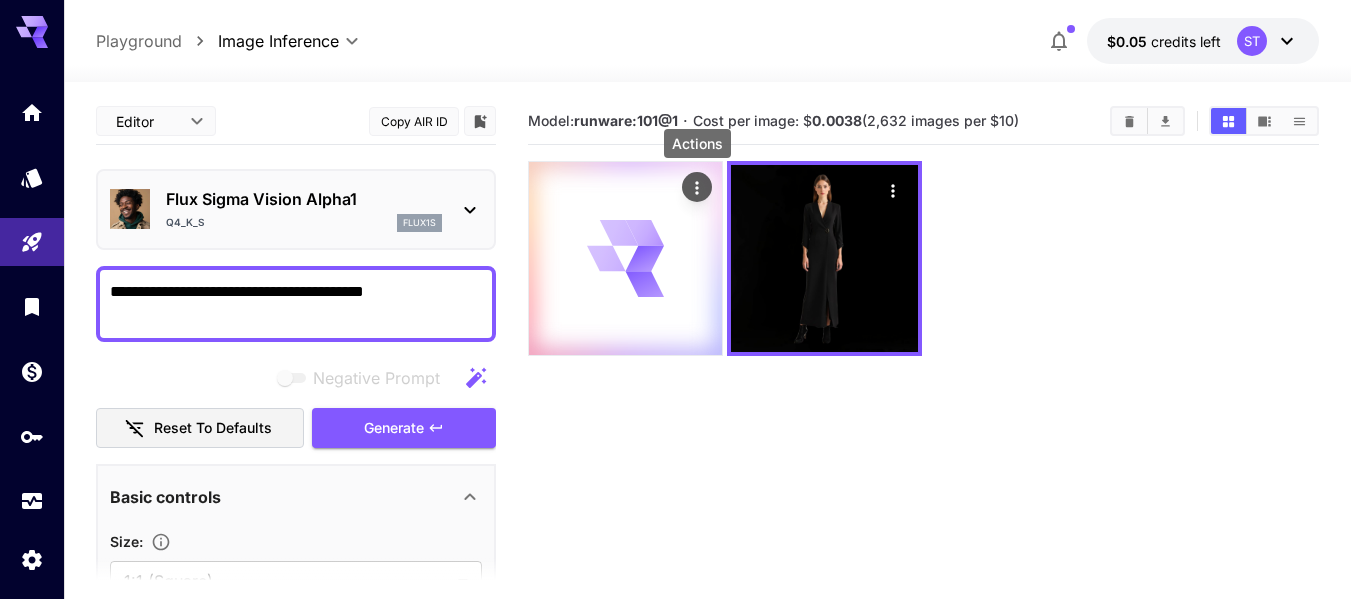 click 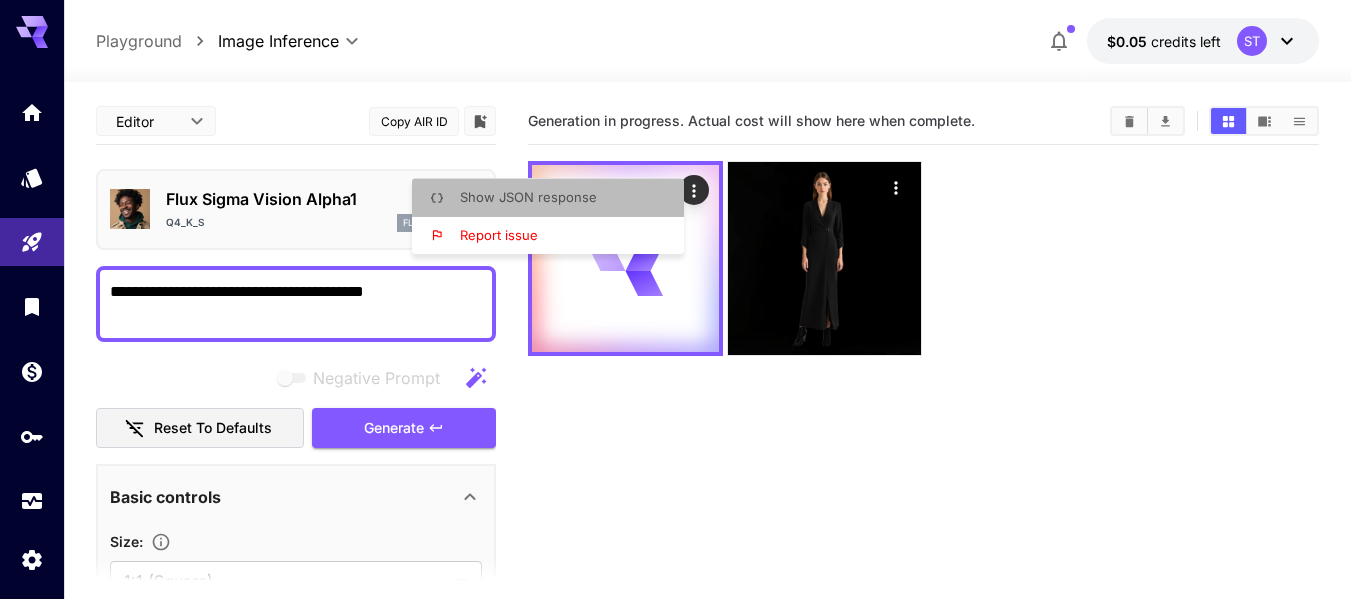 click on "Show JSON response" at bounding box center (554, 198) 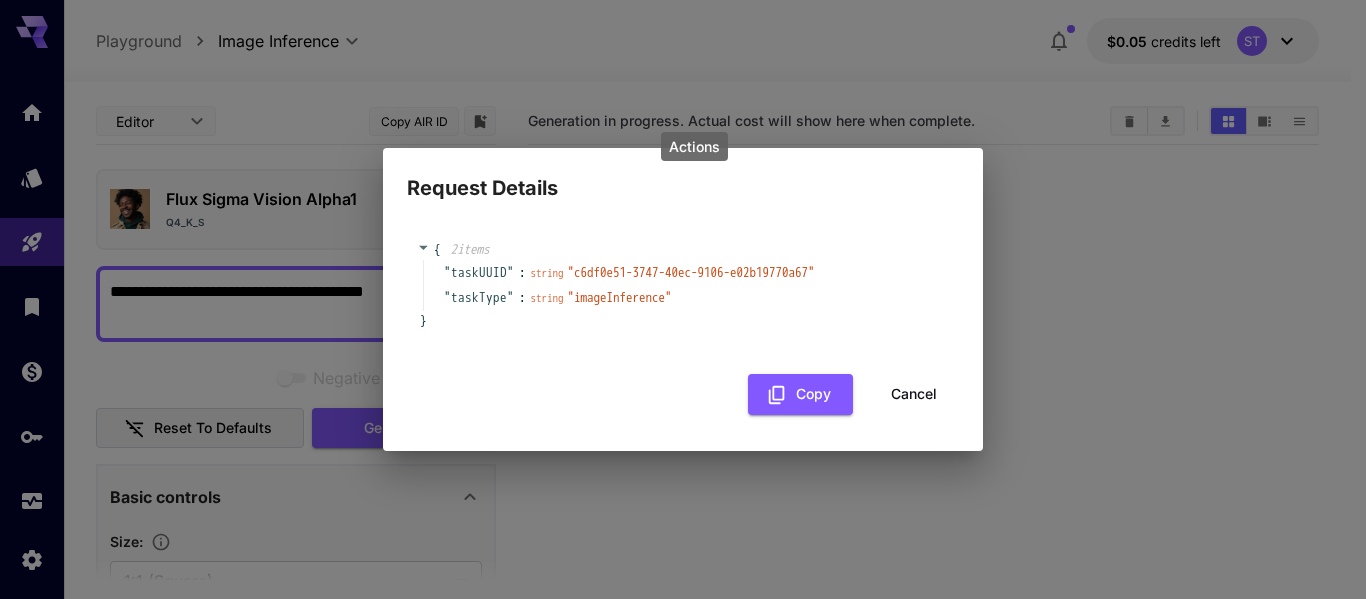 click on "Cancel" at bounding box center [914, 394] 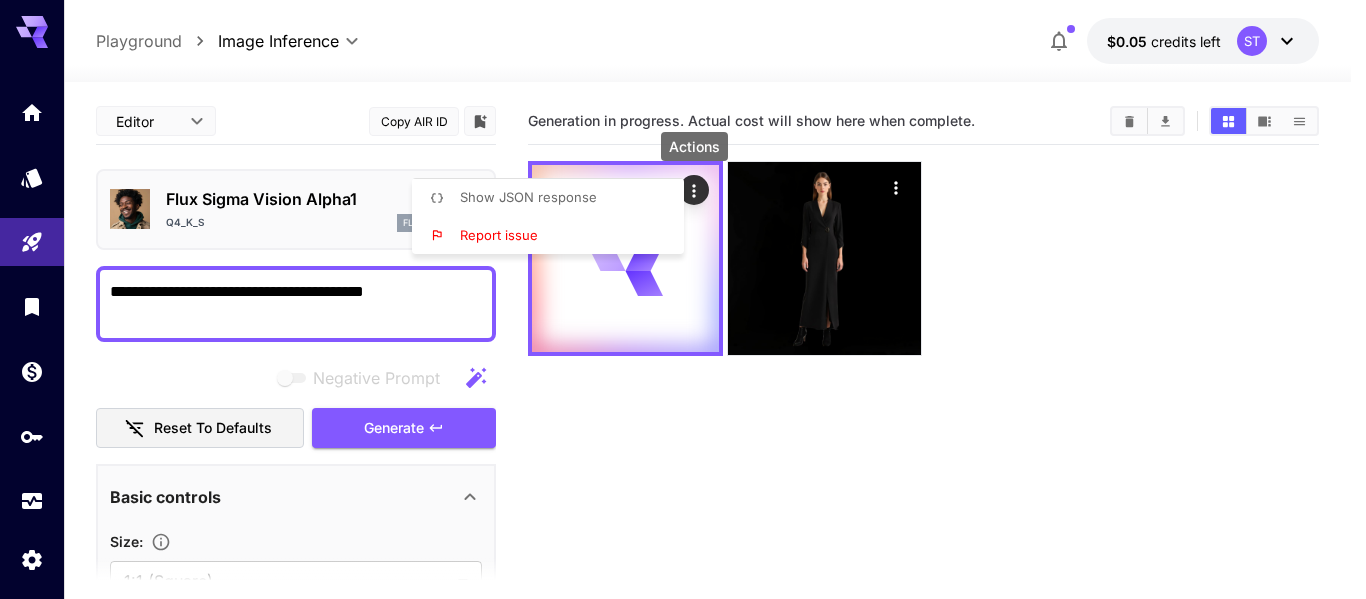 click at bounding box center (683, 299) 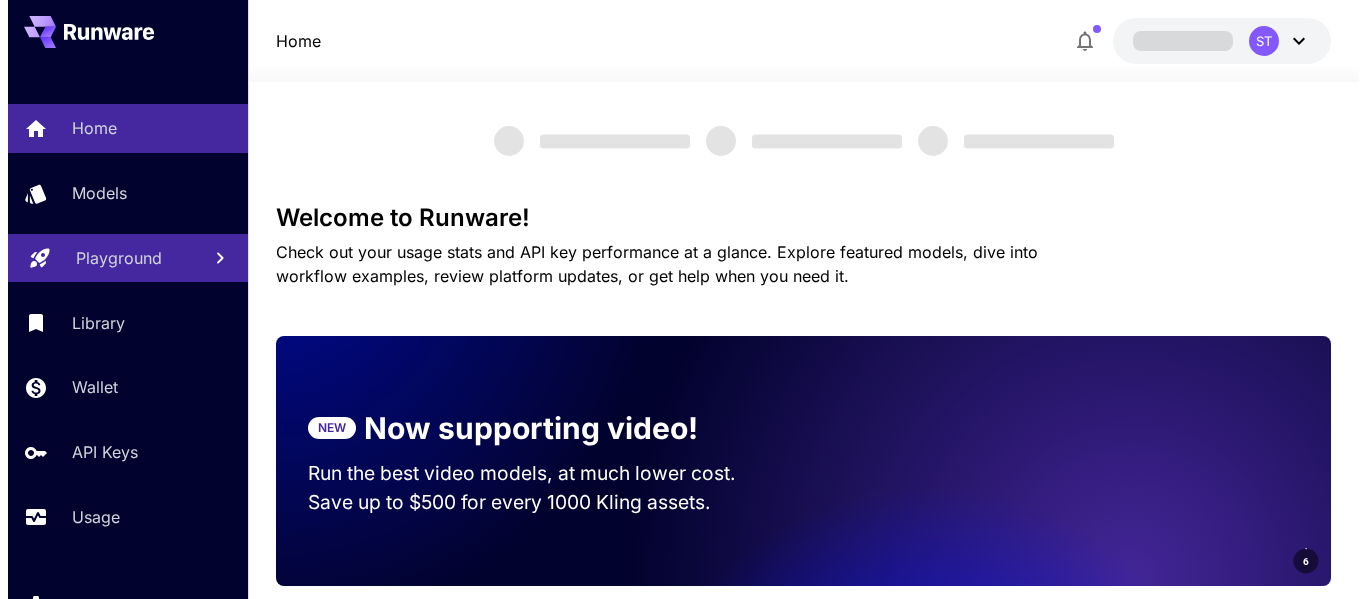 scroll, scrollTop: 0, scrollLeft: 0, axis: both 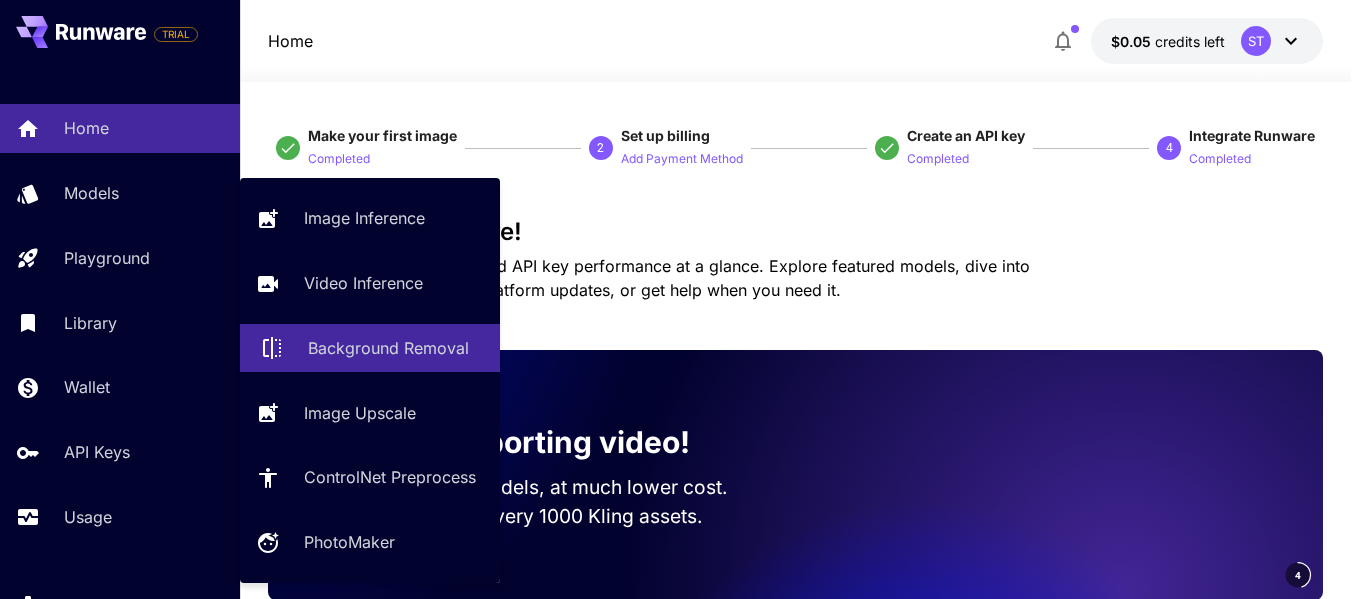click on "Background Removal" at bounding box center (388, 348) 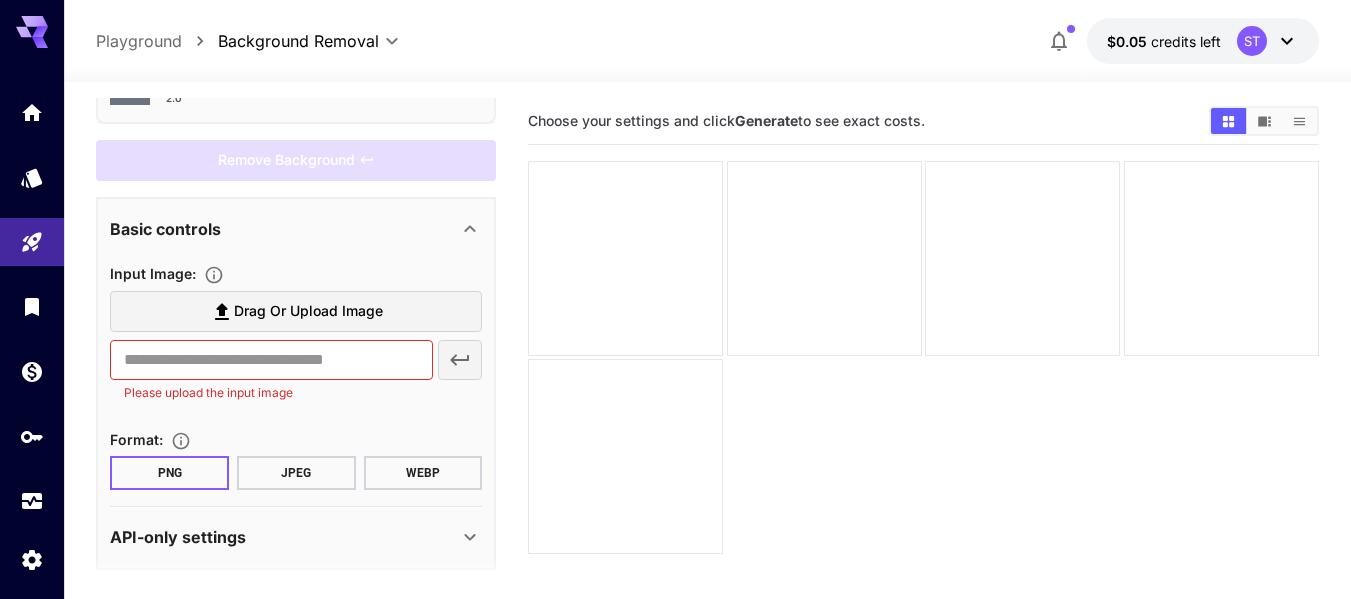 scroll, scrollTop: 136, scrollLeft: 0, axis: vertical 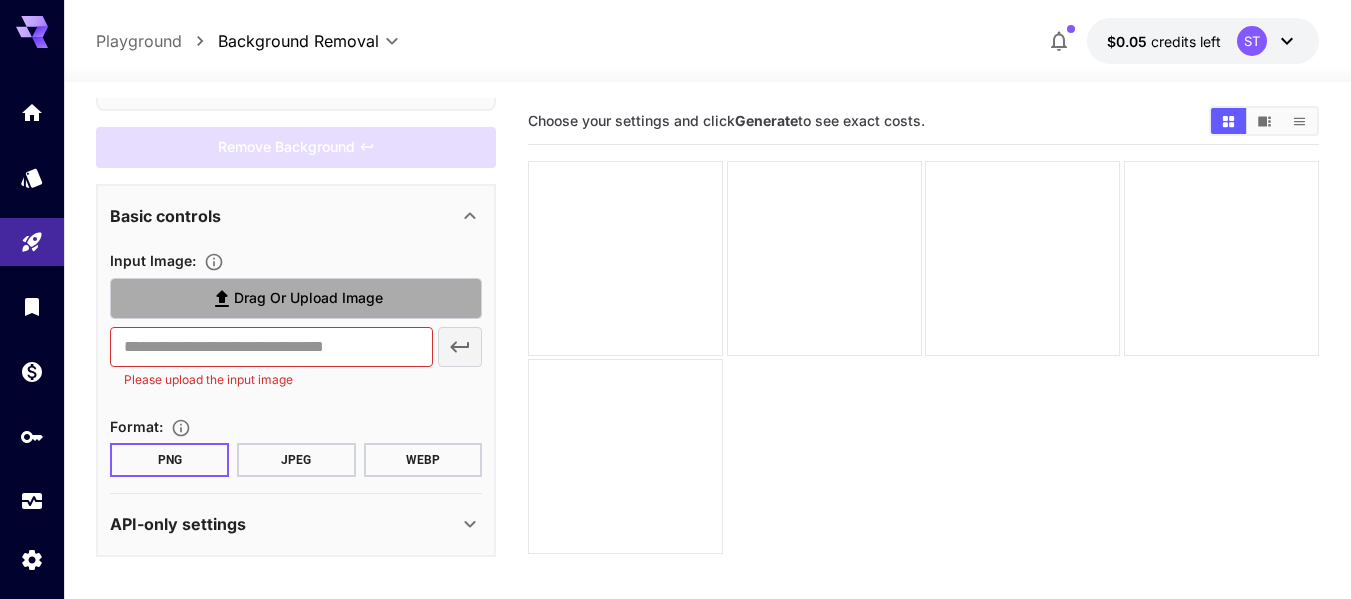 click on "Drag or upload image" at bounding box center (296, 298) 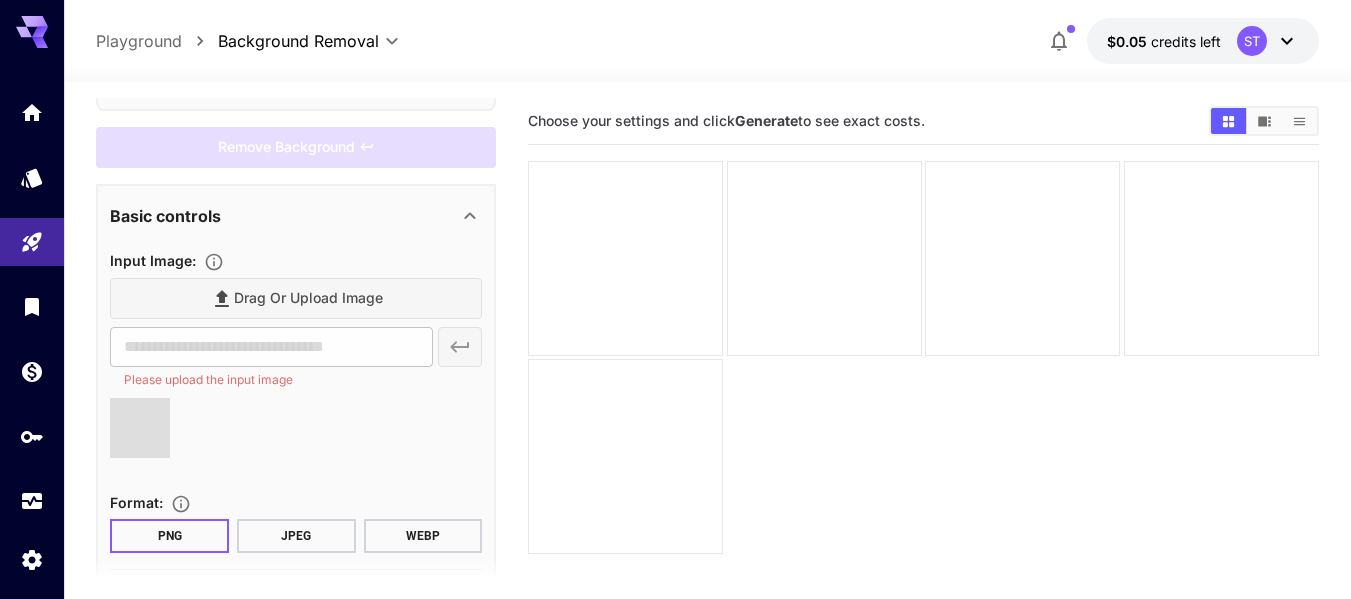 type on "**********" 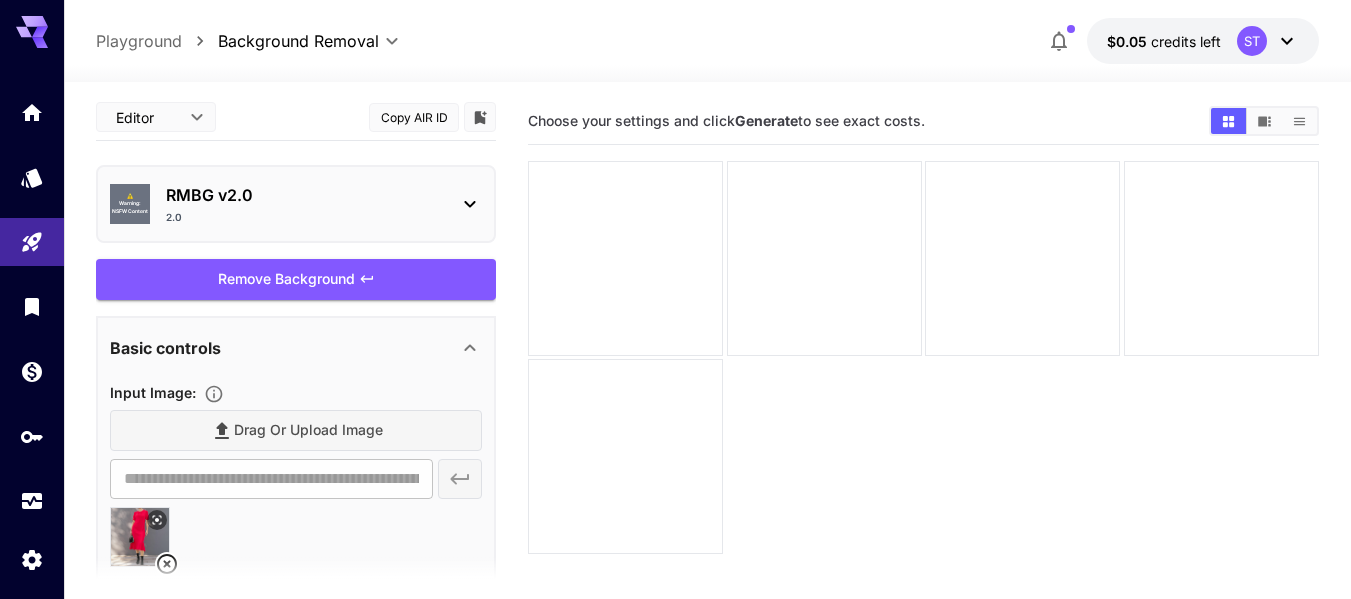 scroll, scrollTop: 0, scrollLeft: 0, axis: both 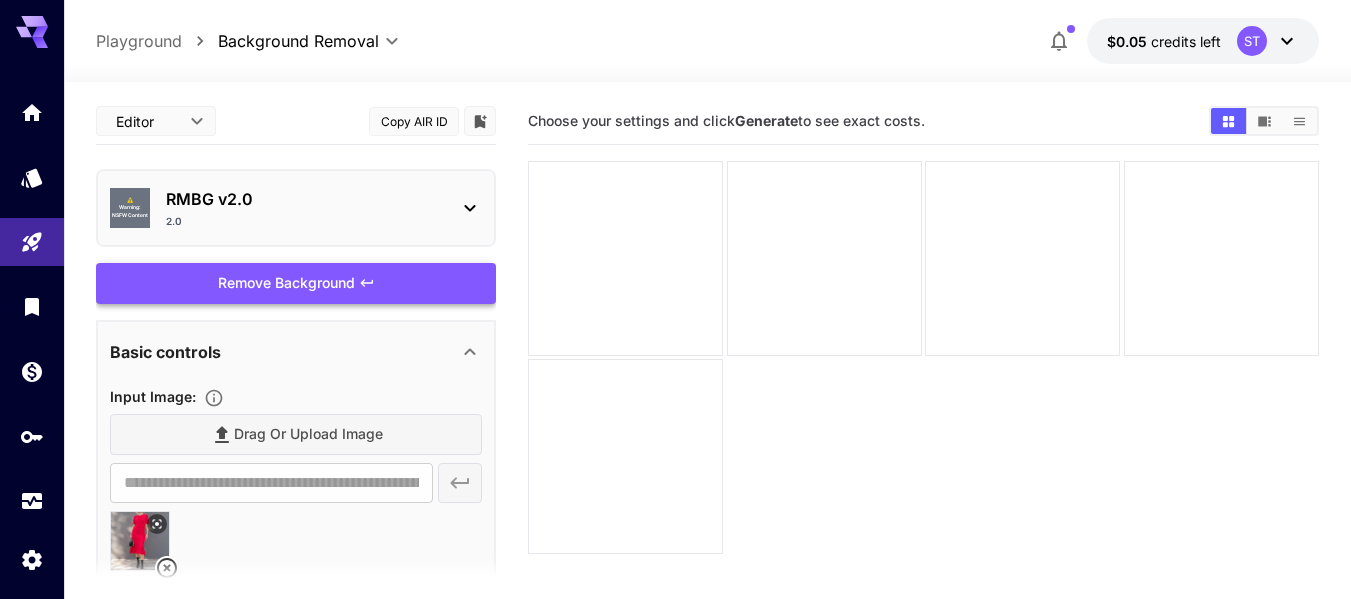click on "Remove Background" at bounding box center [296, 283] 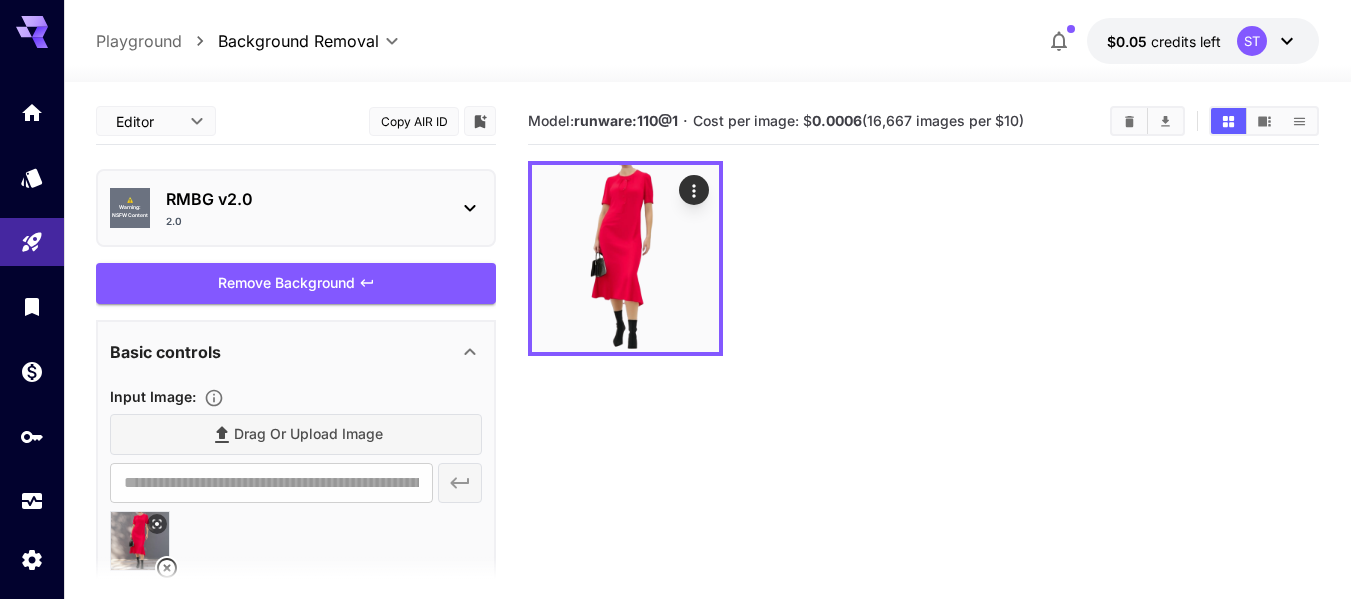 click on "0.0006" at bounding box center [837, 120] 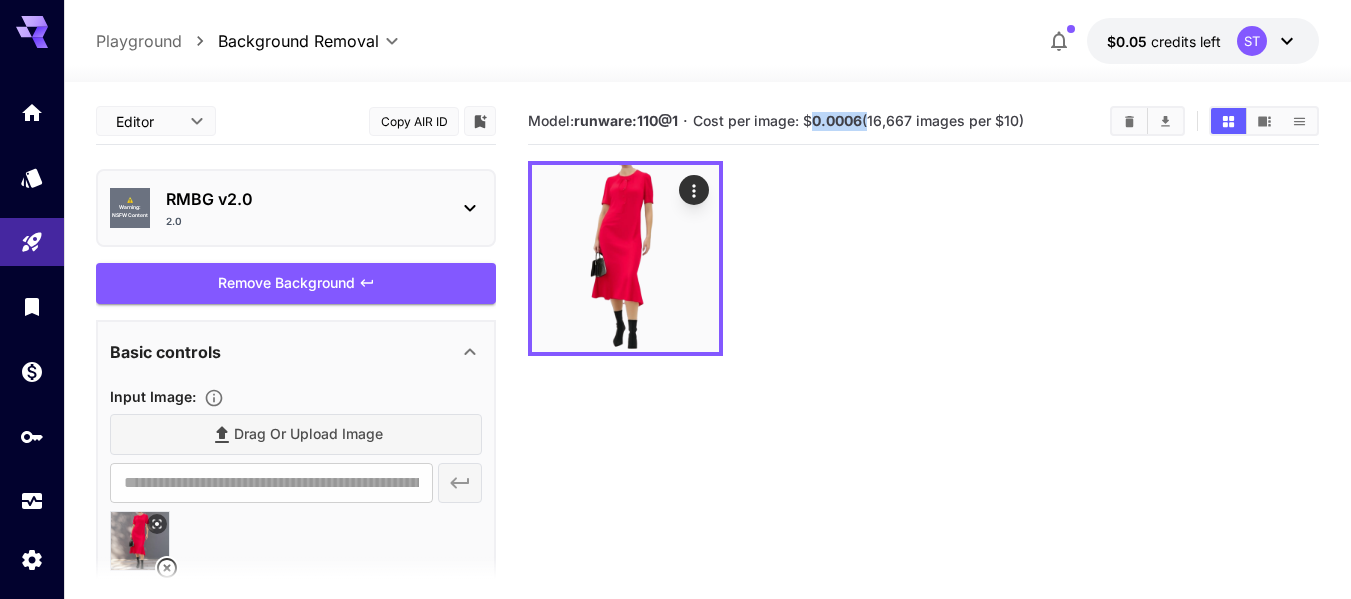 click on "0.0006" at bounding box center [837, 120] 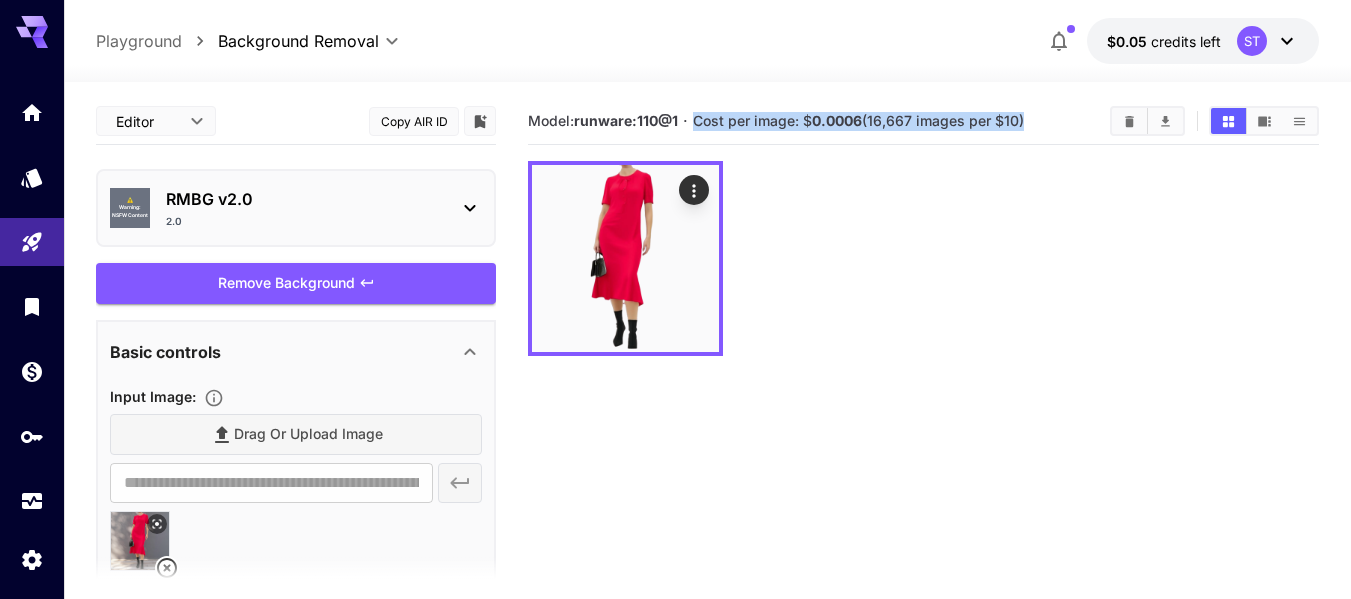 click on "0.0006" at bounding box center (837, 120) 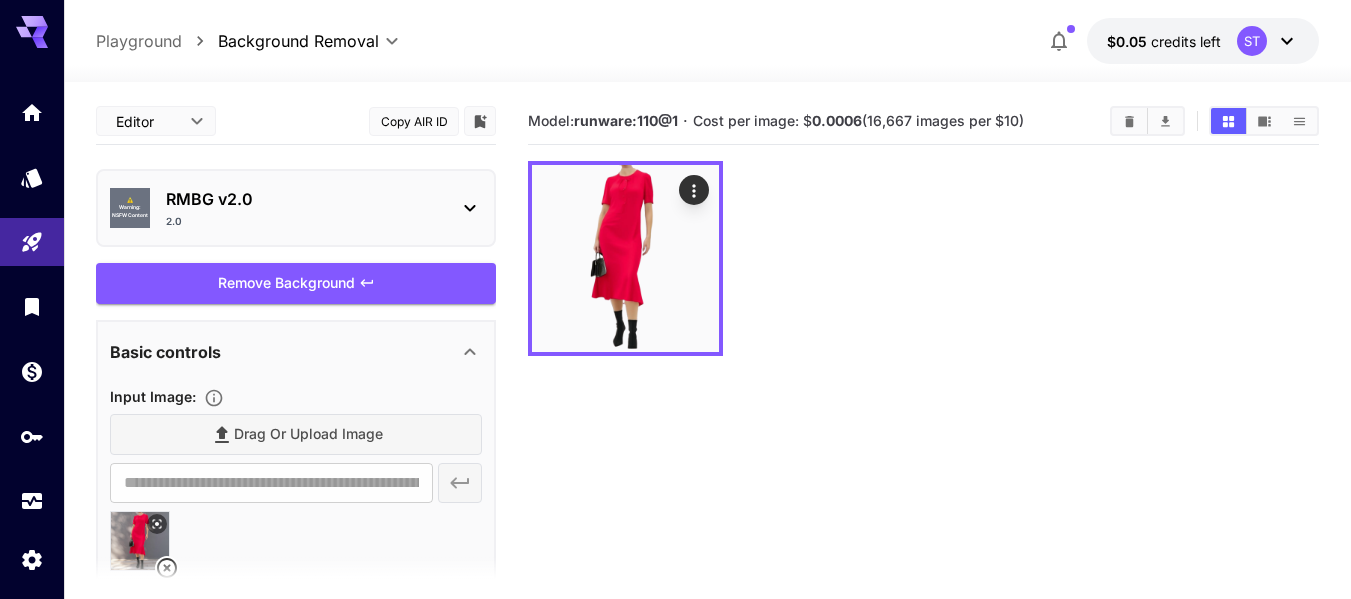 click at bounding box center [923, 258] 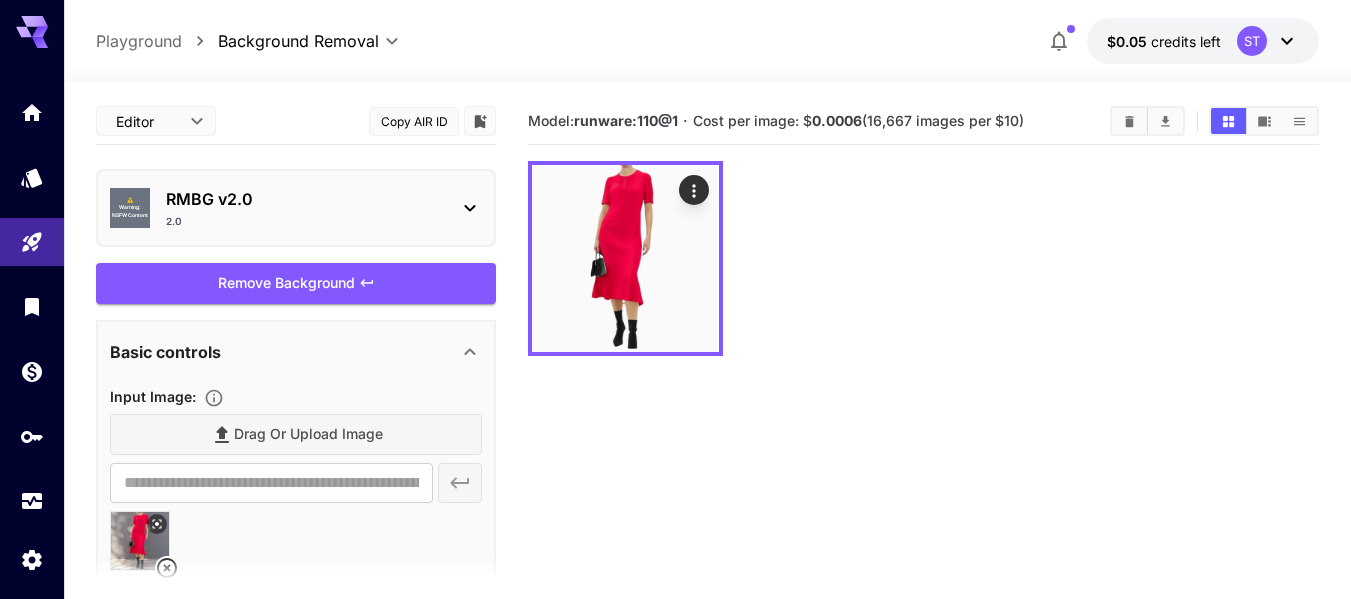 click on "0.0006" at bounding box center (837, 120) 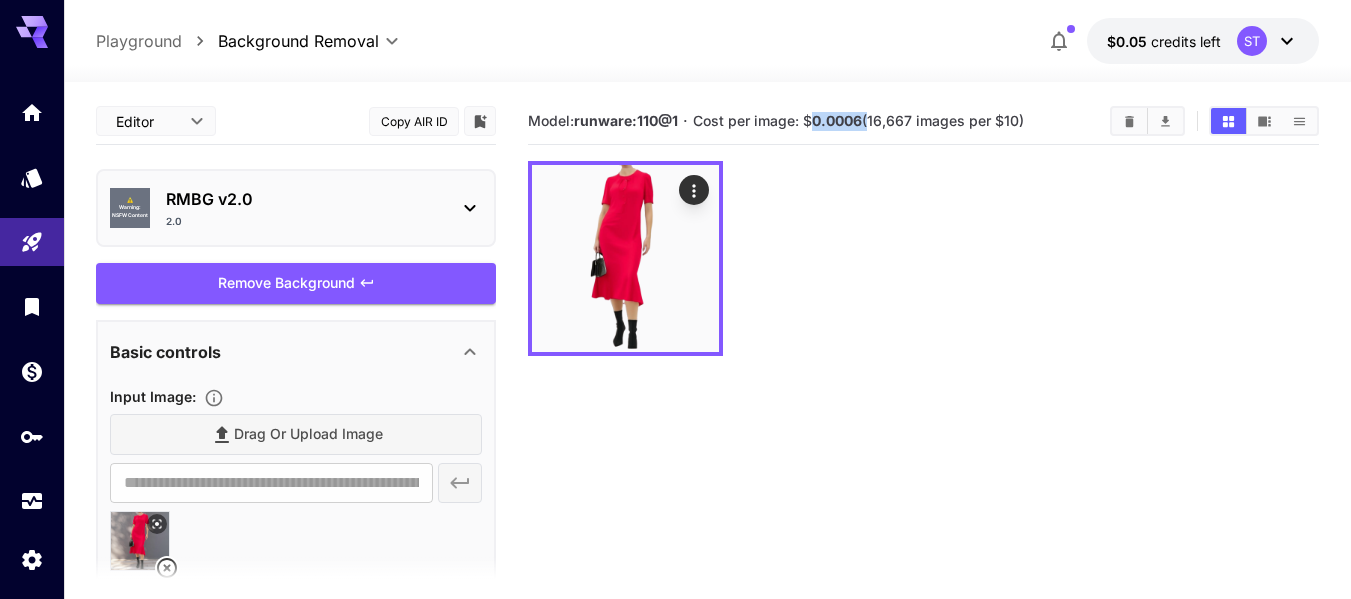 click on "0.0006" at bounding box center [837, 120] 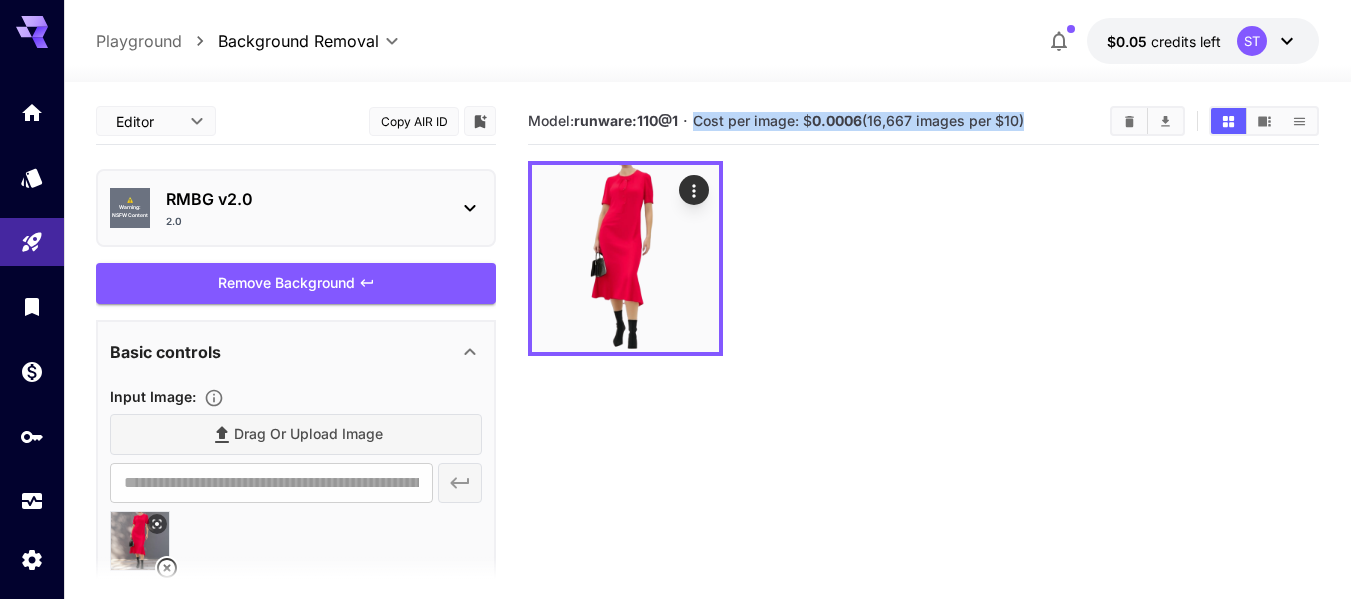 click on "0.0006" at bounding box center (837, 120) 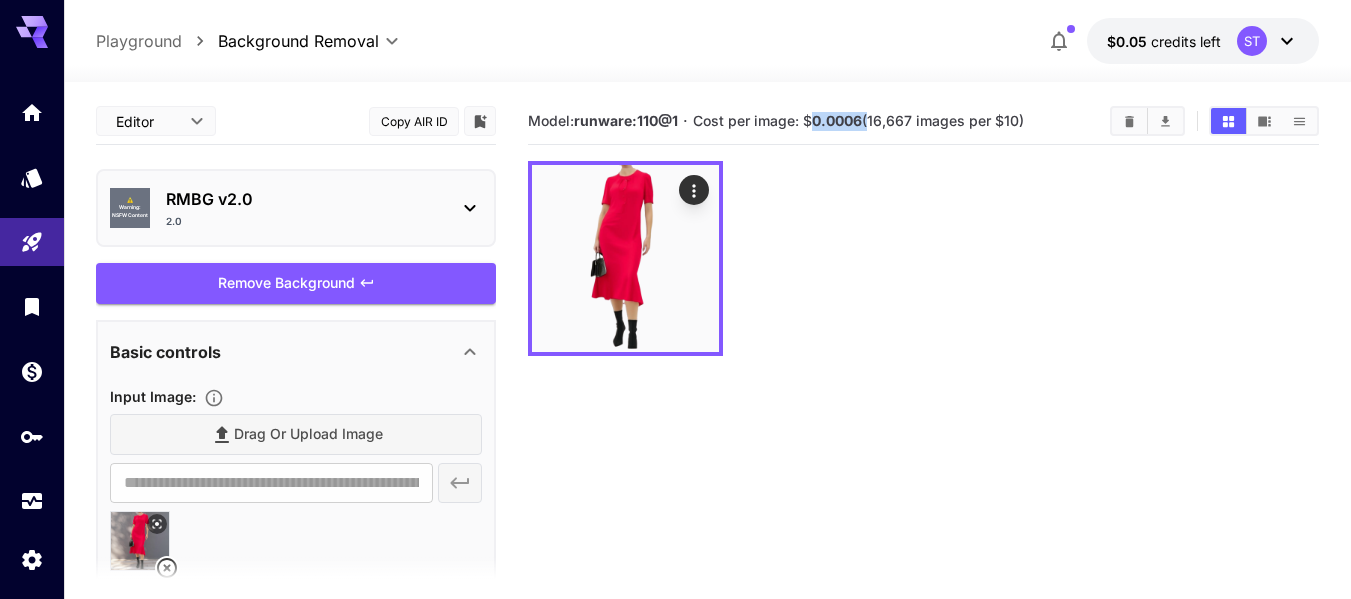click on "0.0006" at bounding box center (837, 120) 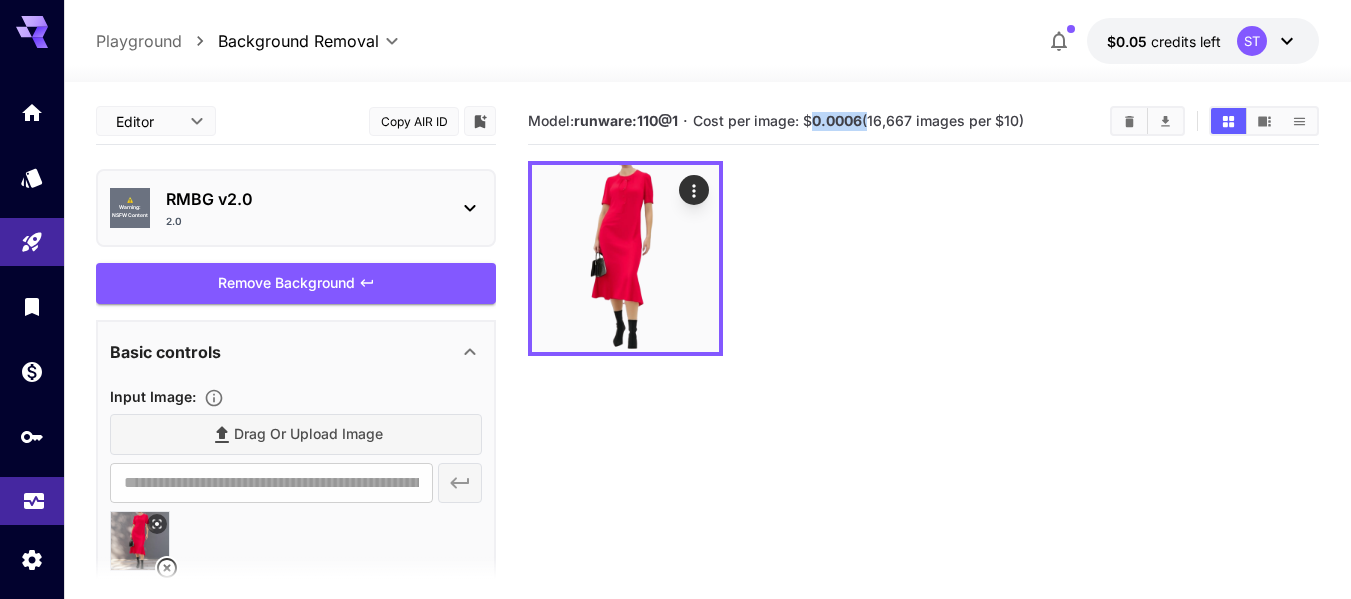 click at bounding box center (32, 501) 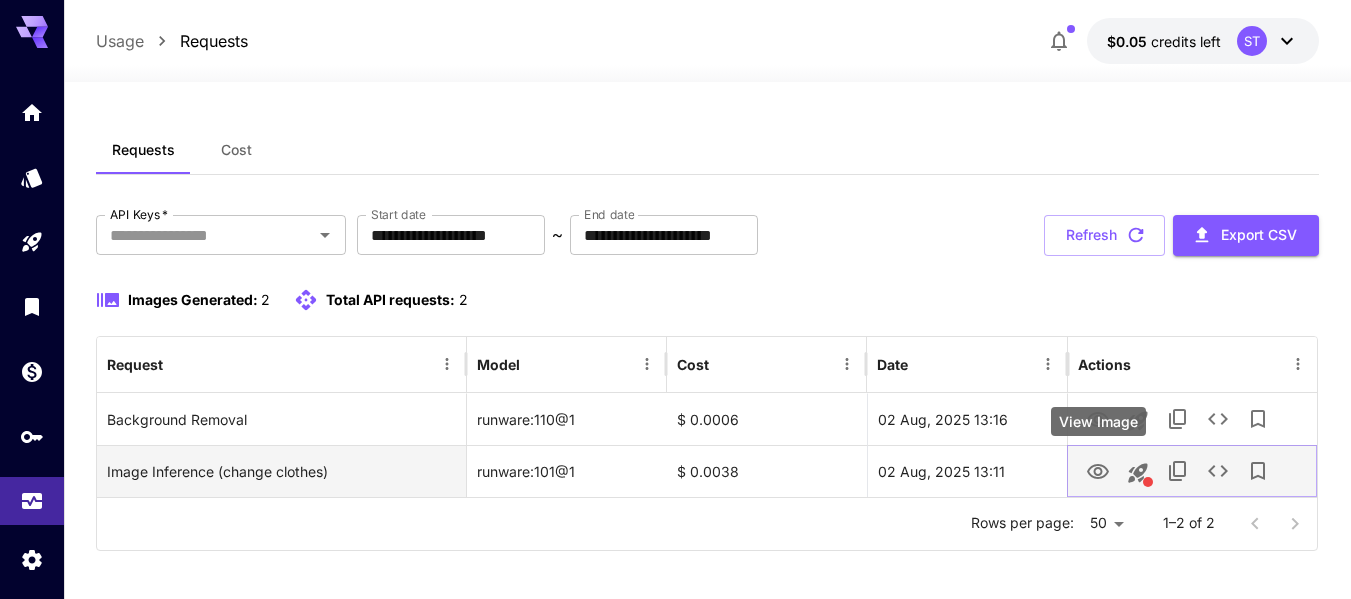 click 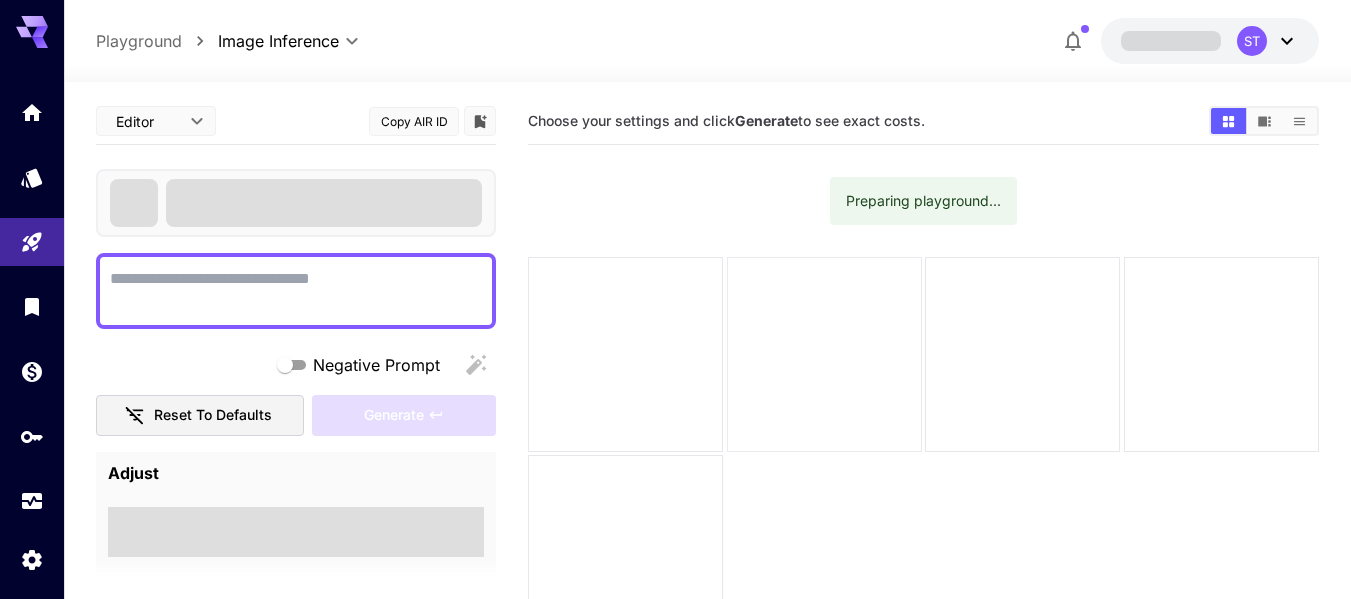 scroll, scrollTop: 0, scrollLeft: 0, axis: both 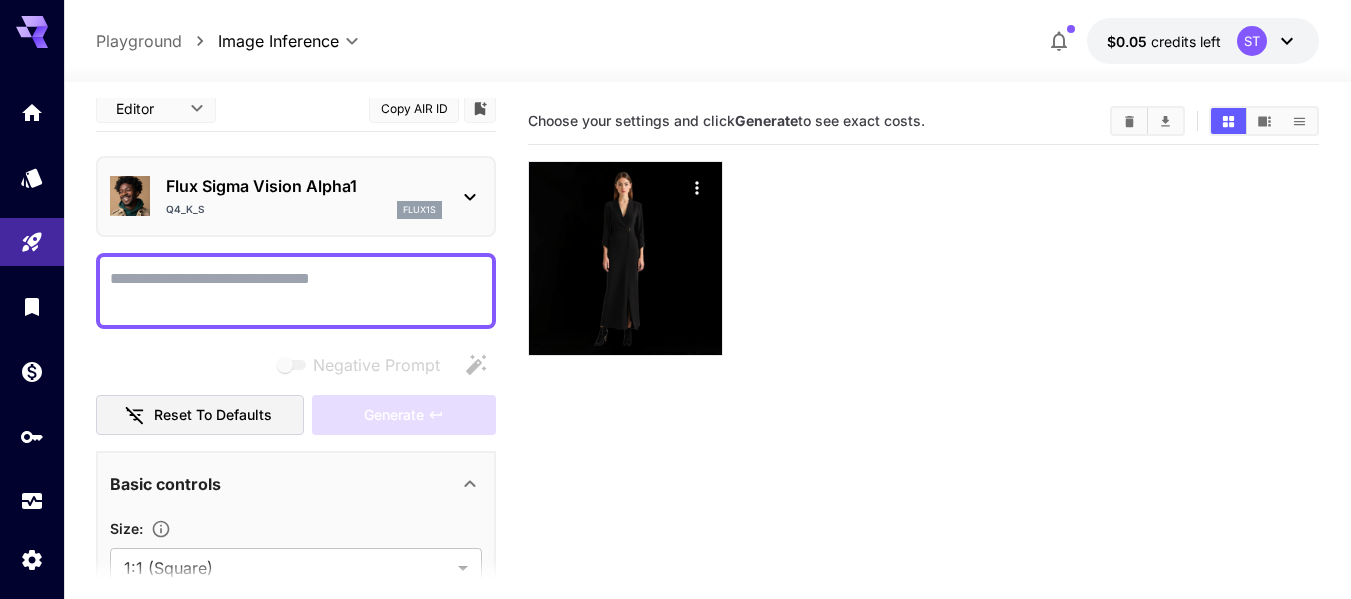 click on "Flux Sigma Vision Alpha1 Q4_K_S flux1s" at bounding box center (304, 196) 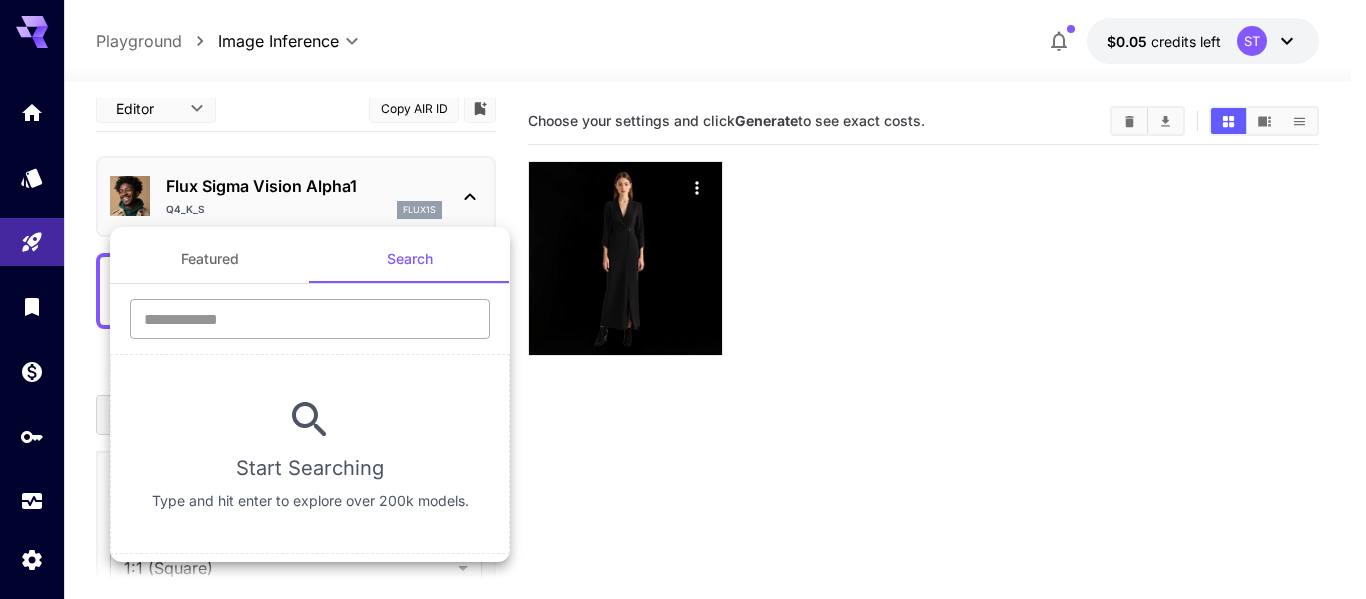 click at bounding box center (310, 319) 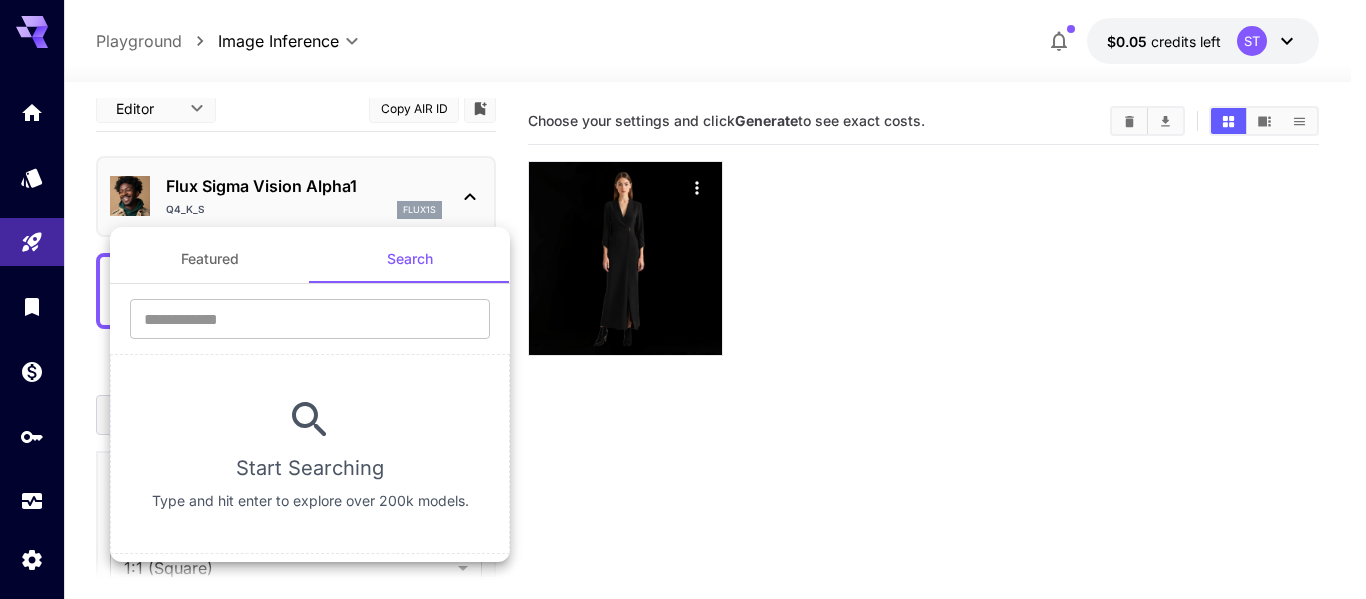 drag, startPoint x: 158, startPoint y: 186, endPoint x: 229, endPoint y: 195, distance: 71.568146 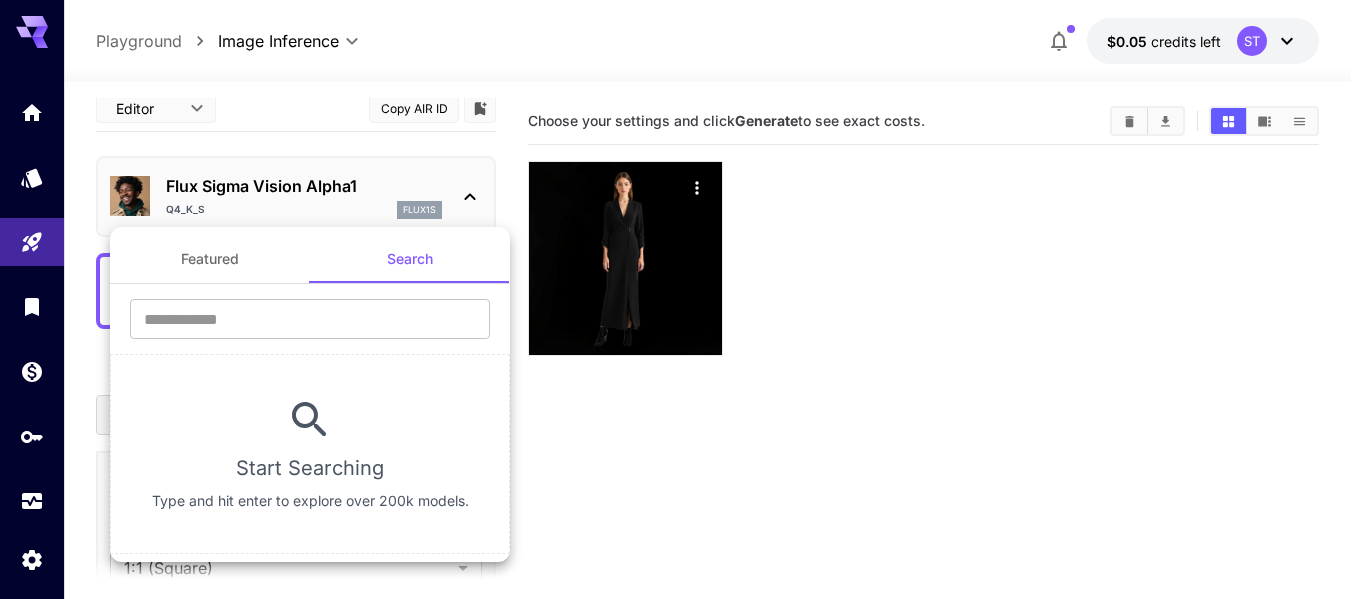 click at bounding box center (683, 299) 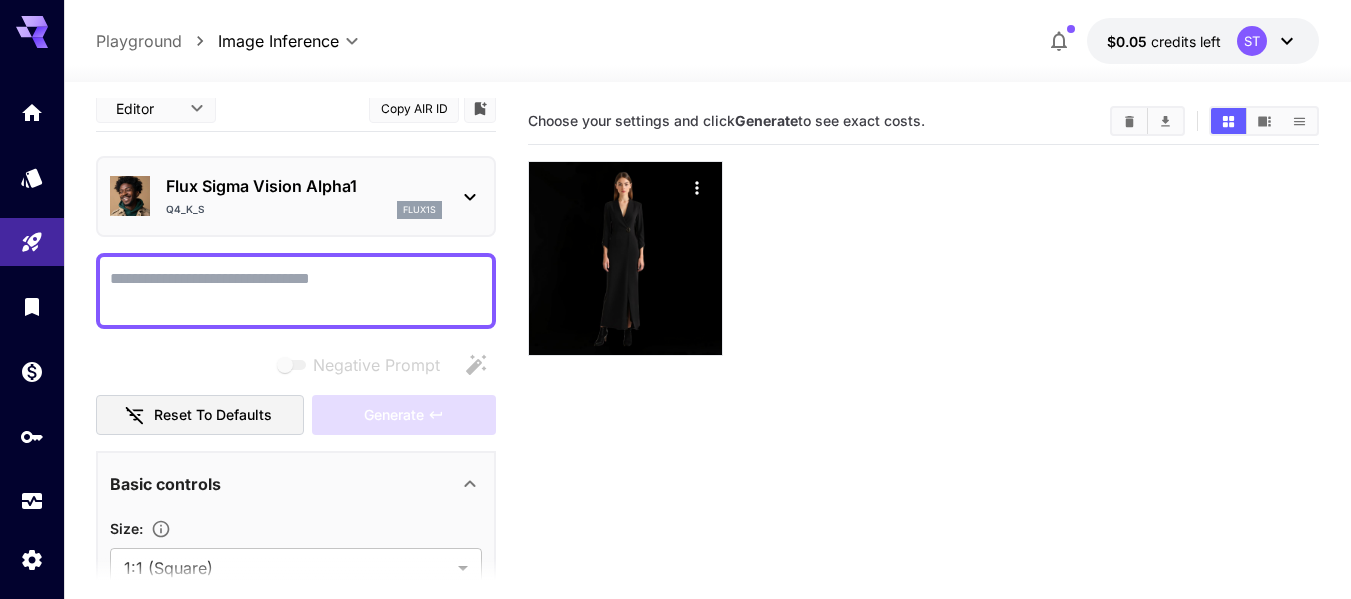 click on "Q4_K_S flux1s" at bounding box center [304, 210] 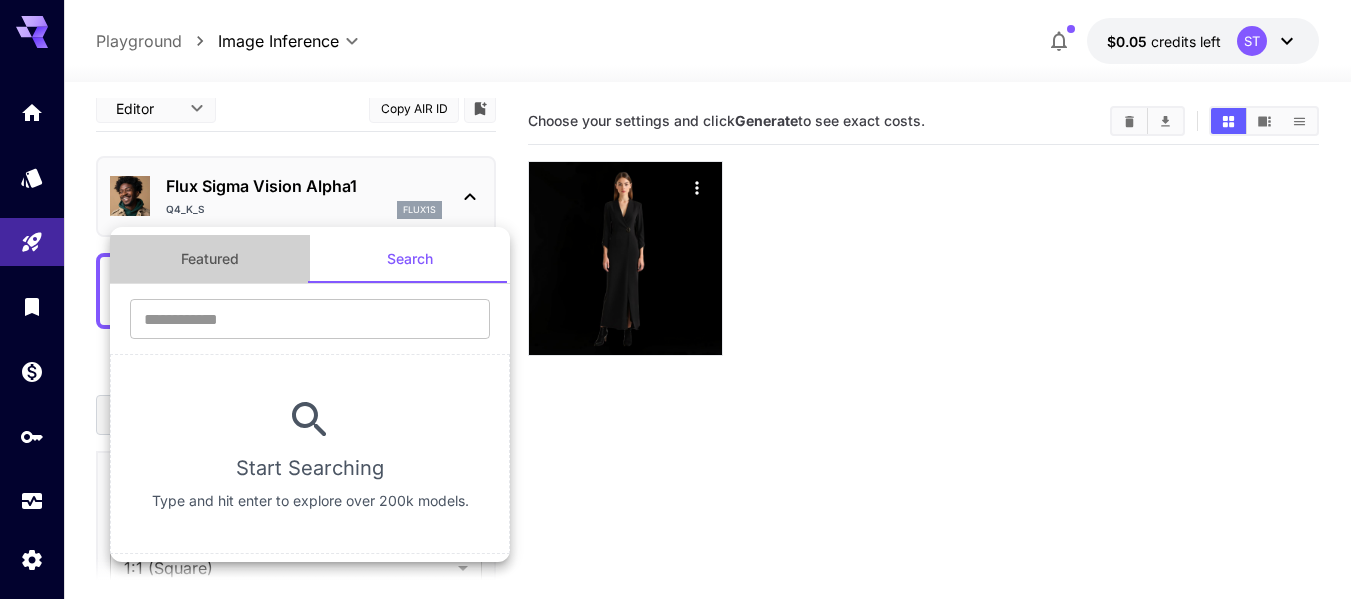 click on "Featured" at bounding box center [210, 259] 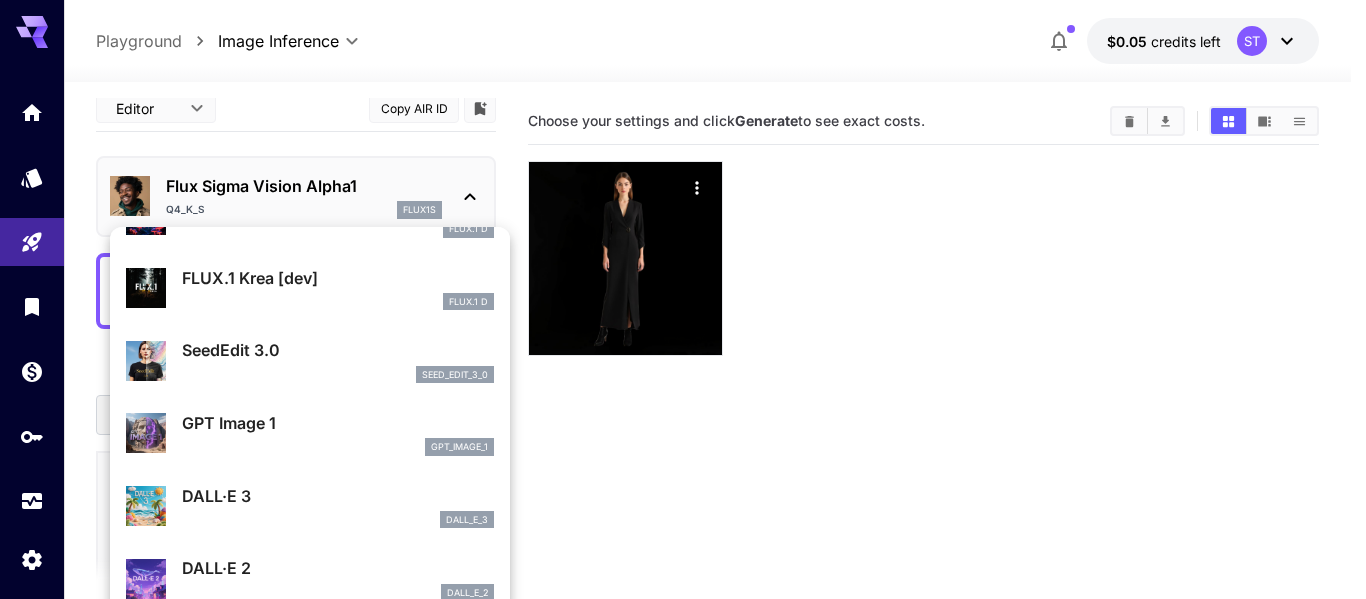 scroll, scrollTop: 0, scrollLeft: 0, axis: both 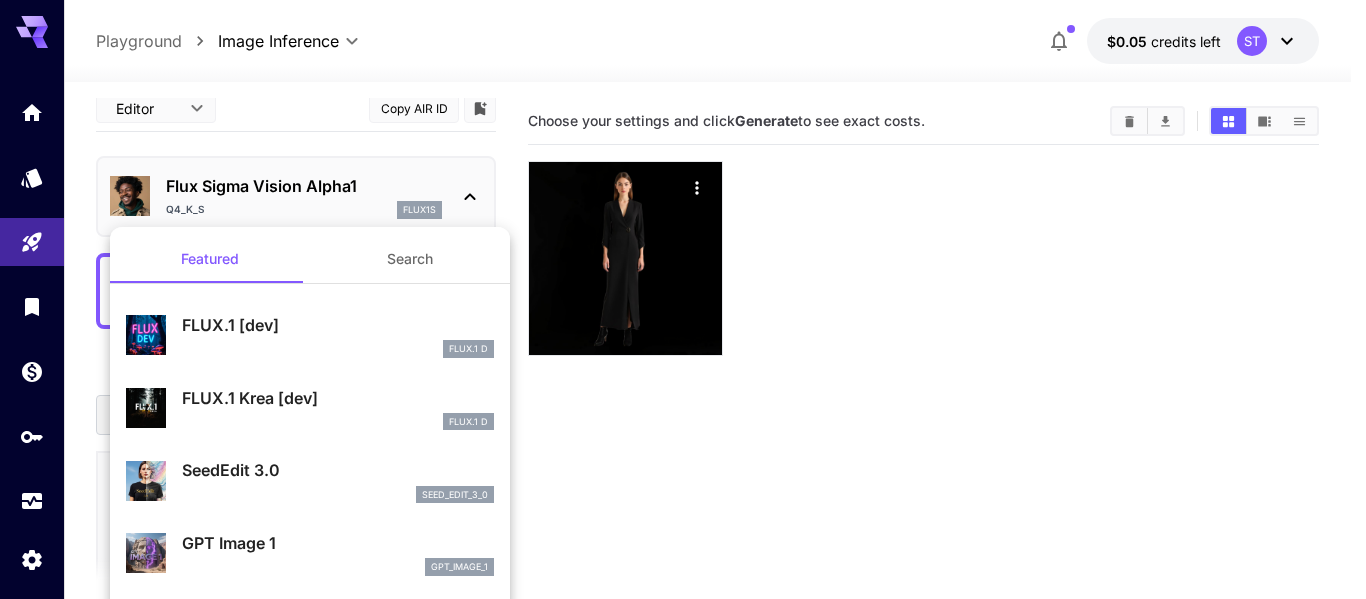 click on "Search" at bounding box center (410, 259) 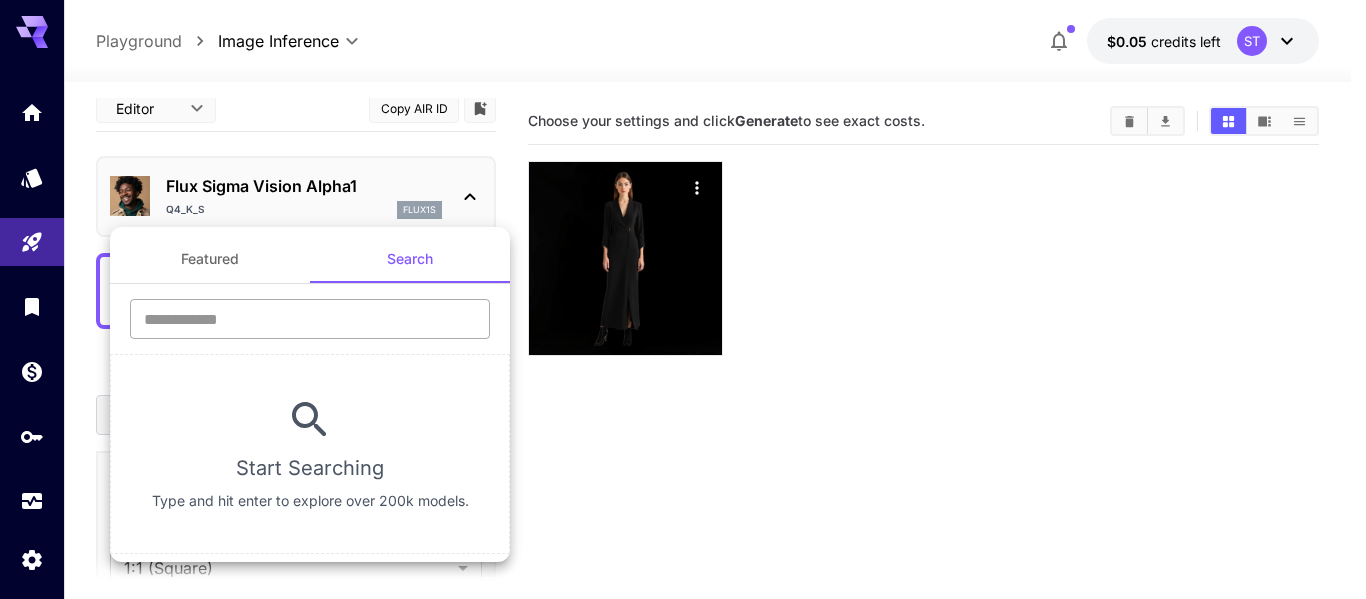 click at bounding box center [310, 319] 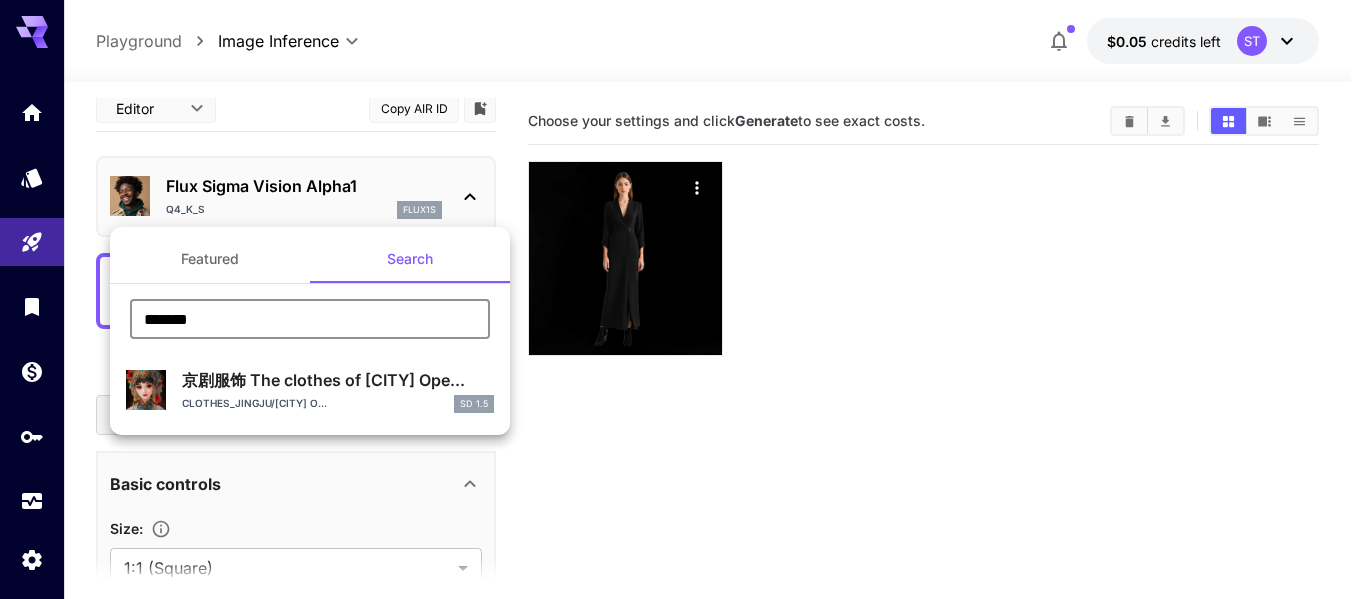 click on "*******" at bounding box center [310, 319] 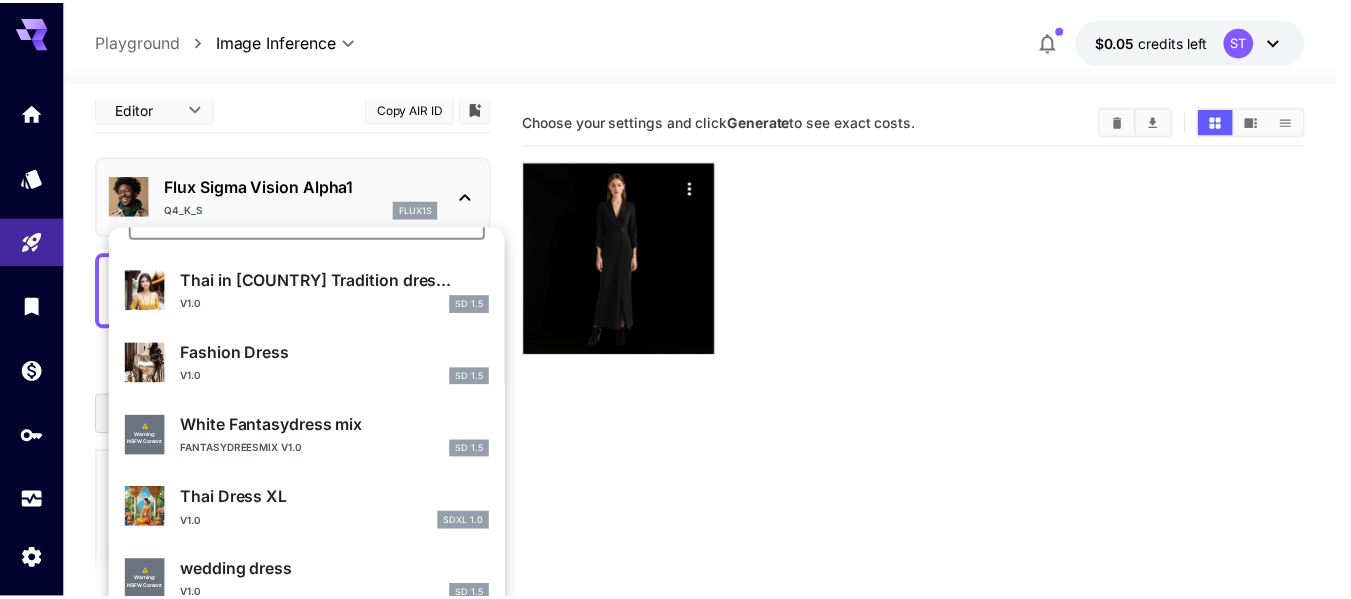 scroll, scrollTop: 359, scrollLeft: 0, axis: vertical 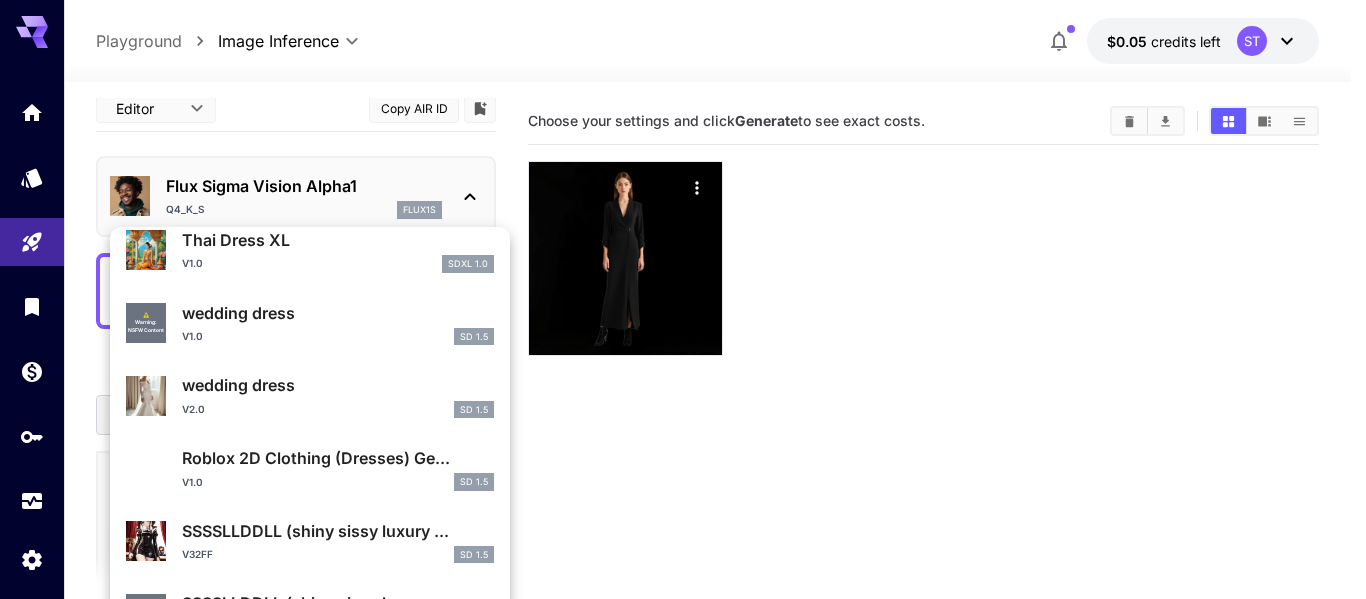 type on "*****" 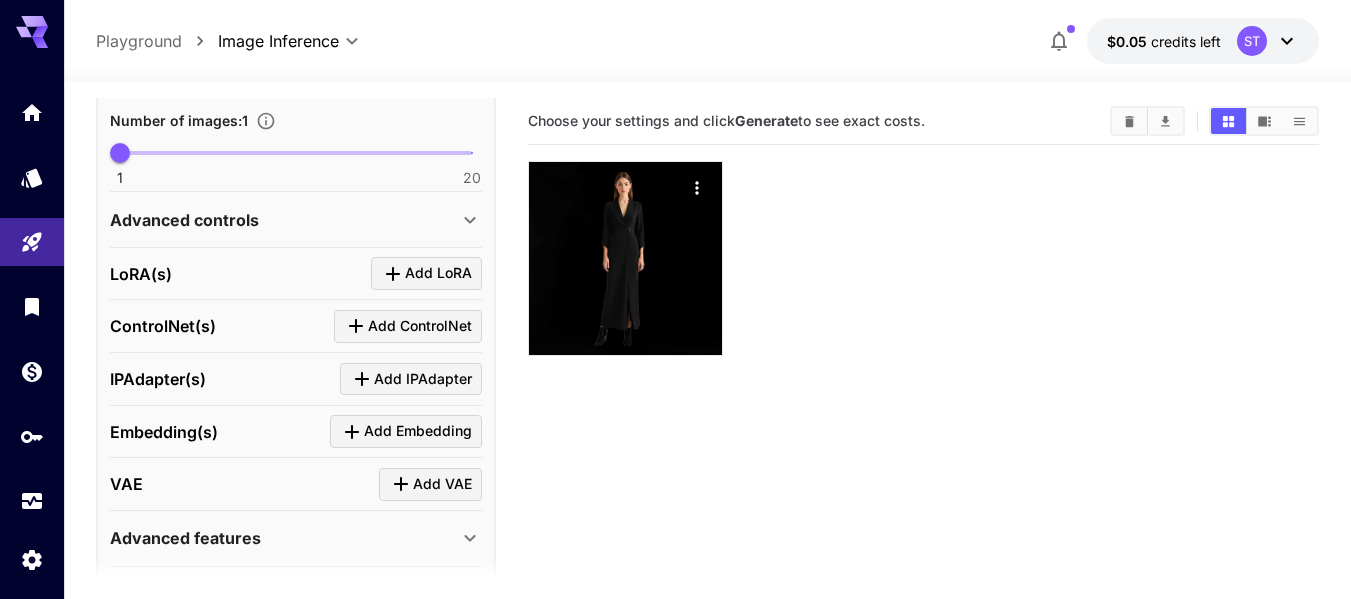 scroll, scrollTop: 610, scrollLeft: 0, axis: vertical 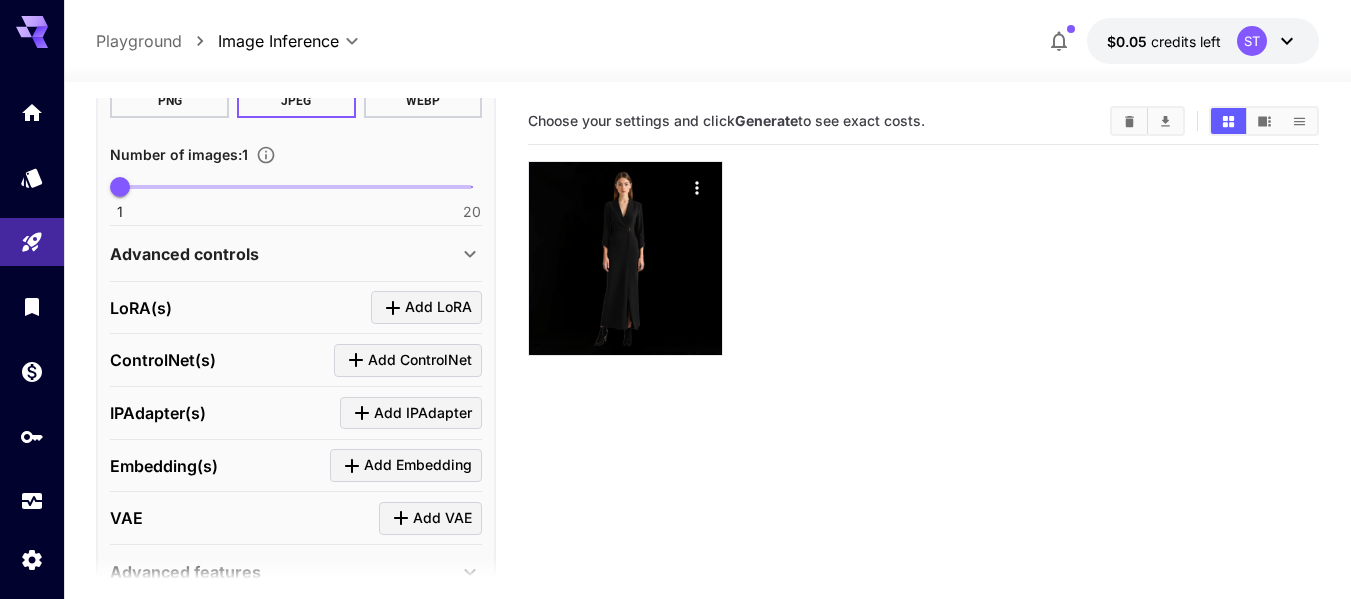 click on "Advanced controls" at bounding box center (296, 254) 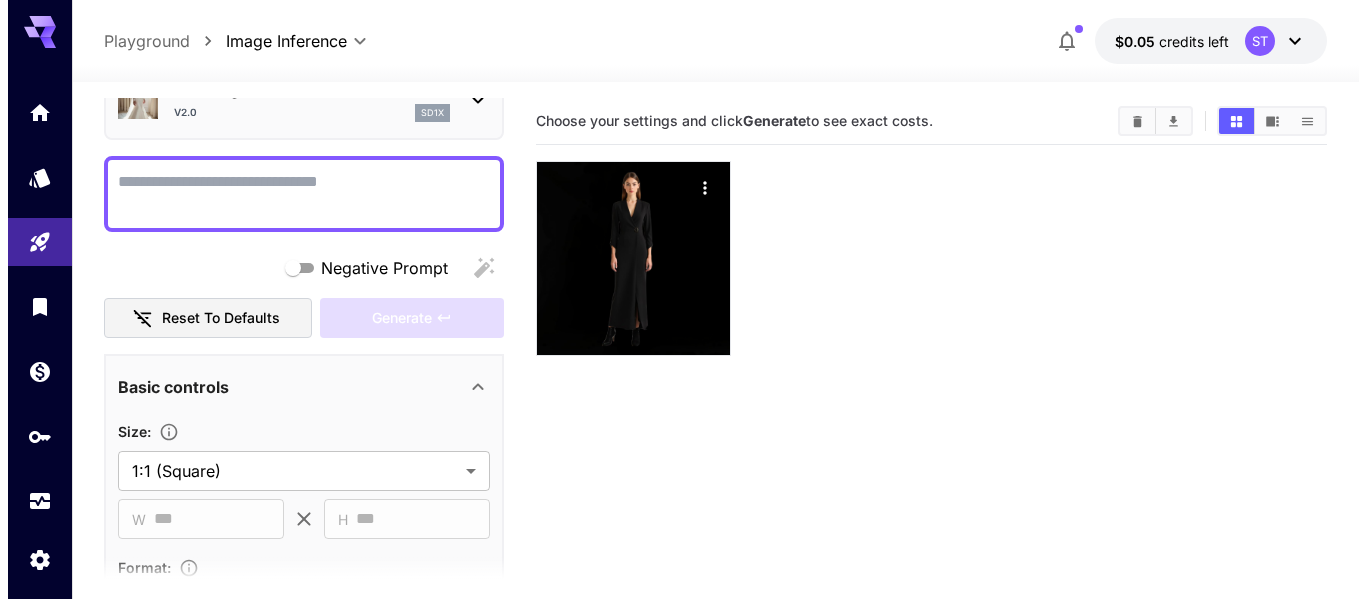 scroll, scrollTop: 0, scrollLeft: 0, axis: both 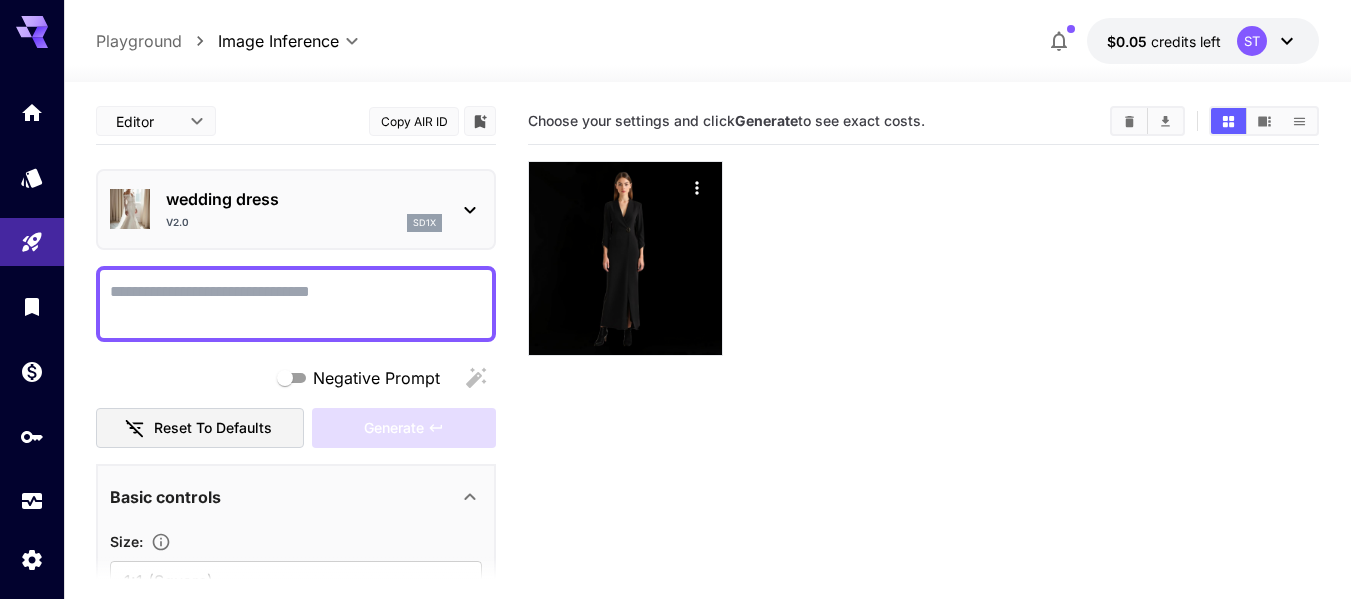 click on "wedding dress" at bounding box center (304, 199) 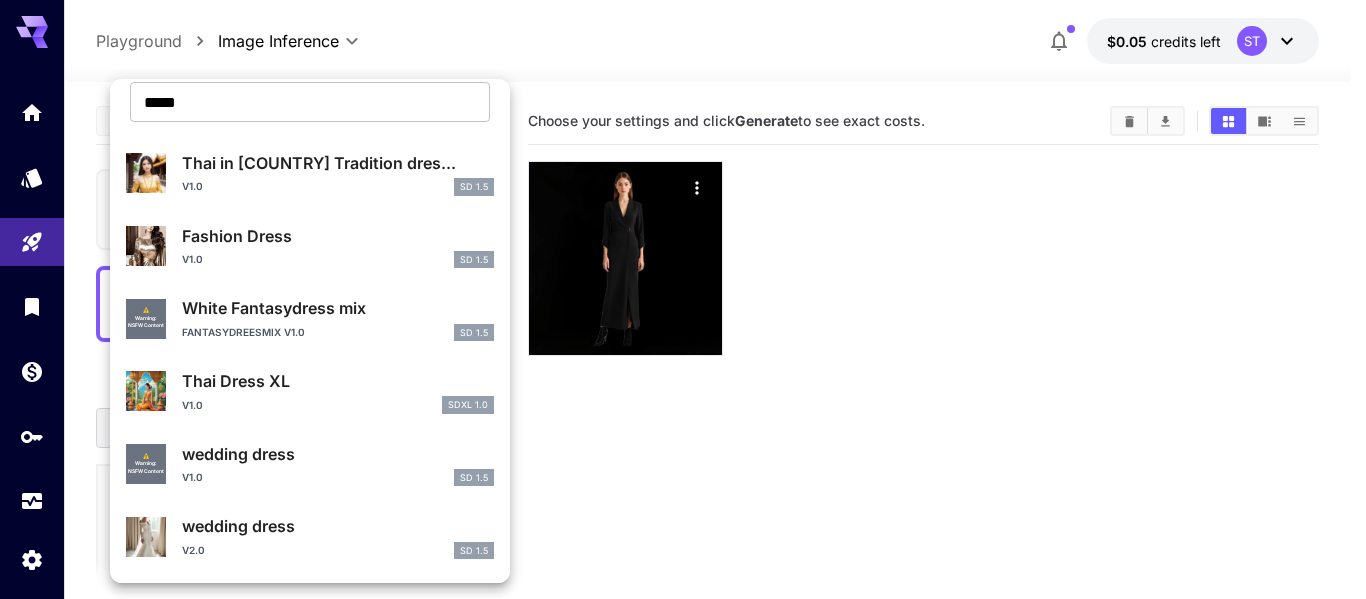 scroll, scrollTop: 0, scrollLeft: 0, axis: both 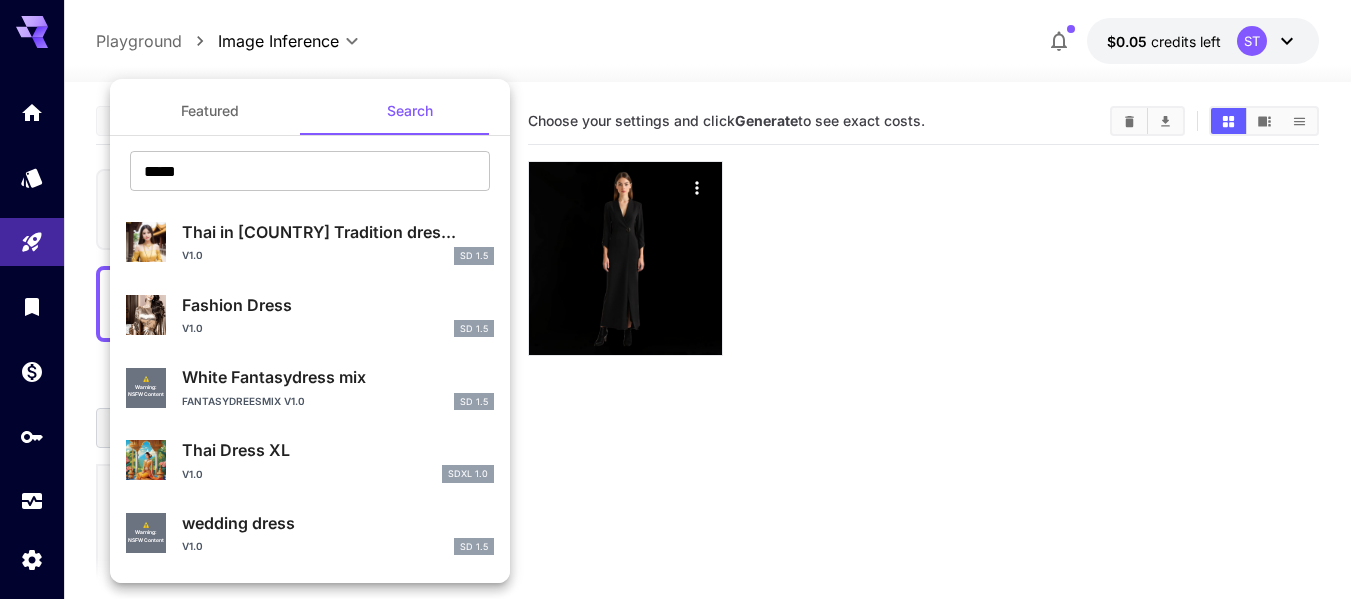 click on "Featured" at bounding box center (210, 111) 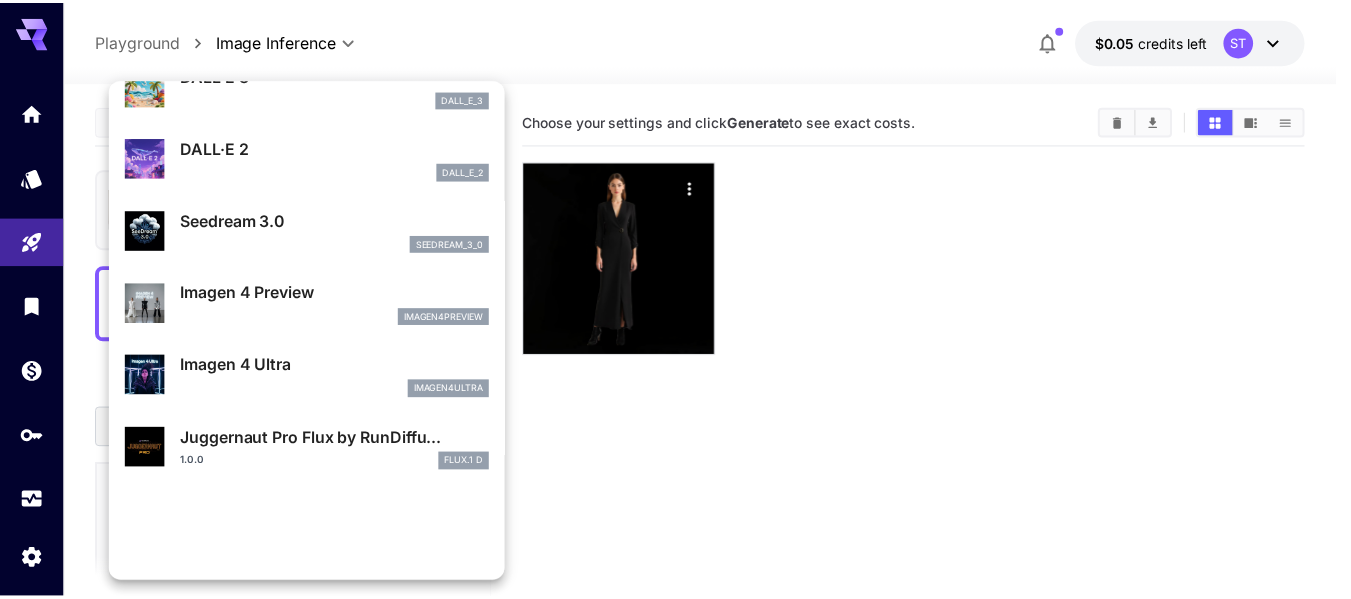 scroll, scrollTop: 400, scrollLeft: 0, axis: vertical 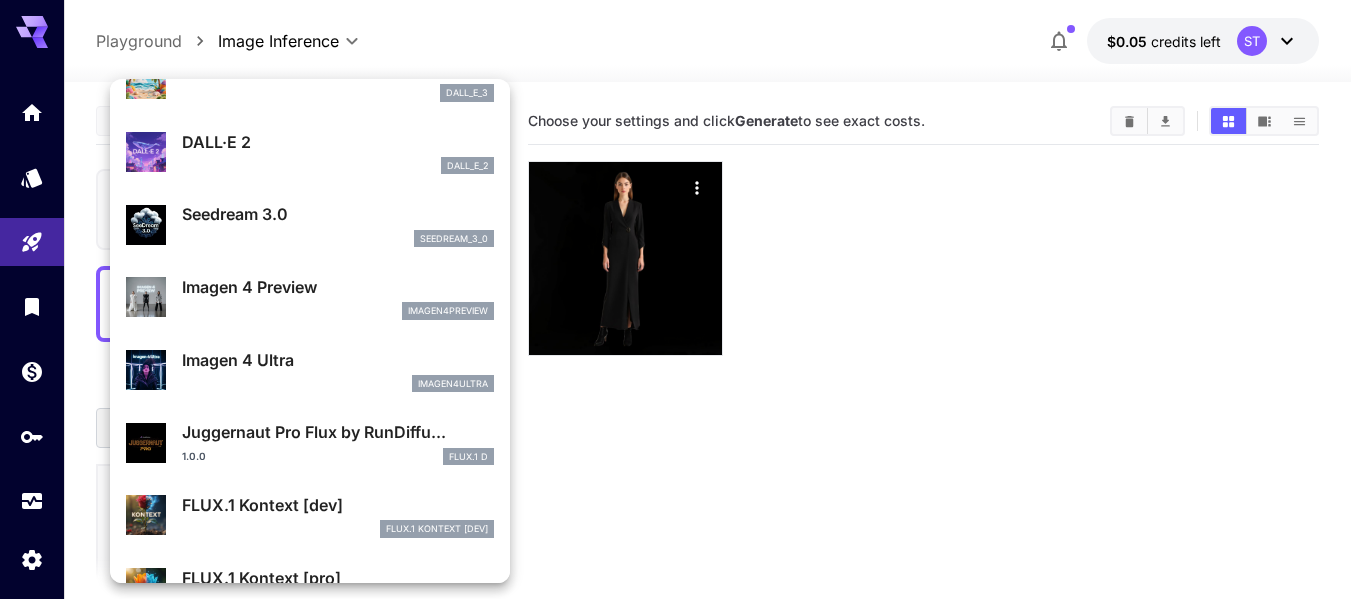 click on "Imagen 4 Preview imagen4preview" at bounding box center [338, 297] 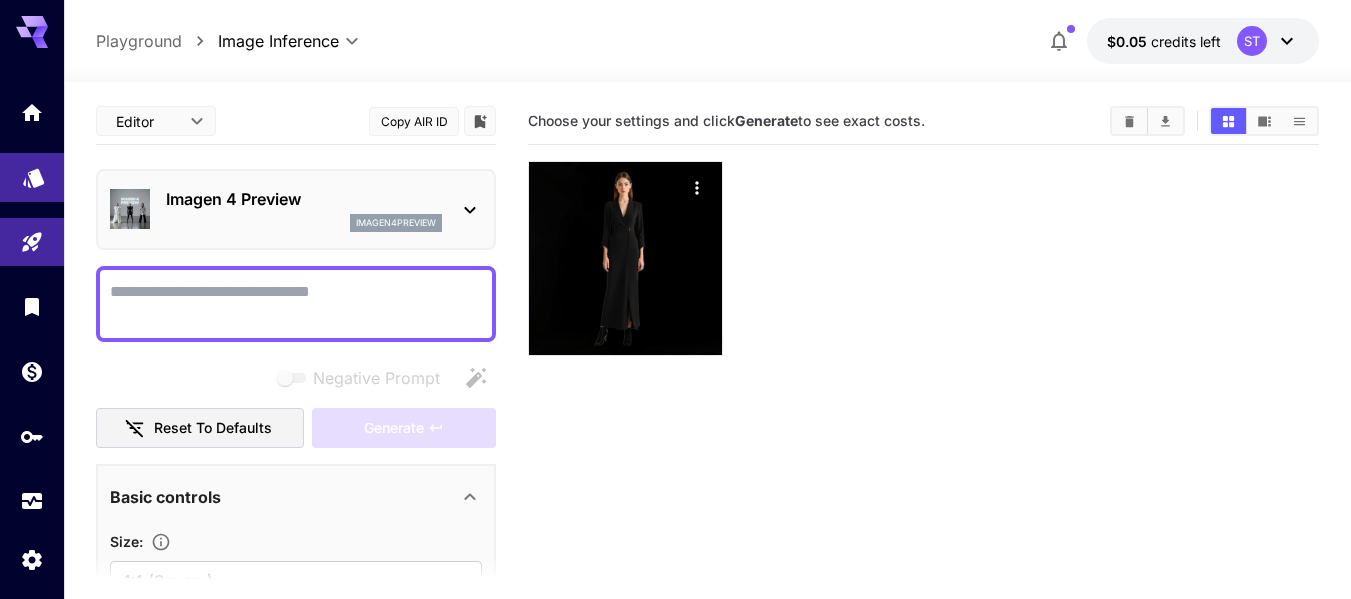 click at bounding box center [32, 177] 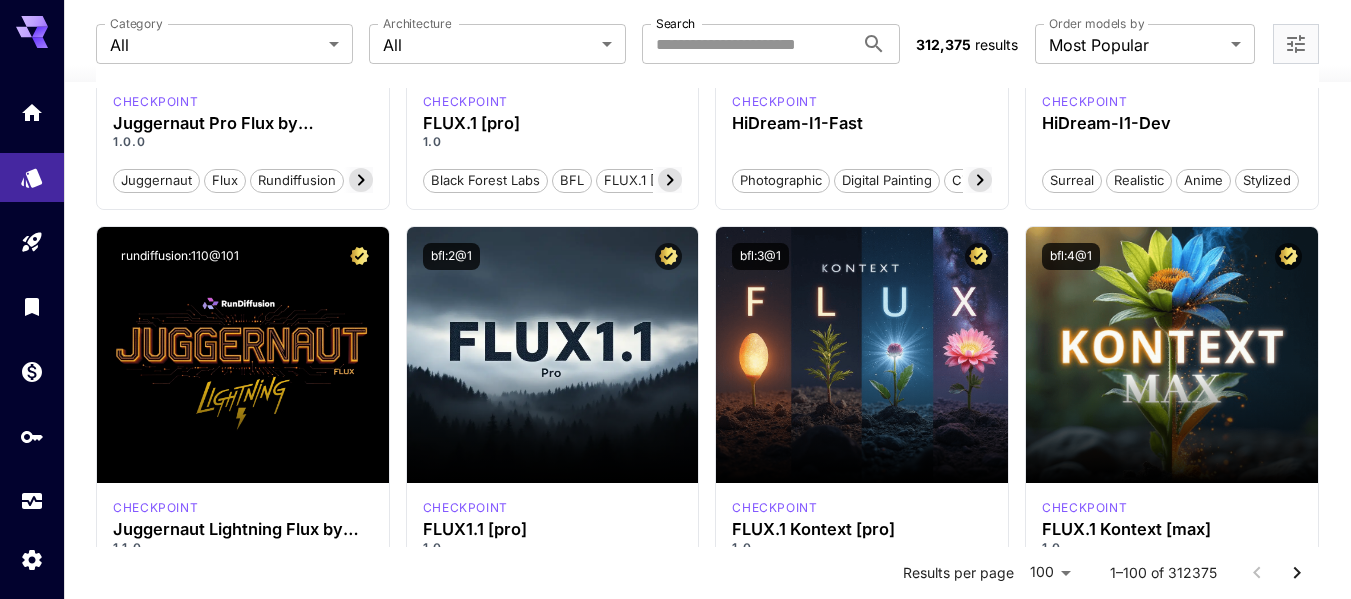 scroll, scrollTop: 500, scrollLeft: 0, axis: vertical 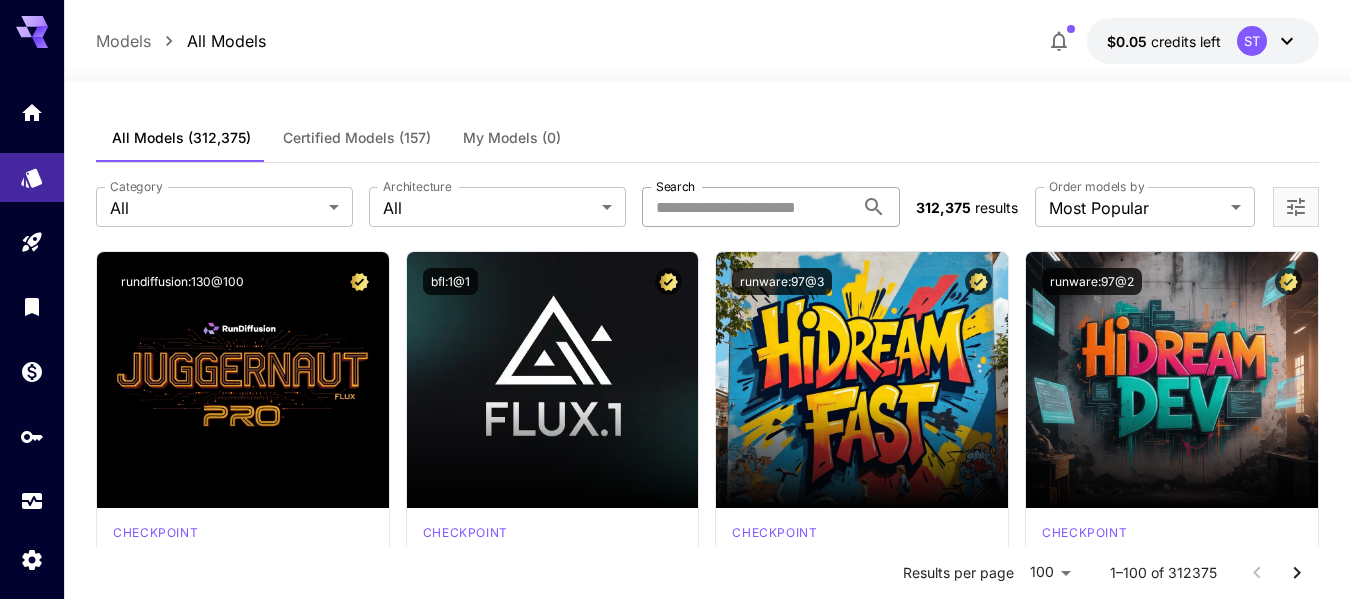 click on "Search" at bounding box center [747, 207] 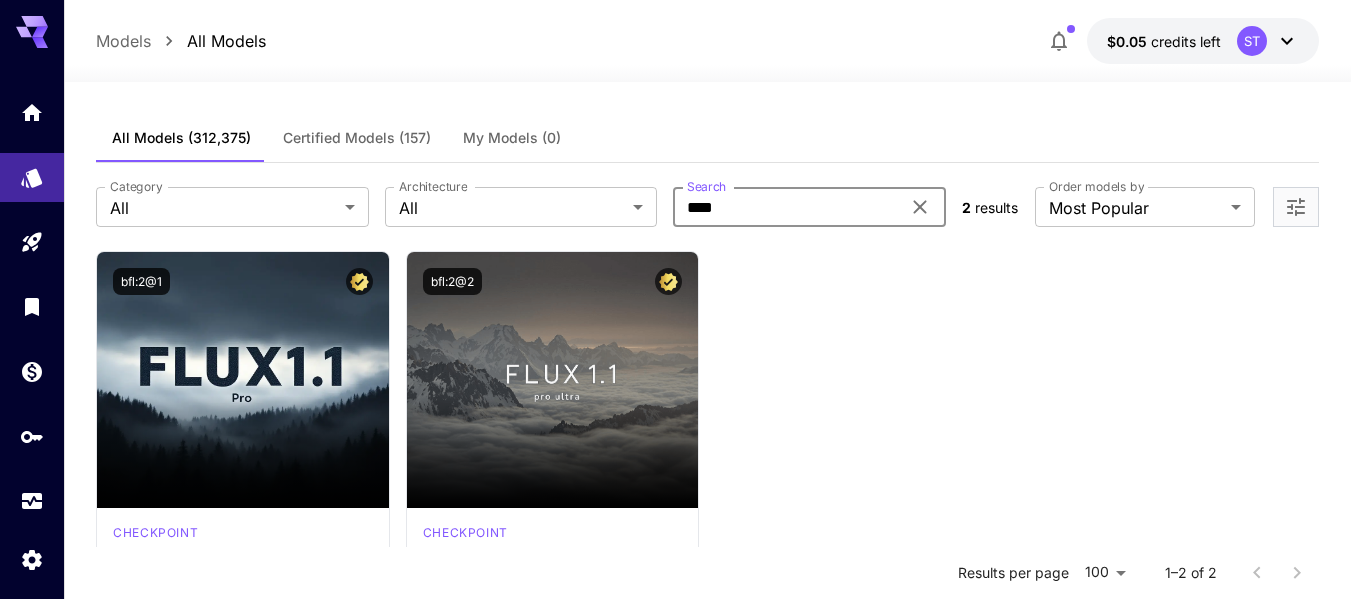 type on "****" 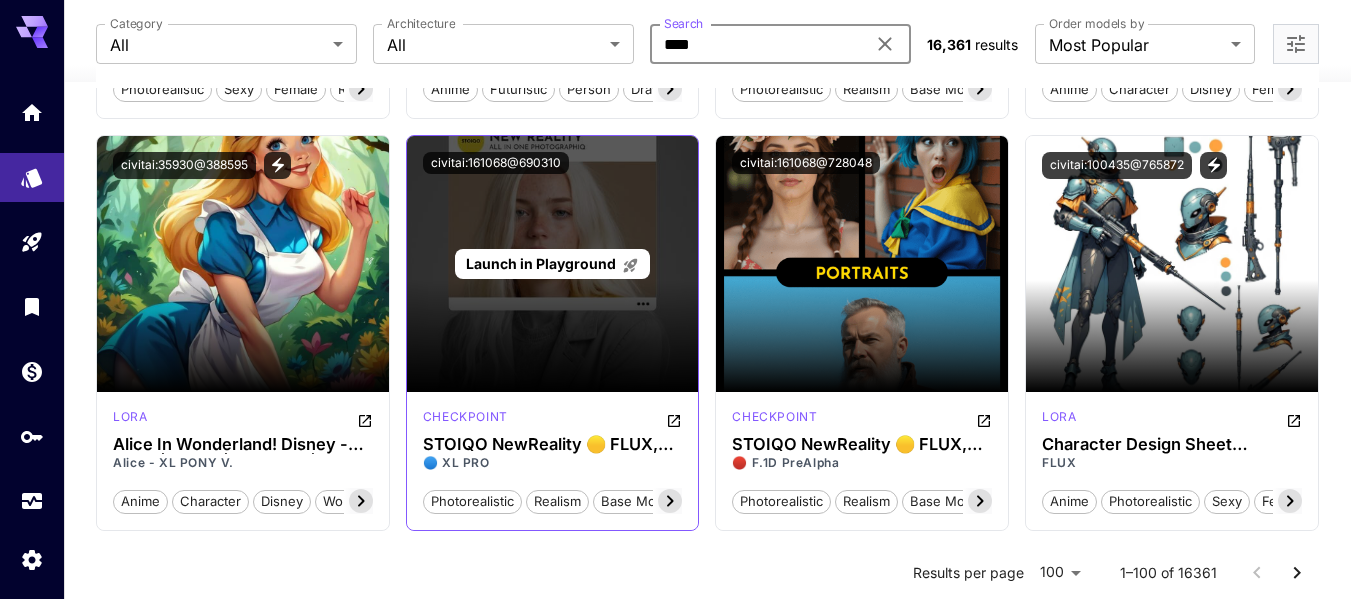 scroll, scrollTop: 5000, scrollLeft: 0, axis: vertical 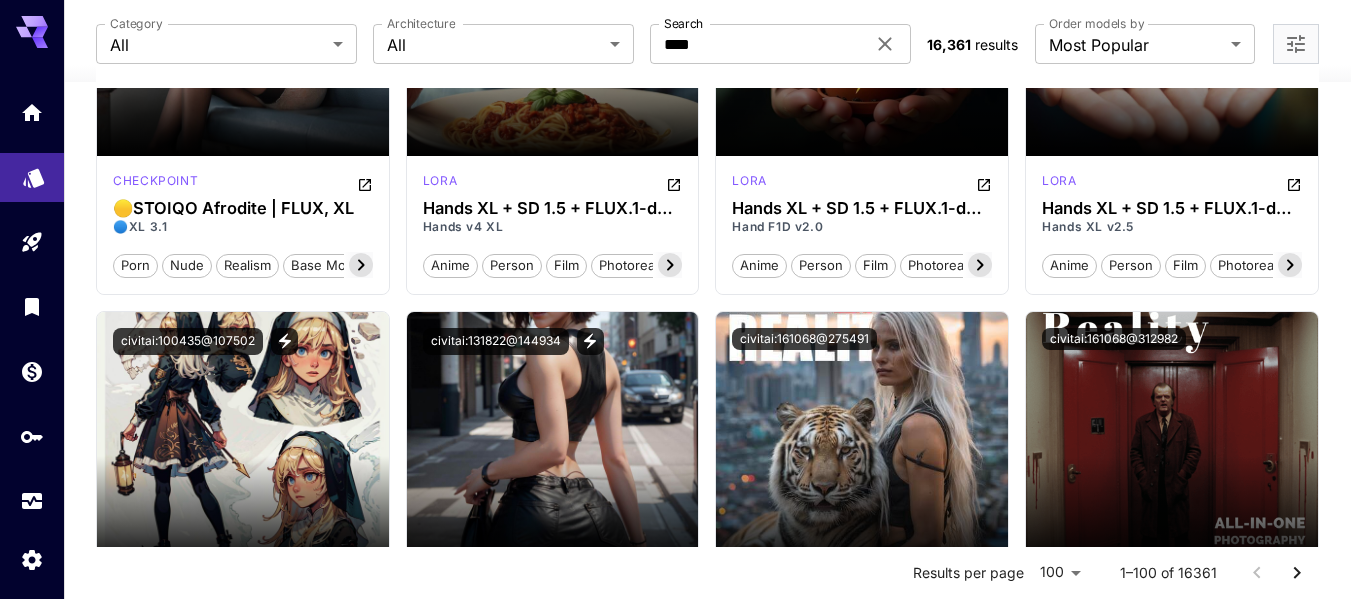 click at bounding box center [32, 177] 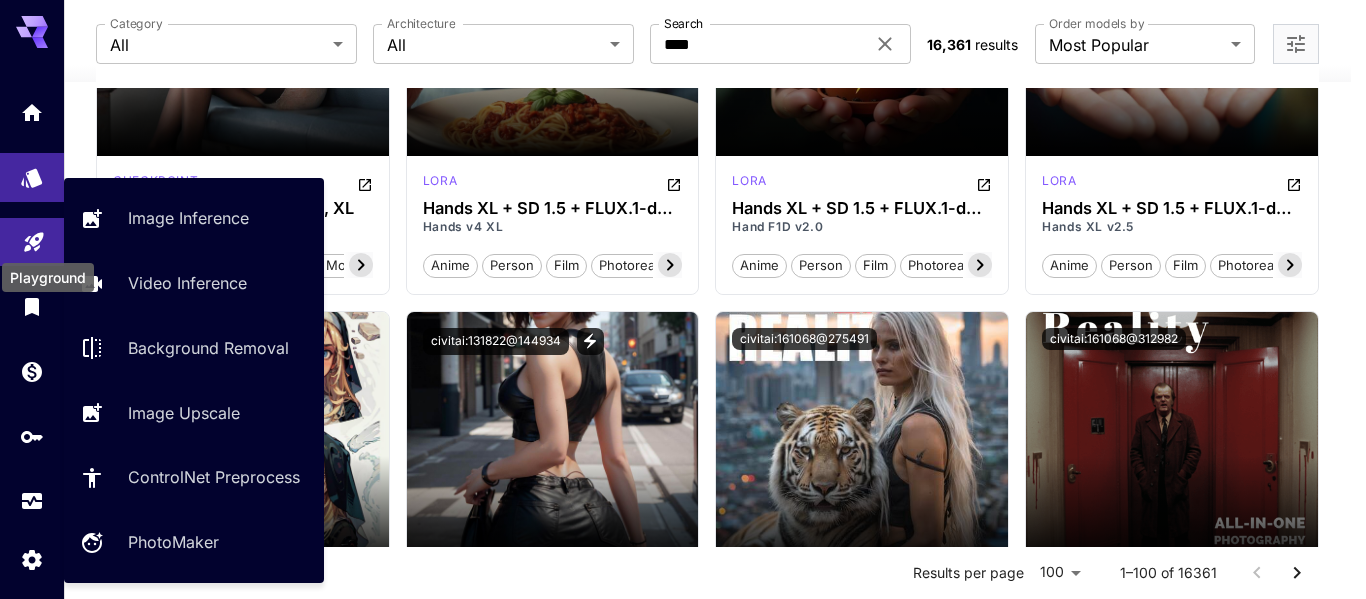 click 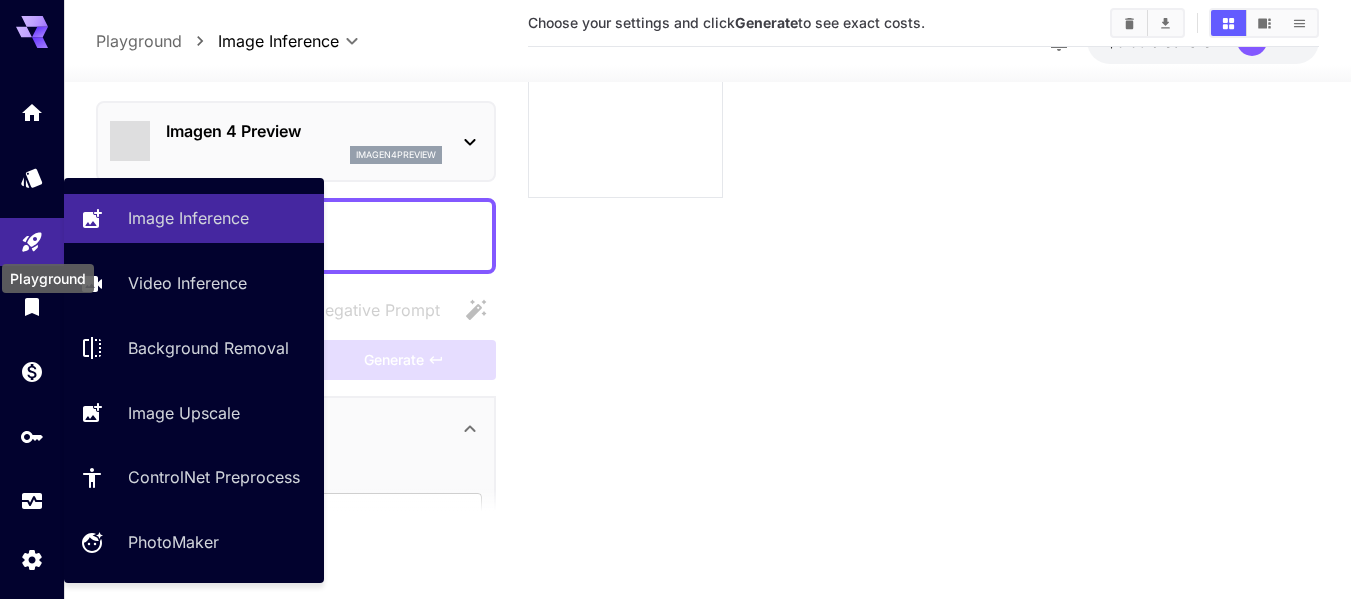 scroll, scrollTop: 158, scrollLeft: 0, axis: vertical 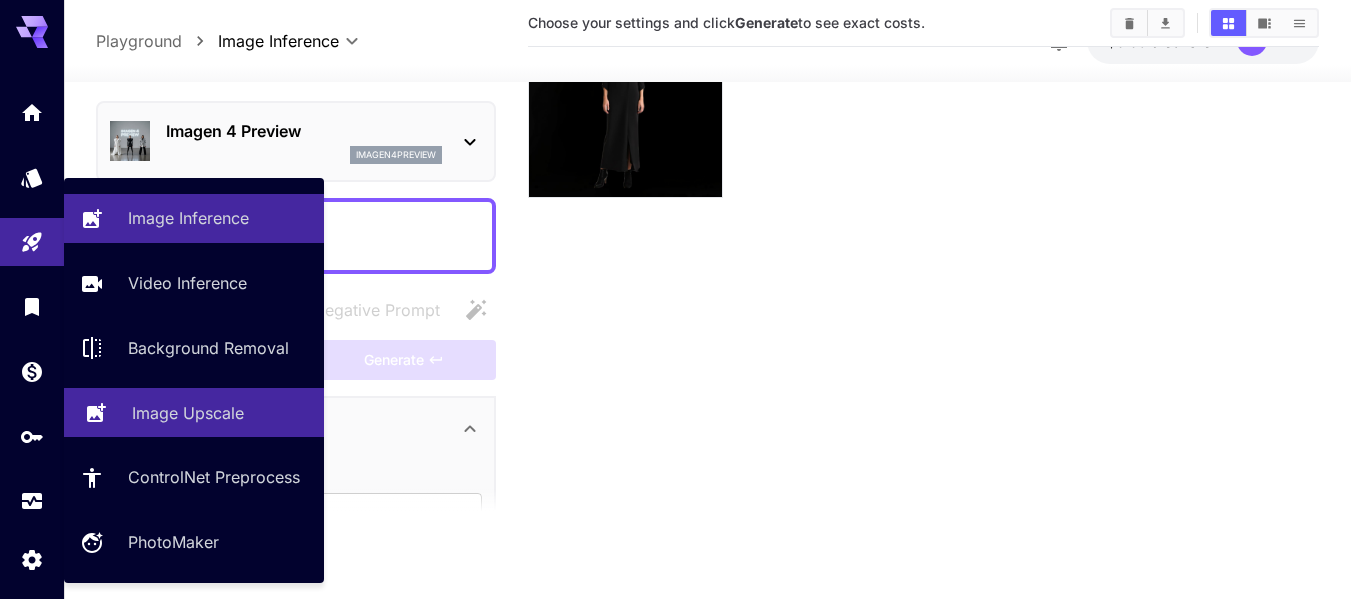 click on "Image Upscale" at bounding box center (188, 413) 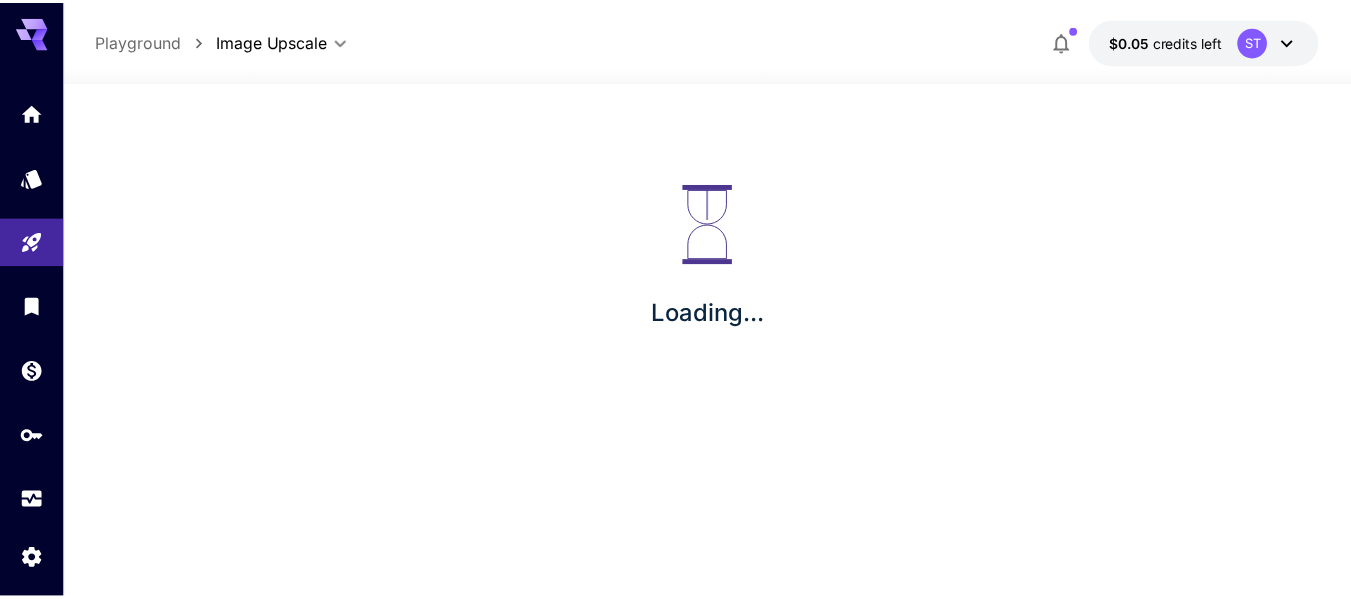 scroll, scrollTop: 0, scrollLeft: 0, axis: both 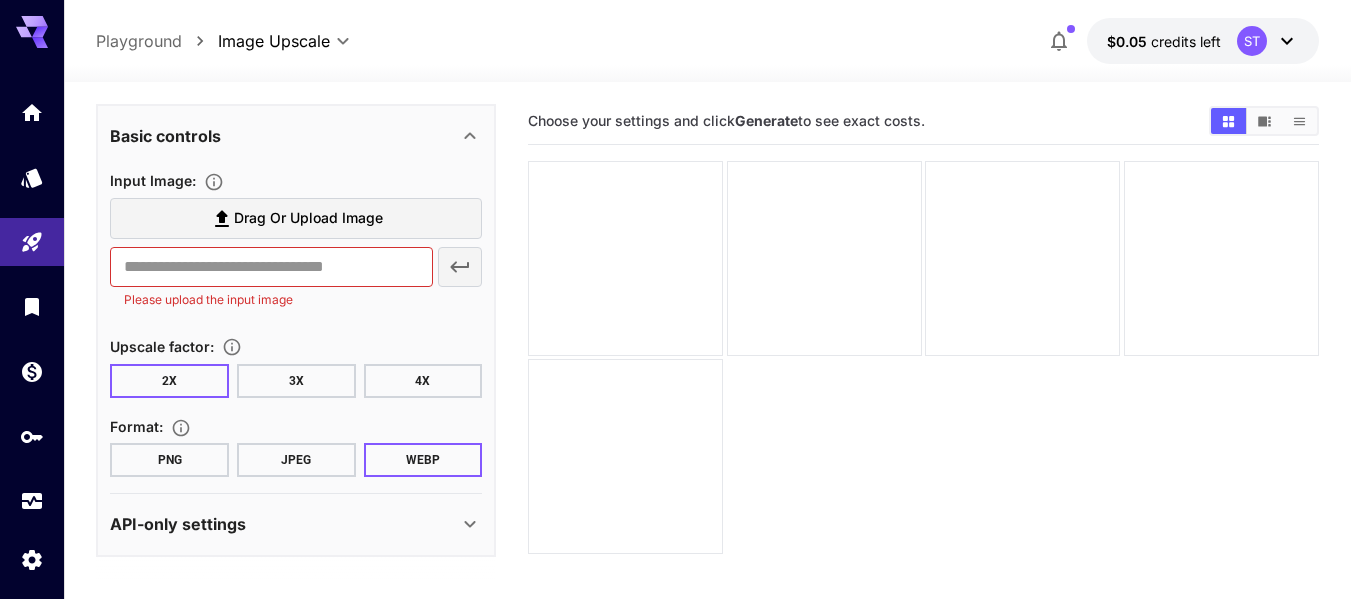click on "3X" at bounding box center (296, 381) 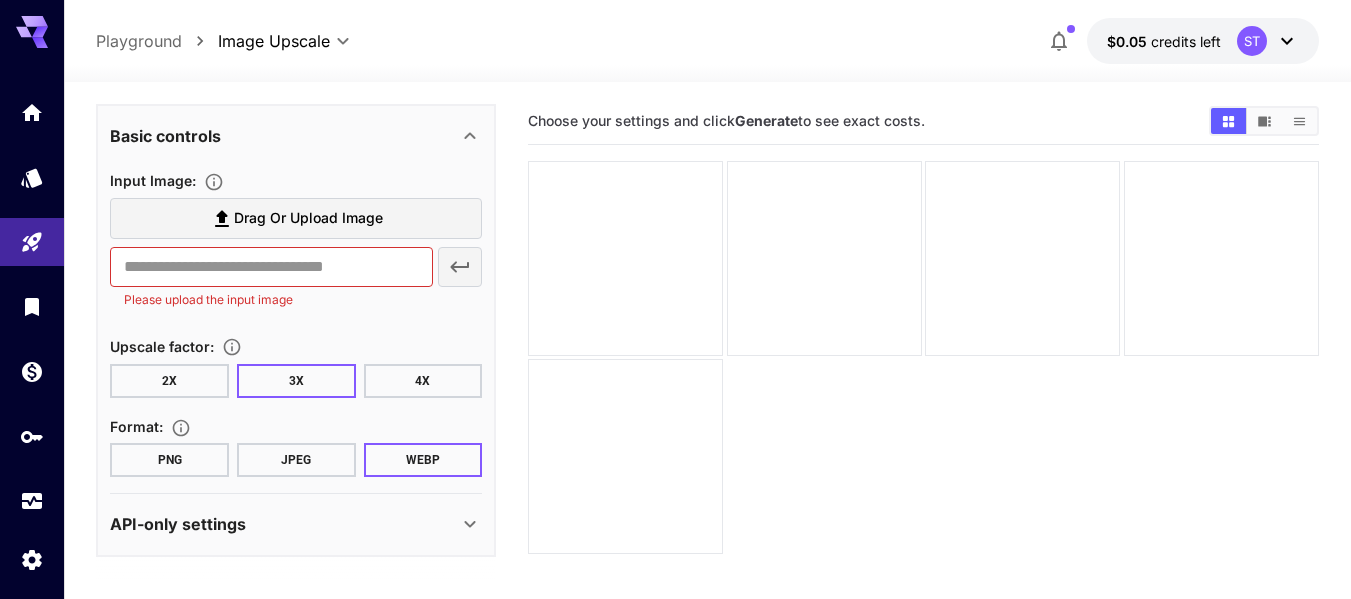 click on "4X" at bounding box center (423, 381) 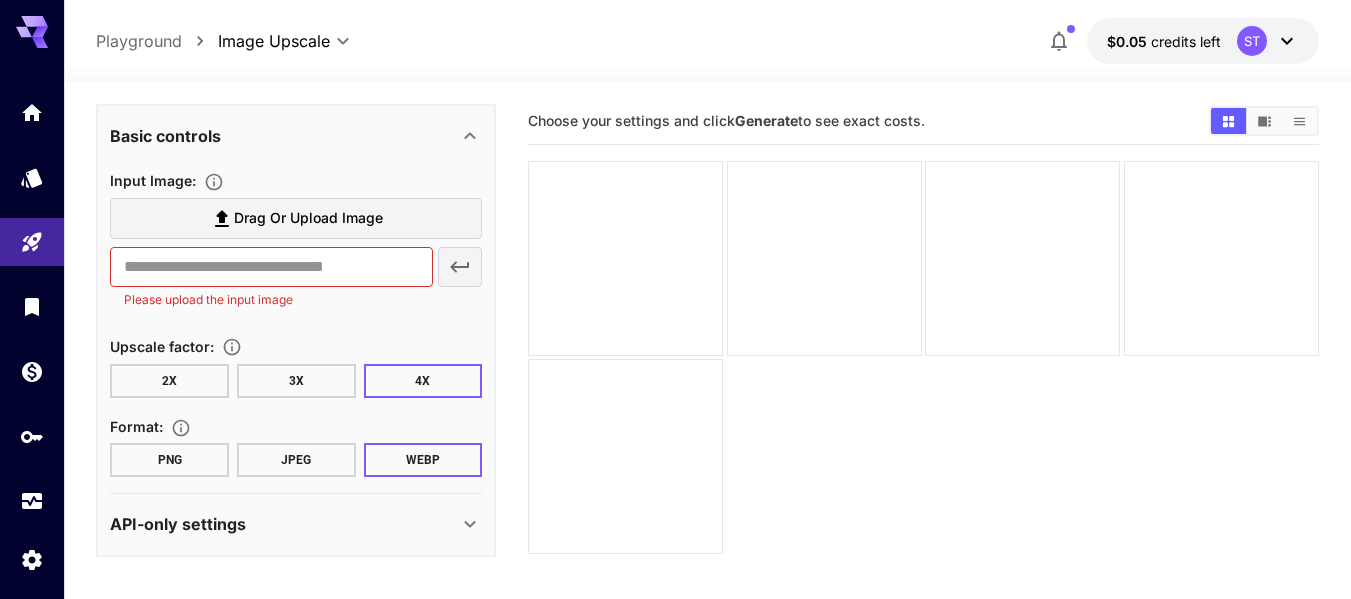 click on "3X" at bounding box center [296, 381] 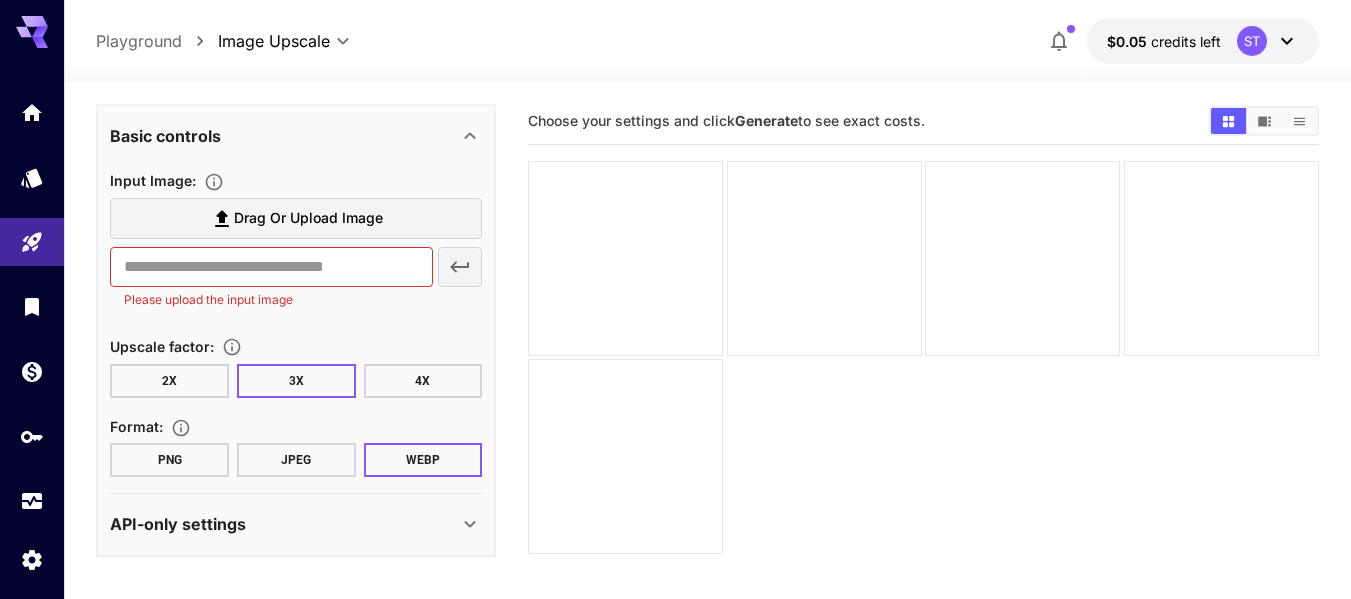click on "2X" at bounding box center (169, 381) 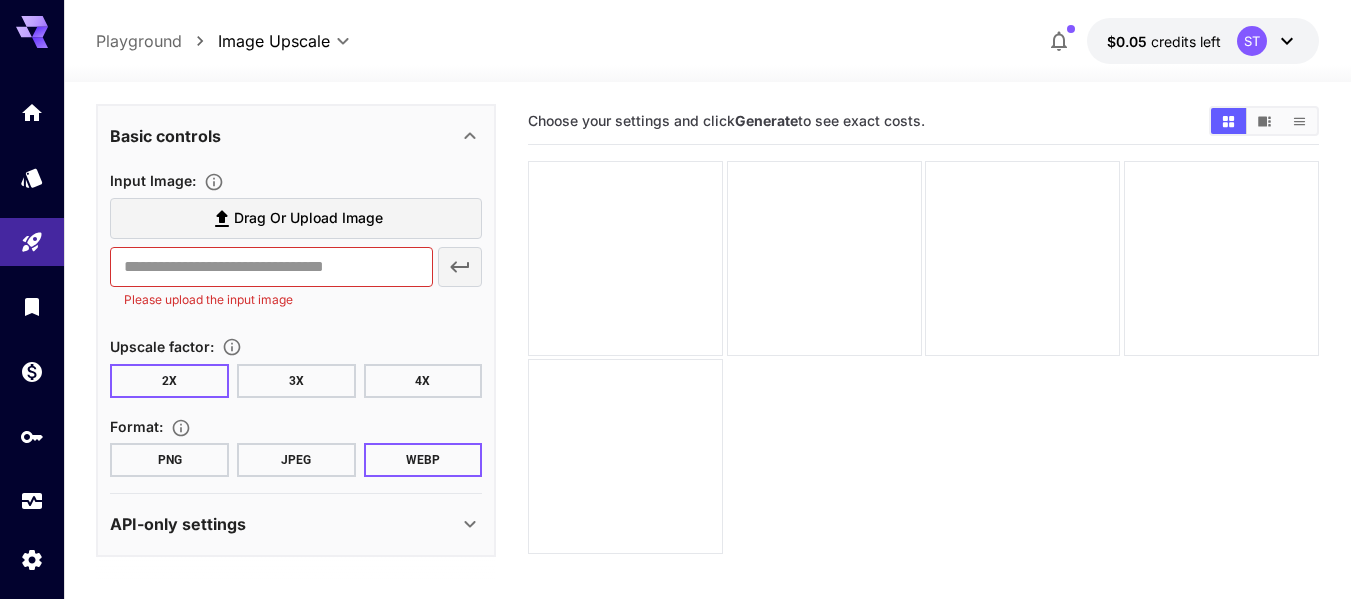 click on "PNG" at bounding box center [169, 460] 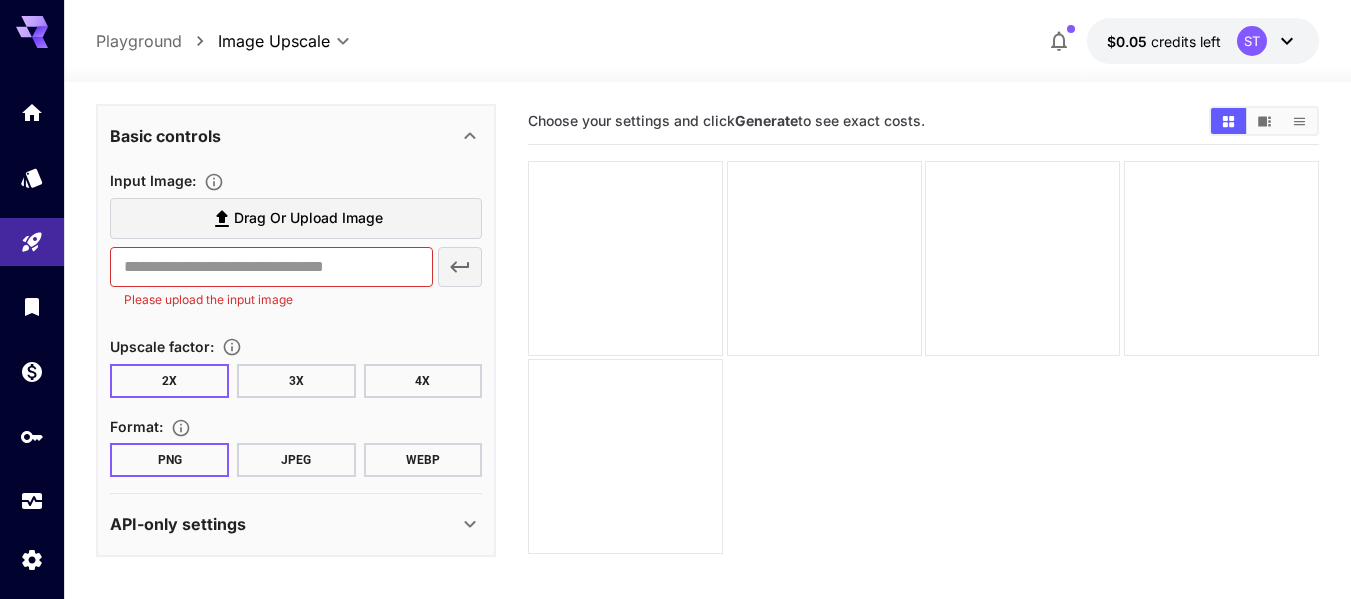 click on "Drag or upload image" at bounding box center (308, 218) 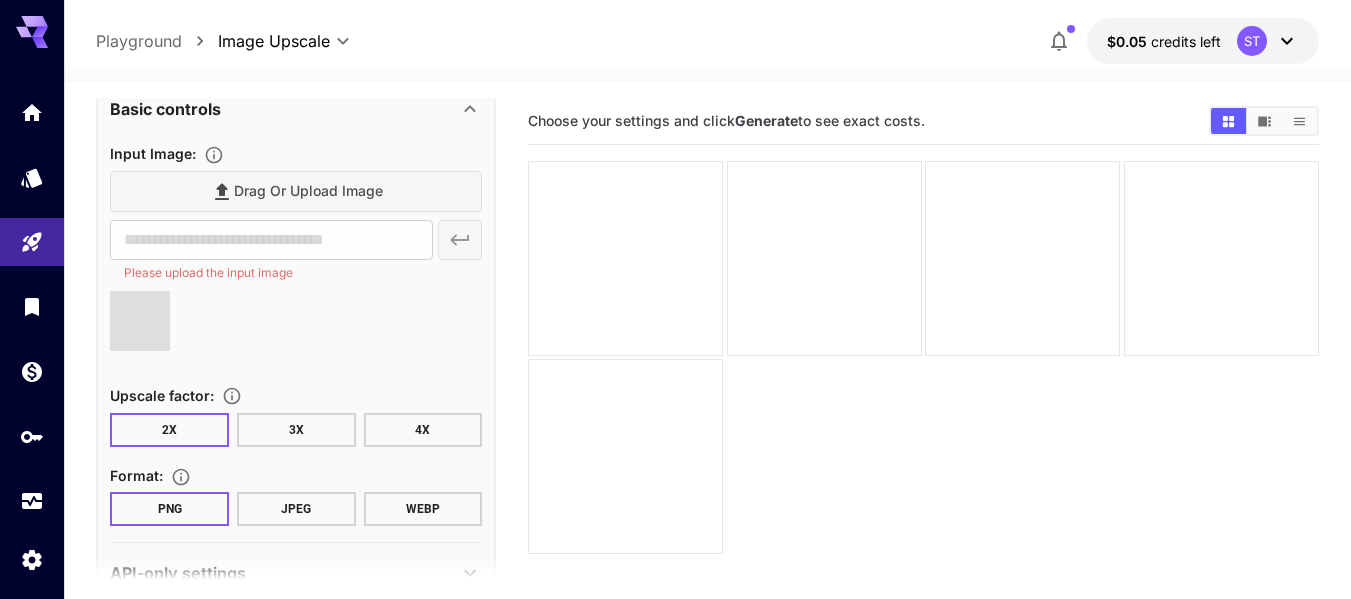 scroll, scrollTop: 198, scrollLeft: 0, axis: vertical 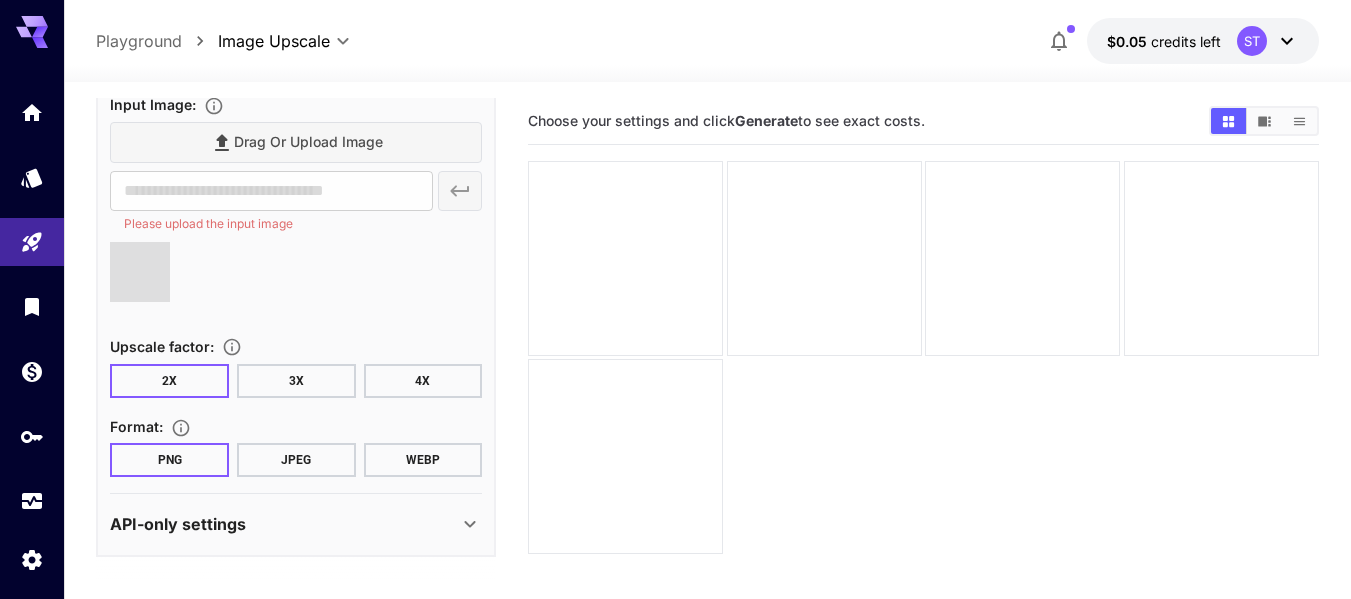 type on "**********" 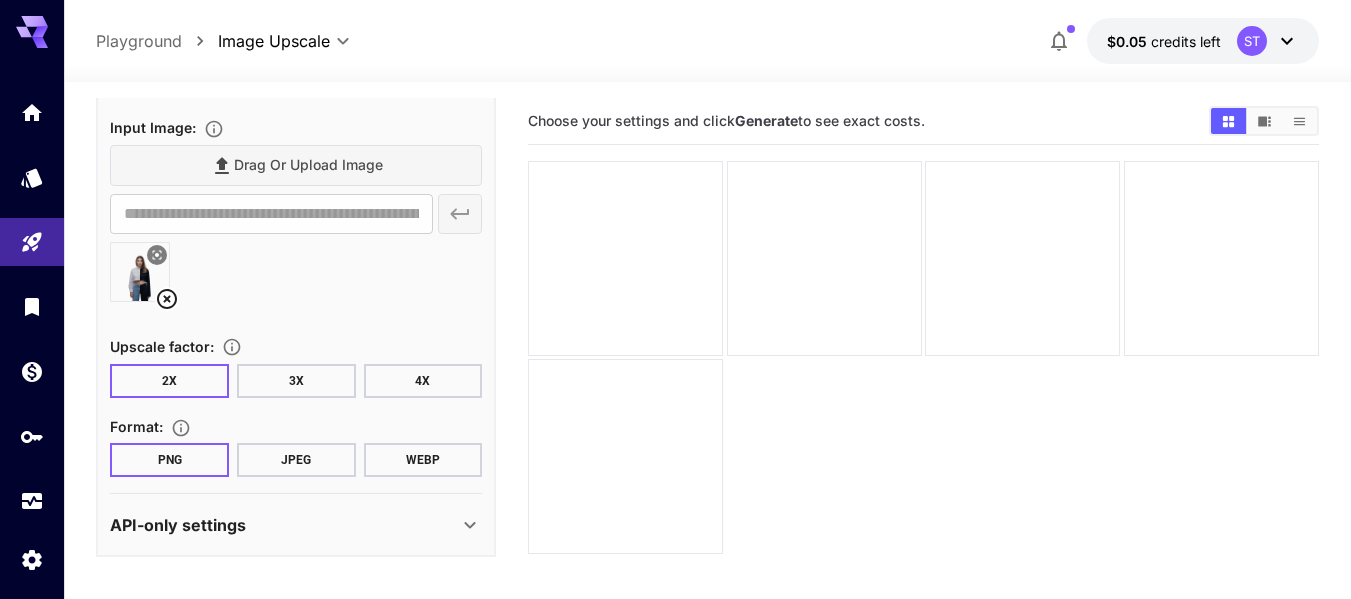 scroll, scrollTop: 175, scrollLeft: 0, axis: vertical 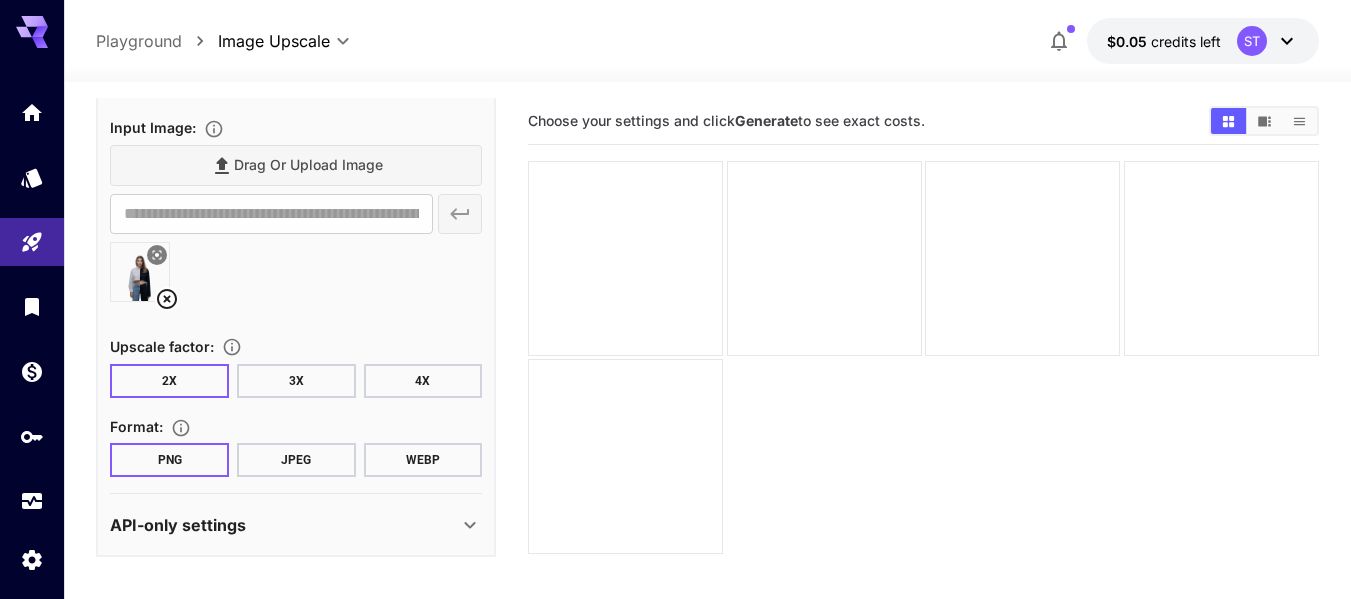 click 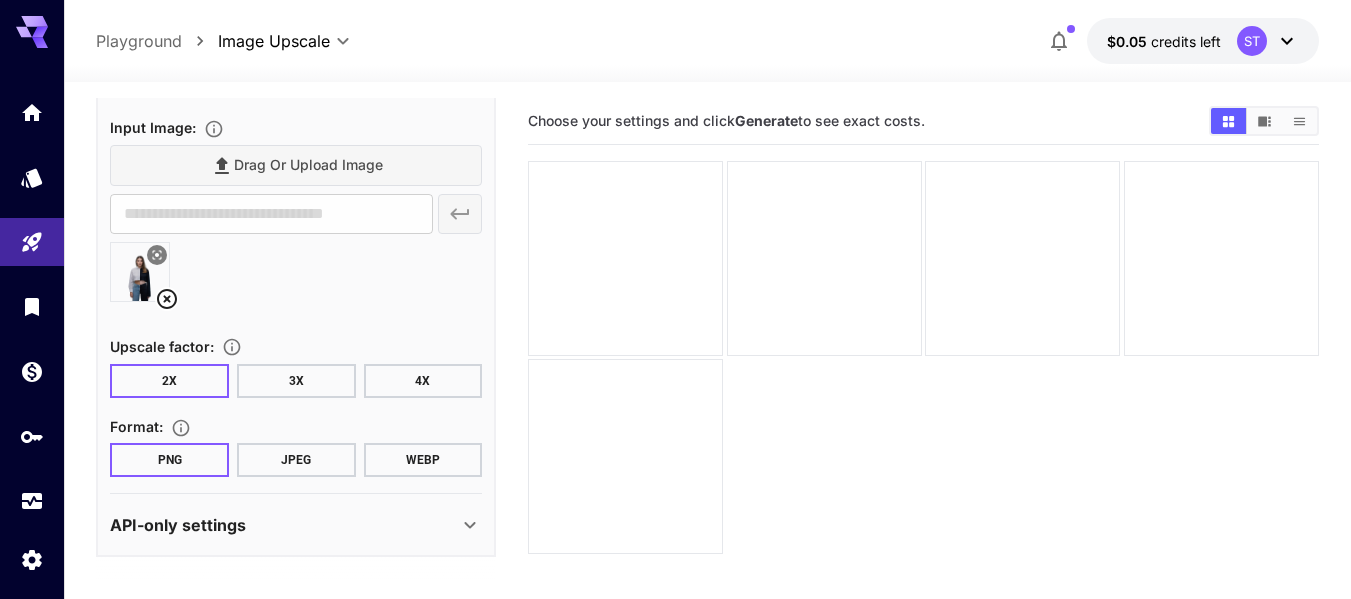 scroll, scrollTop: 122, scrollLeft: 0, axis: vertical 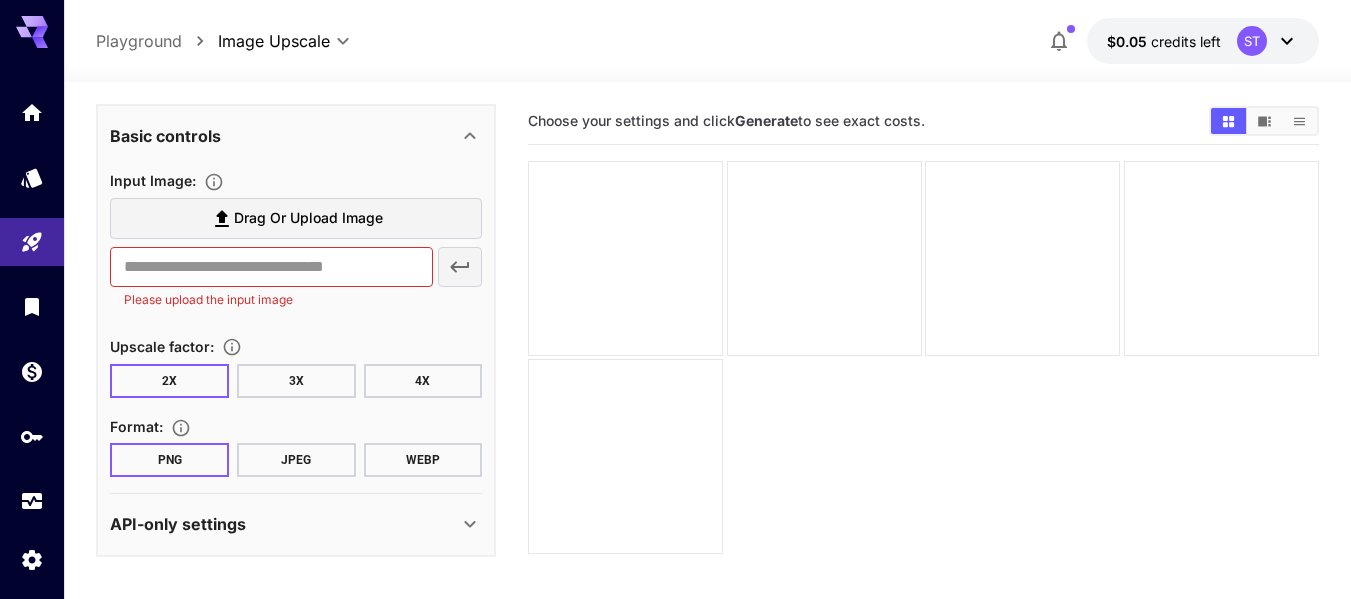 click on "Drag or upload image" at bounding box center (296, 218) 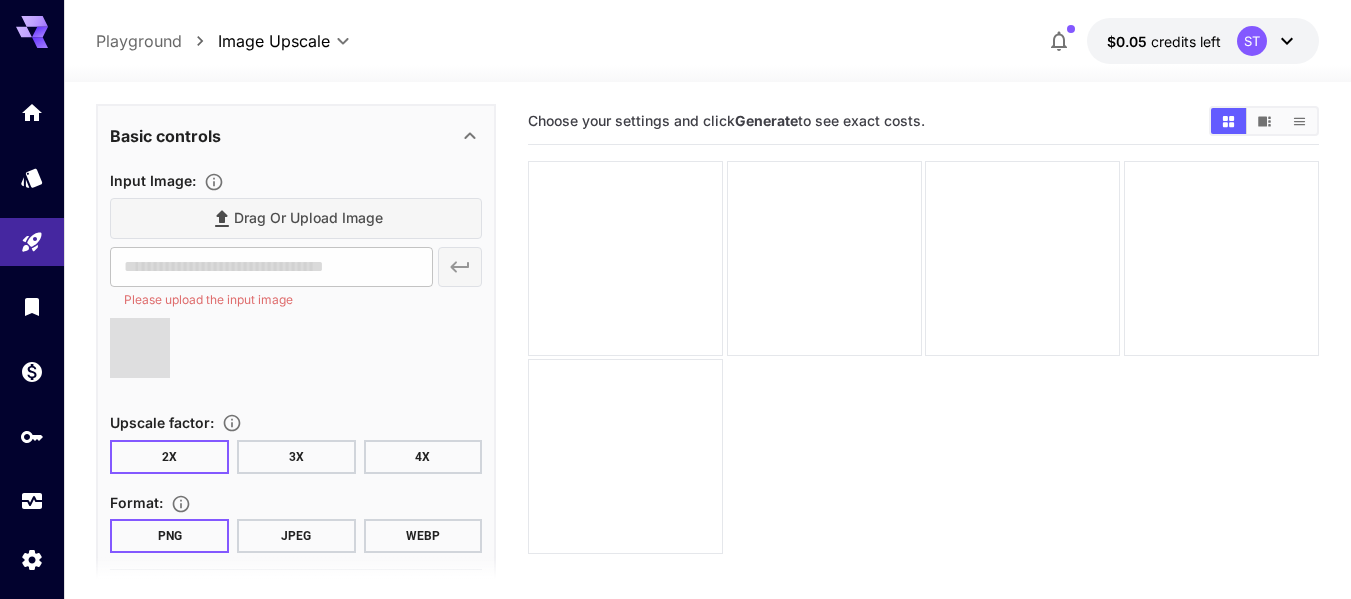 type on "**********" 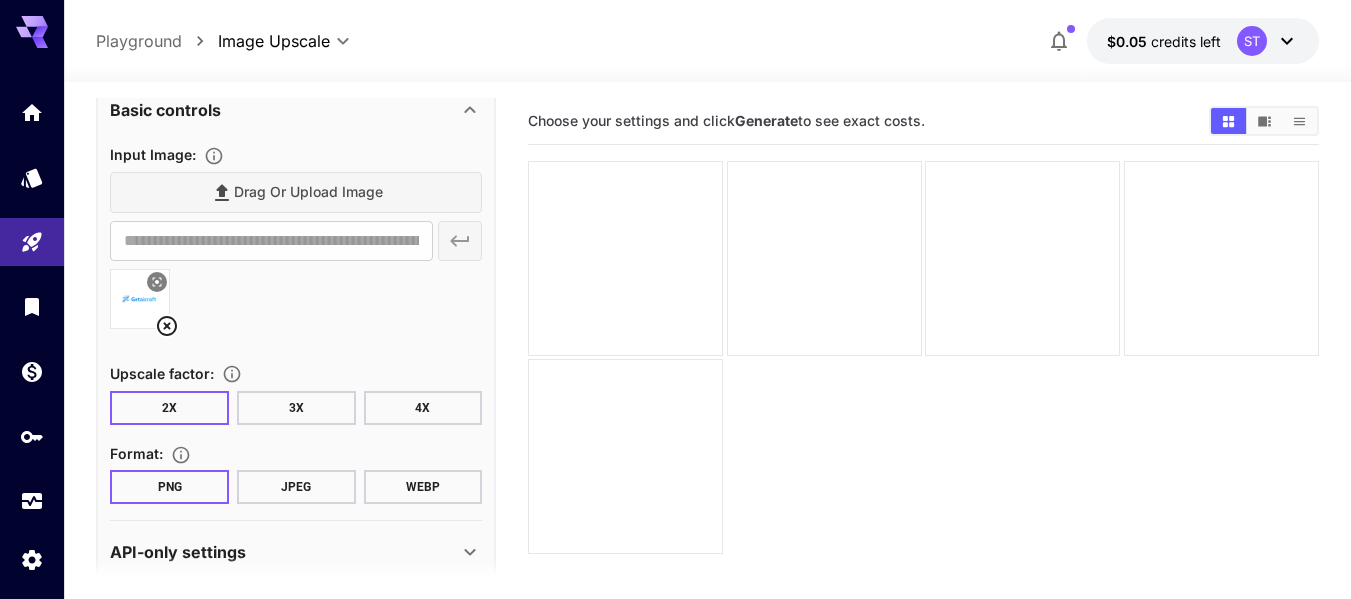 scroll, scrollTop: 175, scrollLeft: 0, axis: vertical 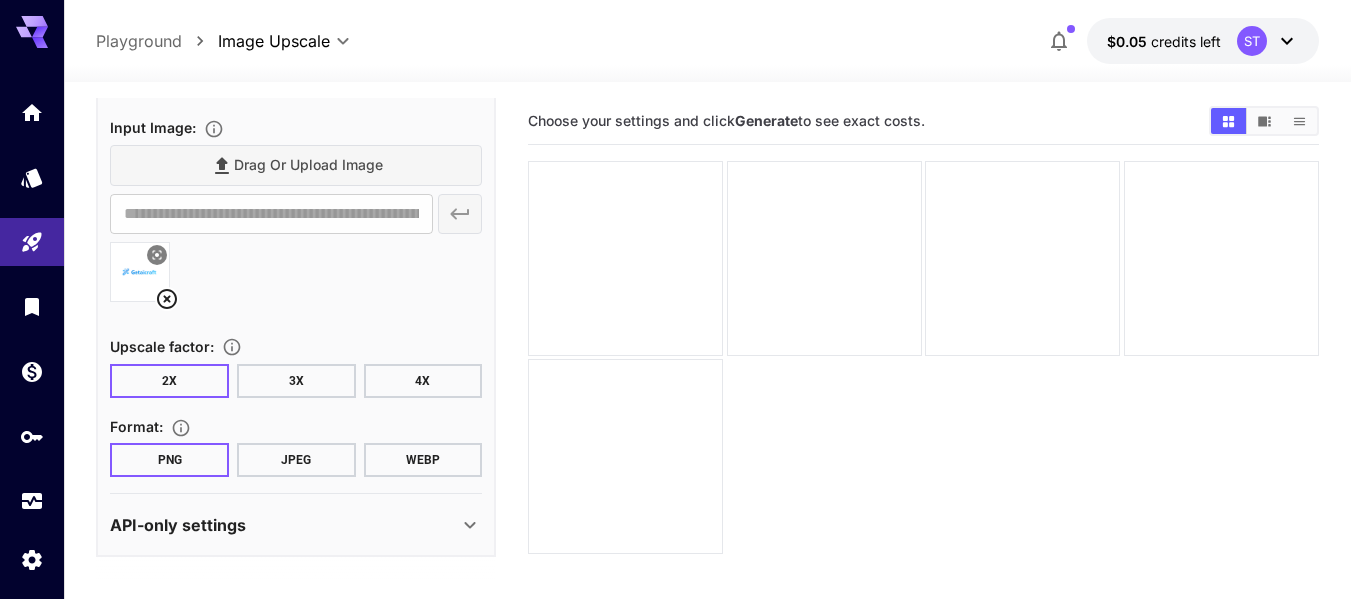 click on "4X" at bounding box center [423, 381] 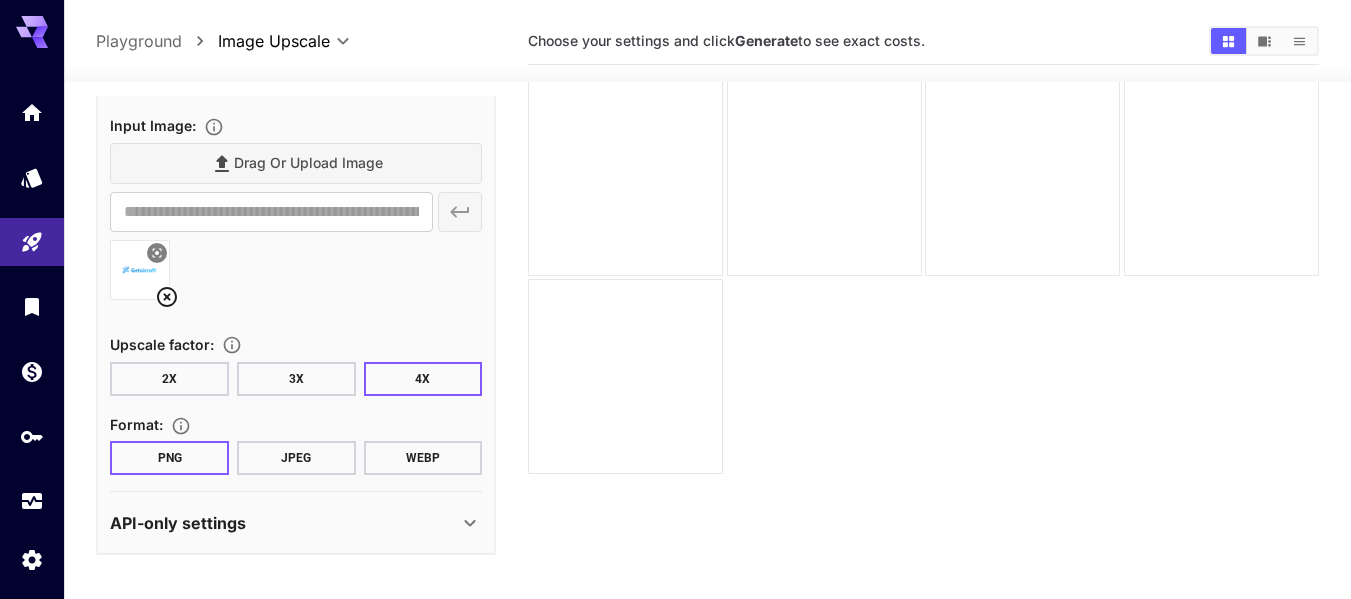 scroll, scrollTop: 158, scrollLeft: 0, axis: vertical 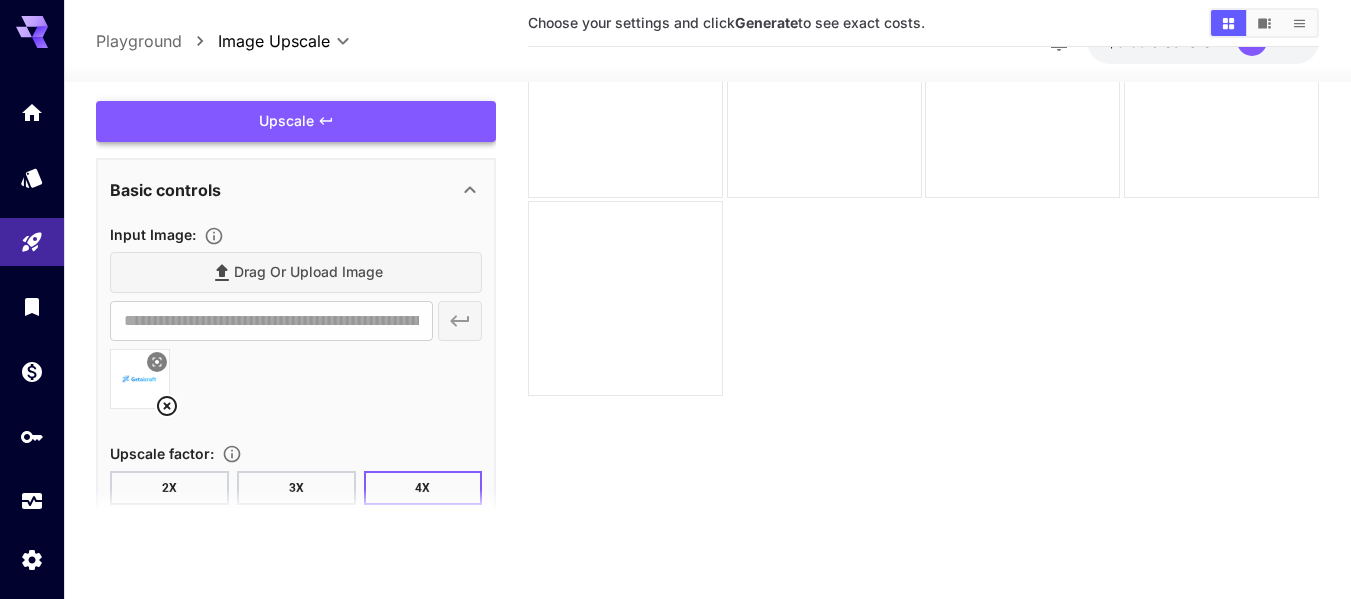 click on "Upscale" at bounding box center (296, 121) 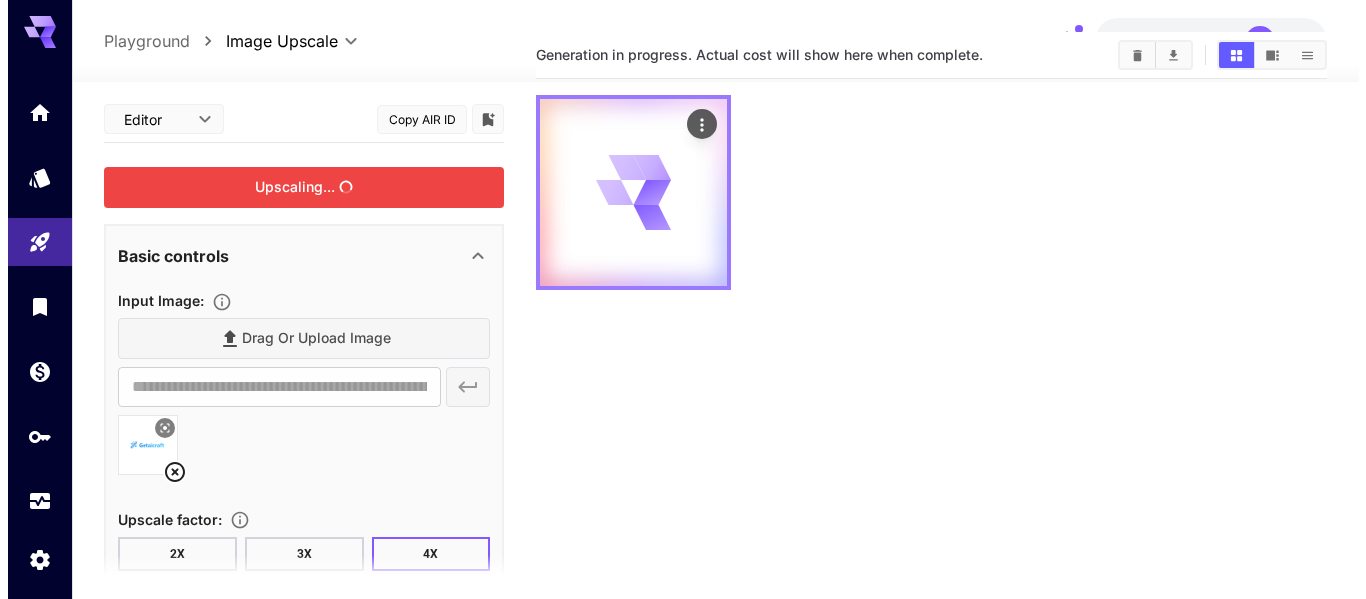 scroll, scrollTop: 0, scrollLeft: 0, axis: both 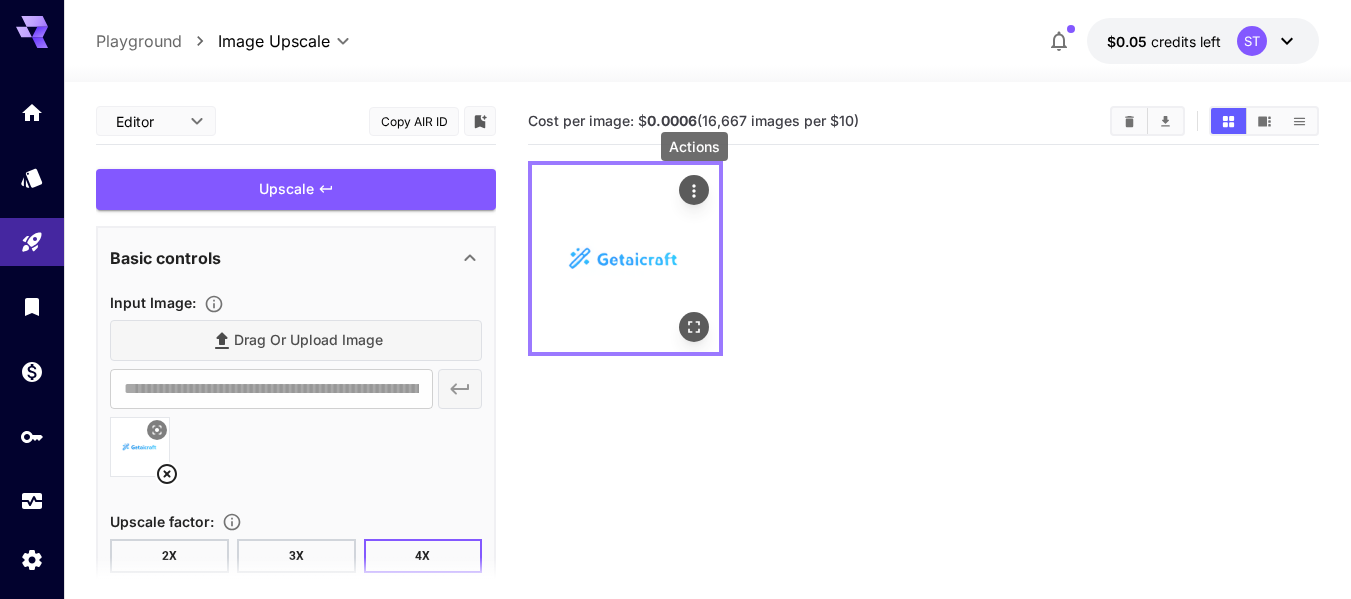 click at bounding box center [694, 190] 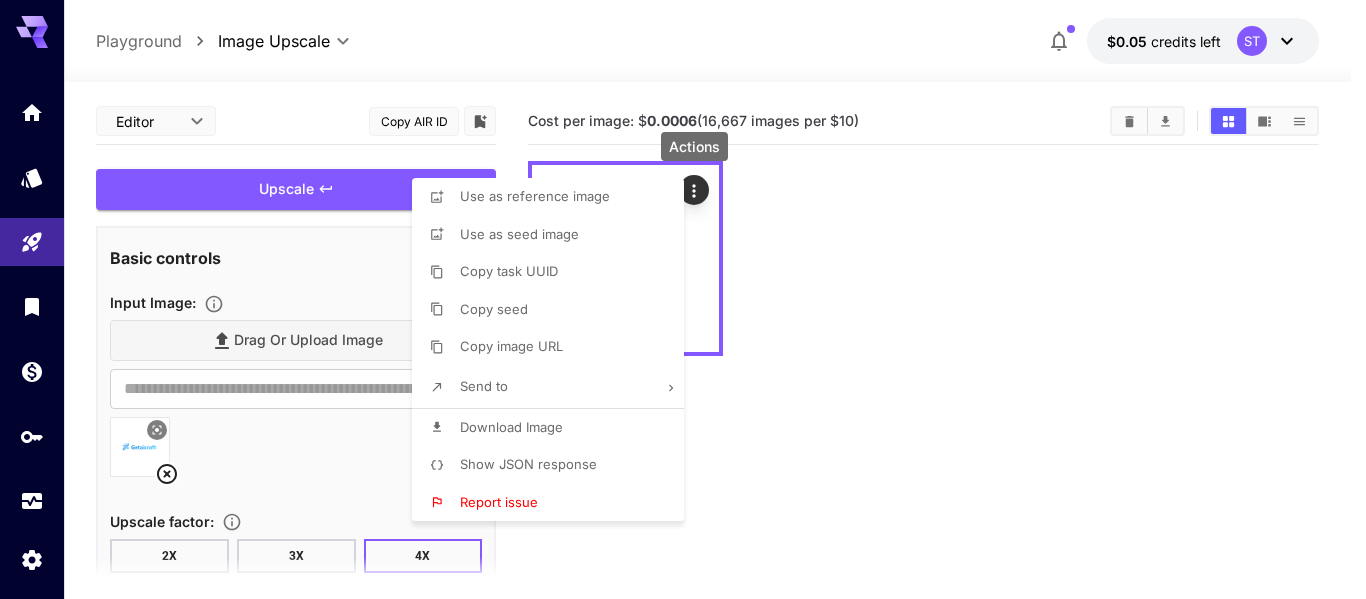 click on "Download Image" at bounding box center [511, 427] 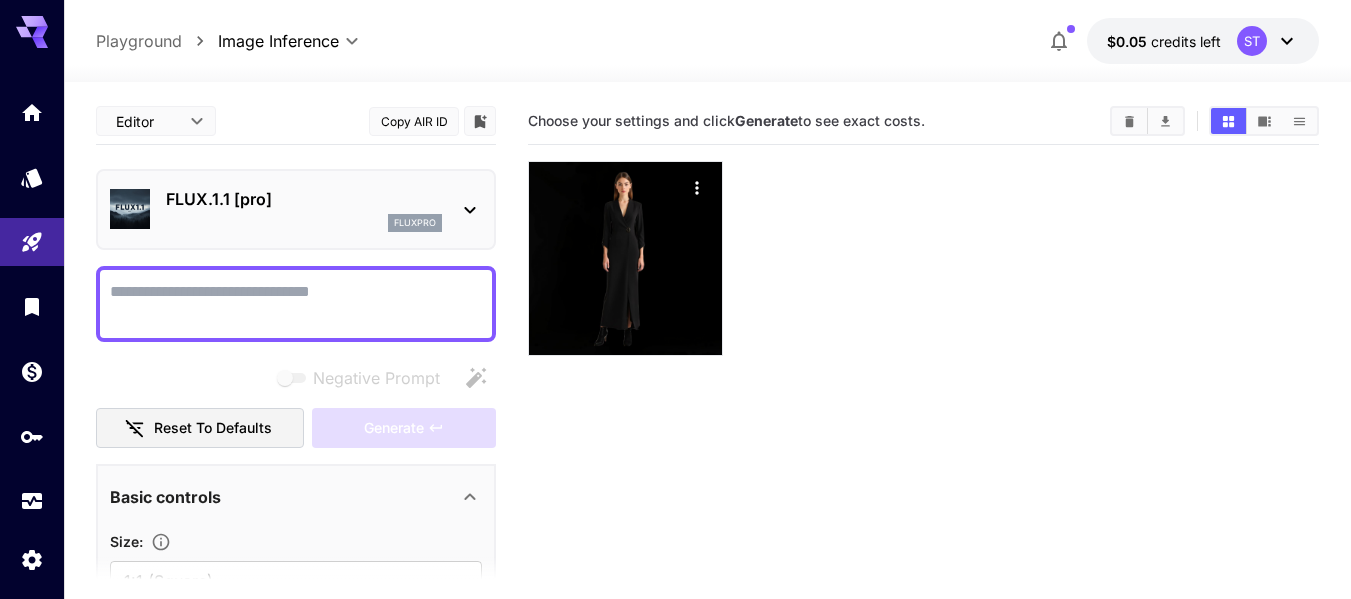 scroll, scrollTop: 0, scrollLeft: 0, axis: both 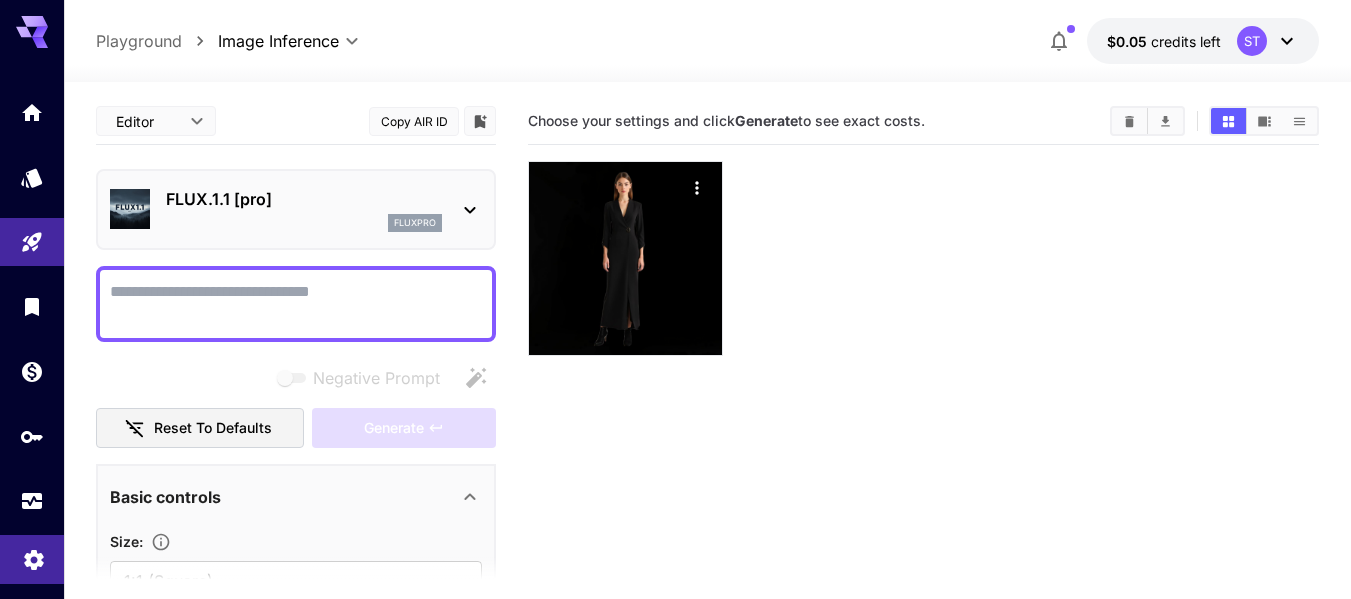 click 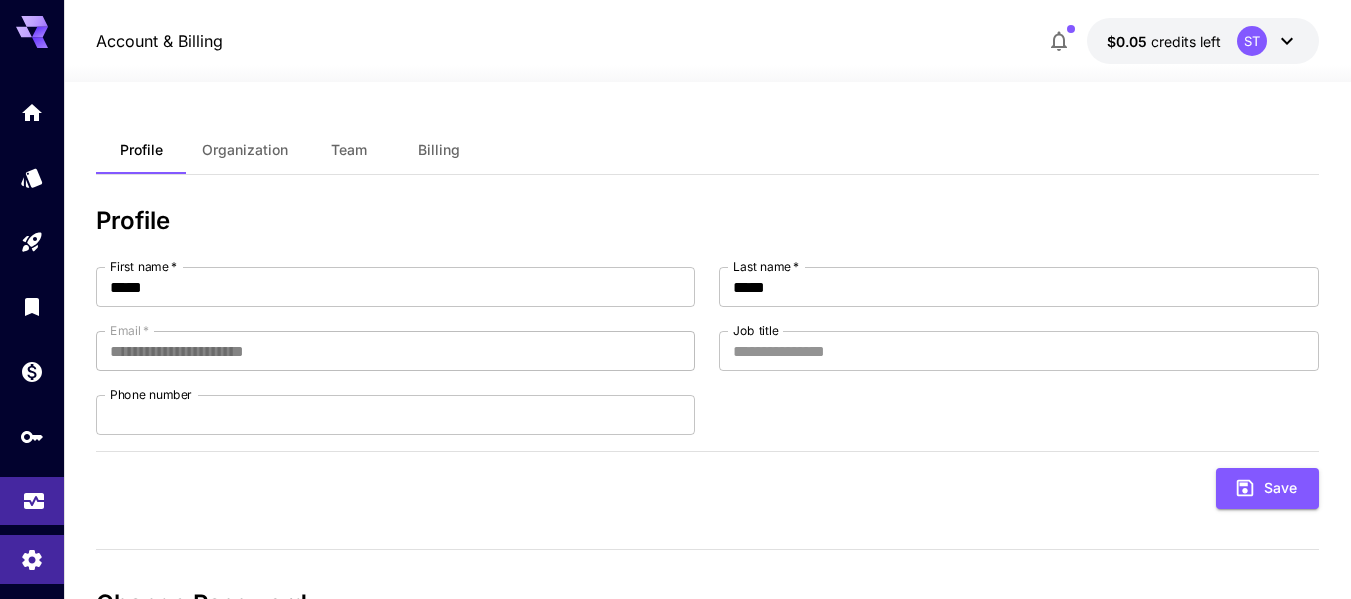 click at bounding box center [32, 501] 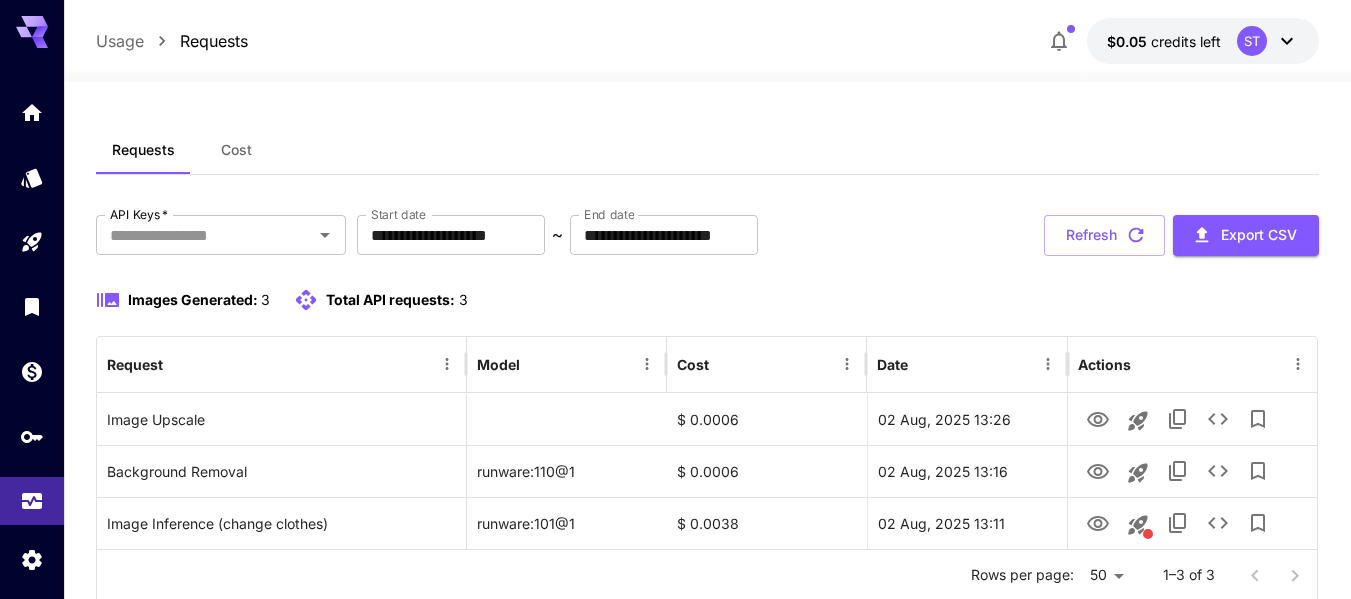 click 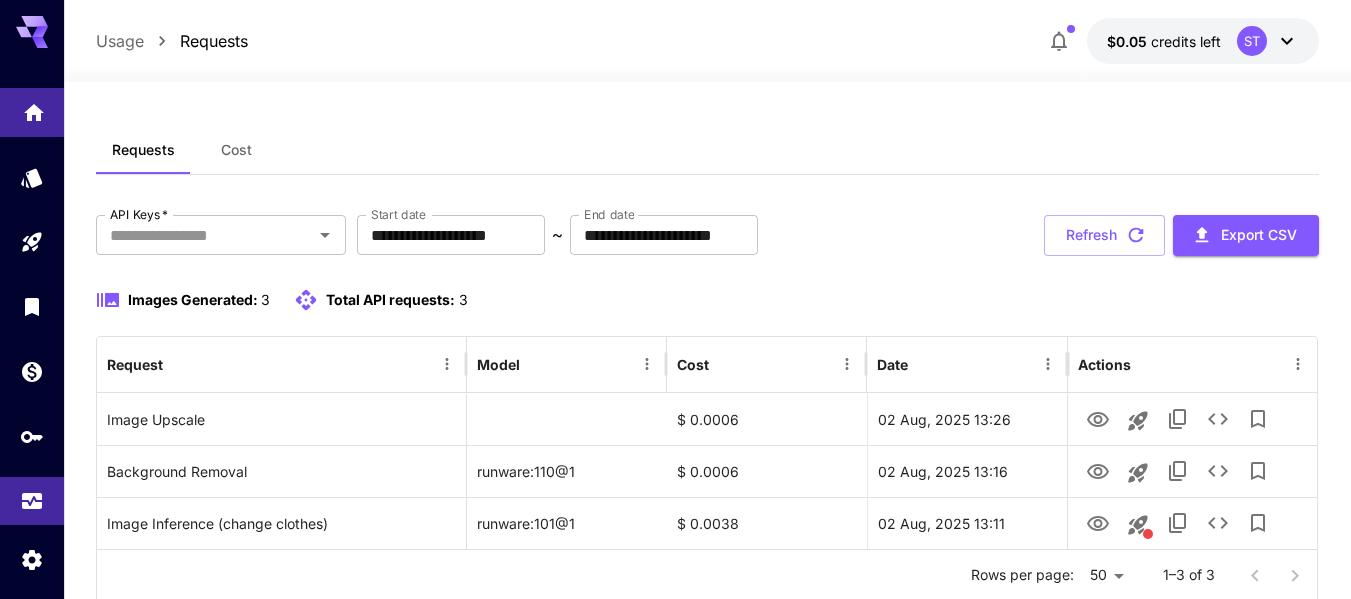 click at bounding box center [32, 112] 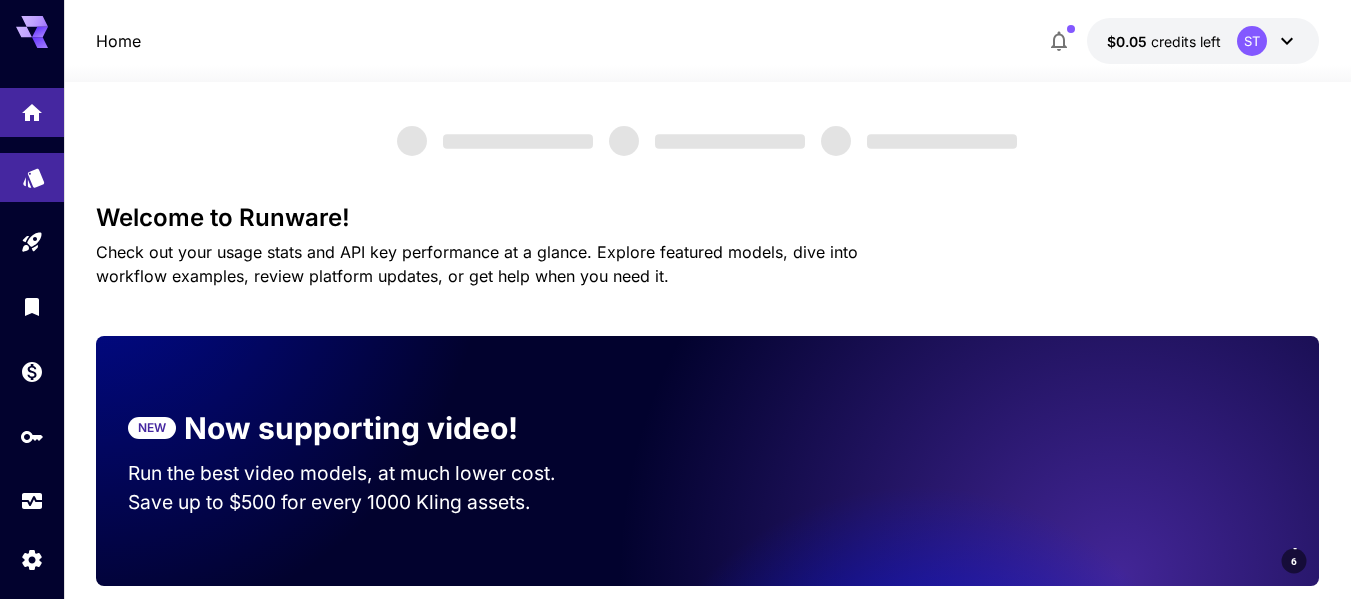 click at bounding box center (32, 177) 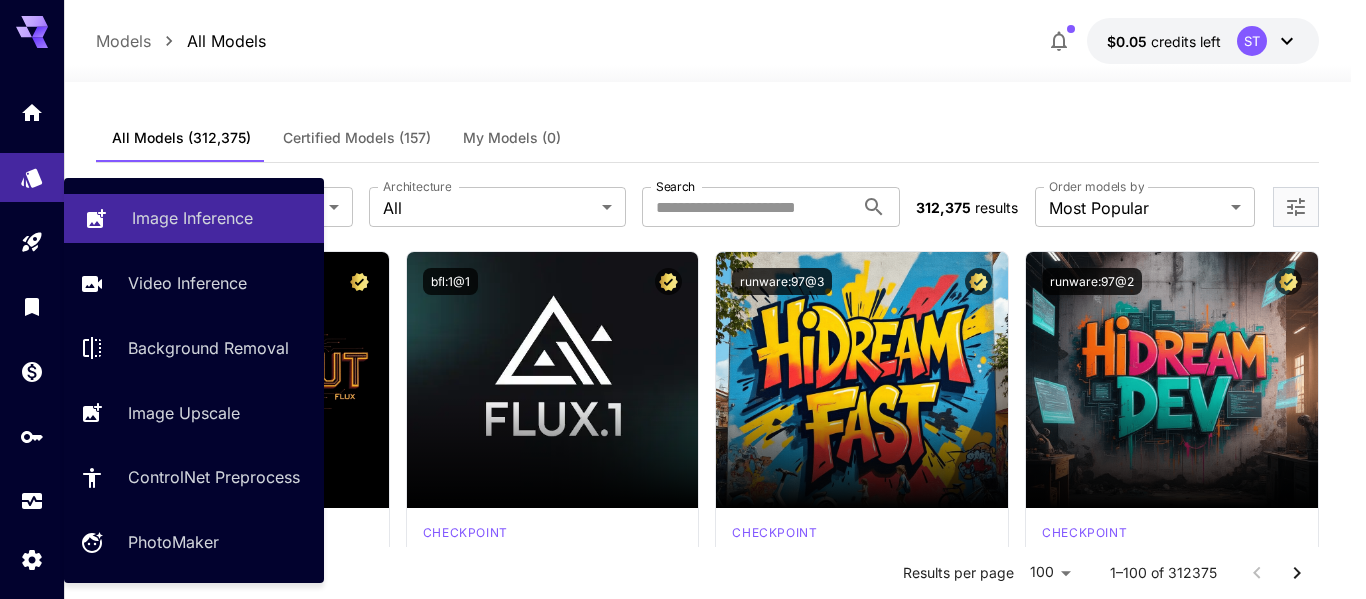 click on "Image Inference" at bounding box center (192, 218) 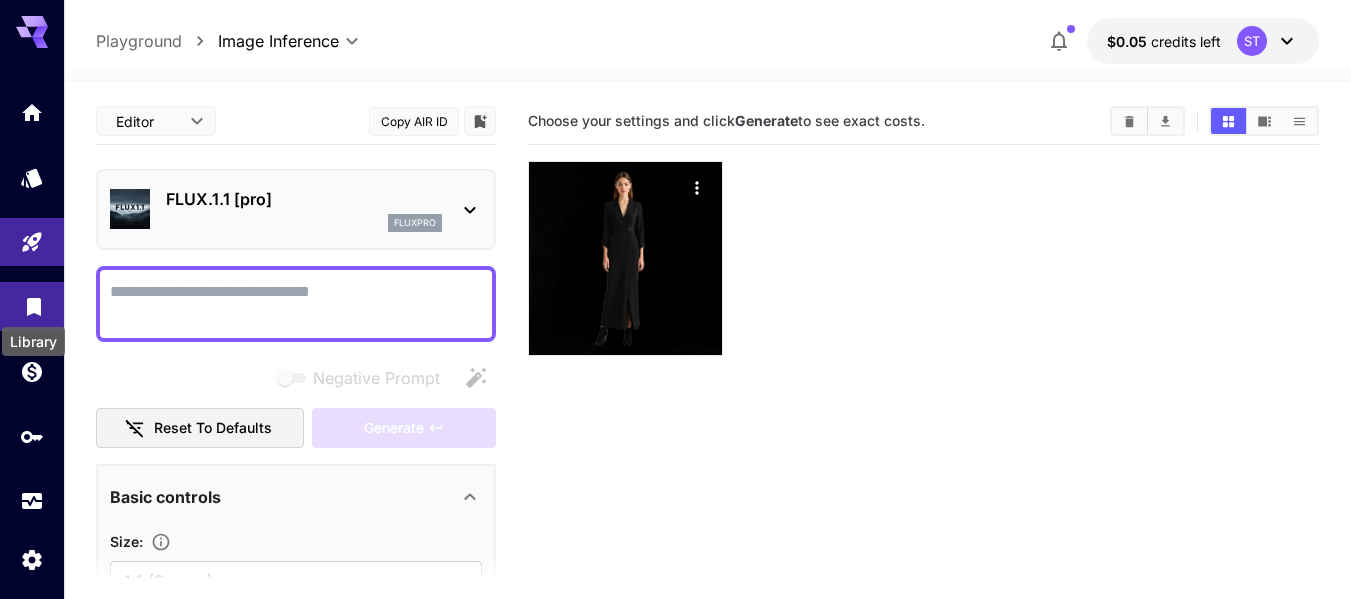 click 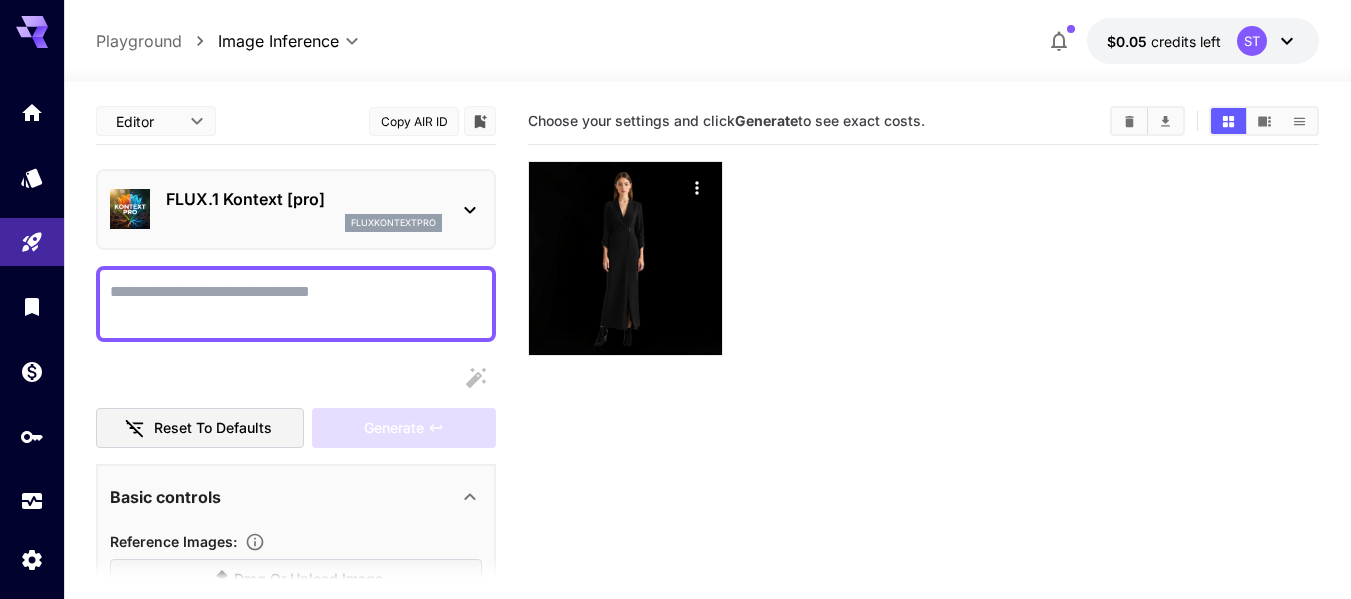 scroll, scrollTop: 0, scrollLeft: 0, axis: both 